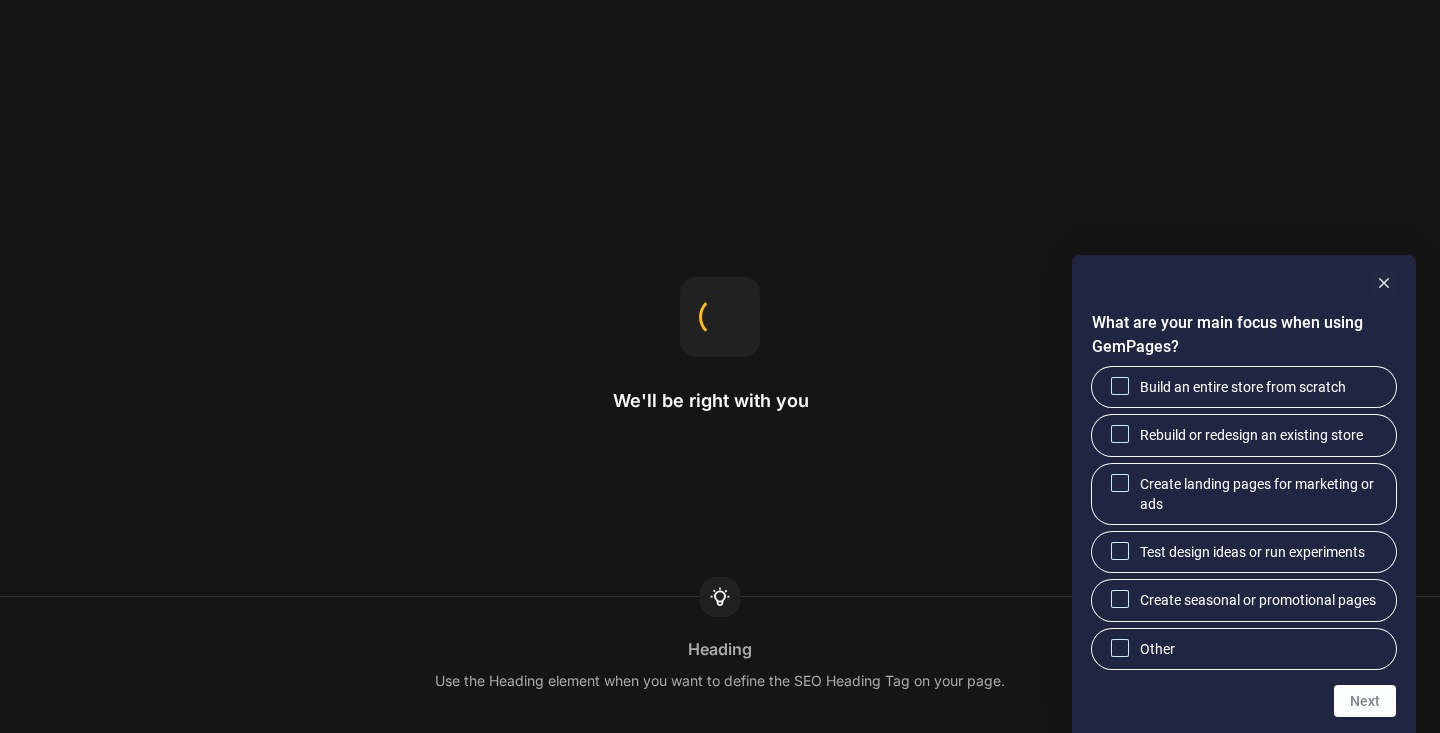 scroll, scrollTop: 0, scrollLeft: 0, axis: both 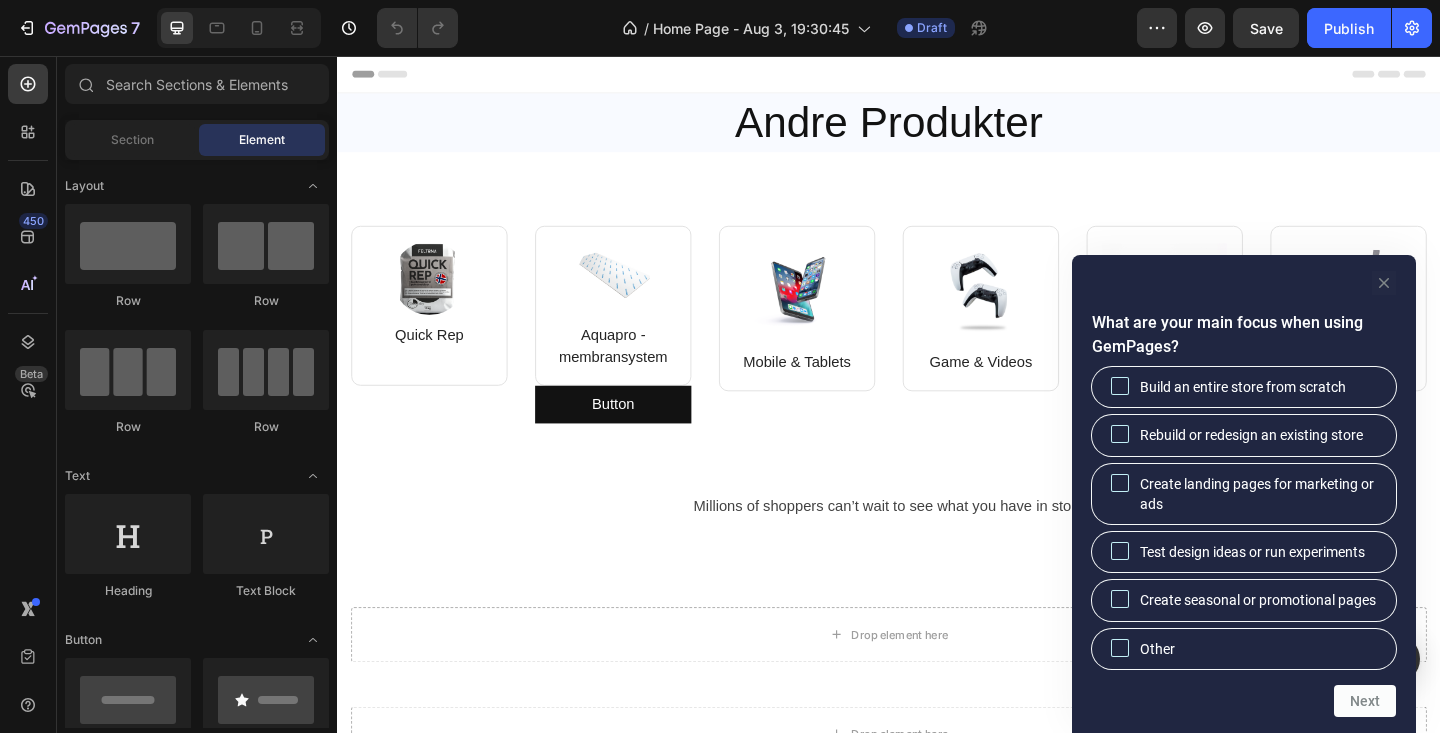 click 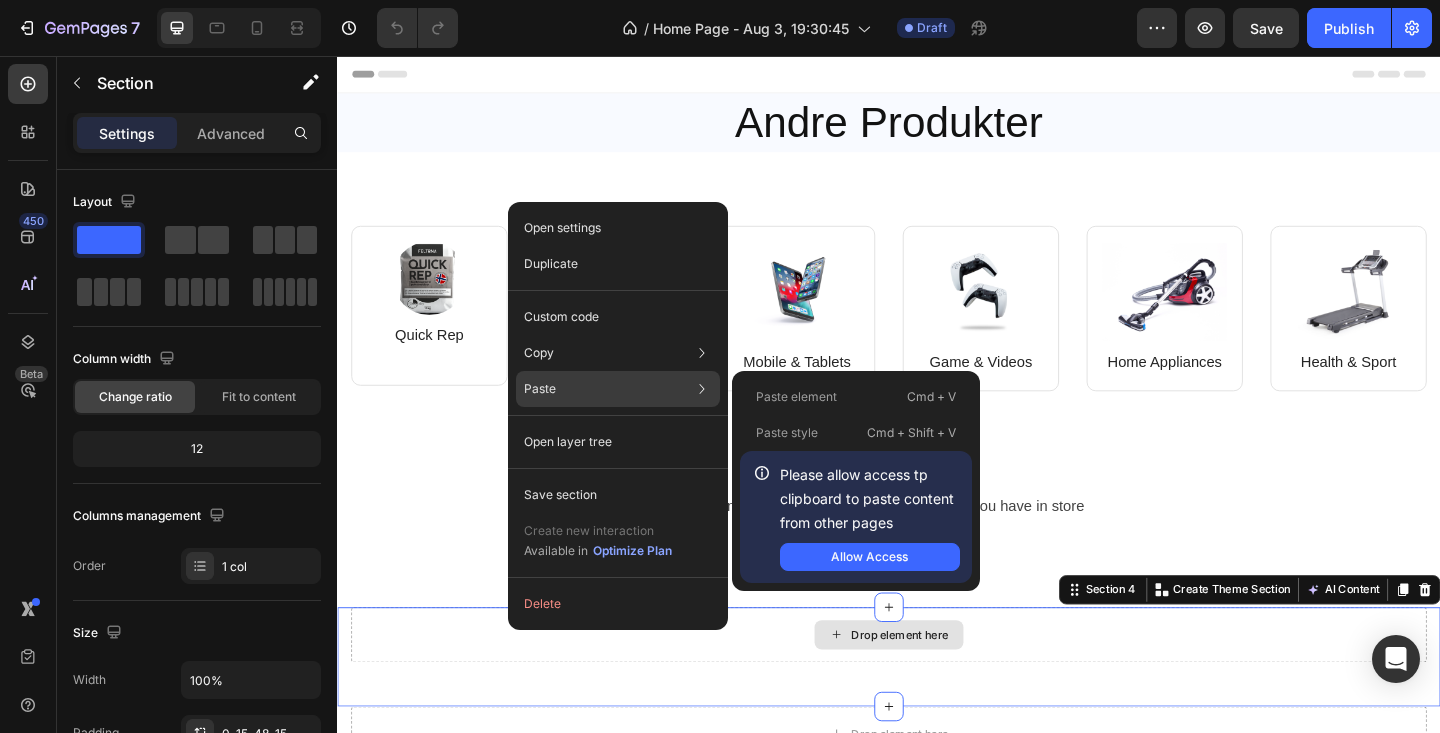 click on "Paste element" at bounding box center (796, 397) 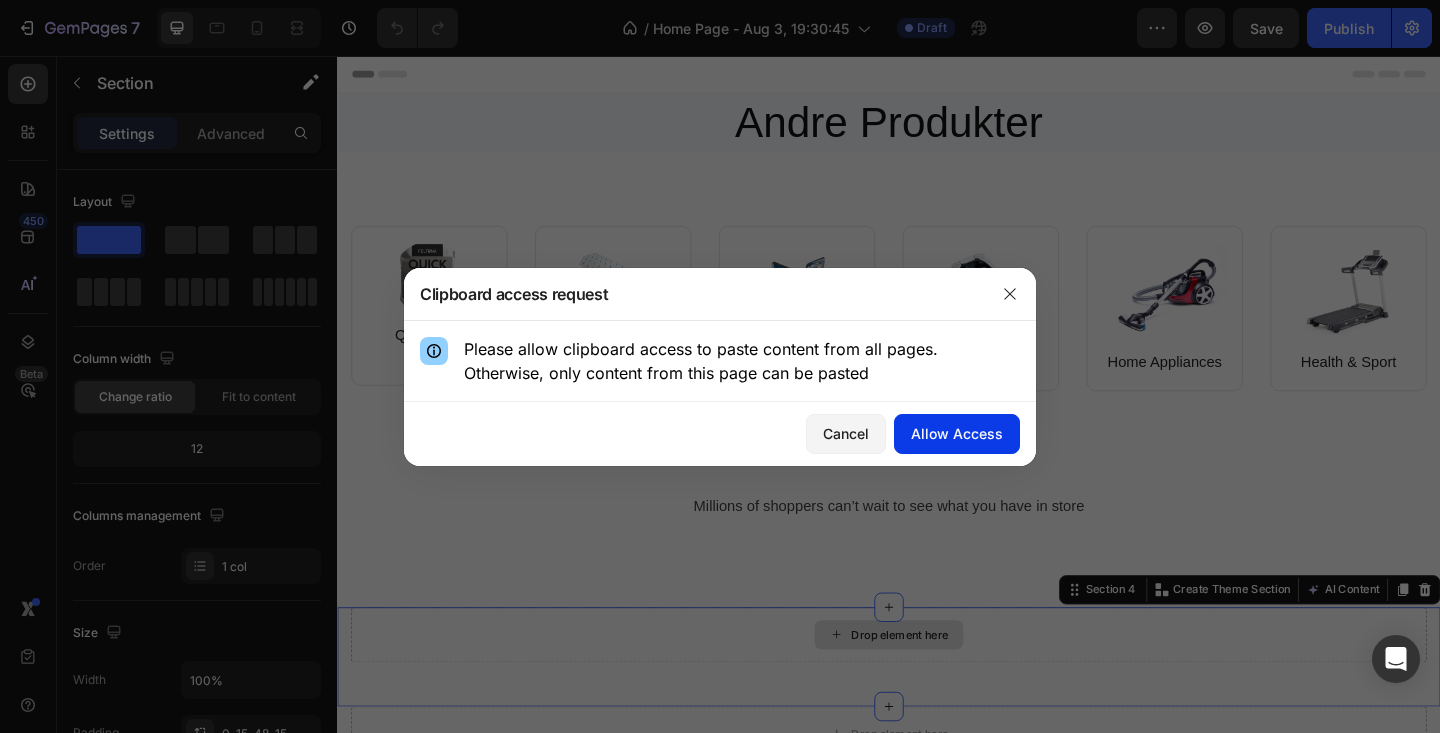 click on "Allow Access" at bounding box center (957, 433) 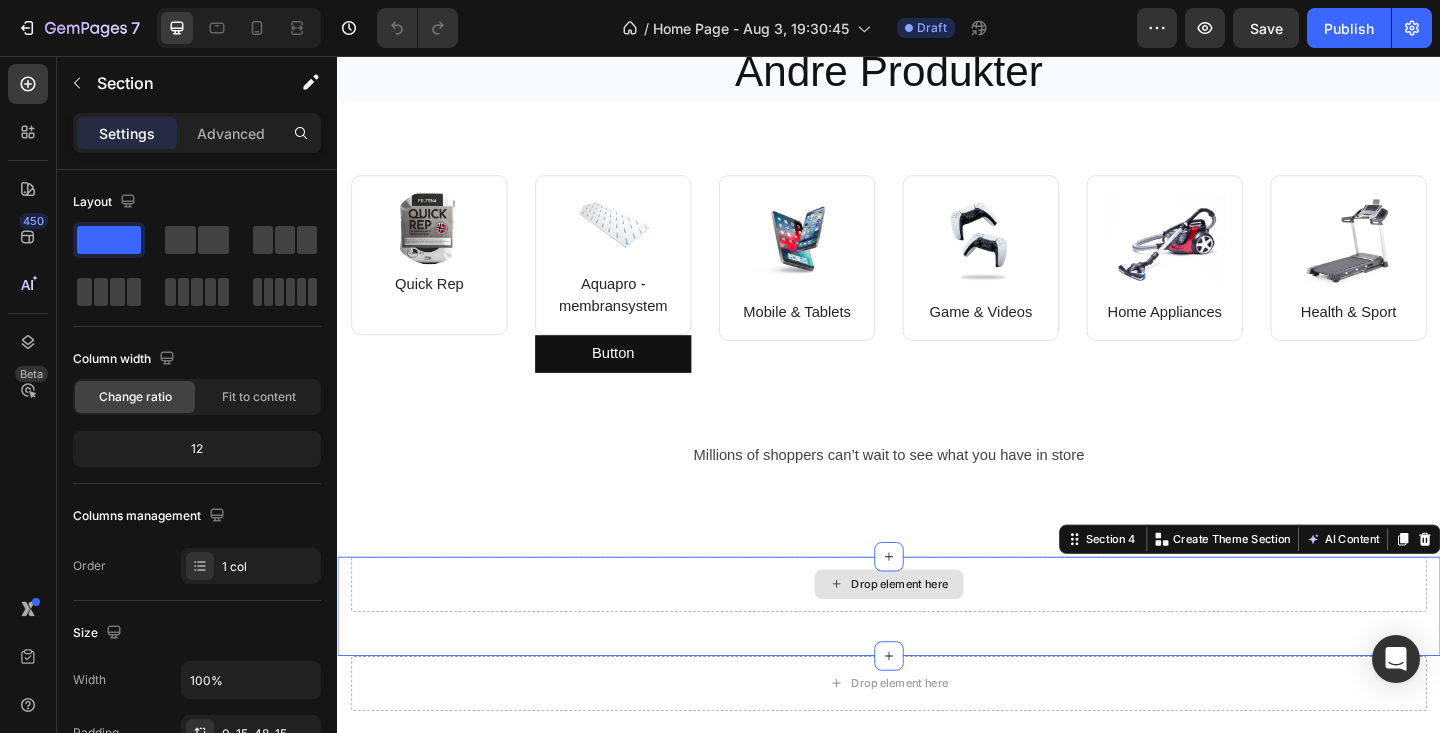 scroll, scrollTop: 59, scrollLeft: 0, axis: vertical 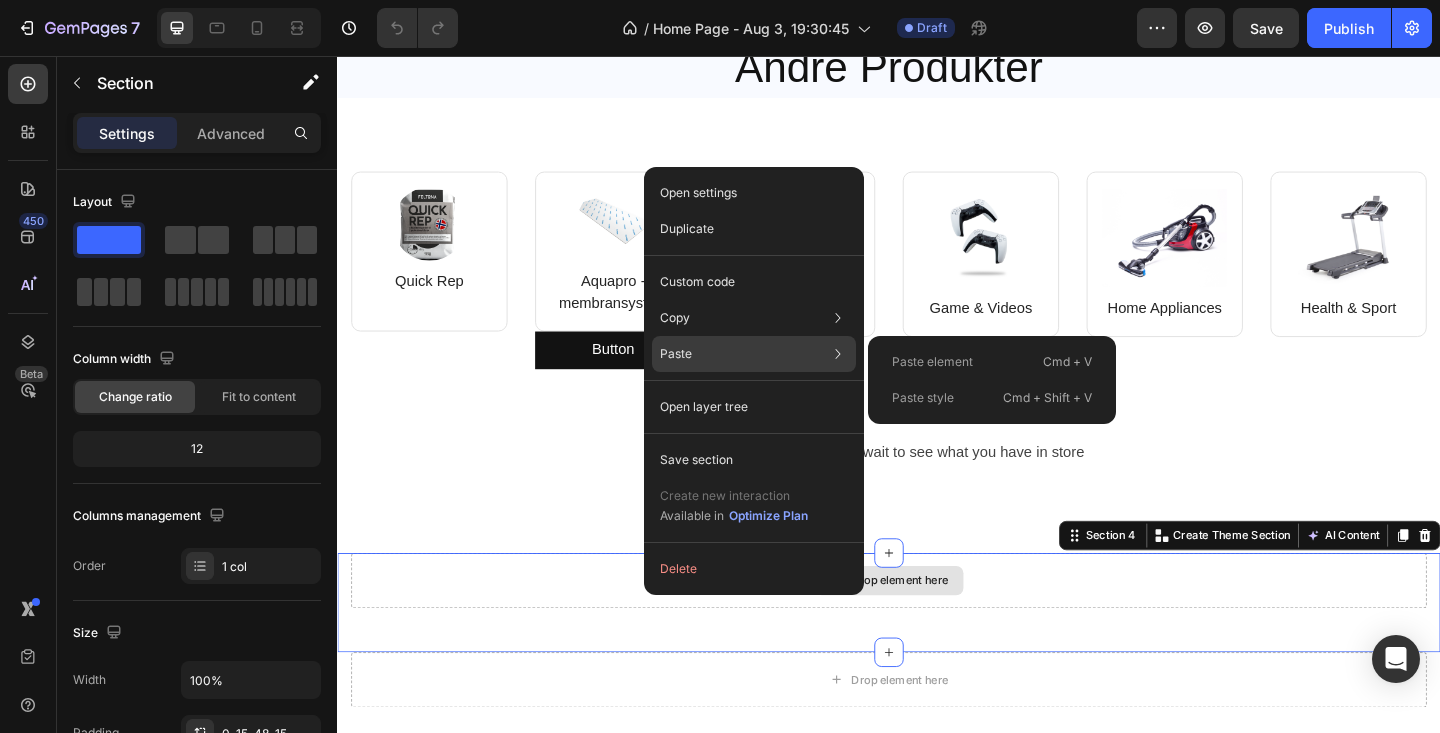 click on "Paste Paste element  Cmd + V Paste style  Cmd + Shift + V" 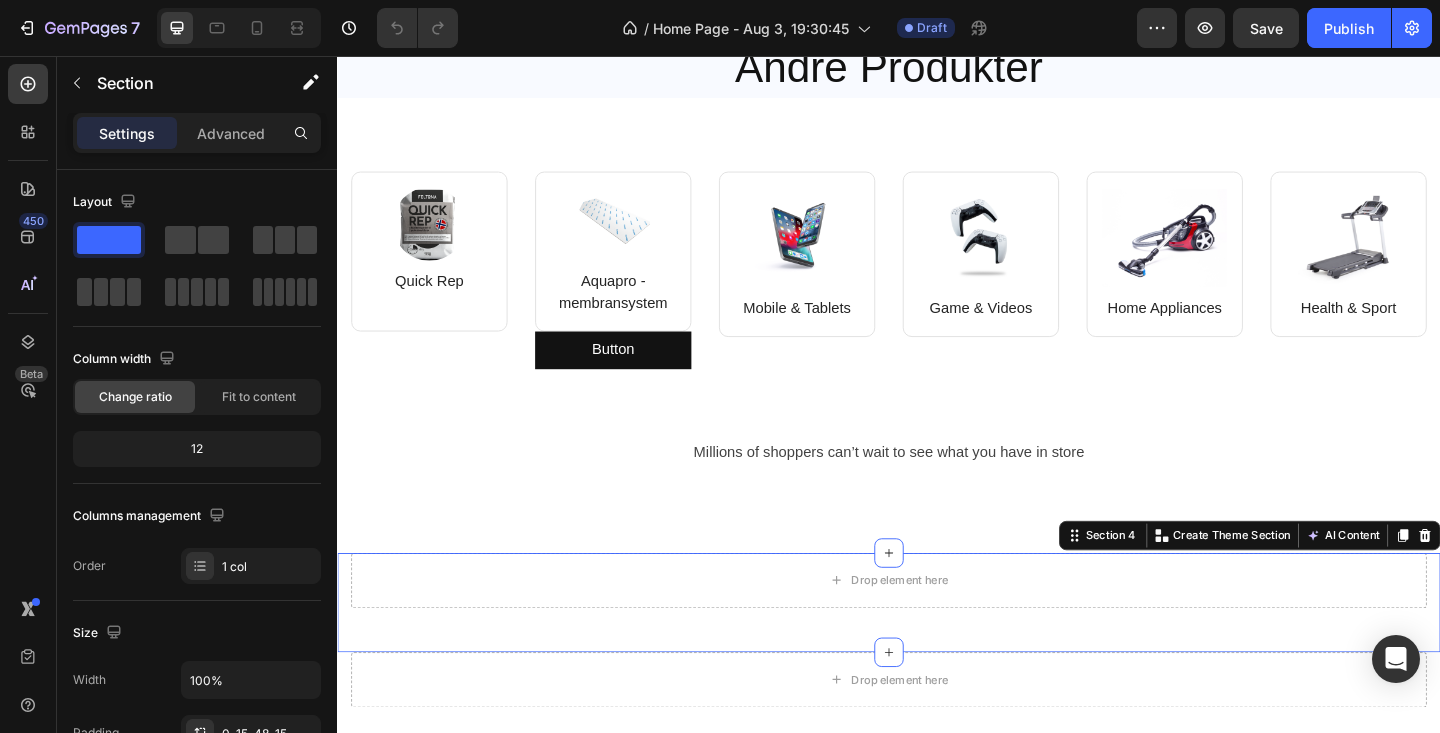 click on "Drop element here Section 4   Create Theme Section AI Content Write with GemAI What would you like to describe here? Tone and Voice Persuasive Product Aquapro smøremembran spann 10kg Show more Generate" at bounding box center [937, 651] 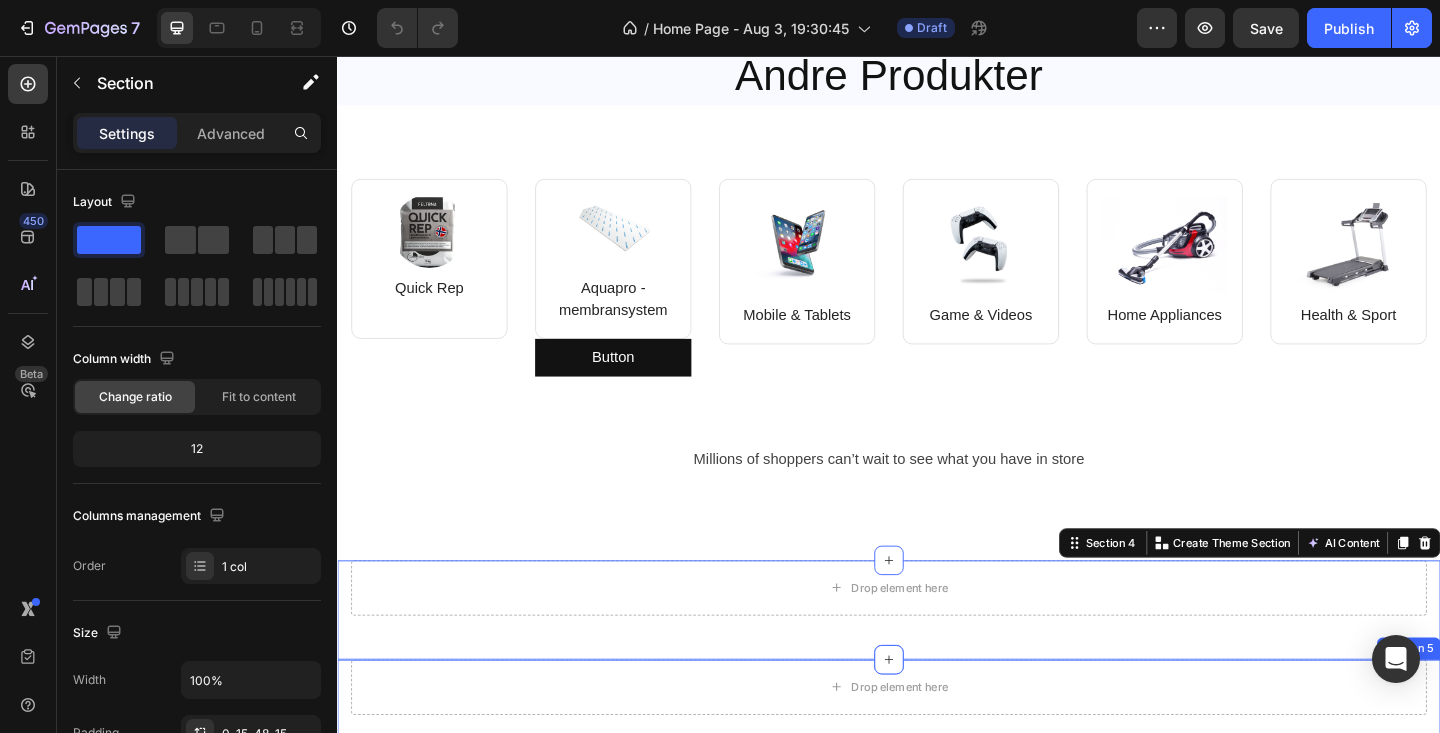 scroll, scrollTop: 0, scrollLeft: 0, axis: both 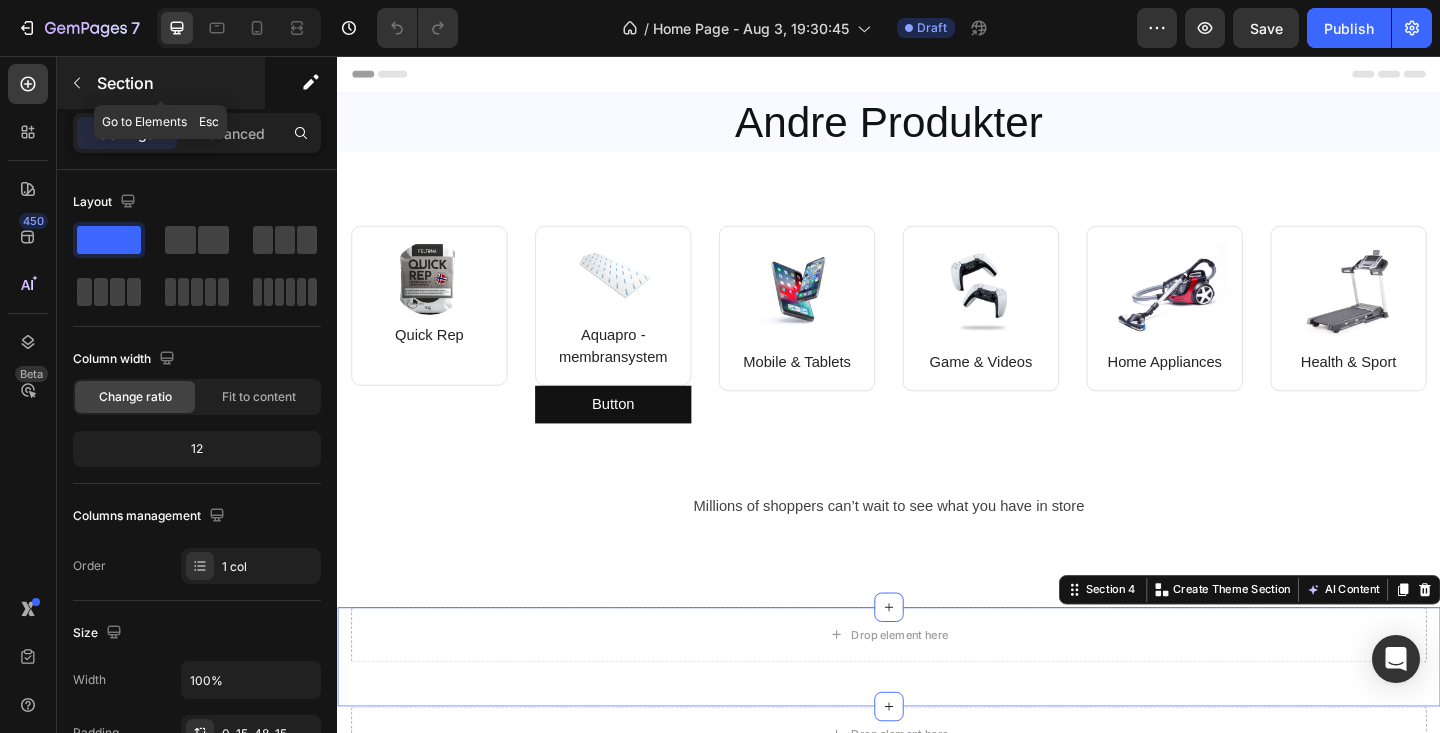 click on "Section" at bounding box center [179, 83] 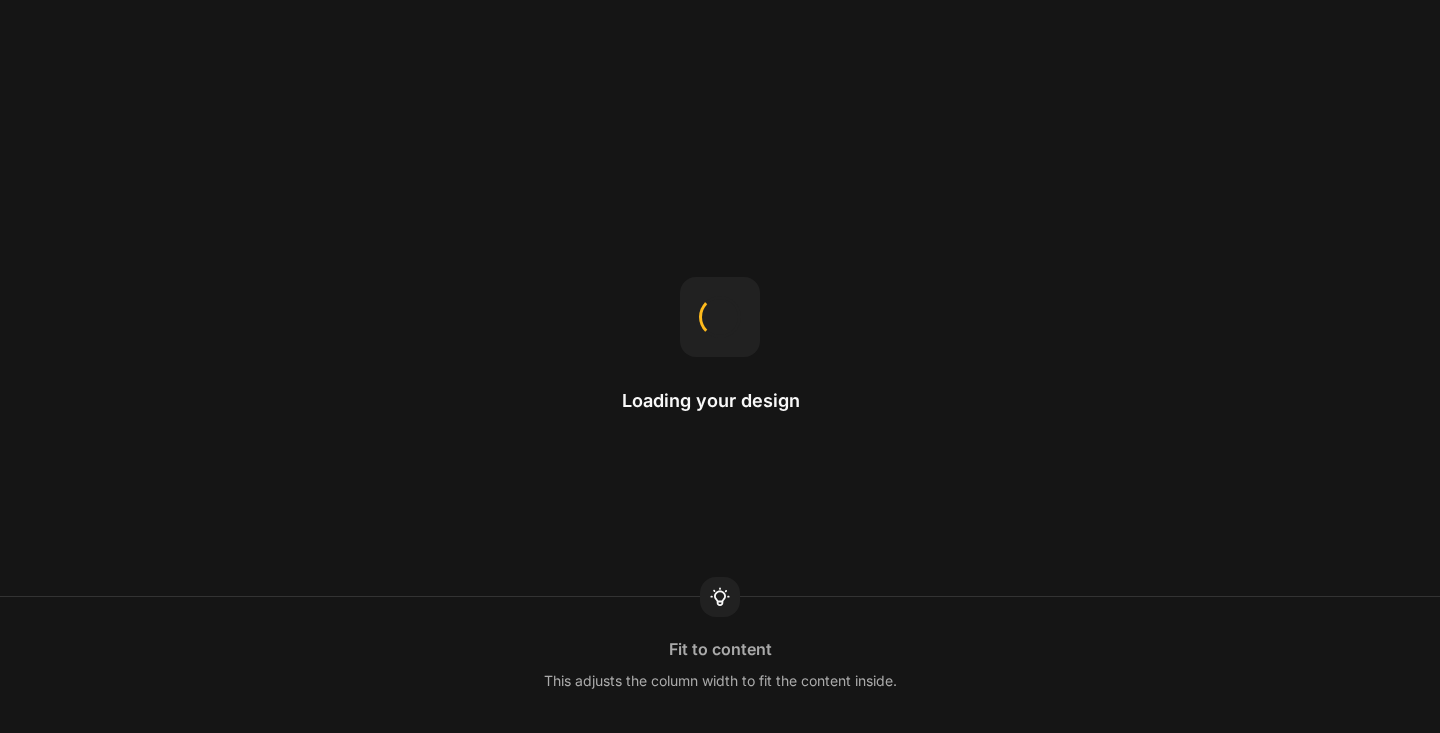 scroll, scrollTop: 0, scrollLeft: 0, axis: both 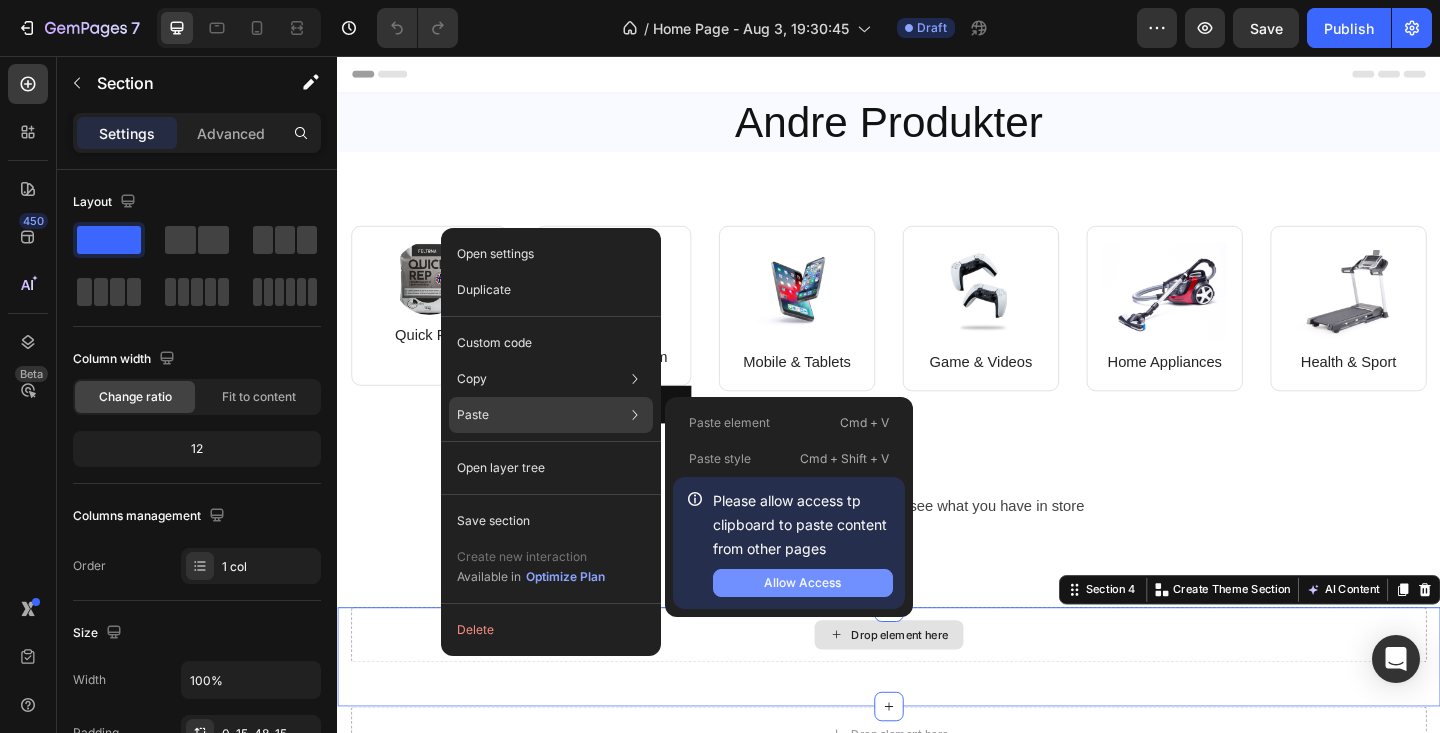click on "Allow Access" at bounding box center (802, 583) 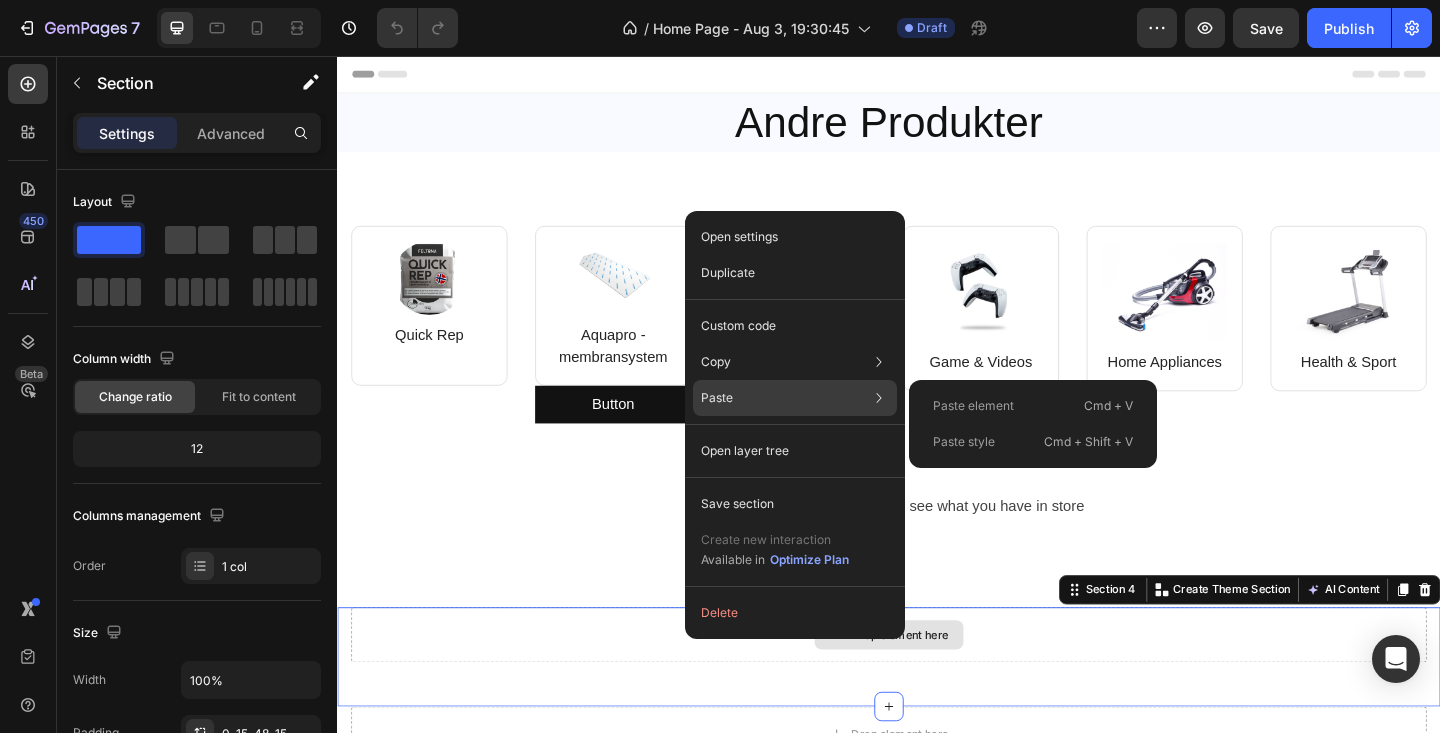 click on "Paste element" at bounding box center (973, 406) 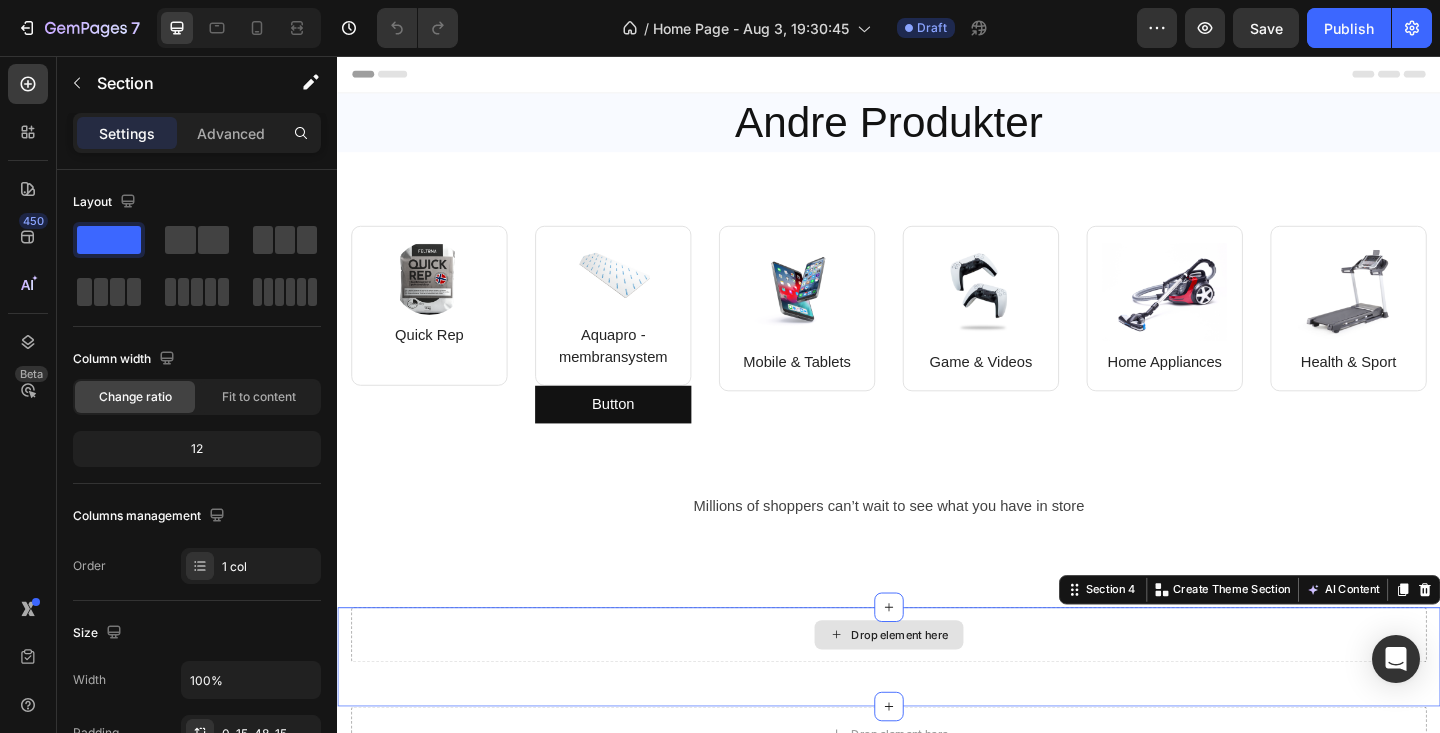 click on "Image Mobile & Tablets Text block Row Image Game & Videos Text block Row Row" at bounding box center (937, 348) 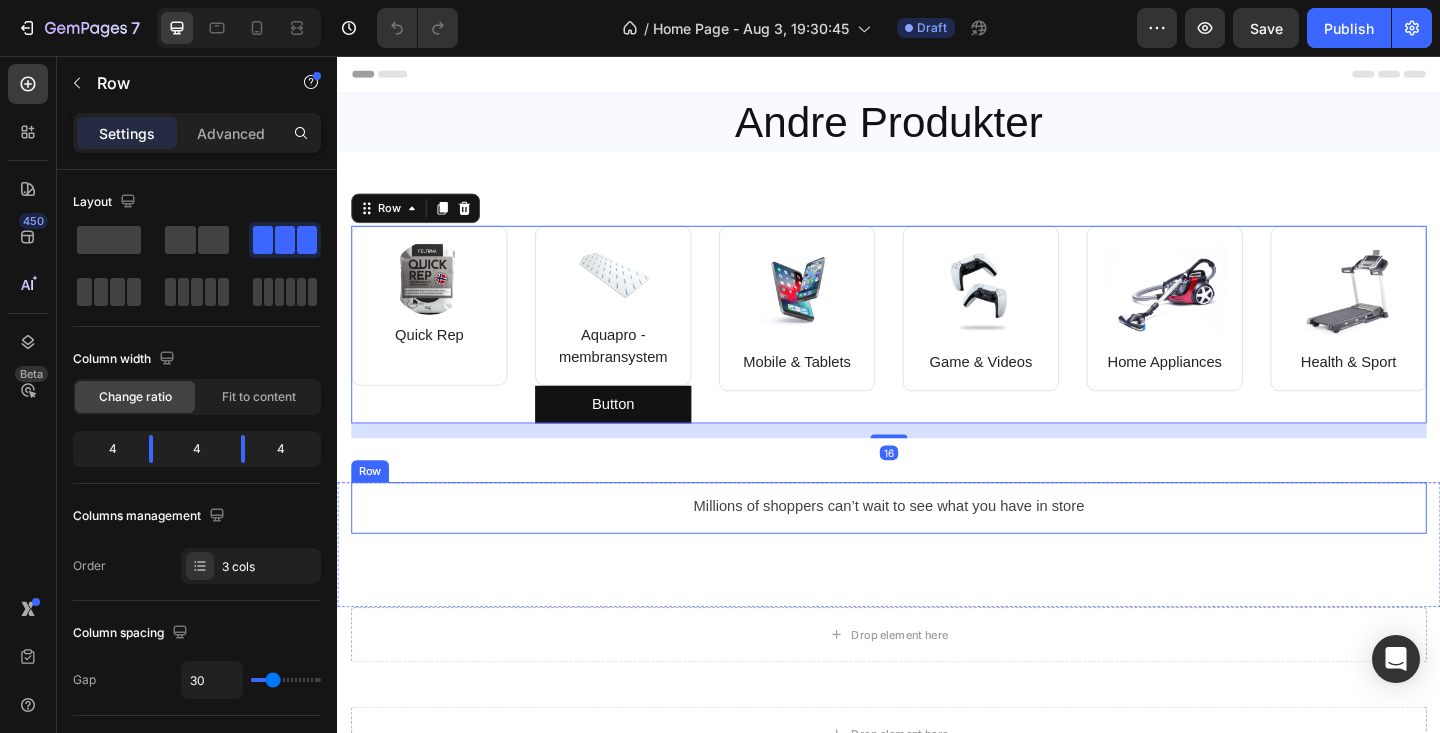 click on "Heading Millions of shoppers can’t wait to see what you have in store Text block" at bounding box center (937, 548) 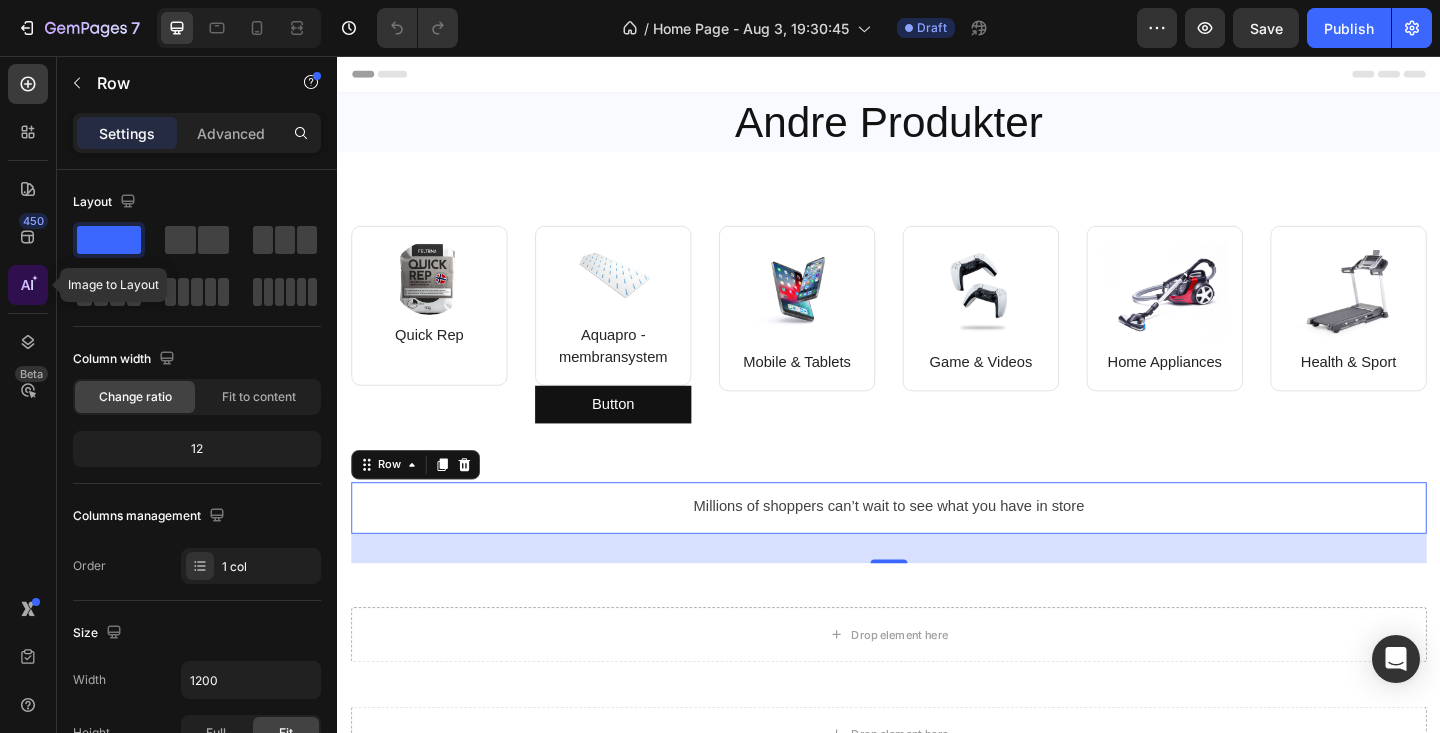 click 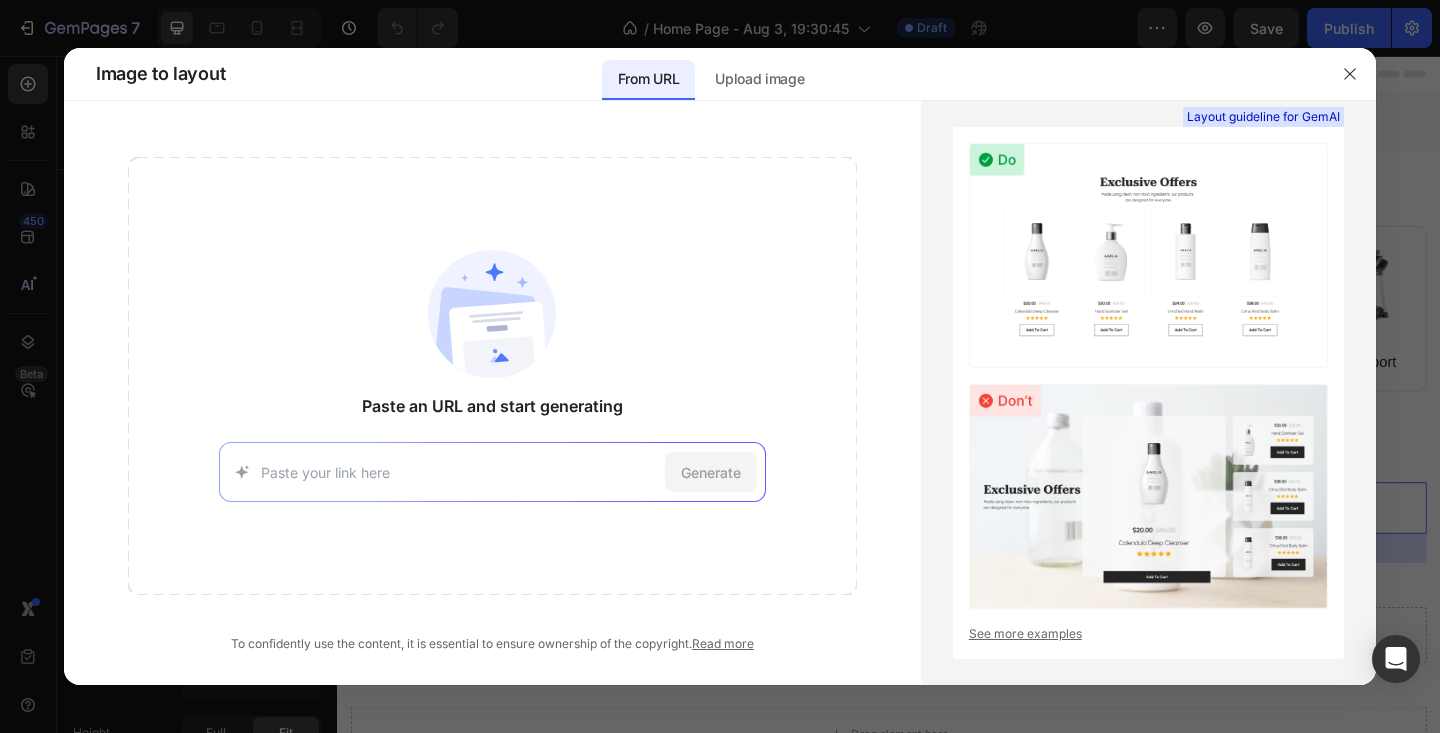 click at bounding box center (459, 472) 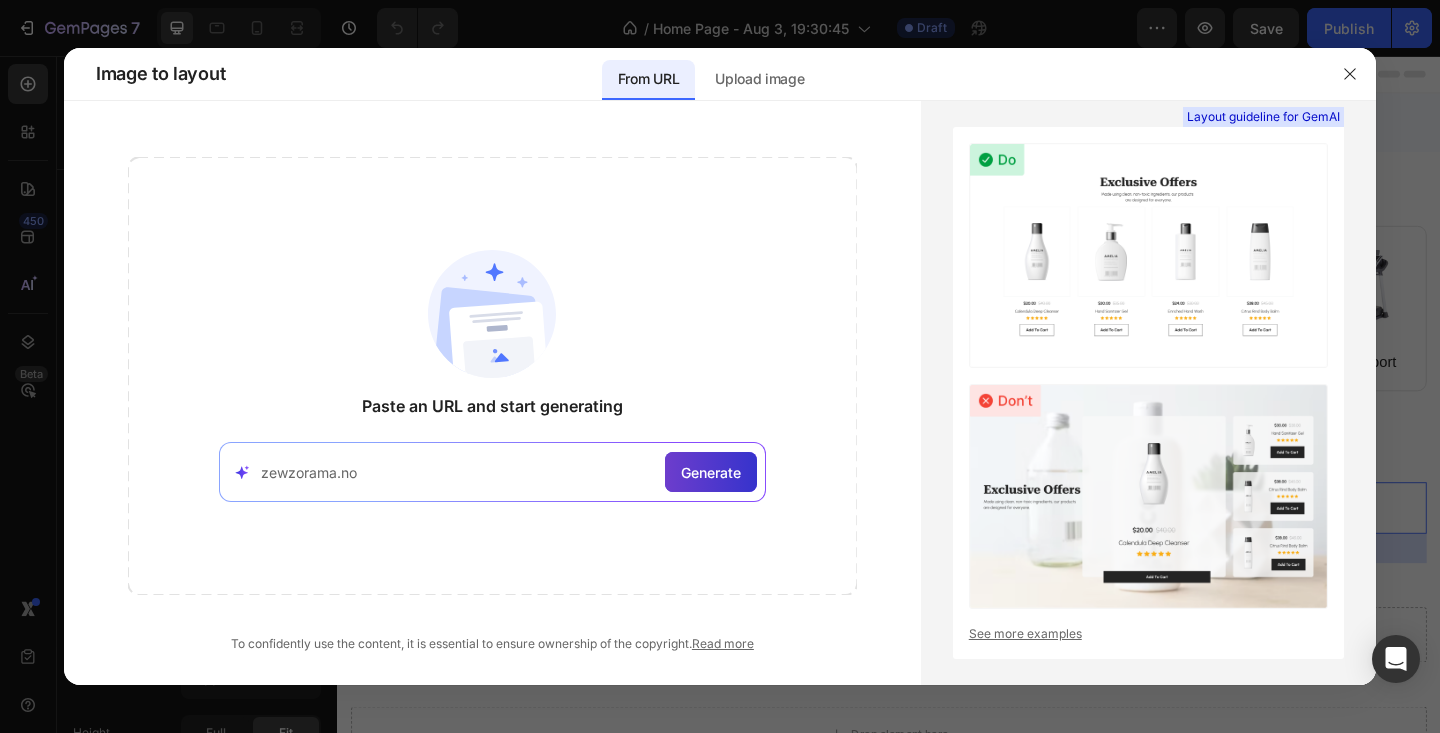 type on "zewzorama.no" 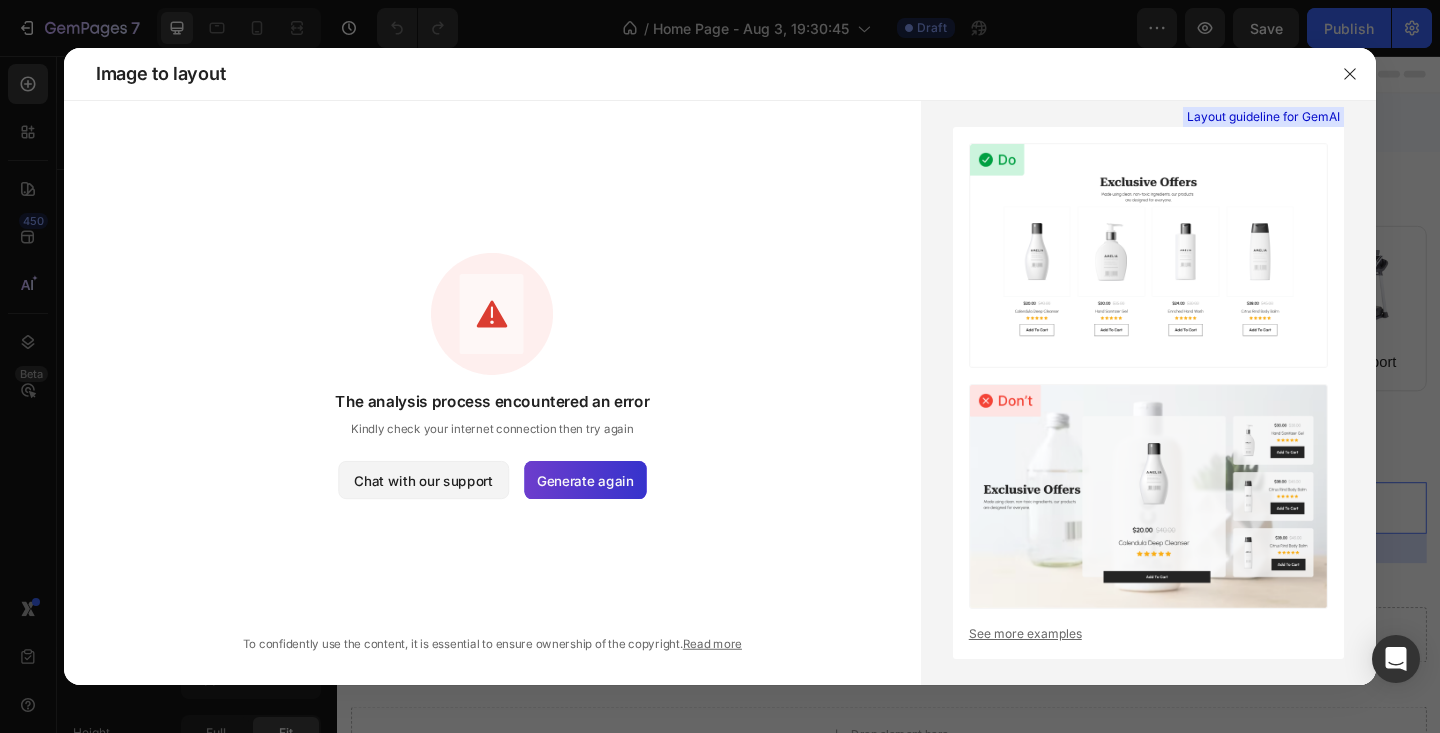 click on "Generate again" at bounding box center (585, 480) 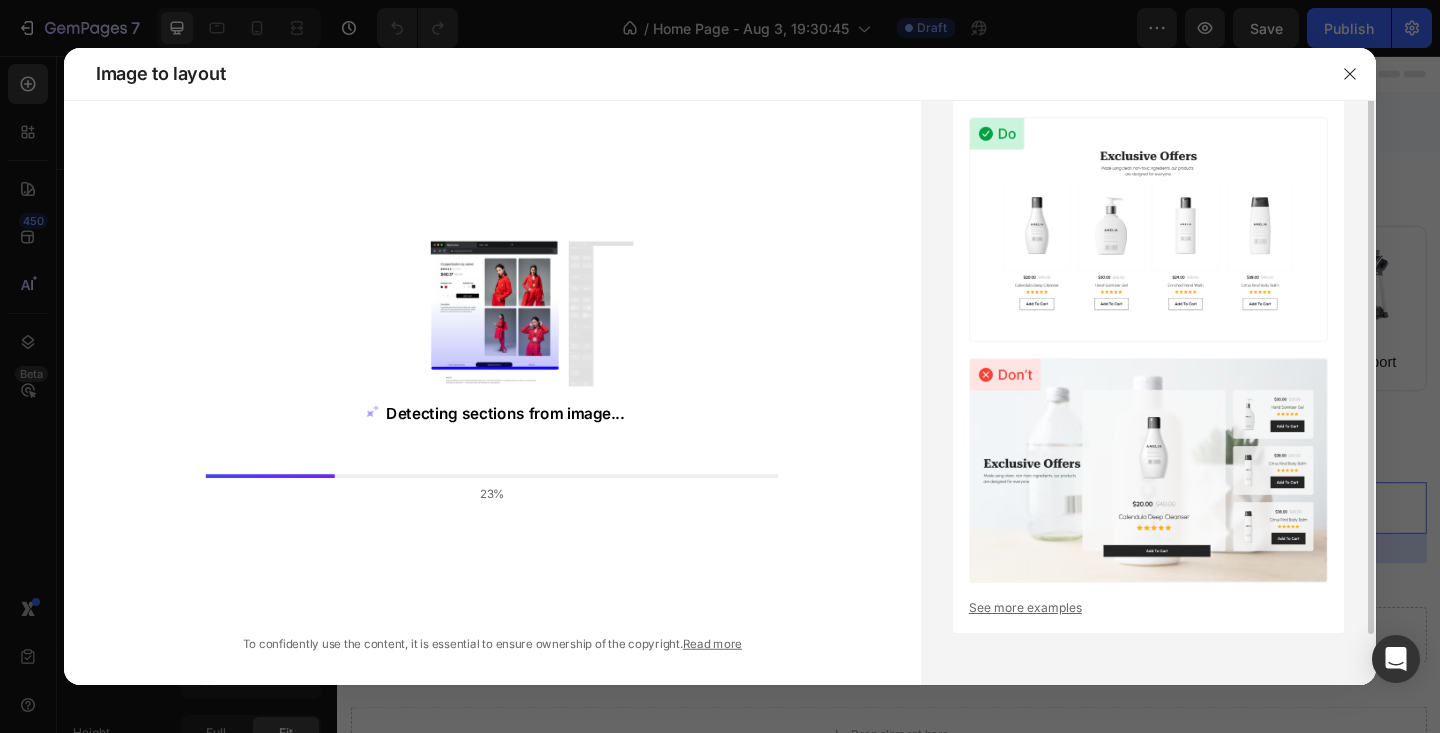 scroll, scrollTop: 0, scrollLeft: 0, axis: both 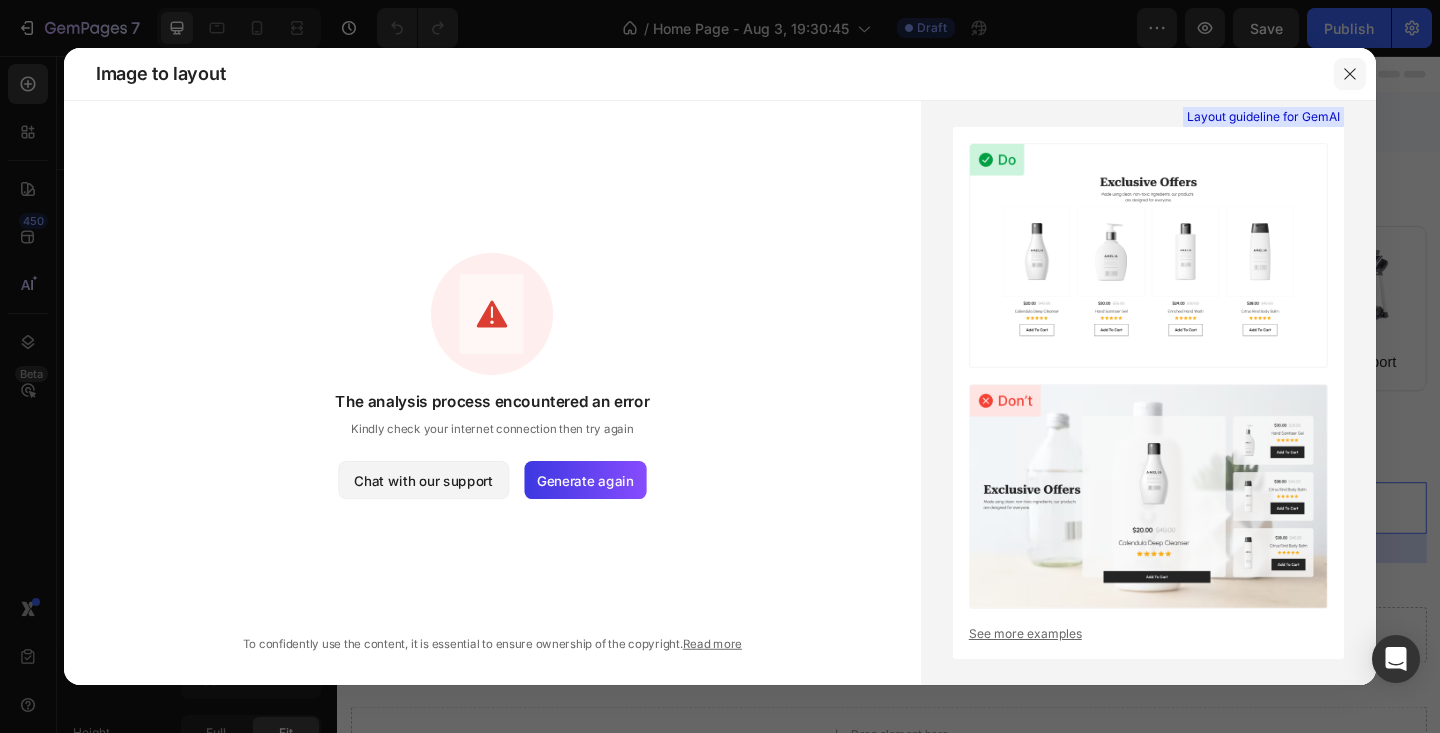 click 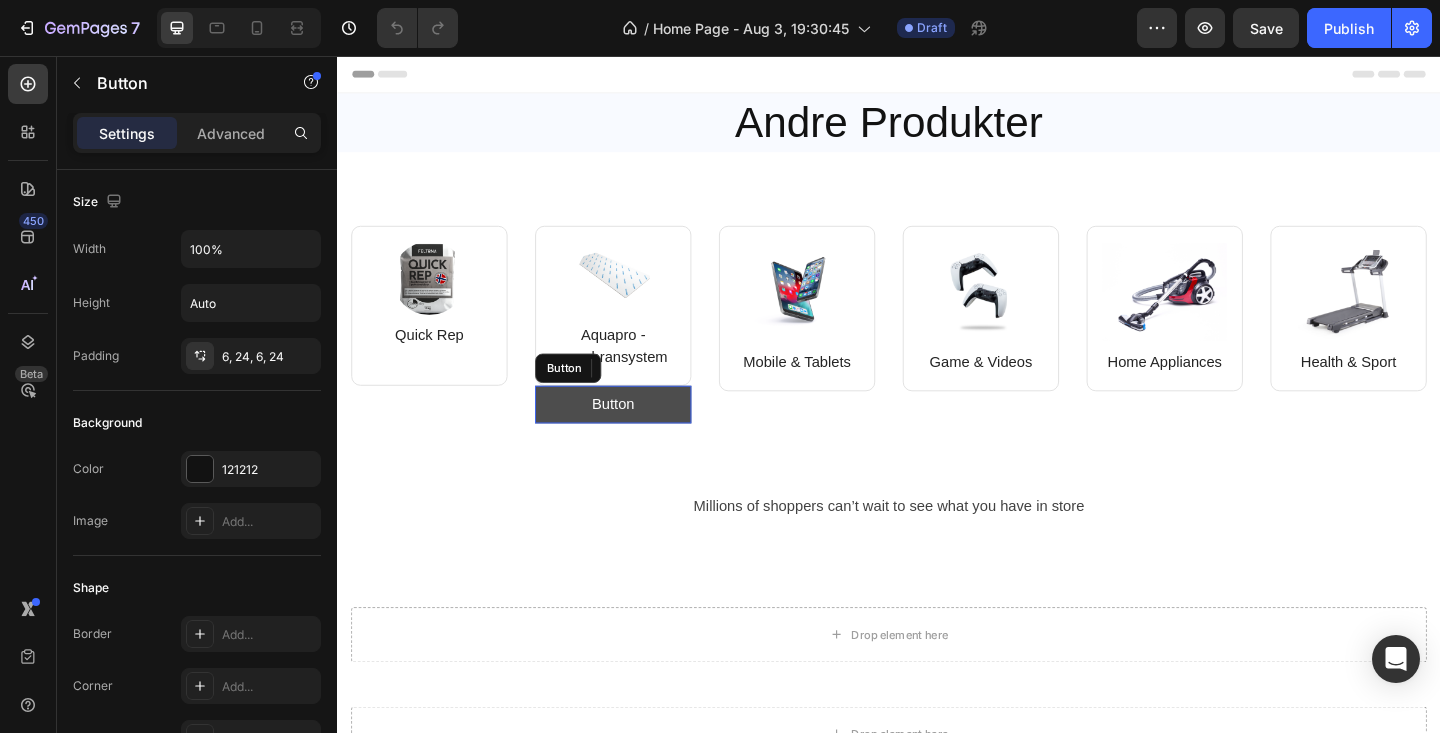 click on "Button" at bounding box center (637, 435) 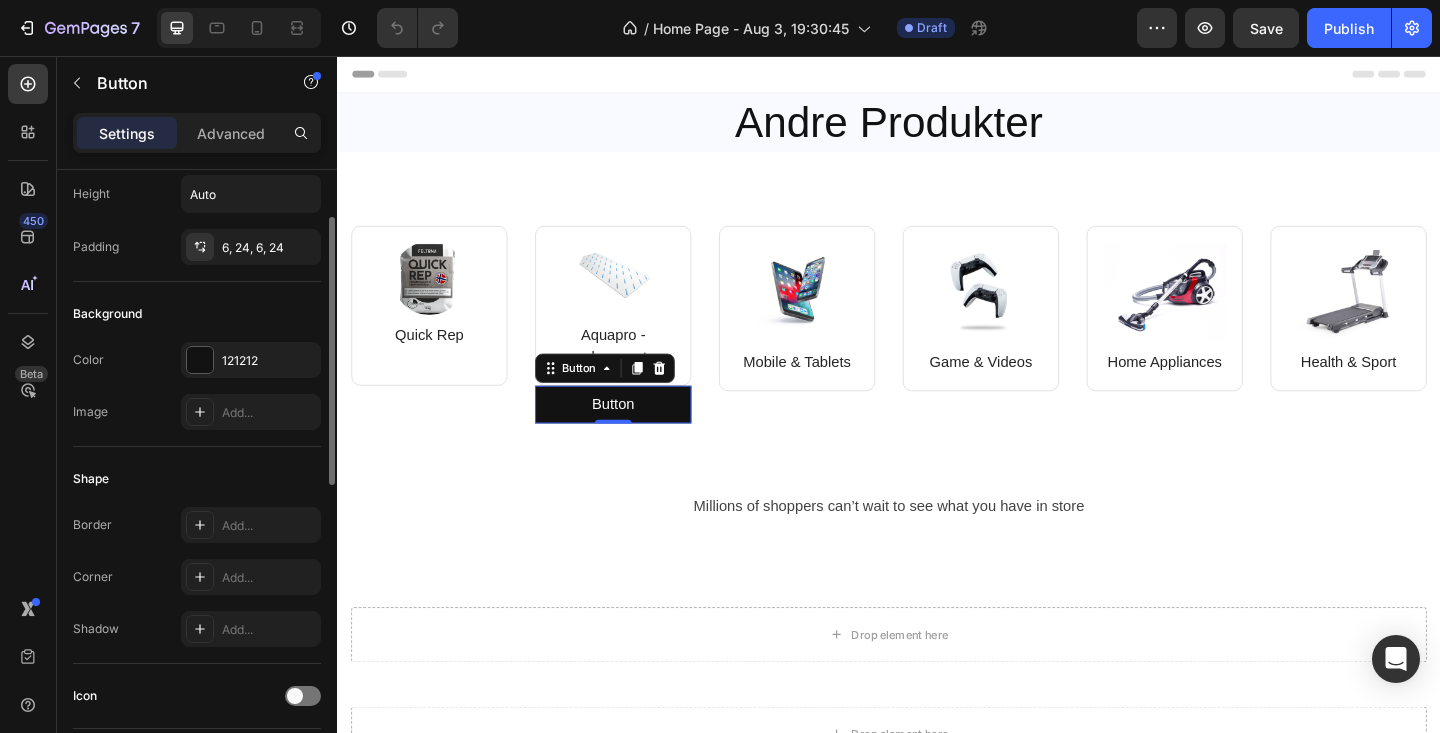 scroll, scrollTop: 113, scrollLeft: 0, axis: vertical 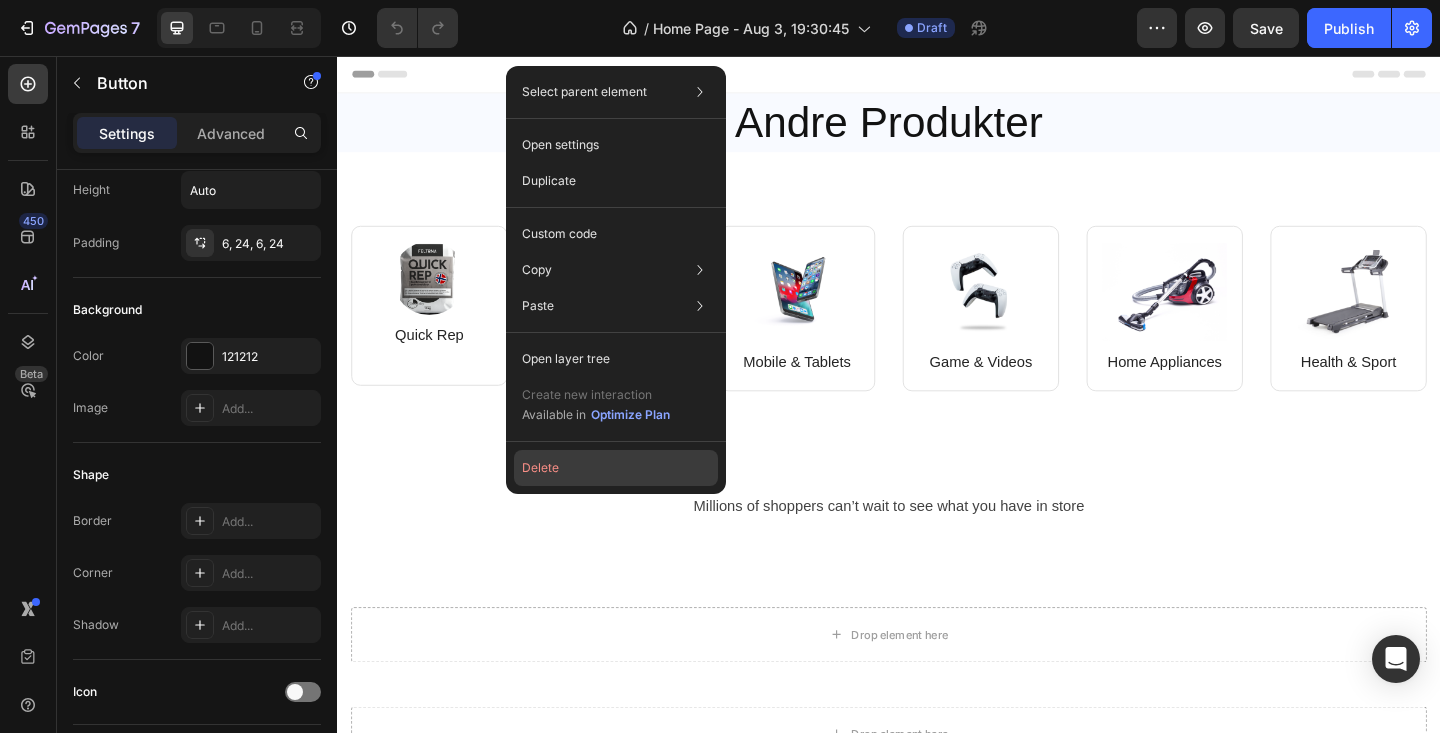 click on "Delete" 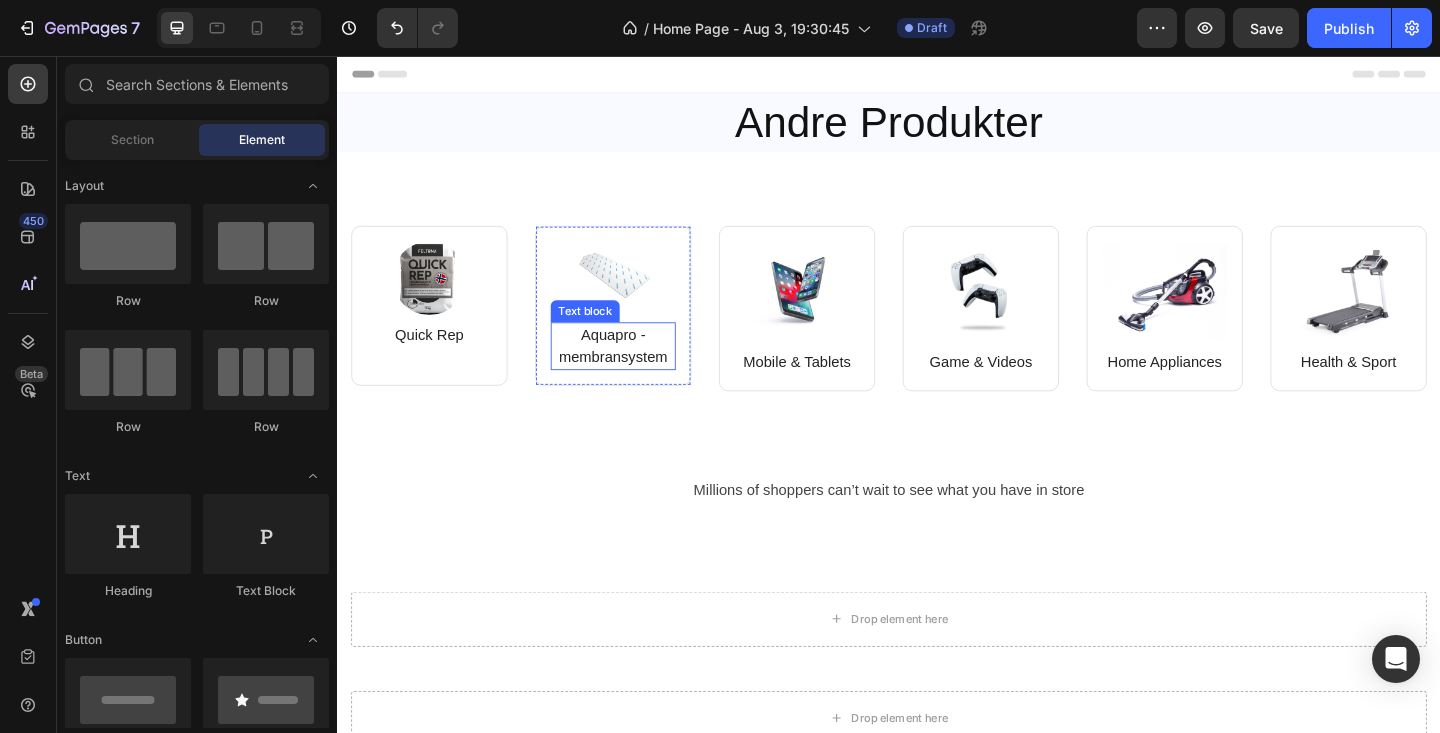 click on "Aquapro - membransystem" at bounding box center (637, 372) 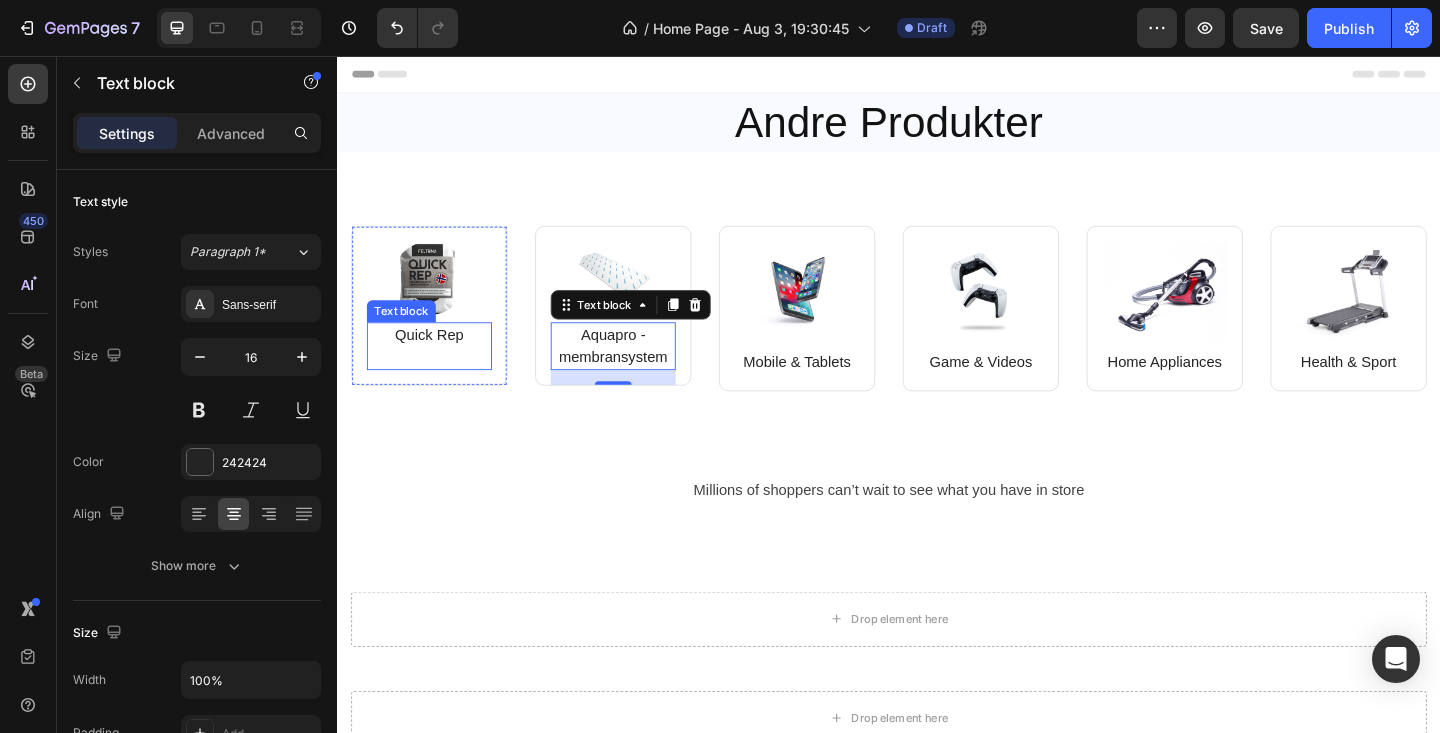 click on "Quick Rep" at bounding box center [437, 360] 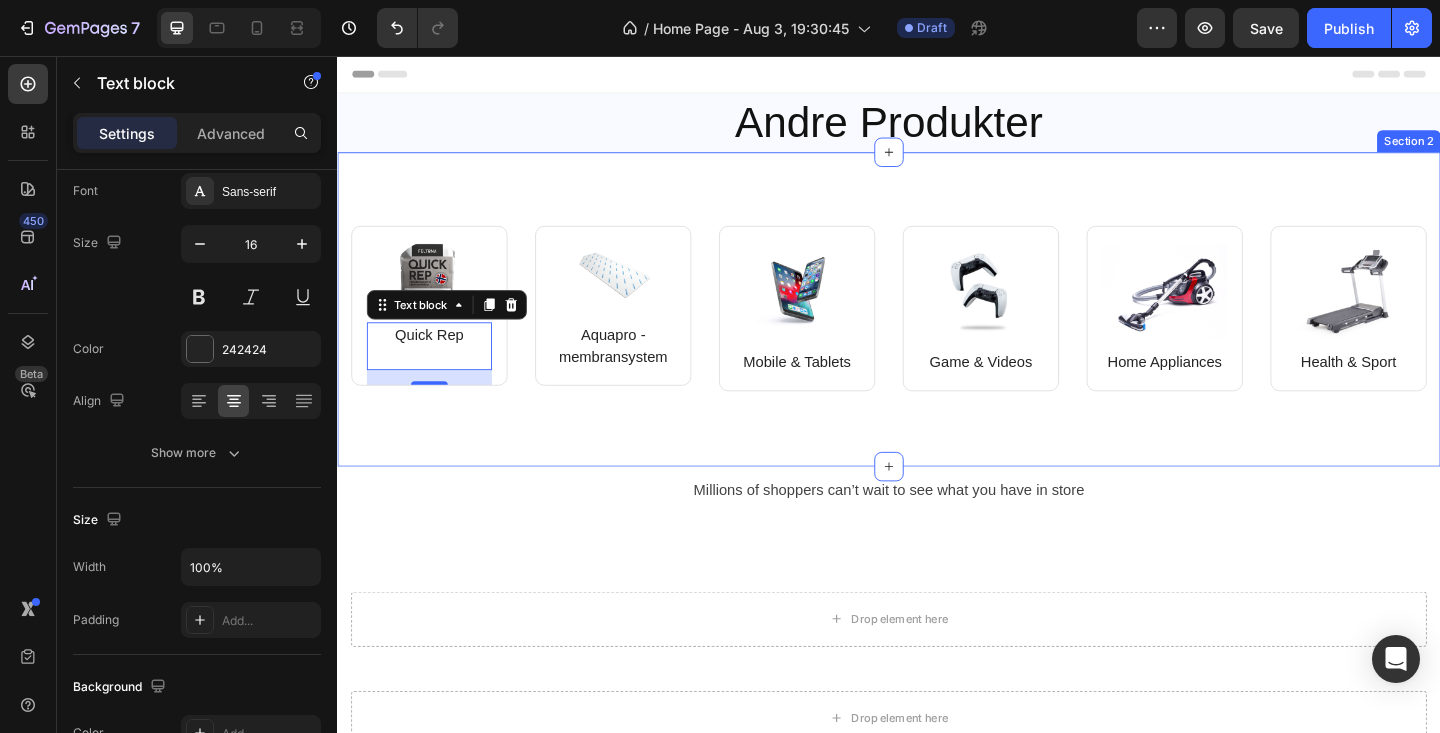 click on "Image Quick Rep   Text block   16 Row Image Aquapro - membransystem Text block Row Row Image Mobile & Tablets Text block Row Image Game & Videos Text block Row Row Image Home Appliances Text block Row Image Health & Sport Text block Row Row Row Section 2" at bounding box center [937, 332] 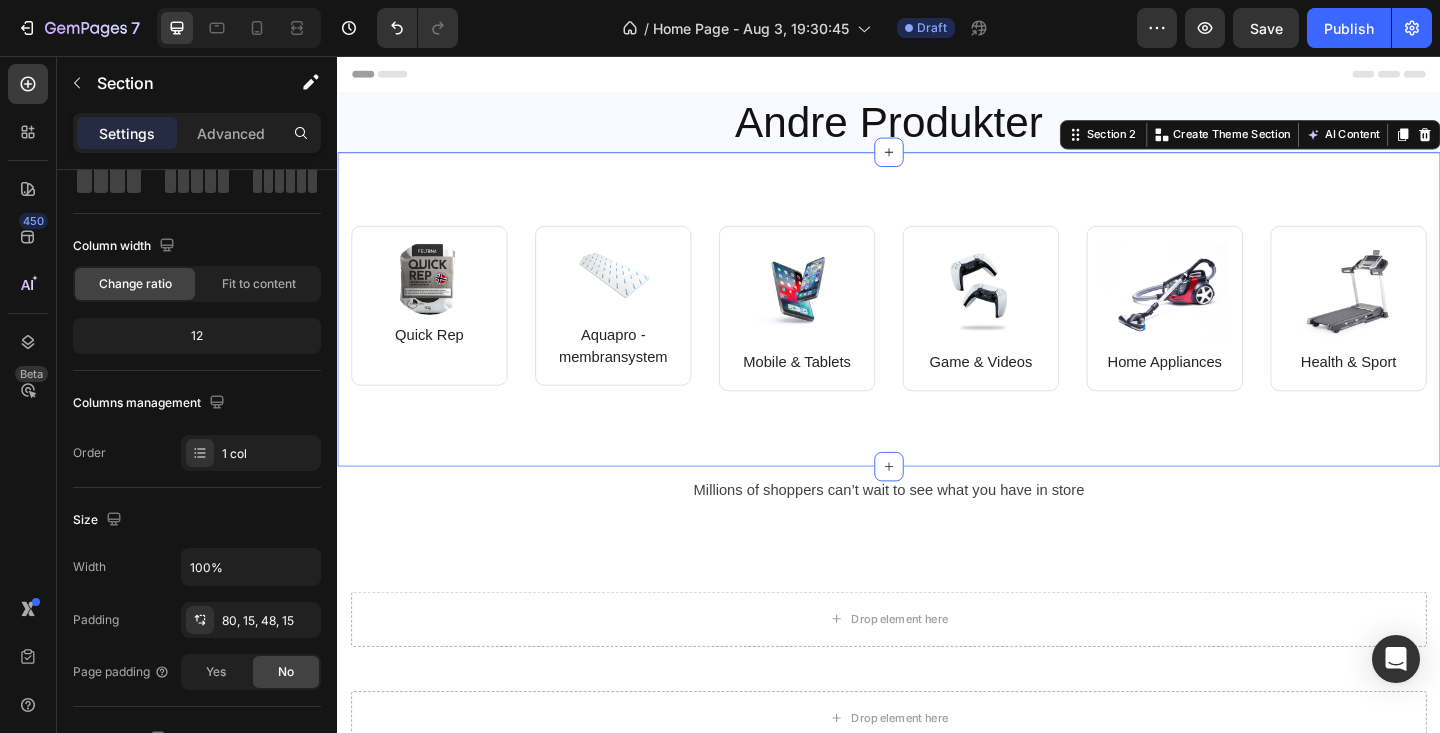 scroll, scrollTop: 0, scrollLeft: 0, axis: both 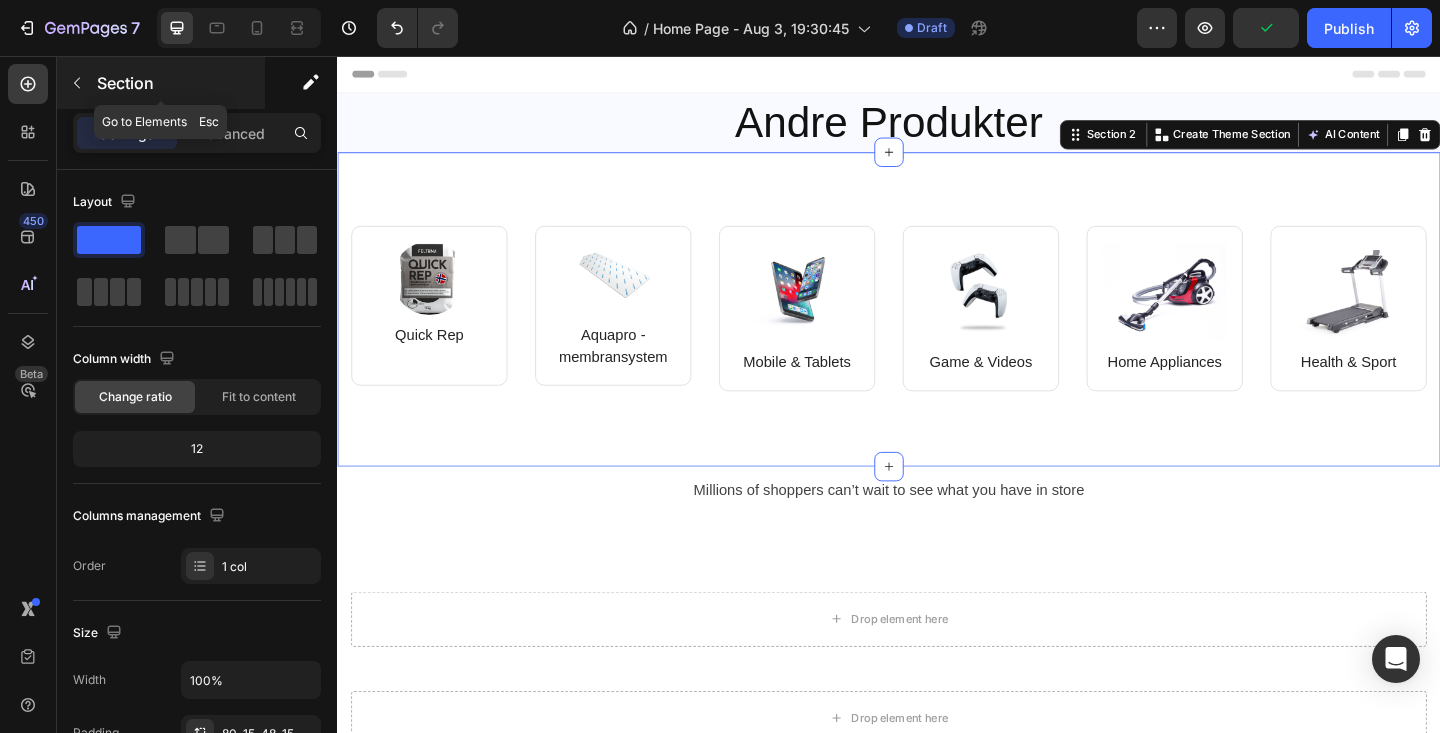 click at bounding box center (77, 83) 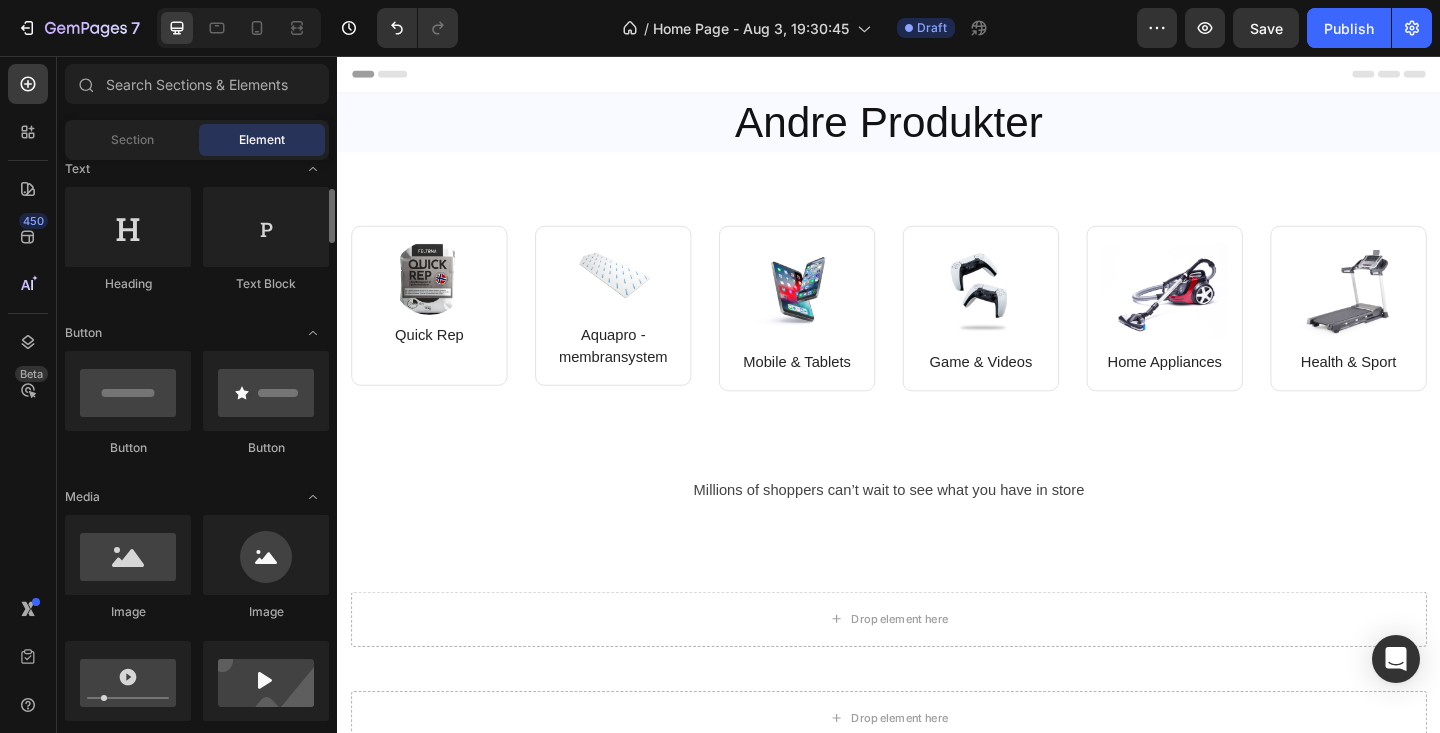 scroll, scrollTop: 311, scrollLeft: 0, axis: vertical 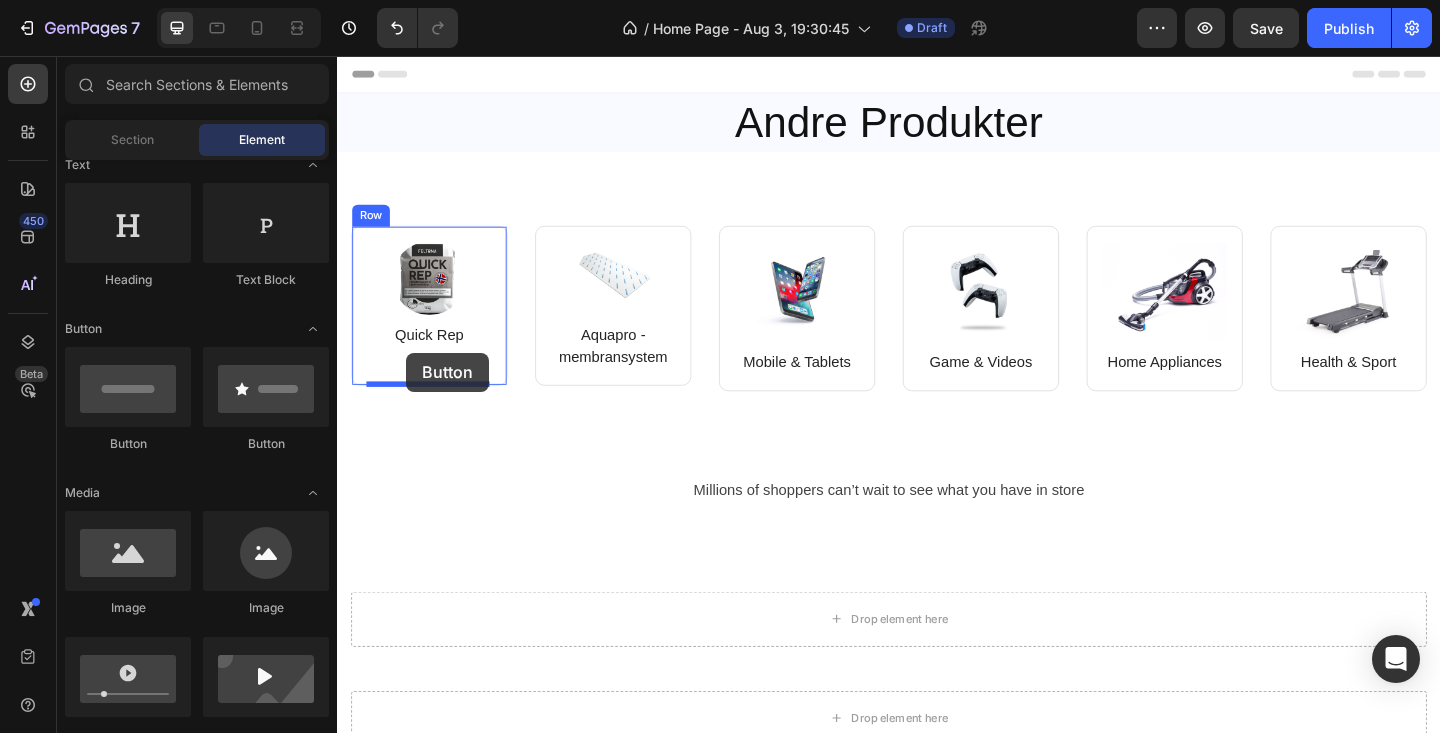 drag, startPoint x: 470, startPoint y: 447, endPoint x: 412, endPoint y: 379, distance: 89.37561 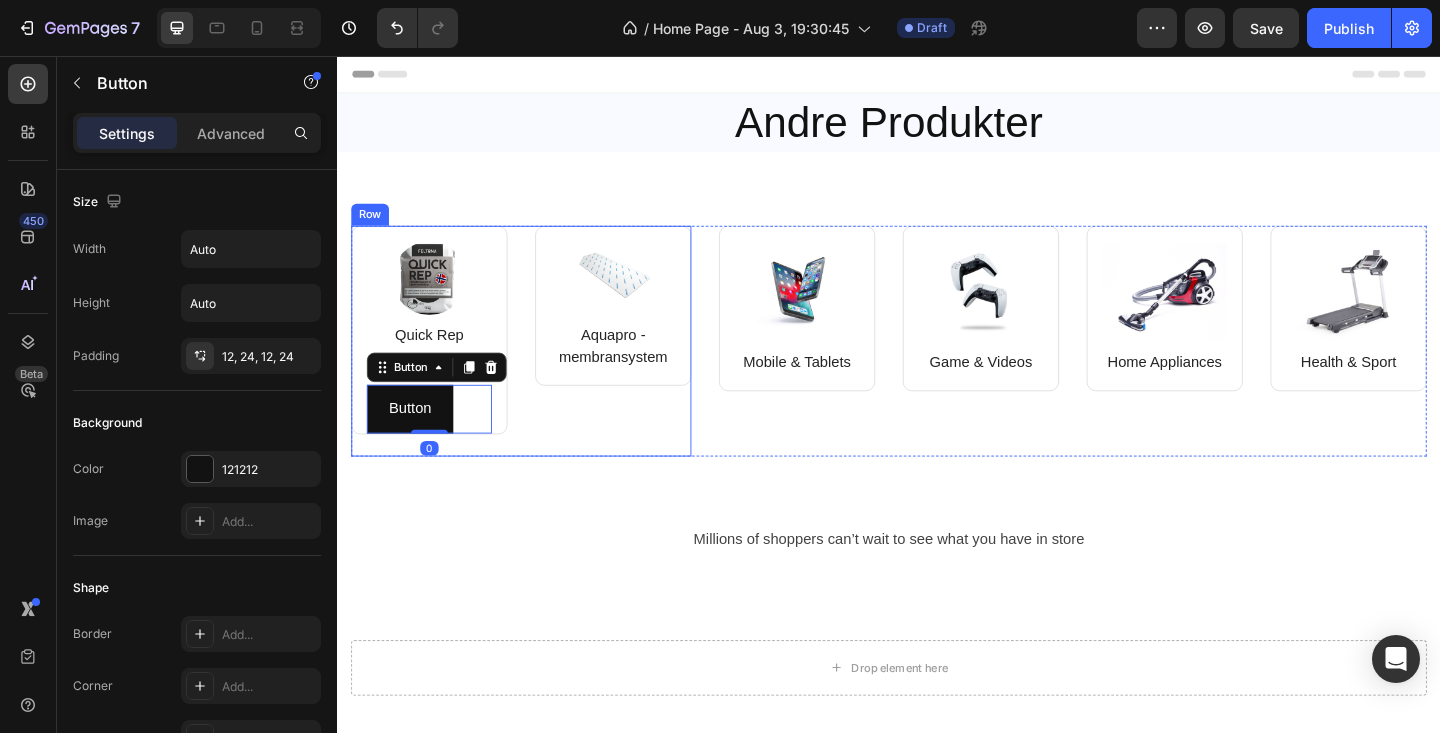 click on "Image Aquapro - membransystem Text block Row" at bounding box center (637, 366) 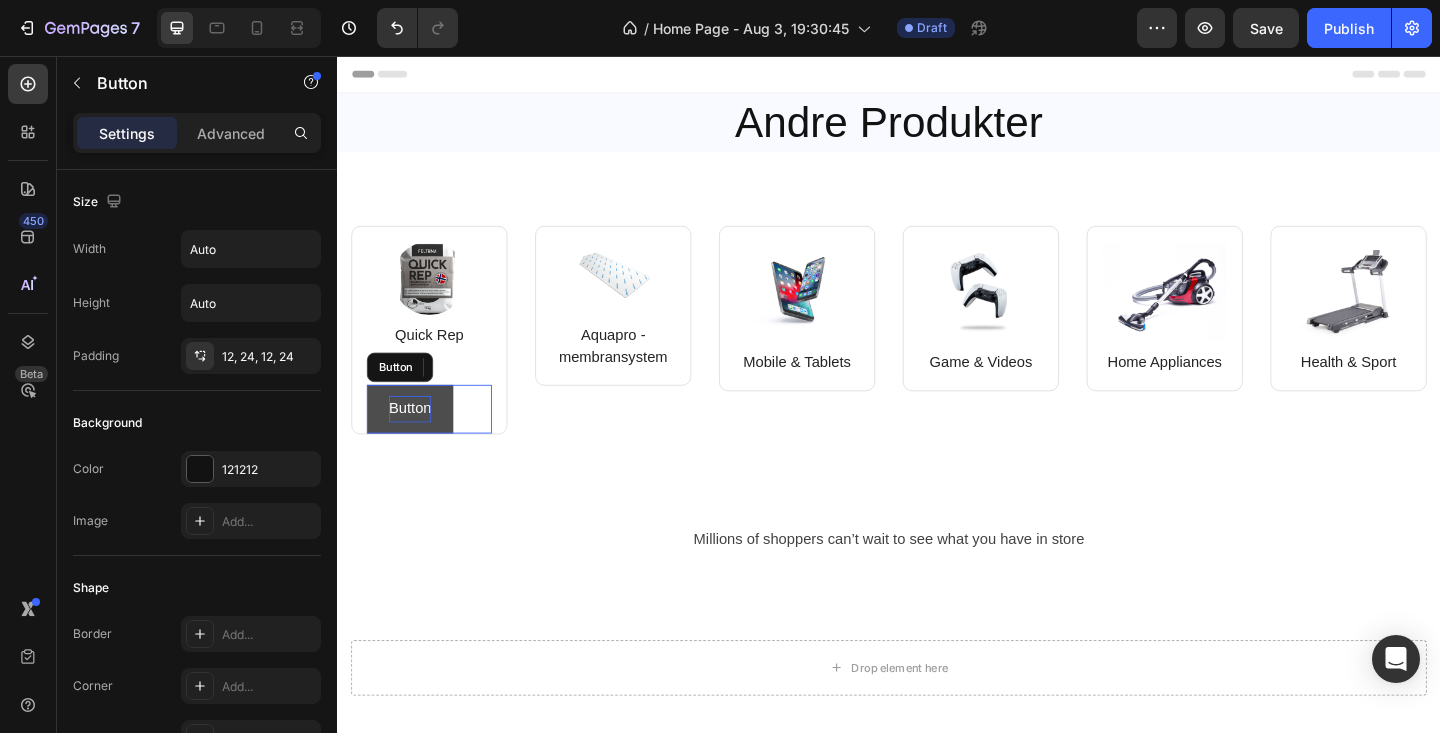 click on "Button" at bounding box center [416, 440] 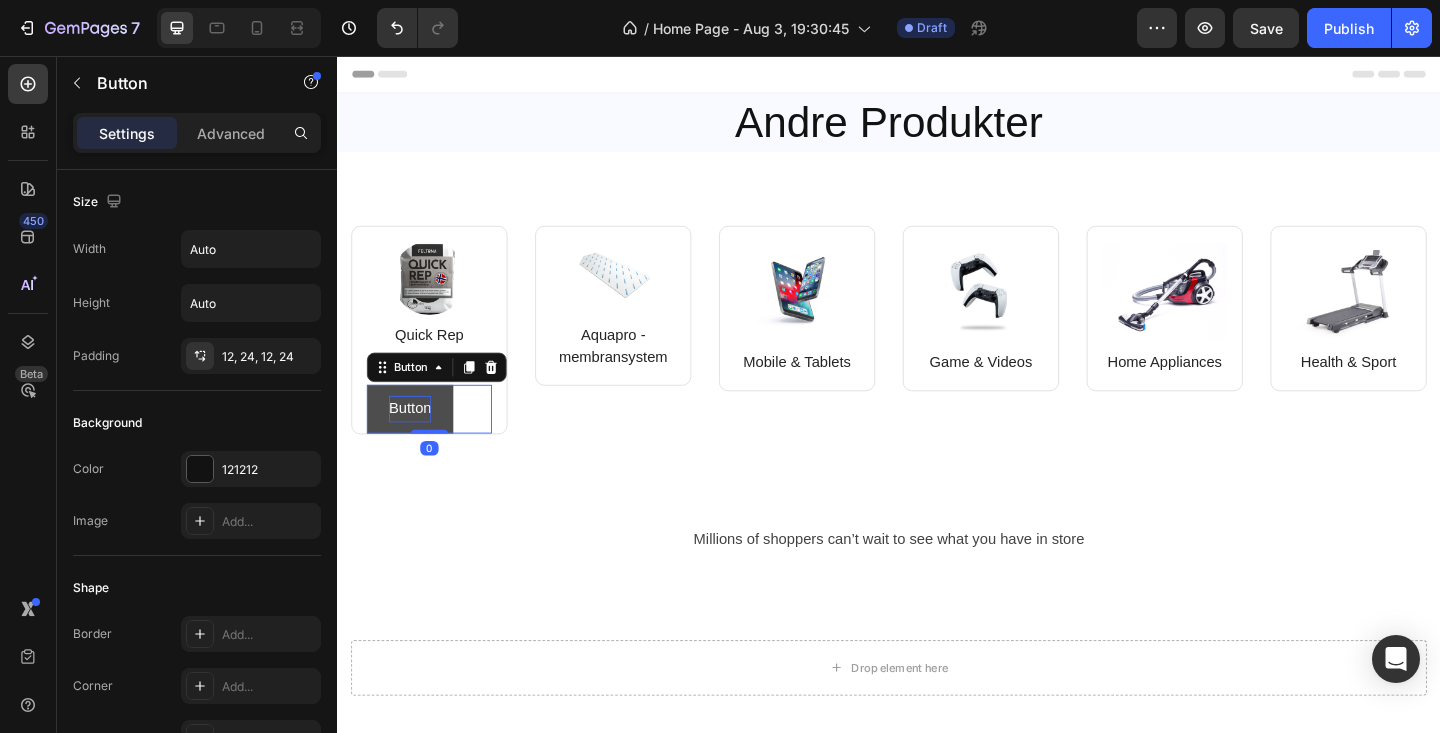 click on "Button" at bounding box center [416, 440] 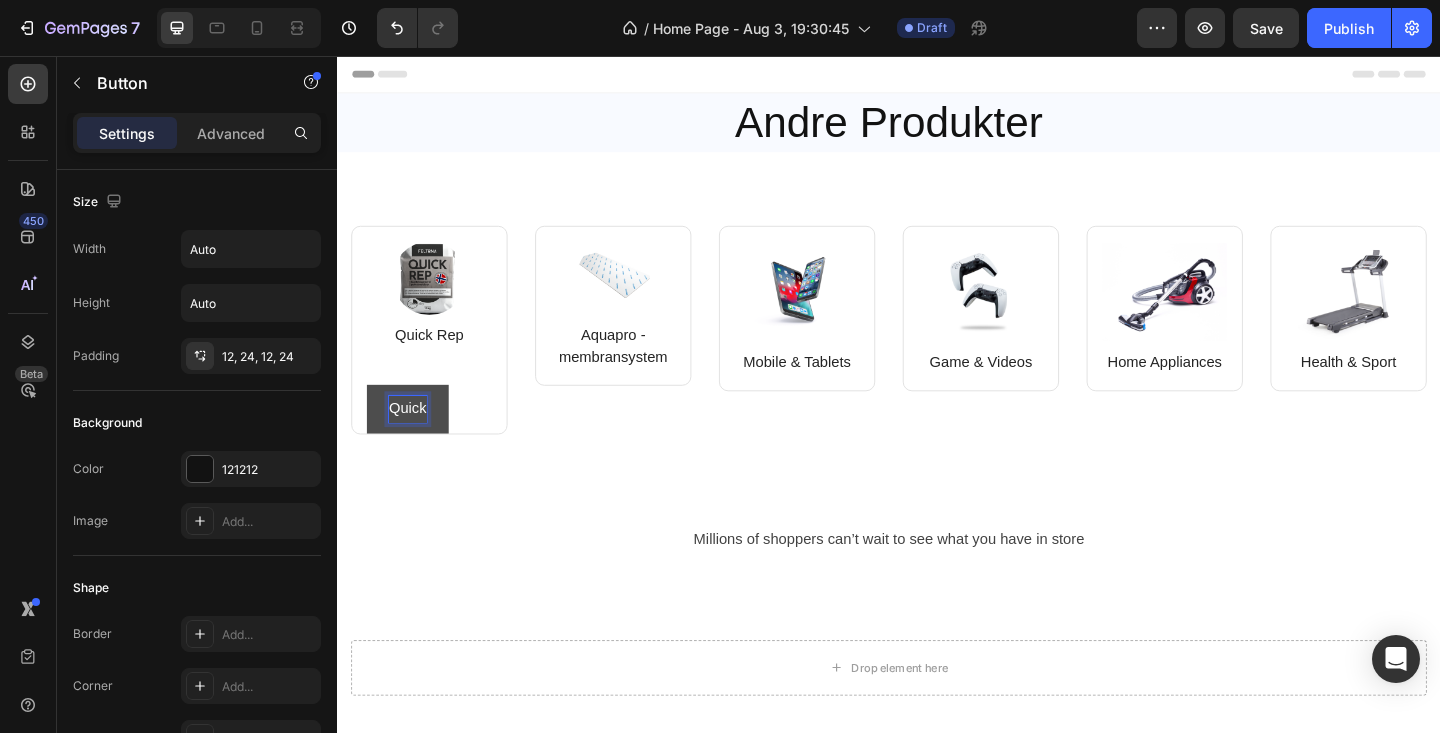 click on "Quick" at bounding box center [413, 440] 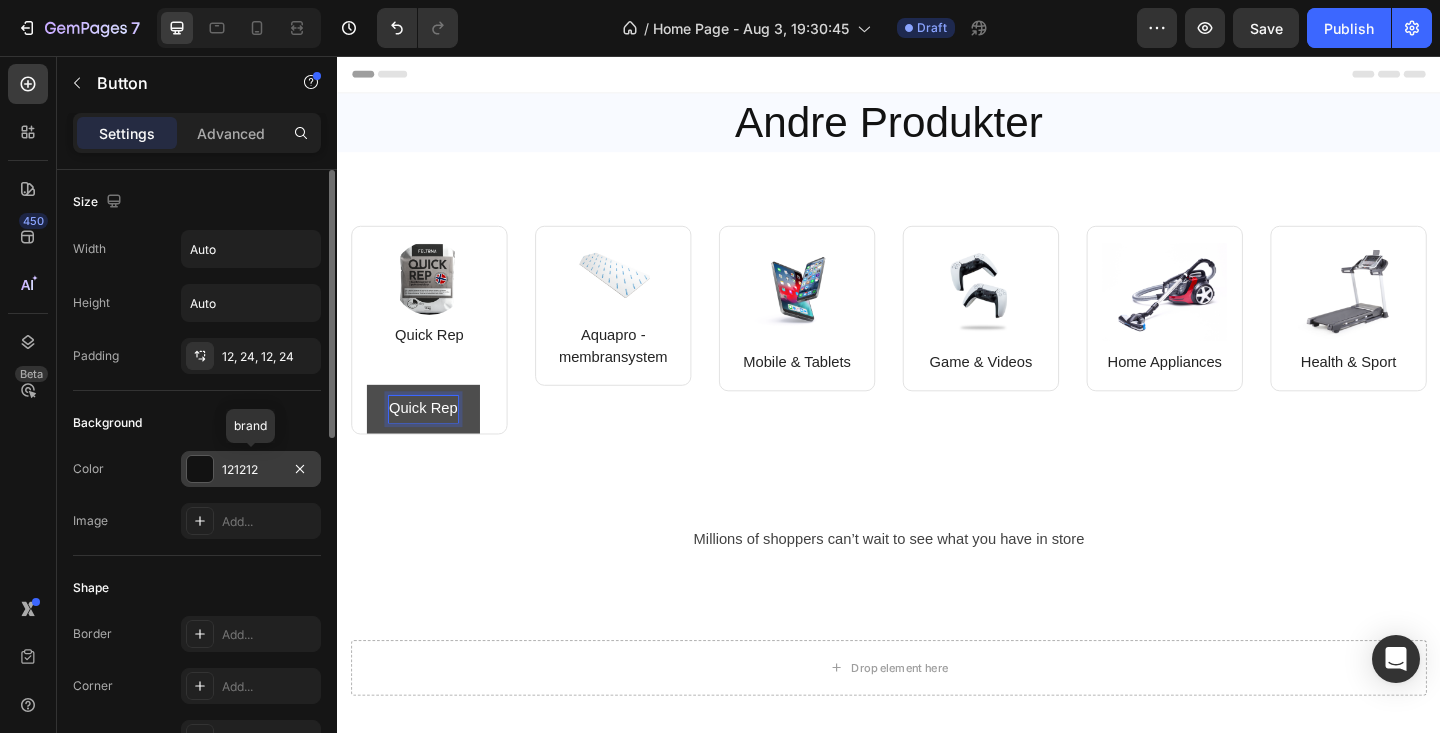 click on "121212" at bounding box center [251, 470] 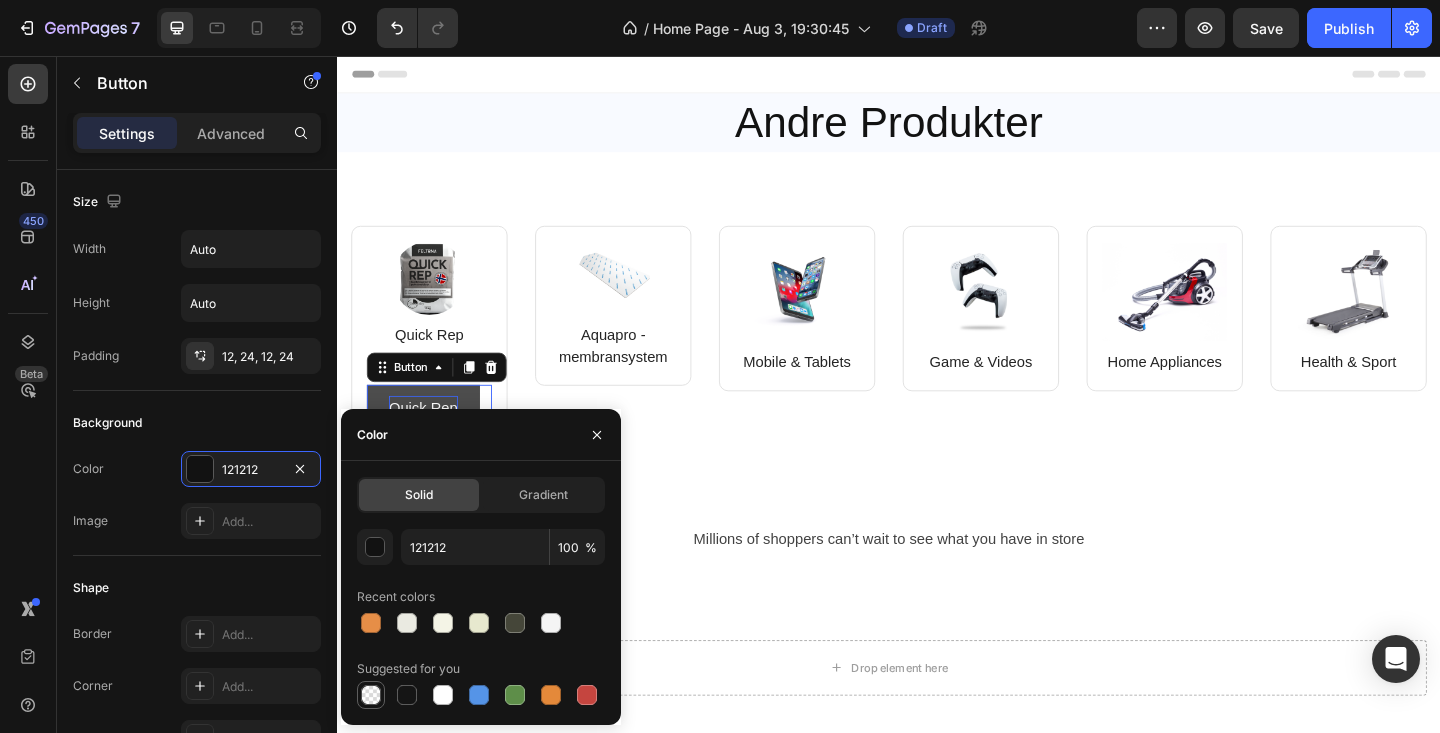click at bounding box center (371, 695) 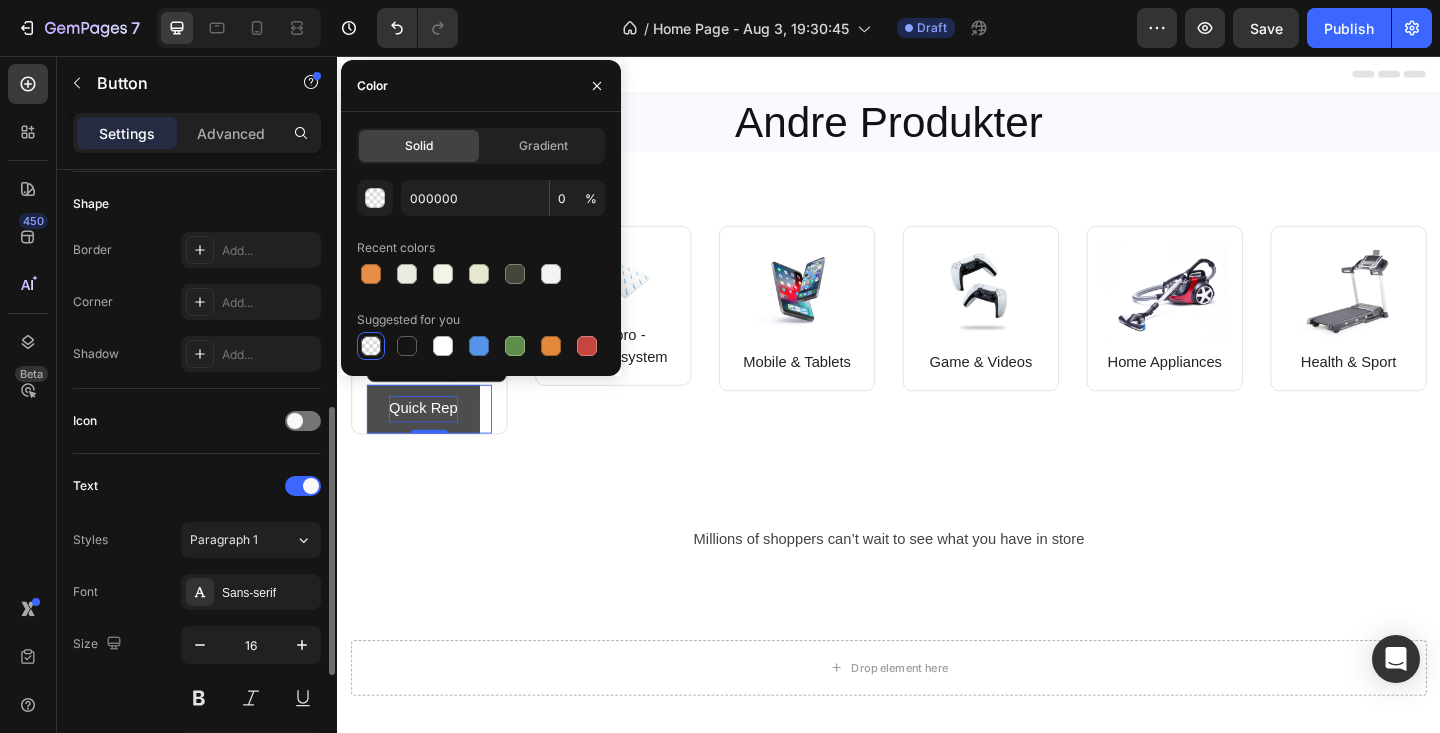scroll, scrollTop: 434, scrollLeft: 0, axis: vertical 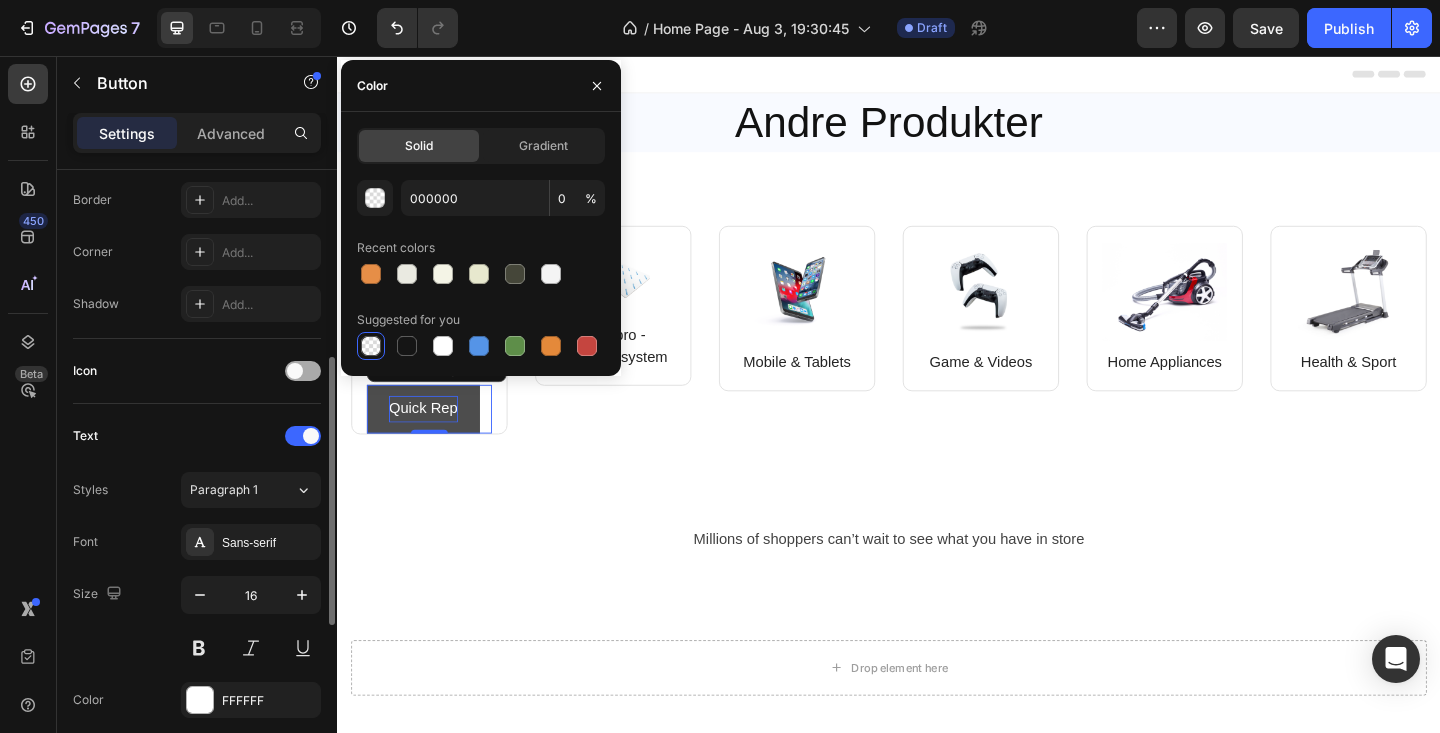 click at bounding box center [295, 371] 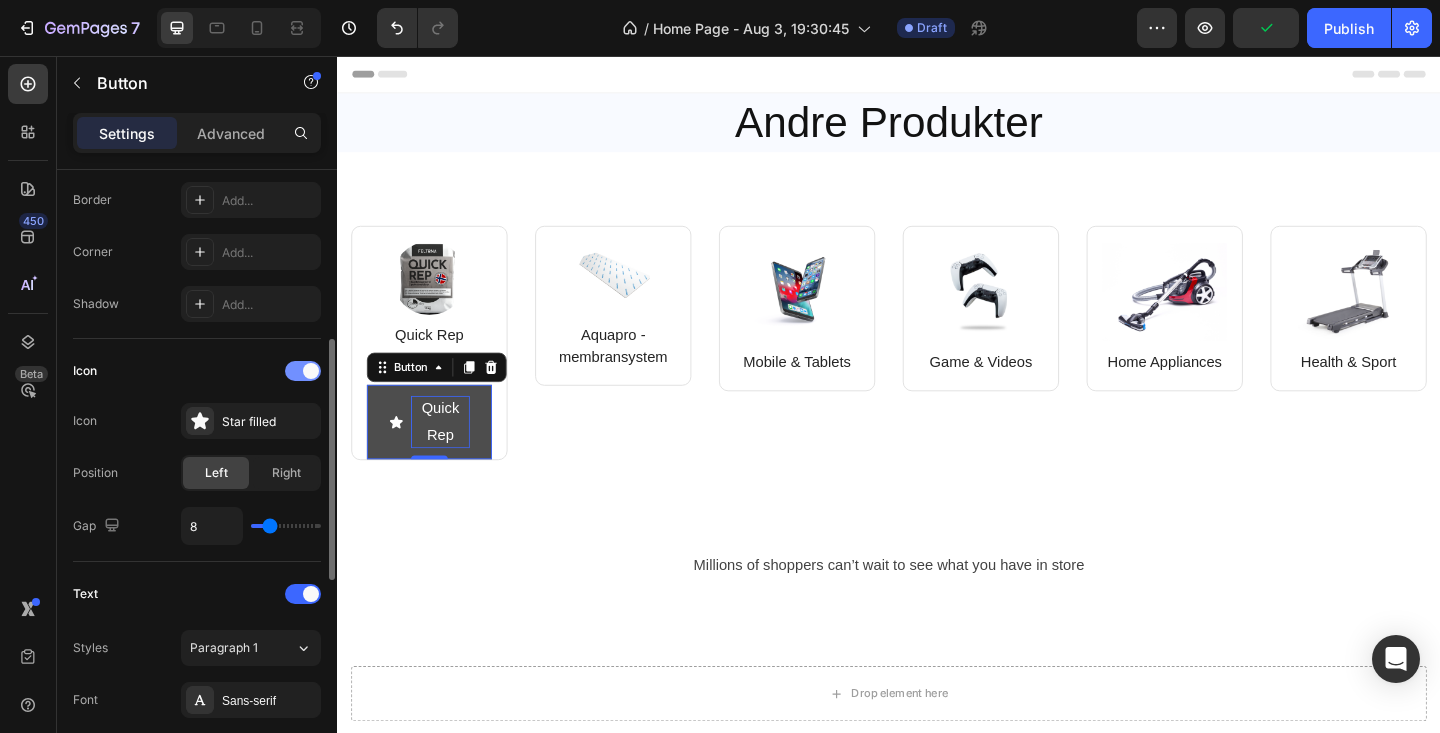click at bounding box center [303, 371] 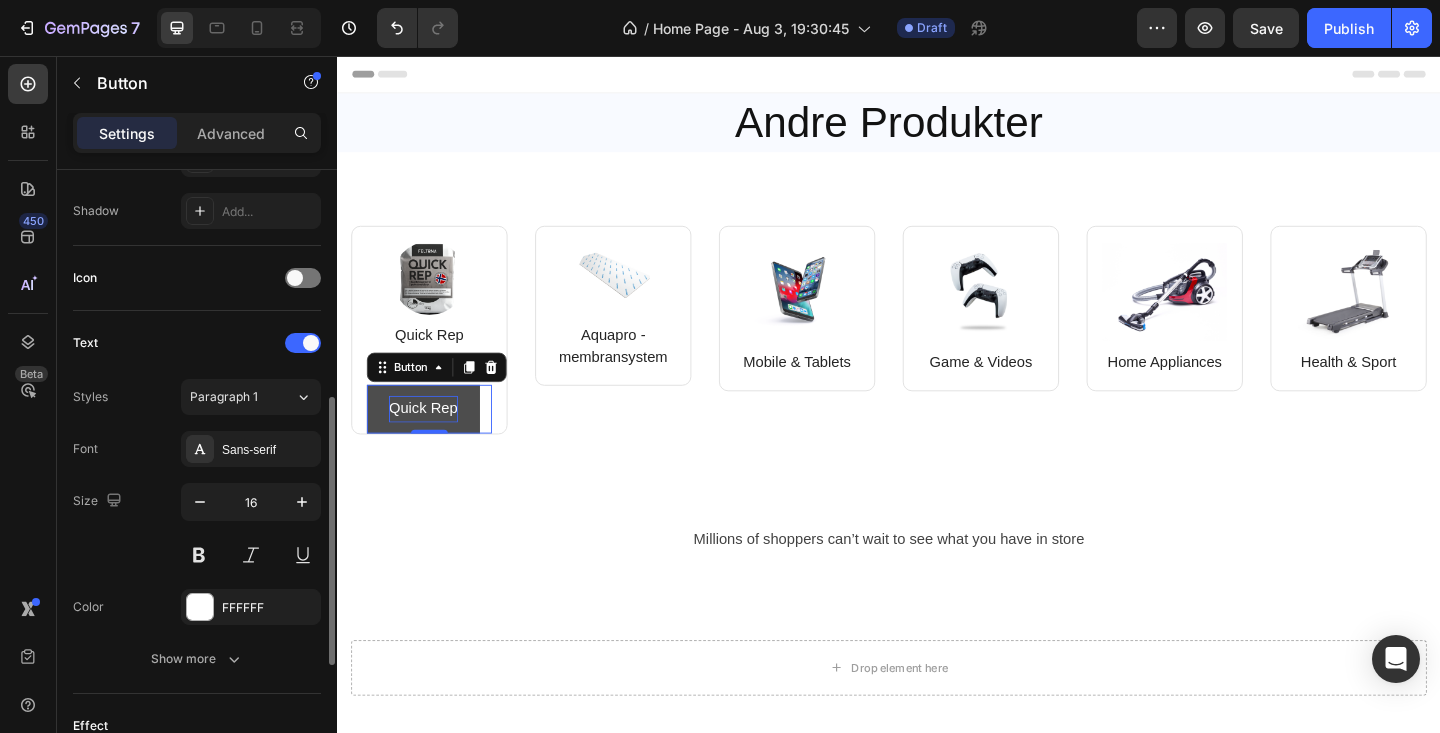 scroll, scrollTop: 531, scrollLeft: 0, axis: vertical 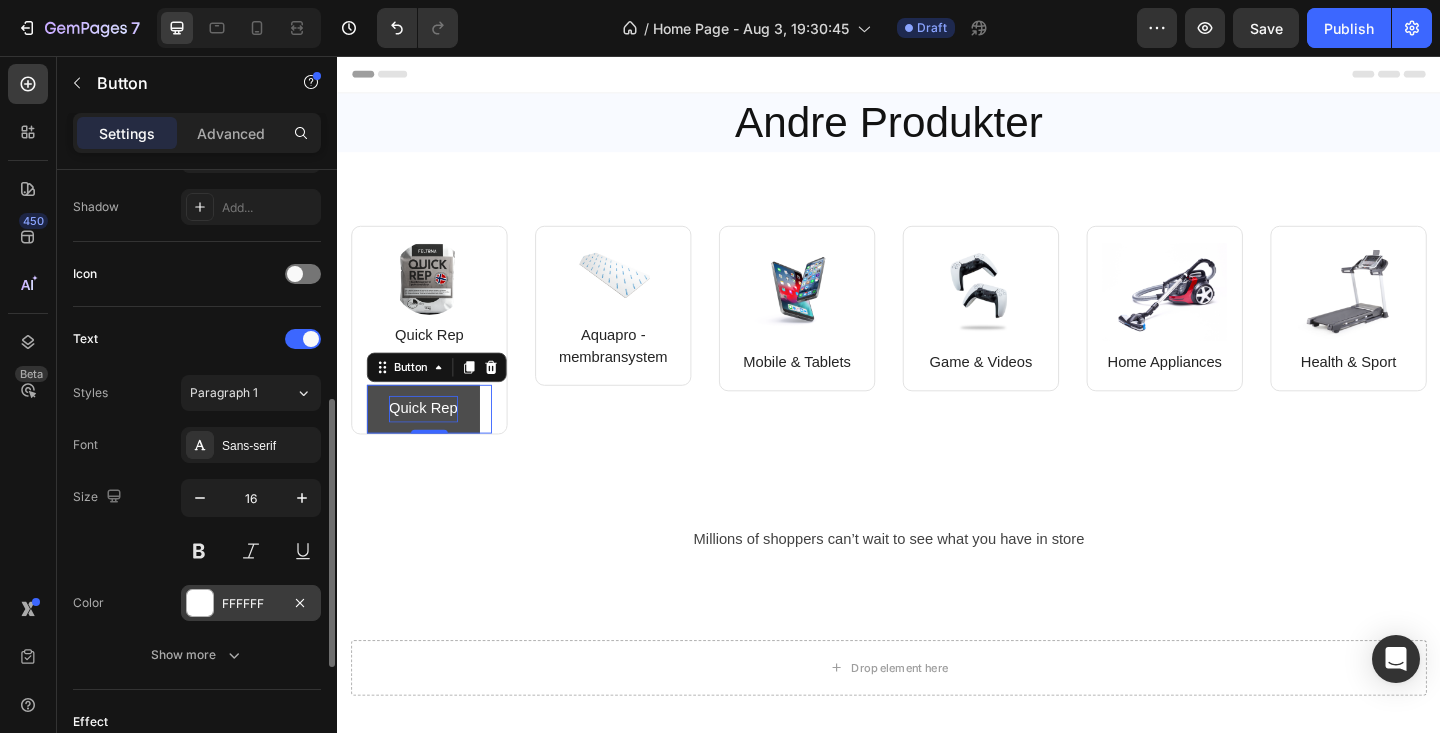 click at bounding box center [200, 603] 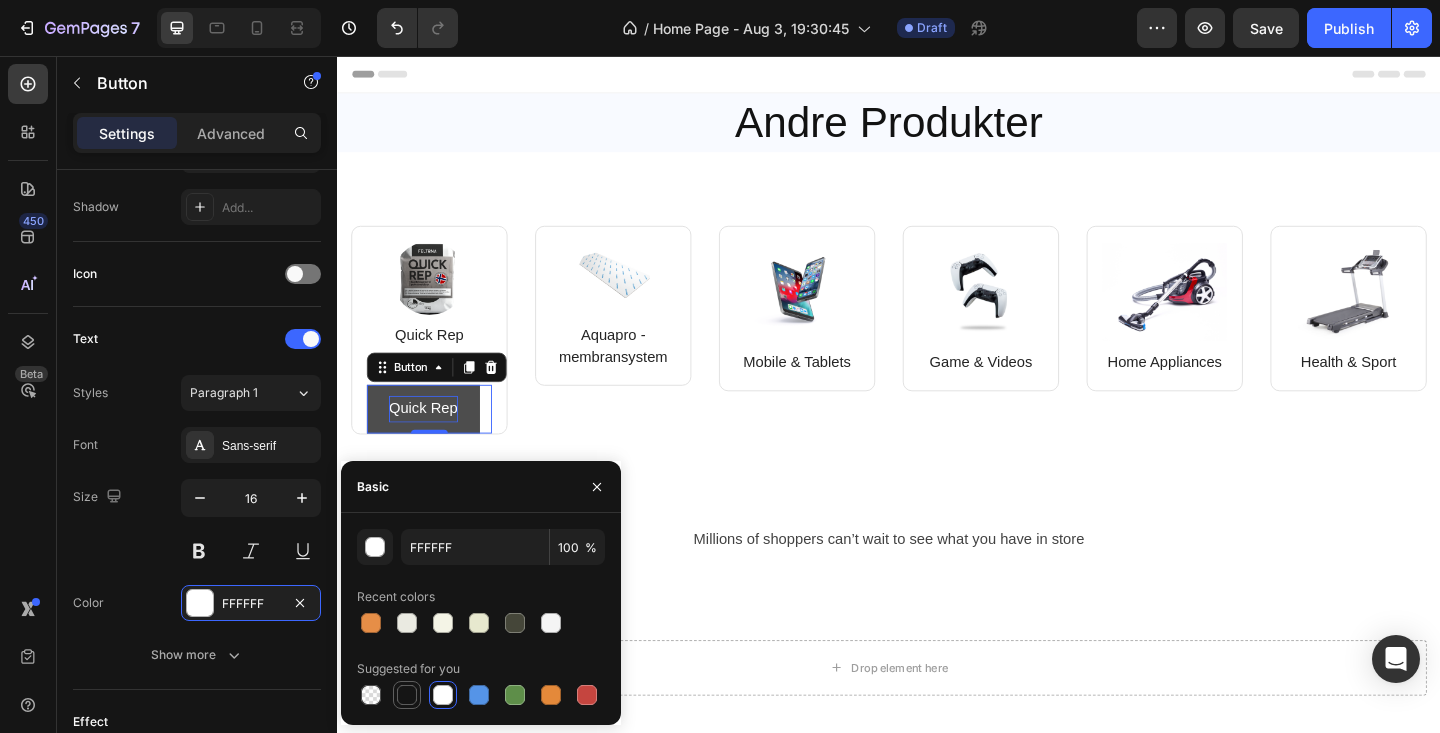 click at bounding box center (407, 695) 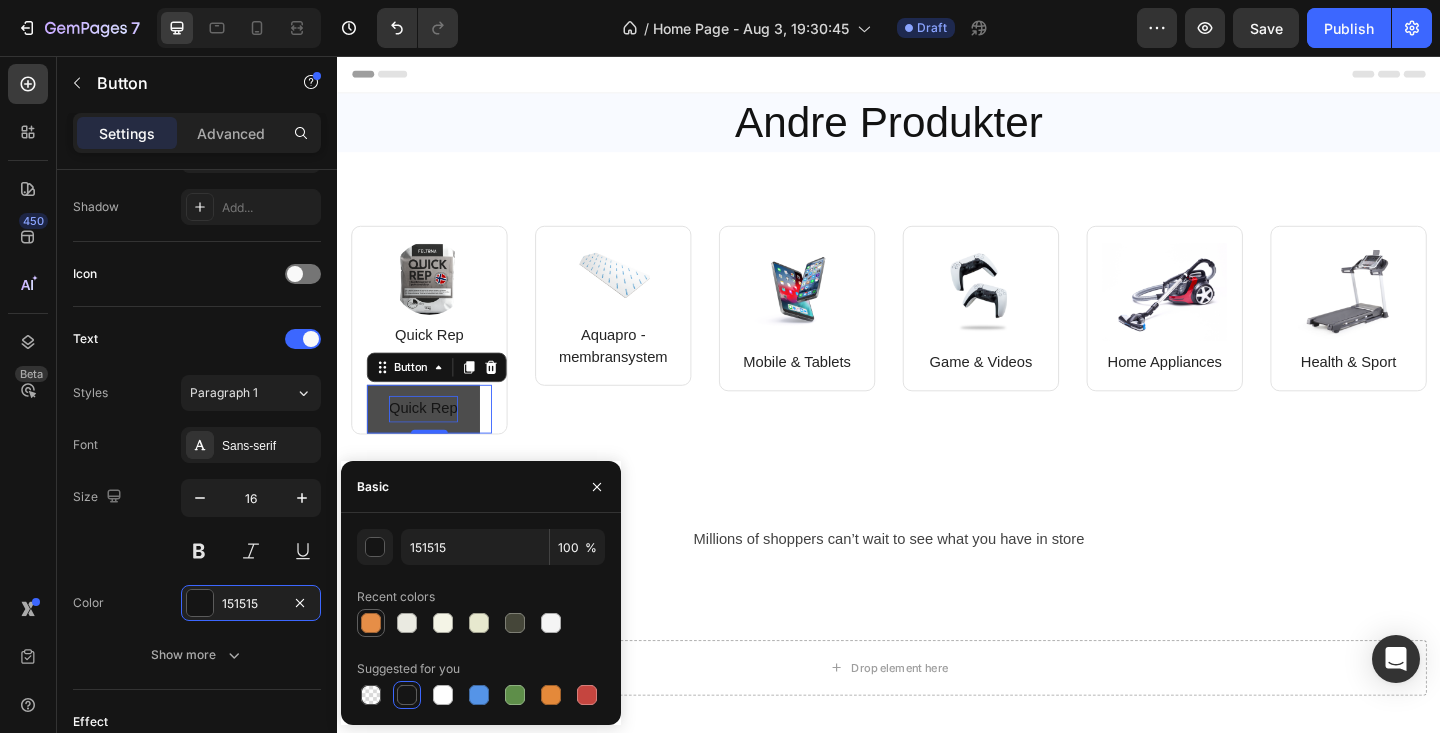 click at bounding box center (371, 623) 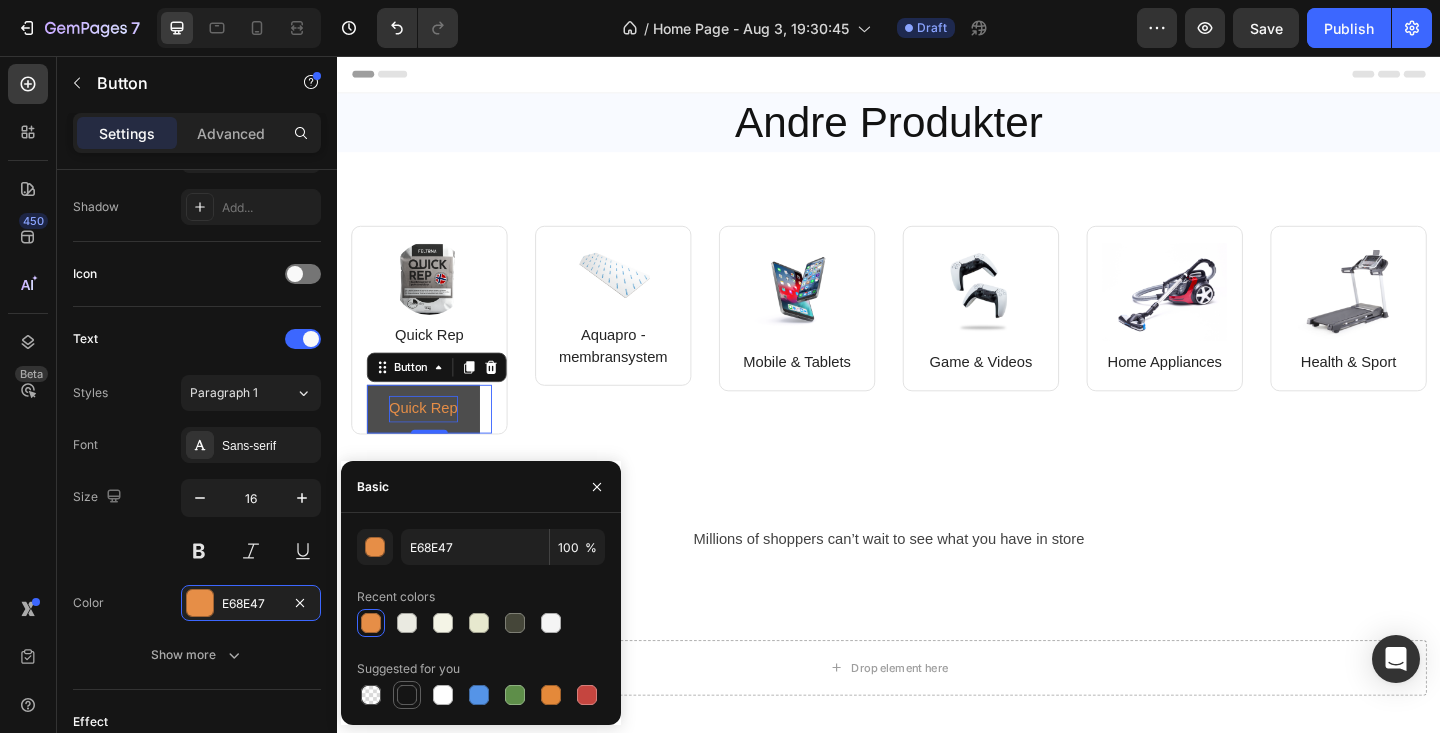 click at bounding box center (407, 695) 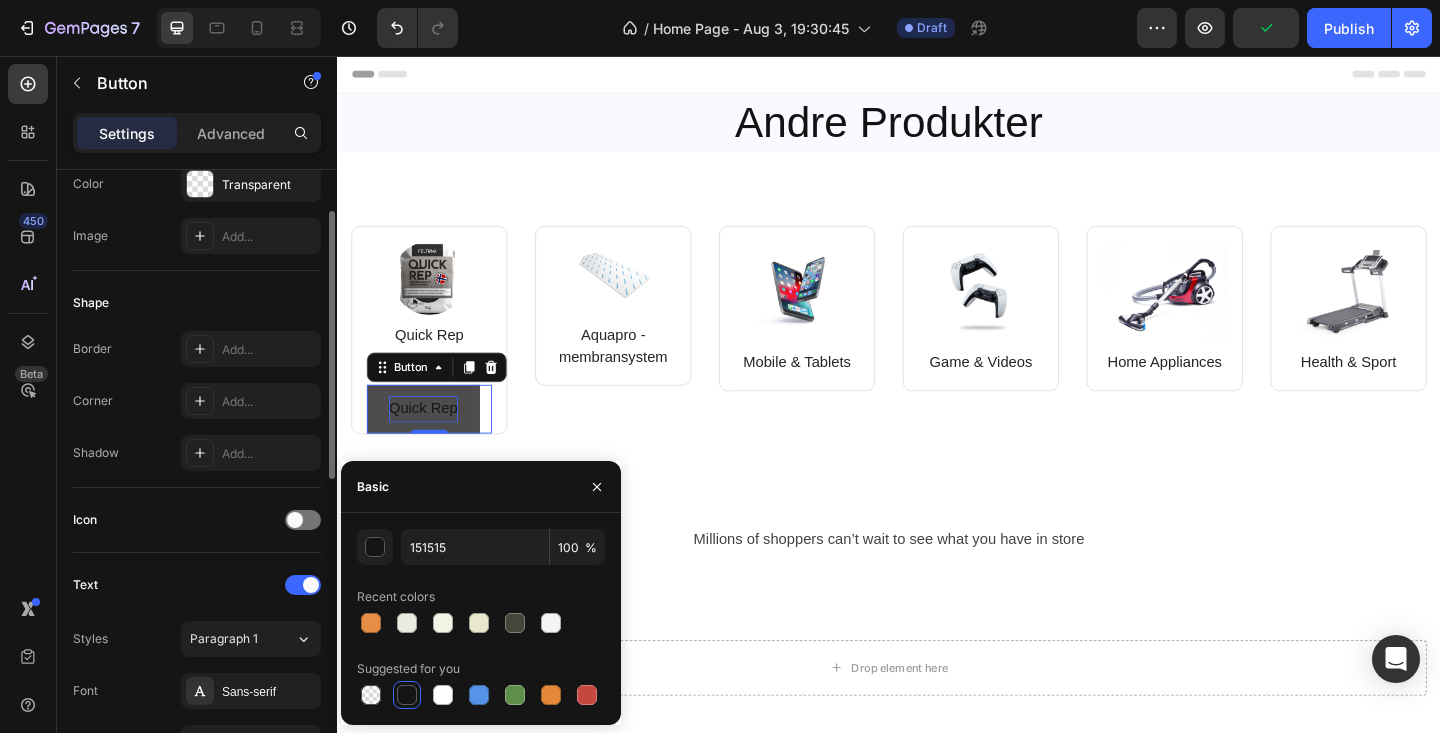 scroll, scrollTop: 0, scrollLeft: 0, axis: both 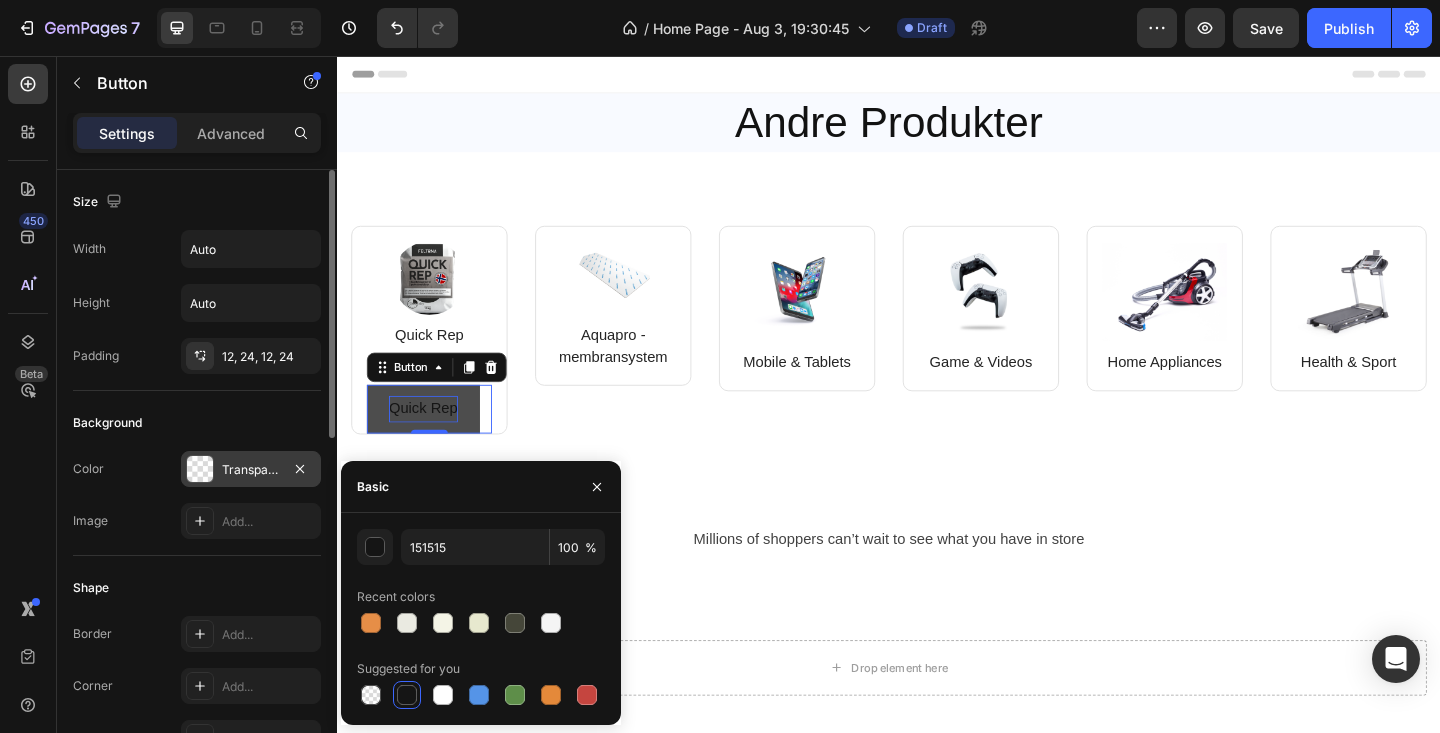 click on "Transparent" at bounding box center (251, 469) 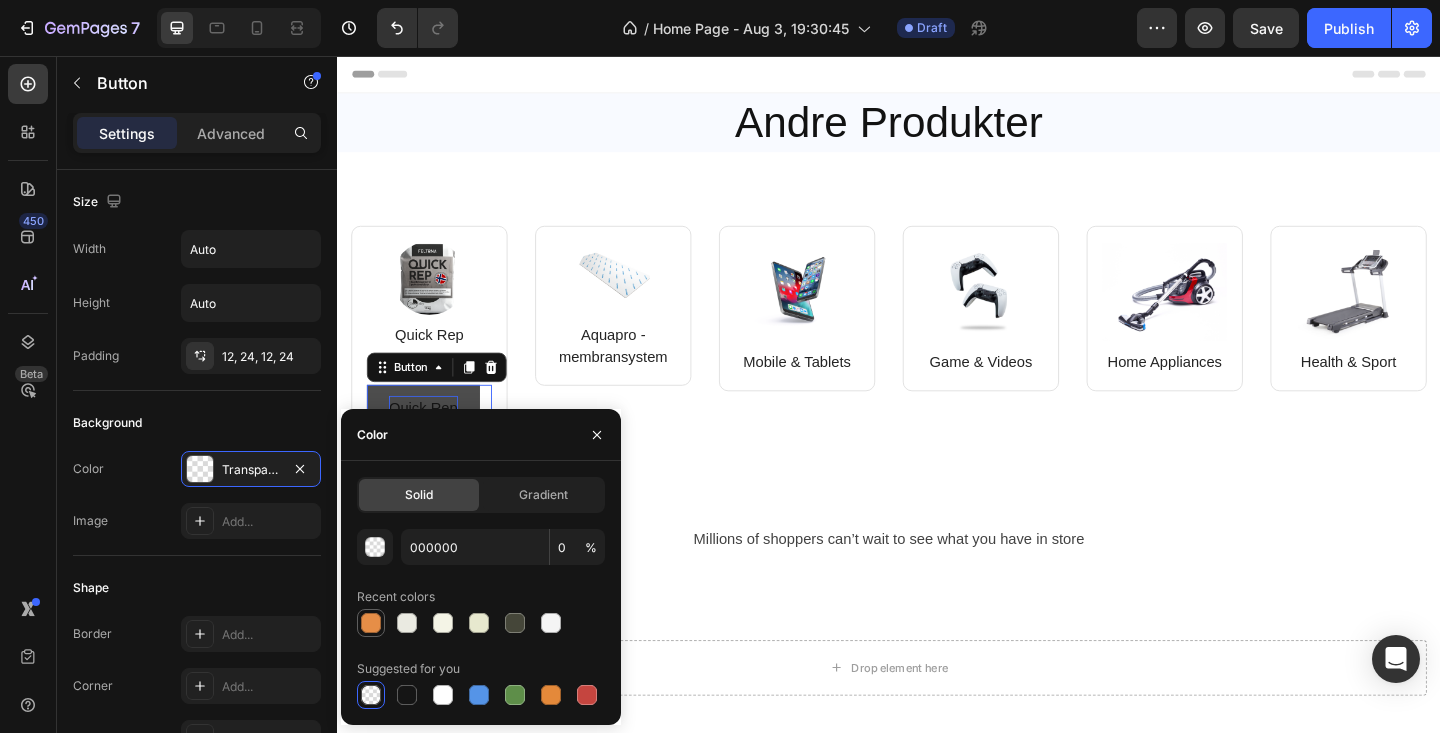 click at bounding box center (371, 623) 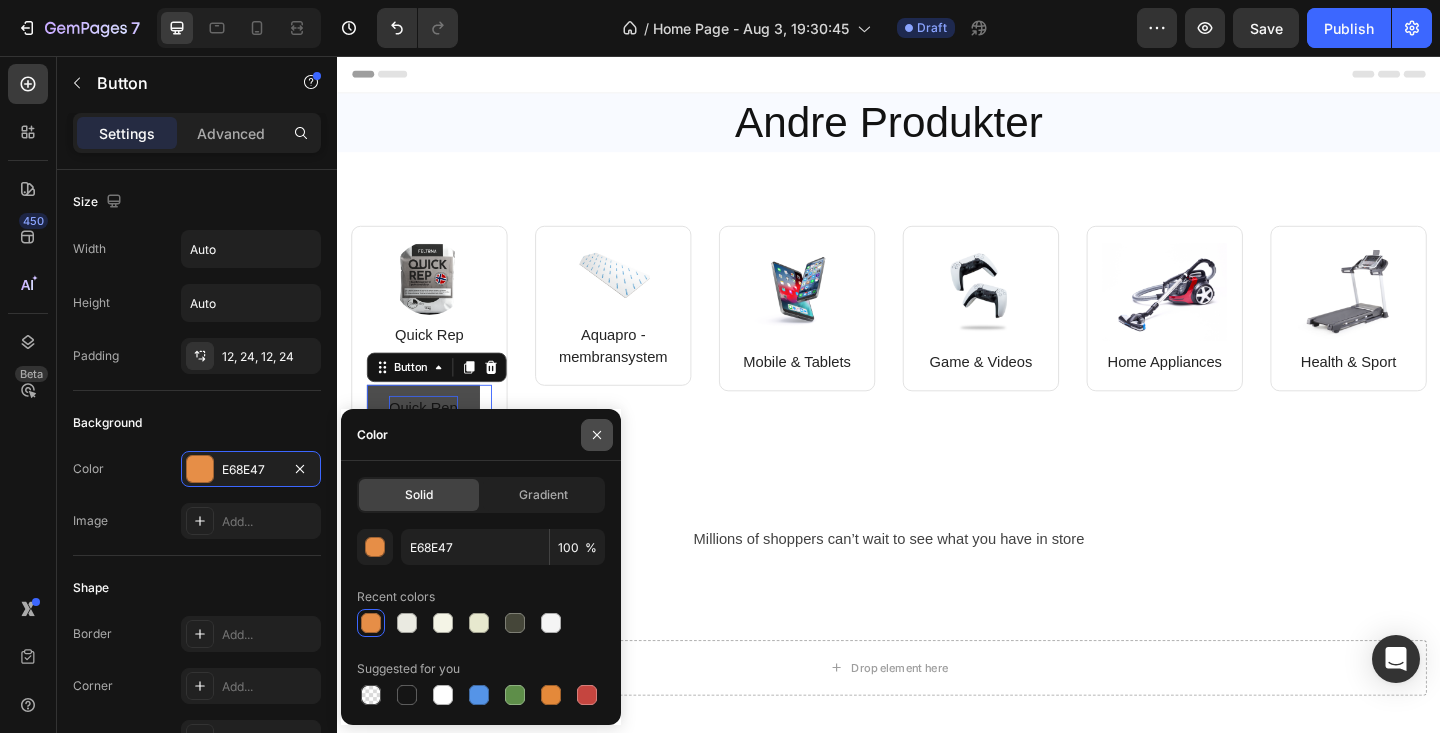 click 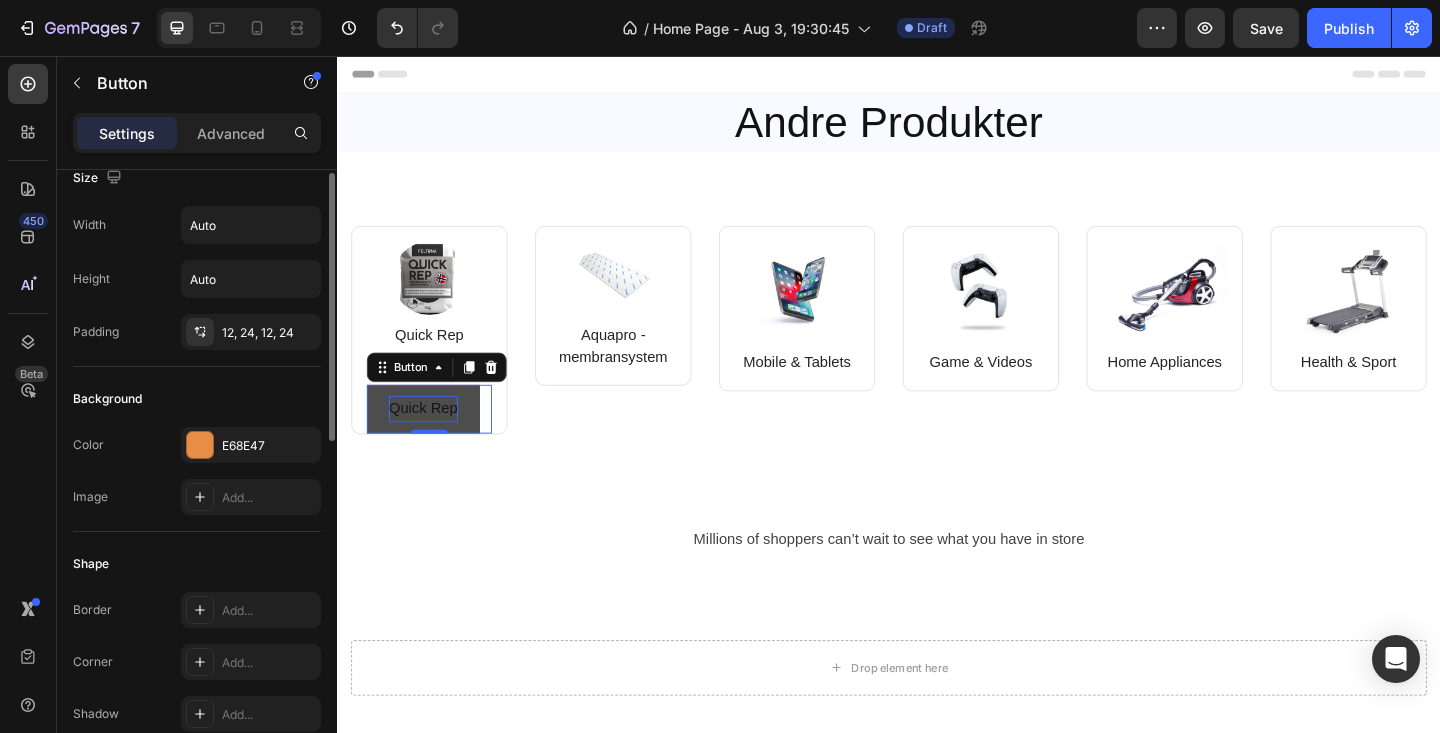 scroll, scrollTop: 0, scrollLeft: 0, axis: both 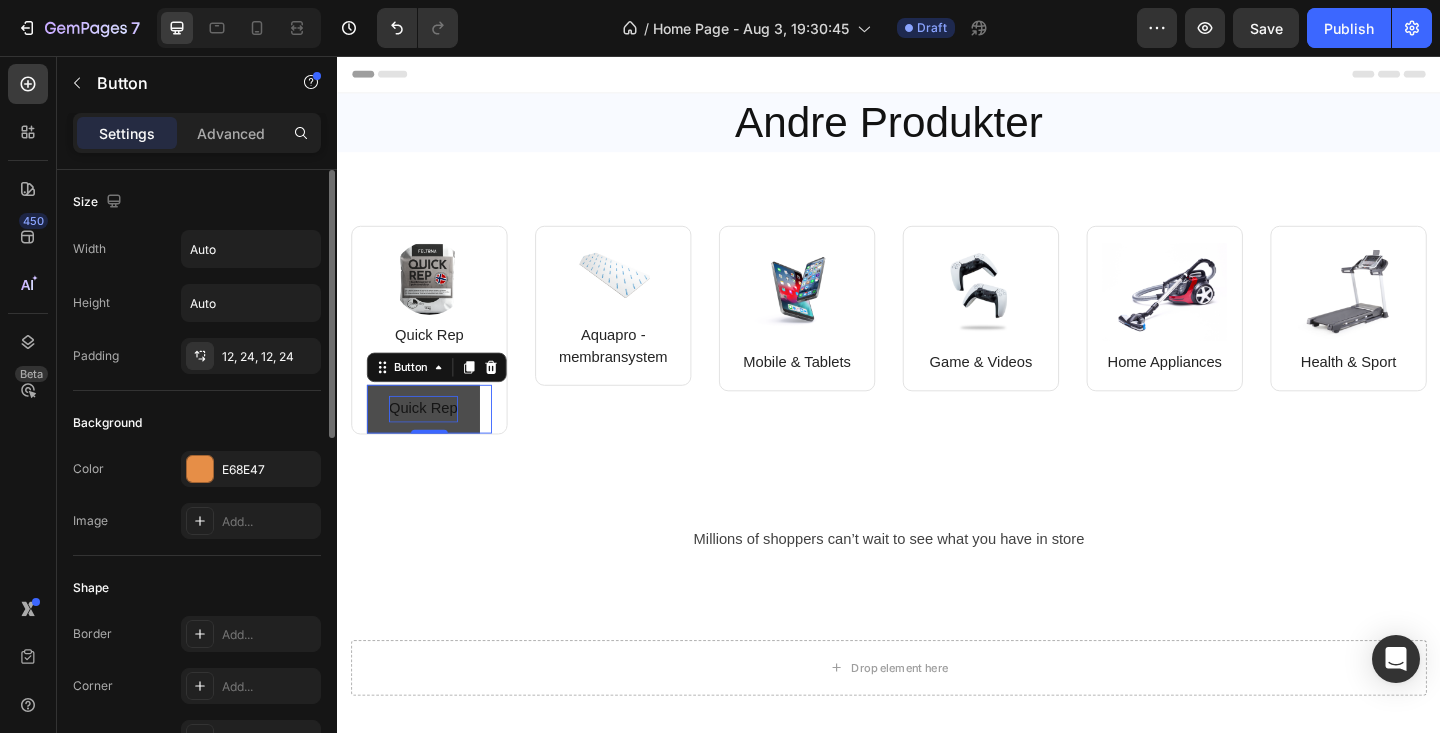 click on "Width Auto Height Auto Padding 12, 24, 12, 24" at bounding box center (197, 302) 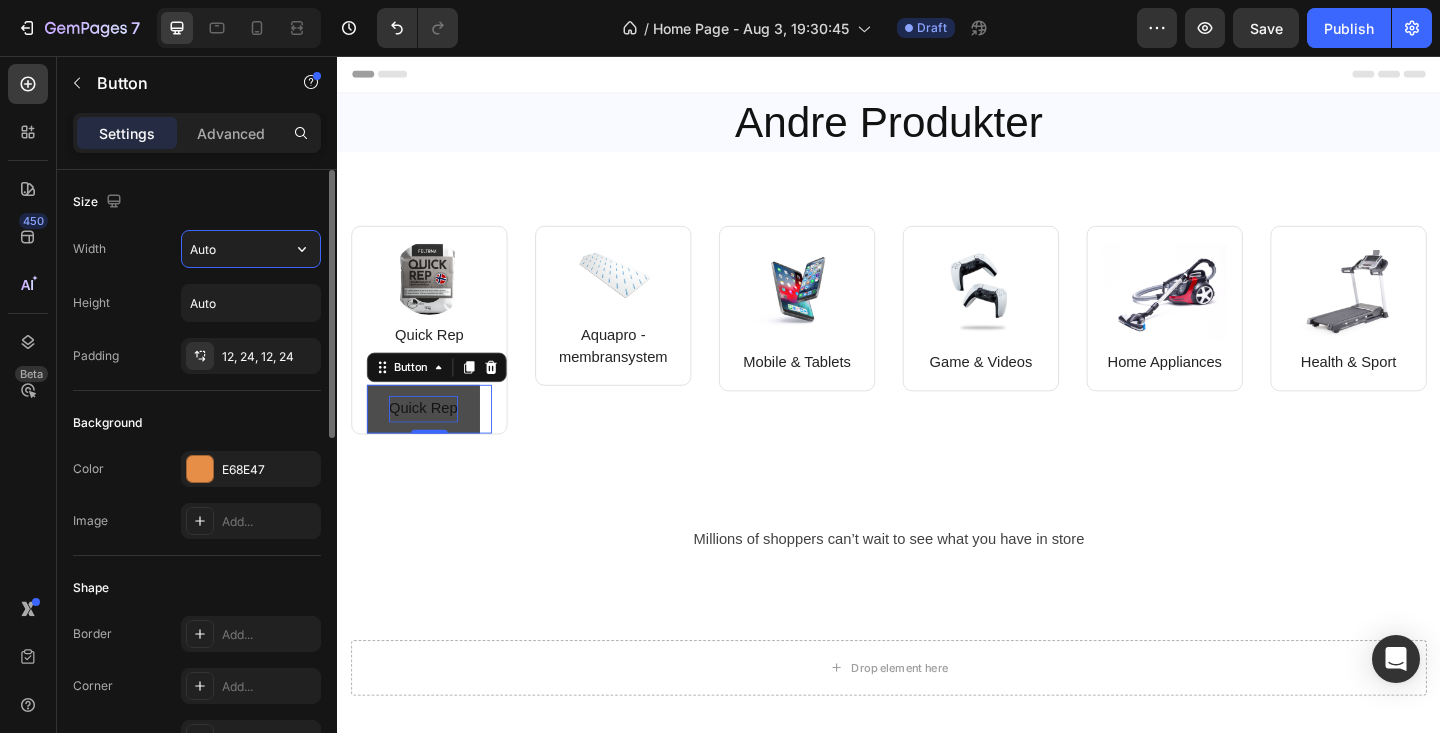 click on "Auto" at bounding box center (251, 249) 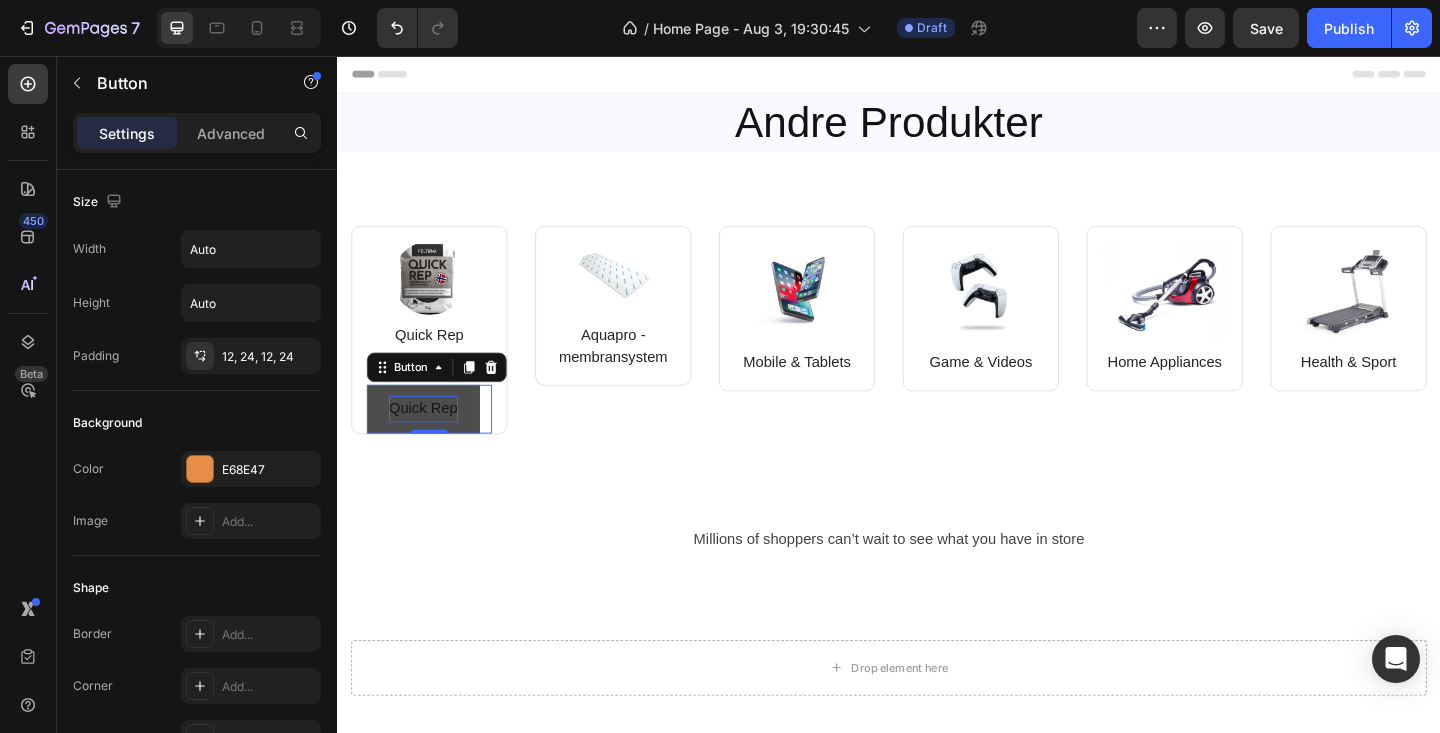 click at bounding box center (329, 1100) 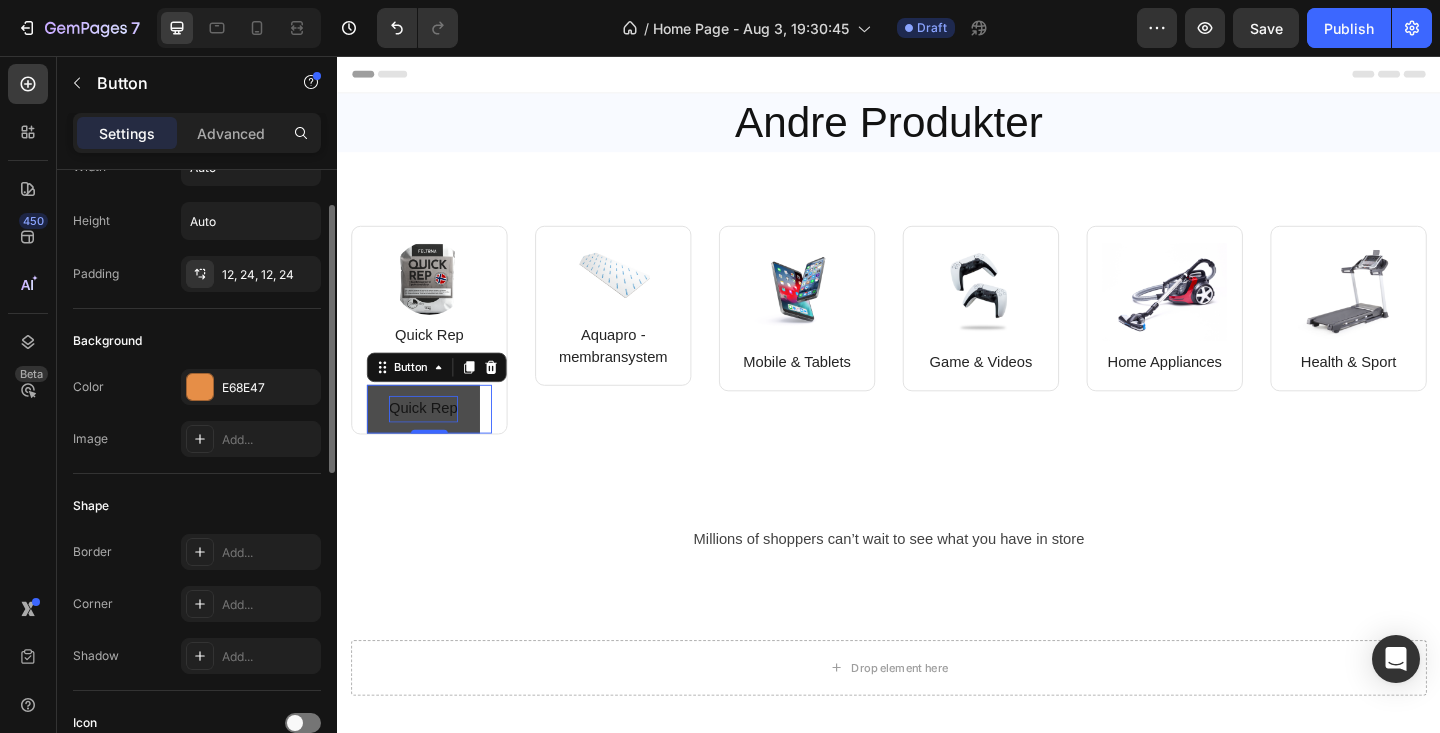 scroll, scrollTop: 0, scrollLeft: 0, axis: both 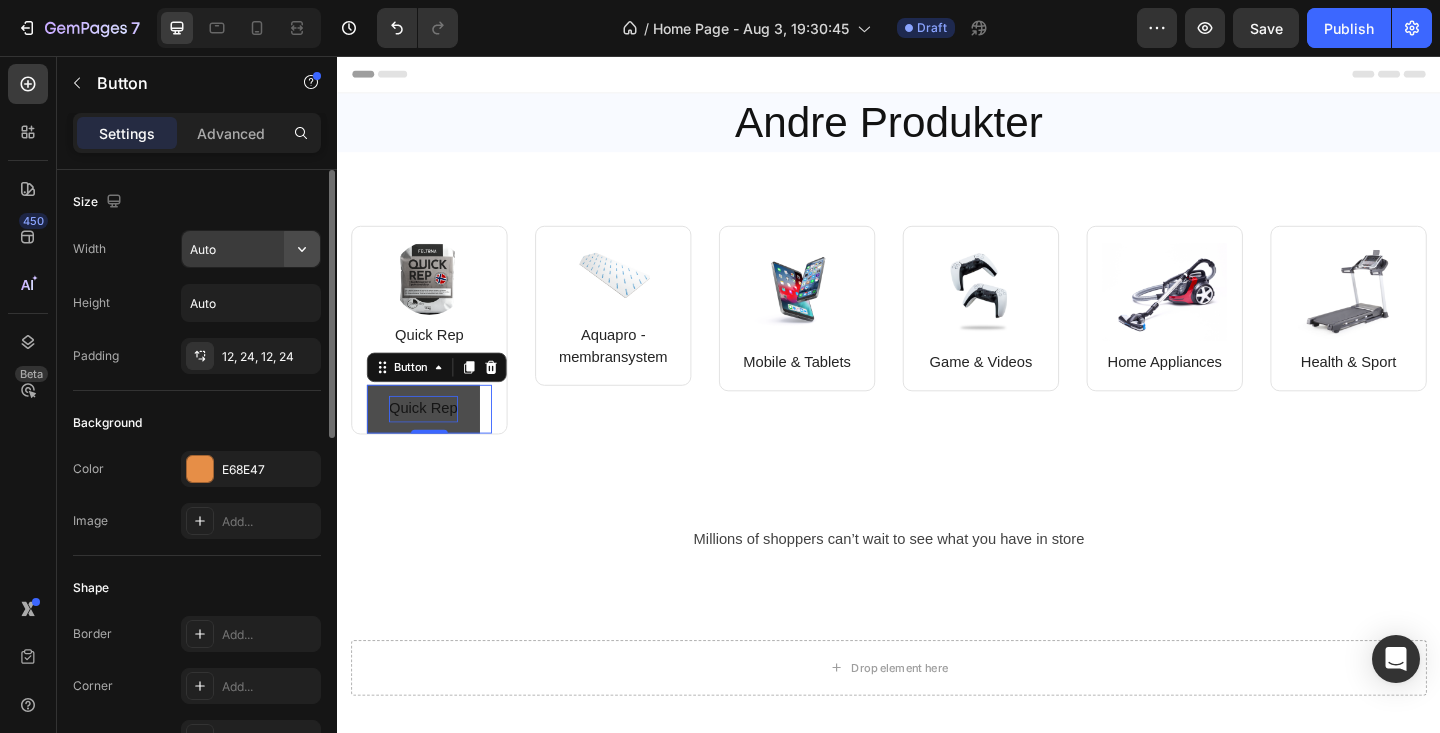 click 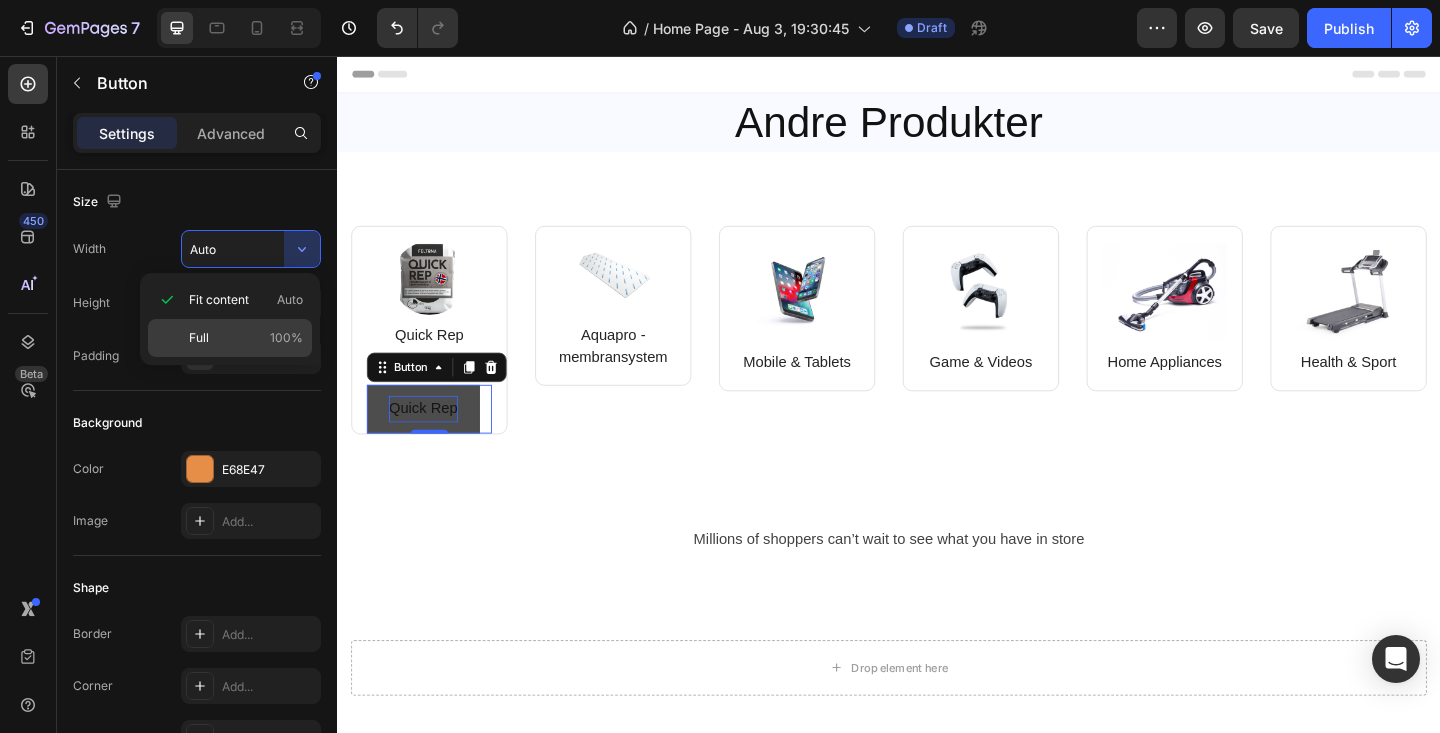 click on "Full 100%" 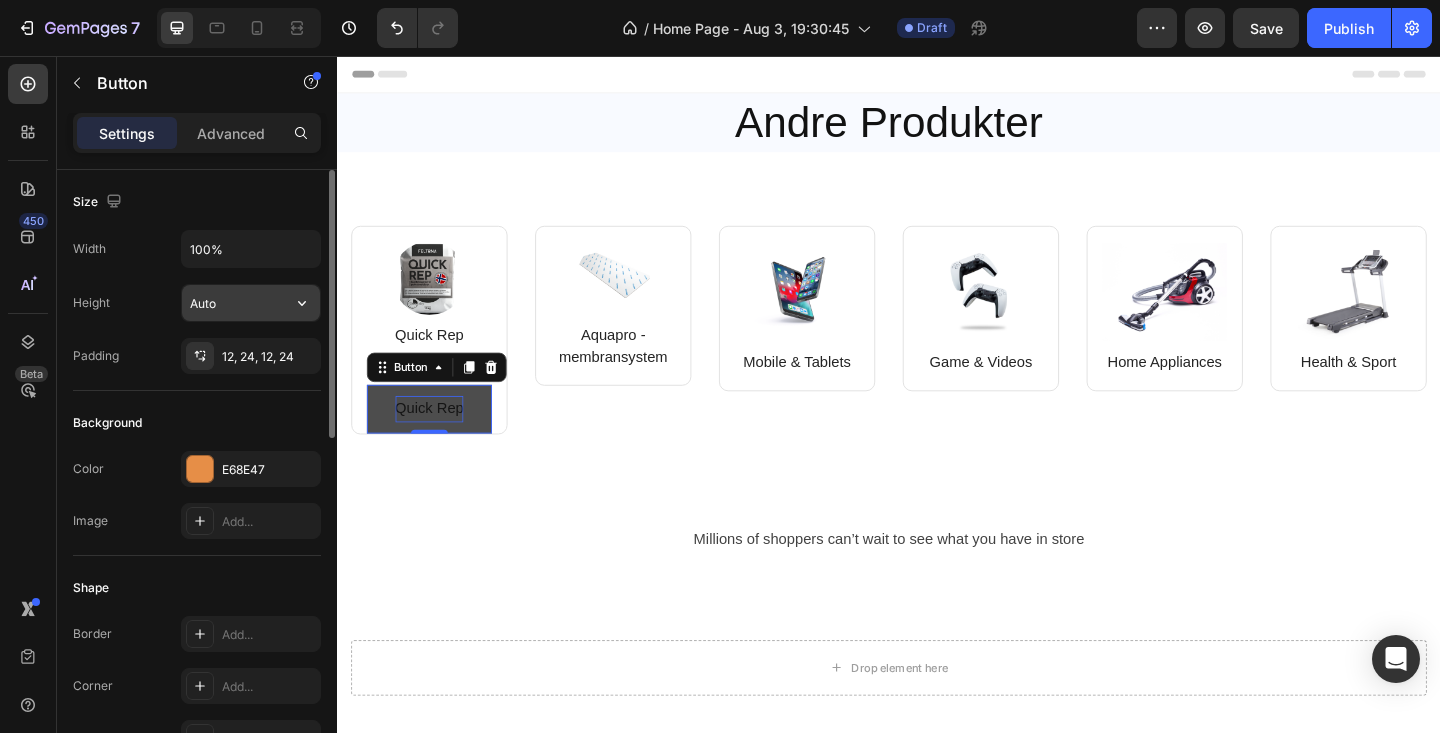 click on "Auto" at bounding box center [251, 303] 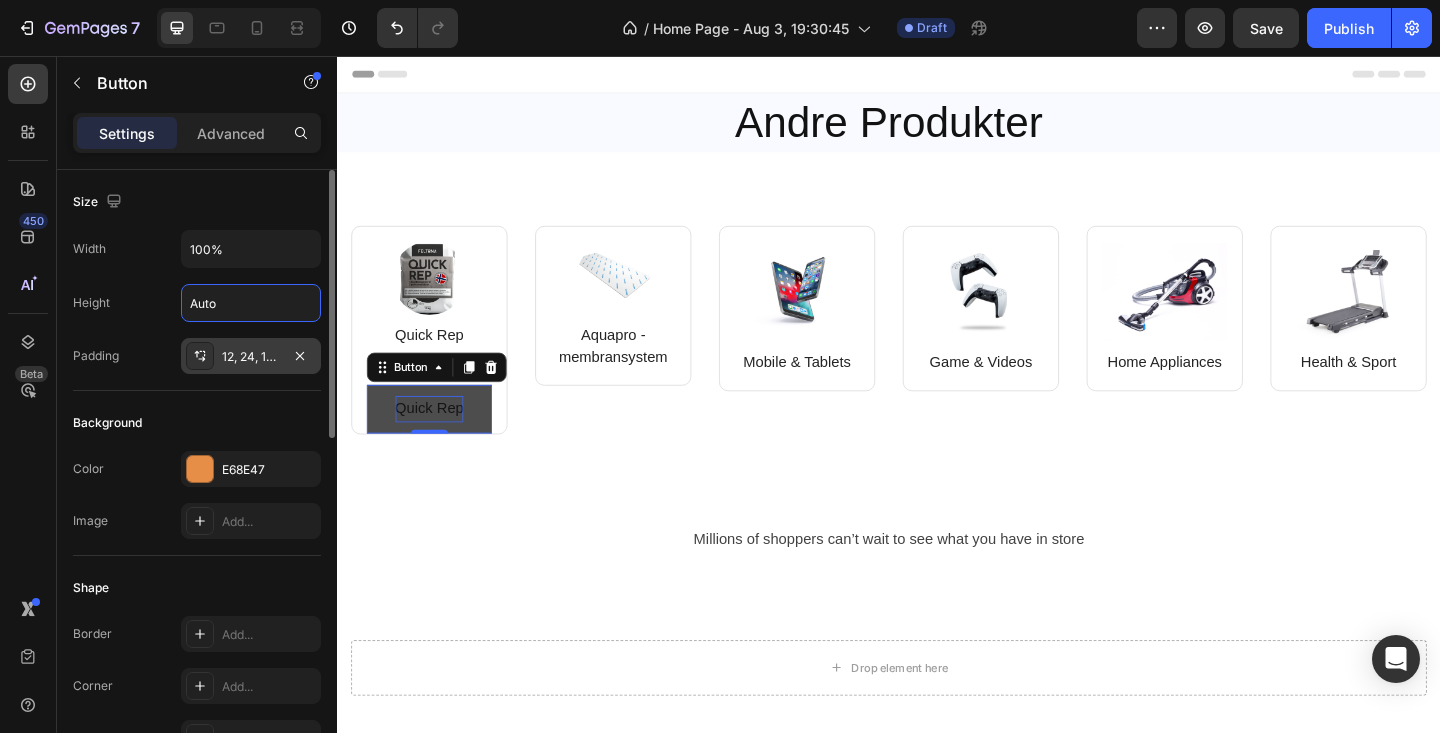 click on "12, 24, 12, 24" at bounding box center (251, 357) 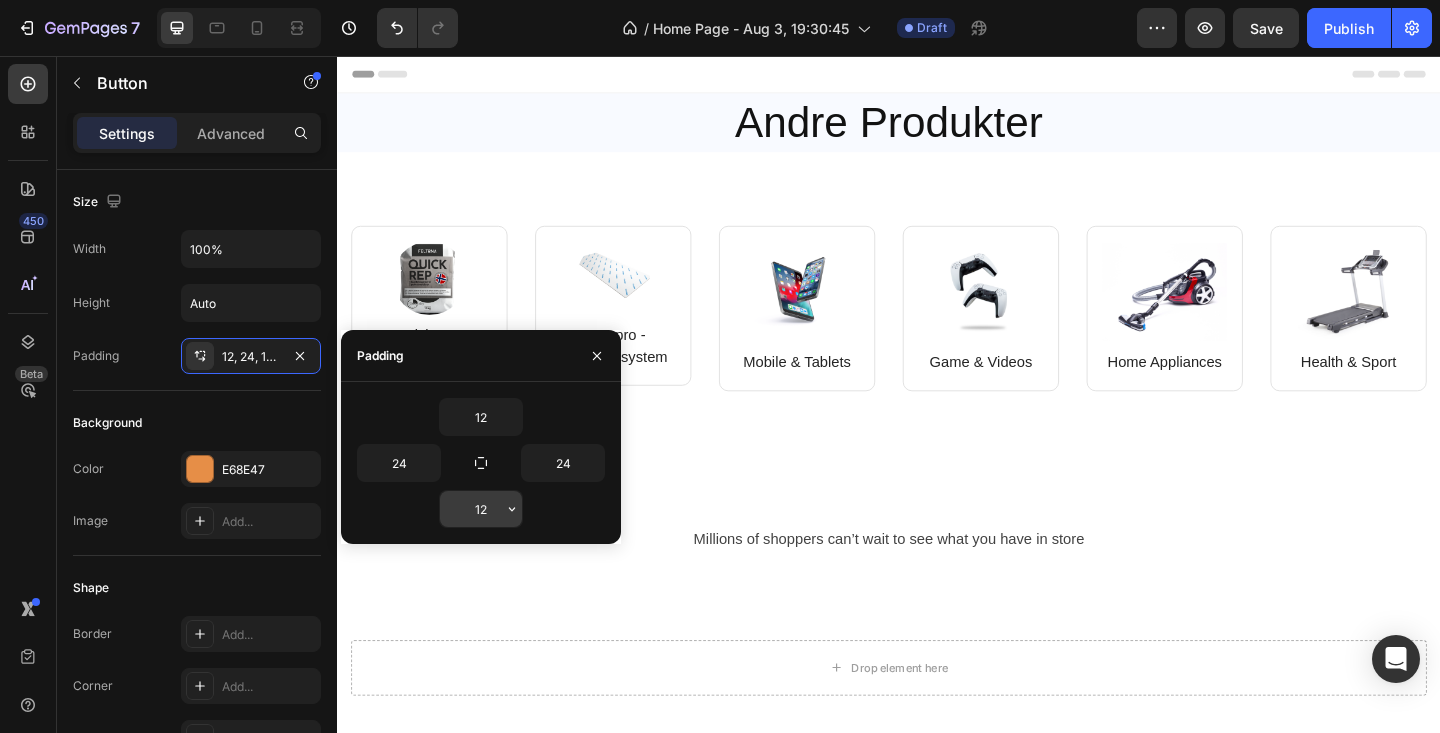 click on "12" at bounding box center [481, 509] 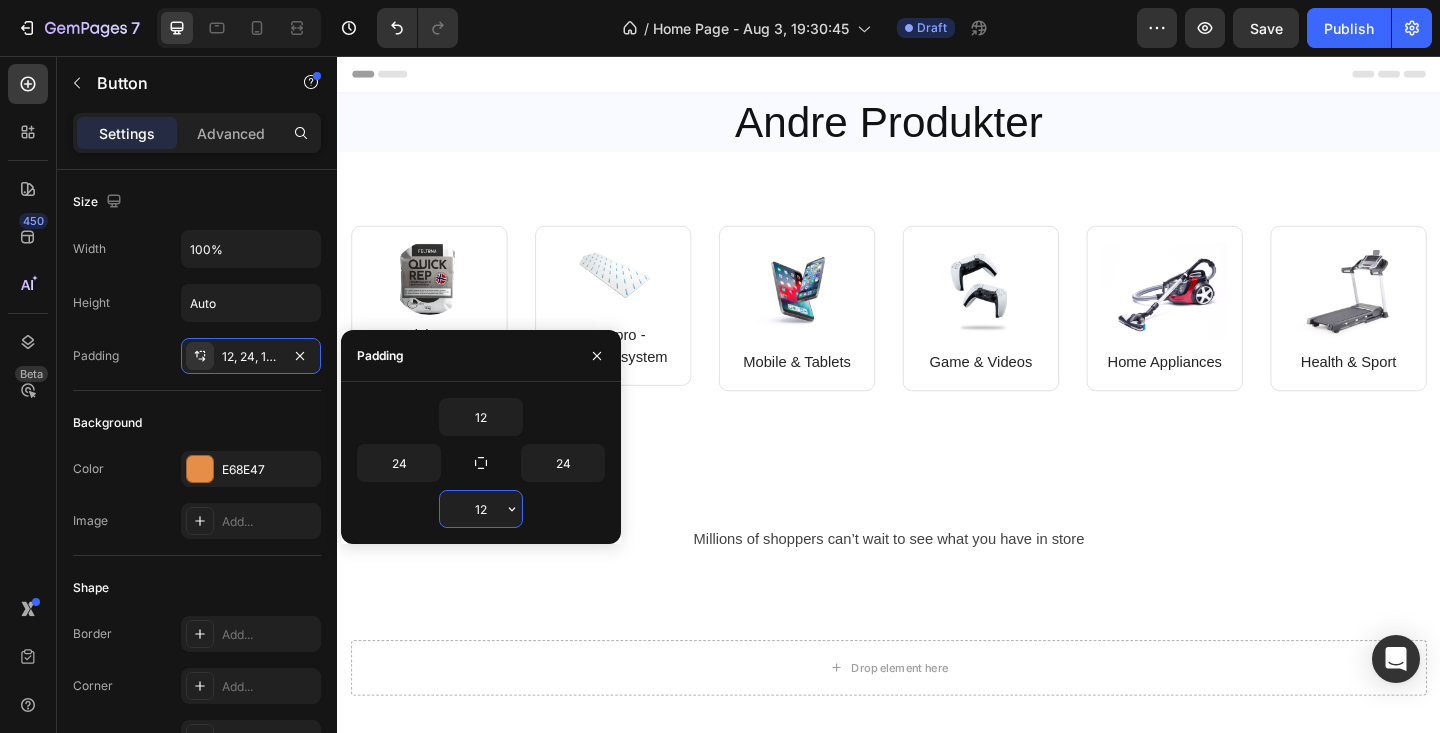 drag, startPoint x: 487, startPoint y: 511, endPoint x: 473, endPoint y: 512, distance: 14.035668 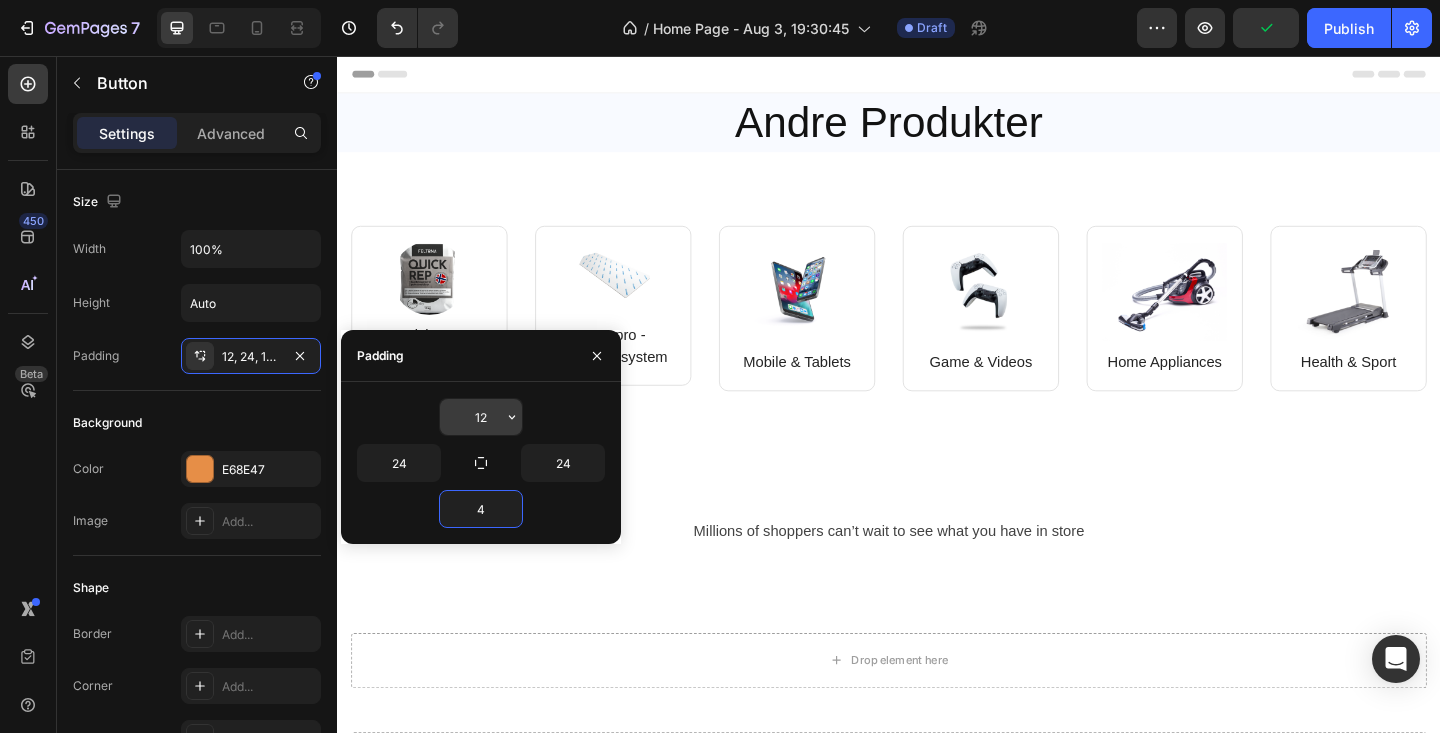 type on "4" 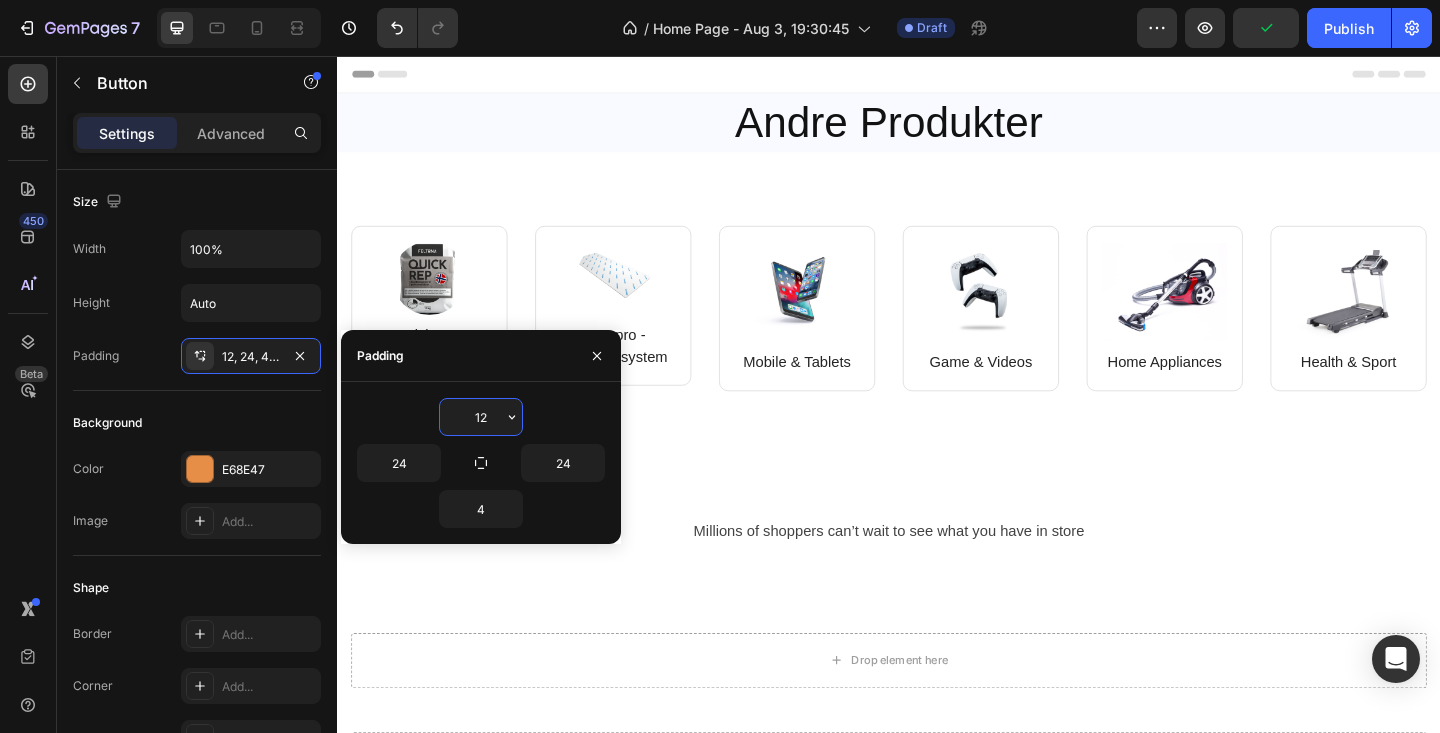 click on "12" at bounding box center (481, 417) 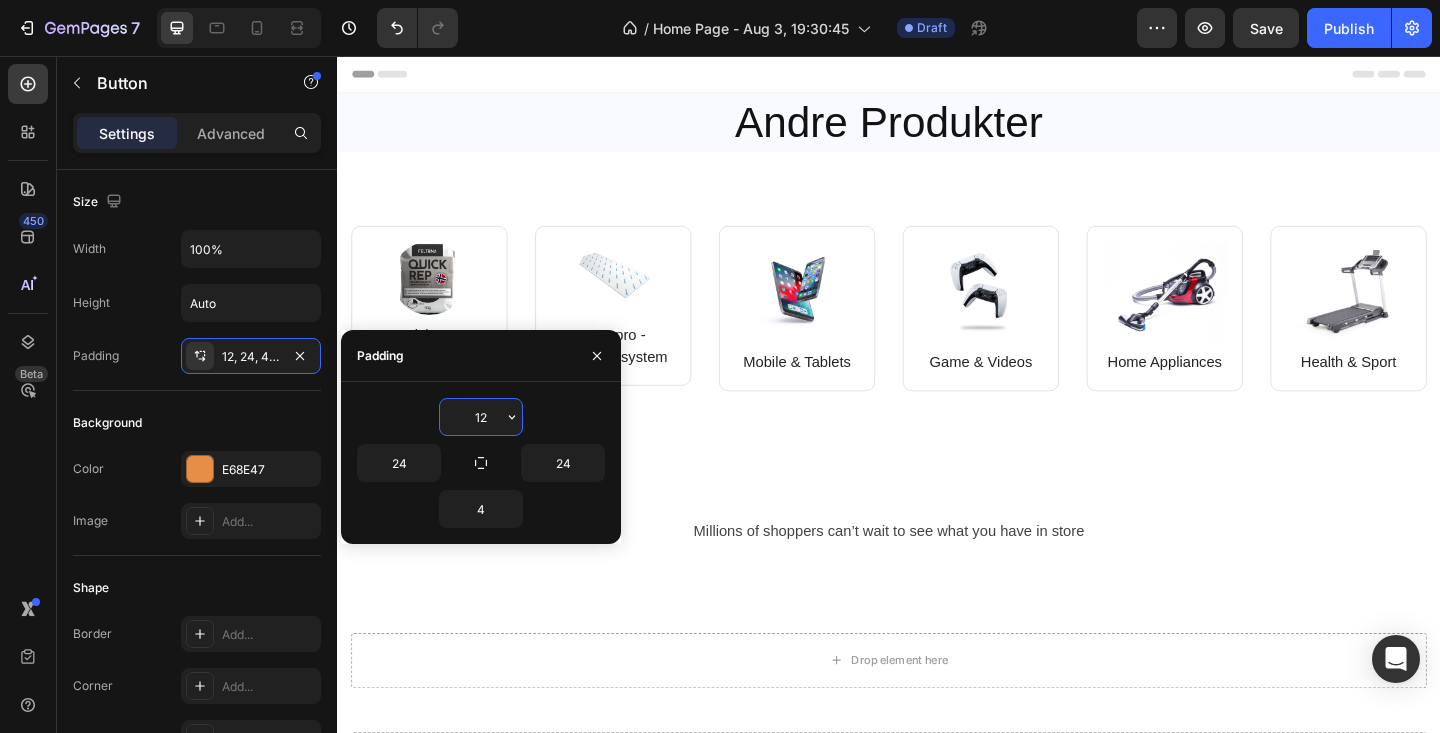 type on "4" 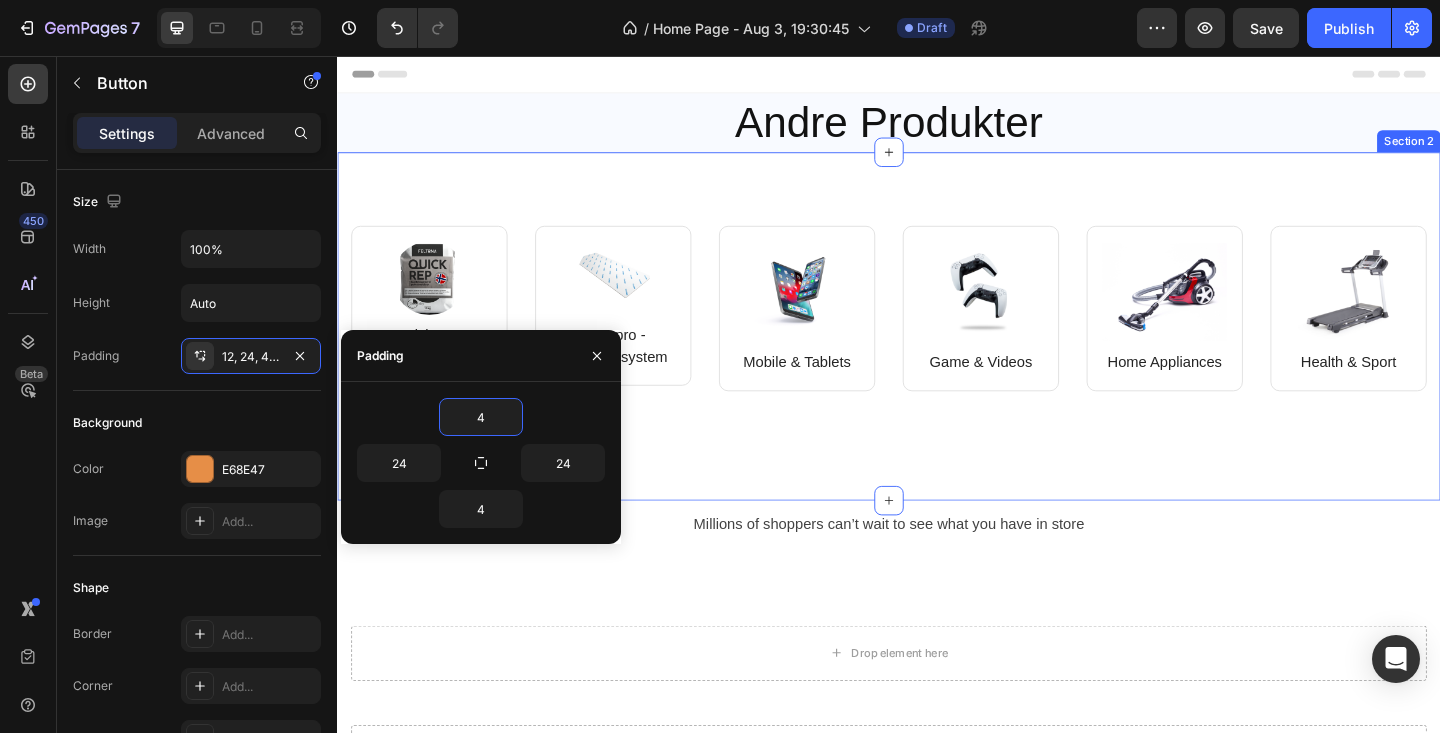 click on "Image Quick Rep   Text block Quick Rep Button   0 Row Image Aquapro - membransystem Text block Row Row Image Mobile & Tablets Text block Row Image Game & Videos Text block Row Row Image Home Appliances Text block Row Image Health & Sport Text block Row Row Row" at bounding box center [937, 366] 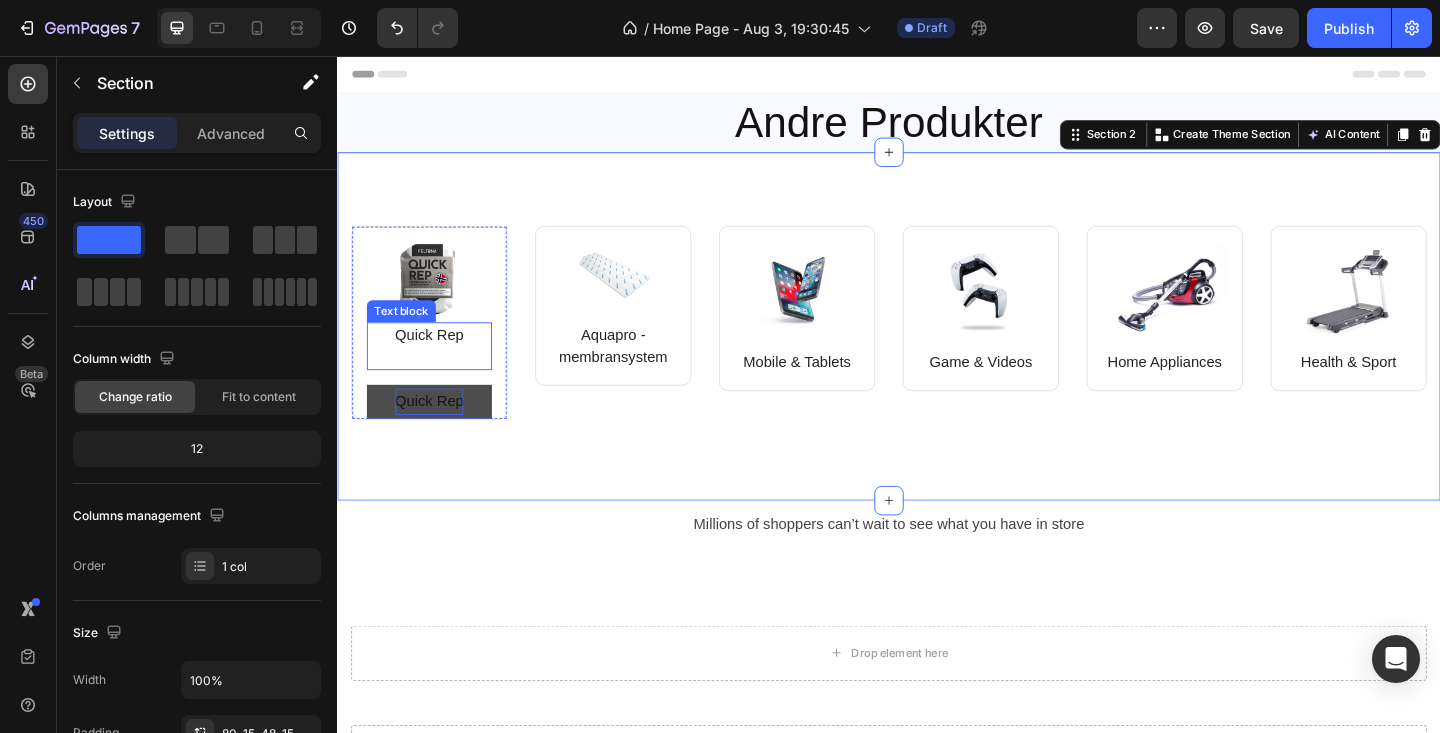 click at bounding box center [437, 384] 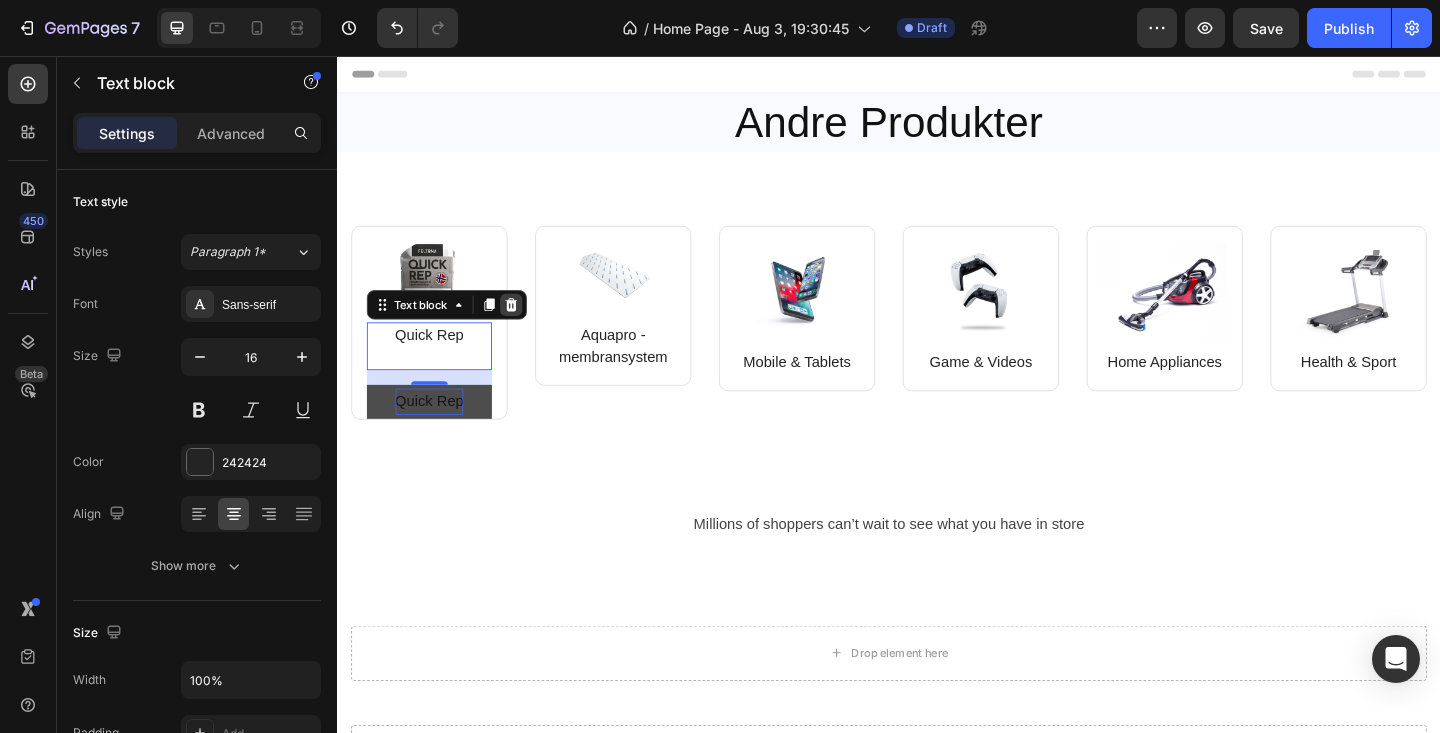 click 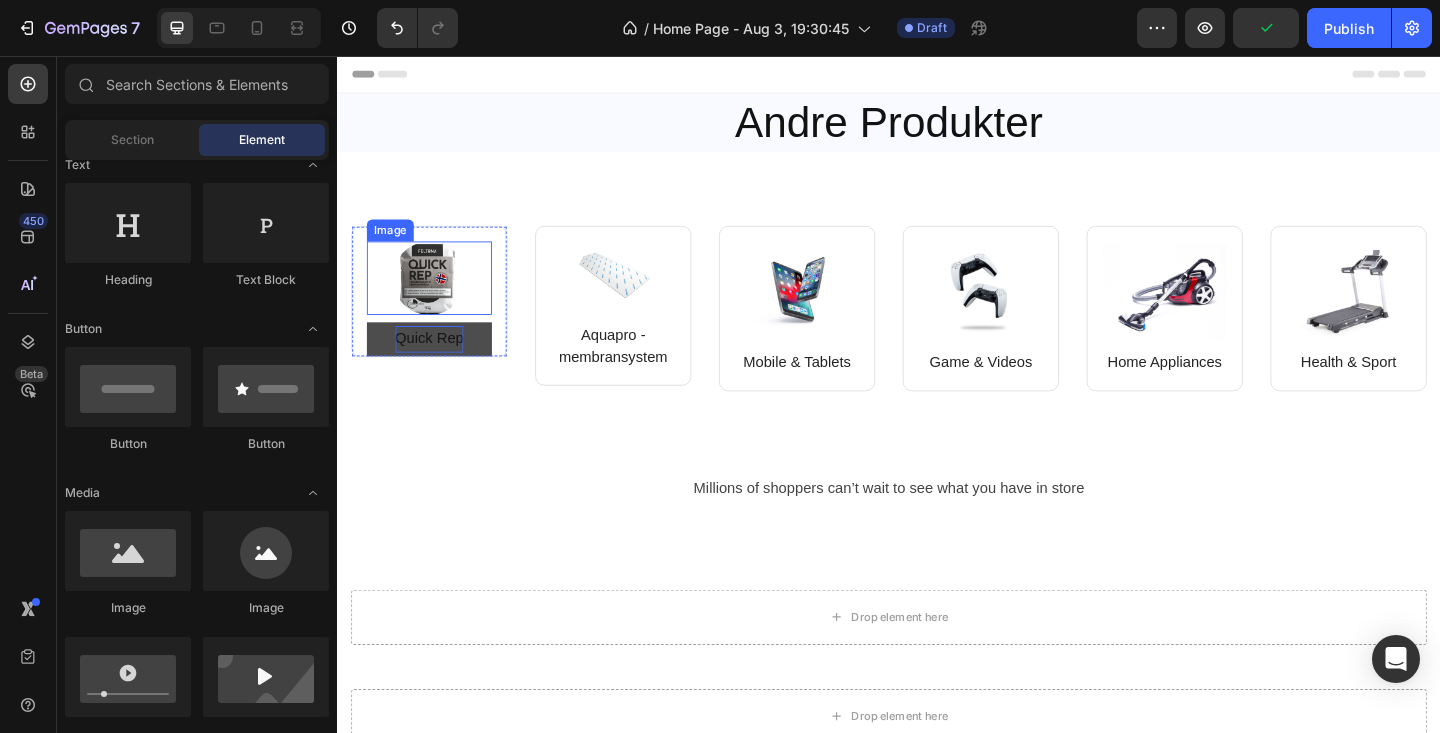 click at bounding box center (437, 298) 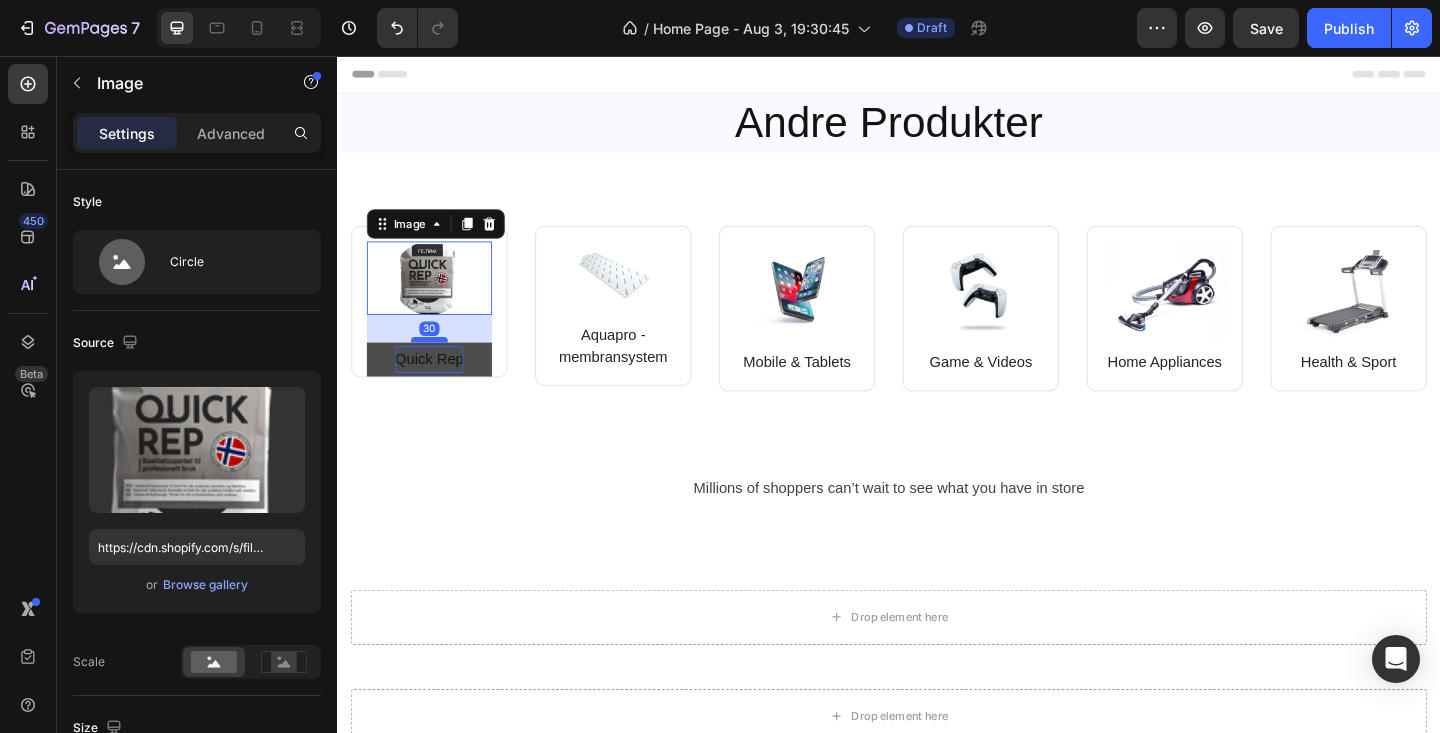 drag, startPoint x: 446, startPoint y: 342, endPoint x: 446, endPoint y: 364, distance: 22 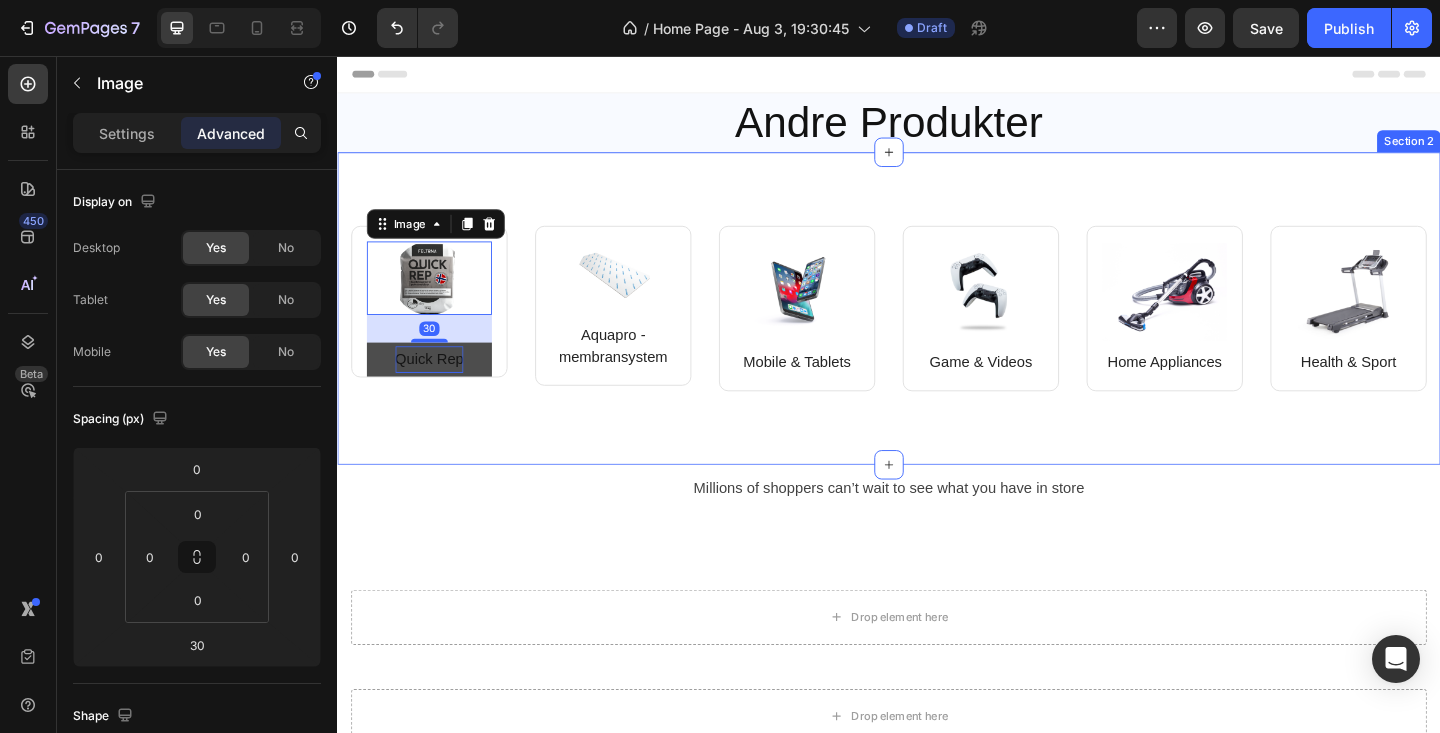 click on "Image   30 Quick Rep Button Row Image Aquapro - membransystem Text block Row Row Image Mobile & Tablets Text block Row Image Game & Videos Text block Row Row Image Home Appliances Text block Row Image Health & Sport Text block Row Row Row Section 2" at bounding box center [937, 331] 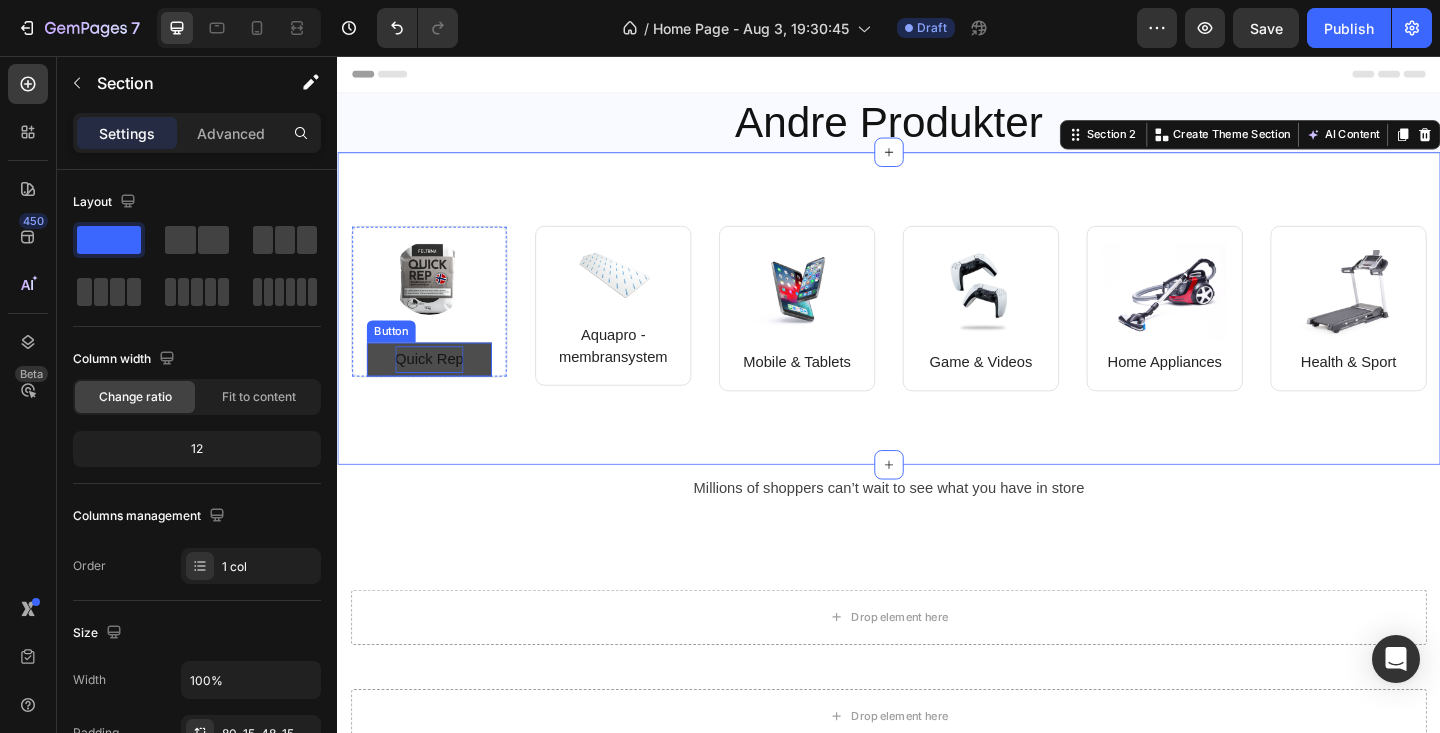 click on "Quick Rep" at bounding box center [437, 386] 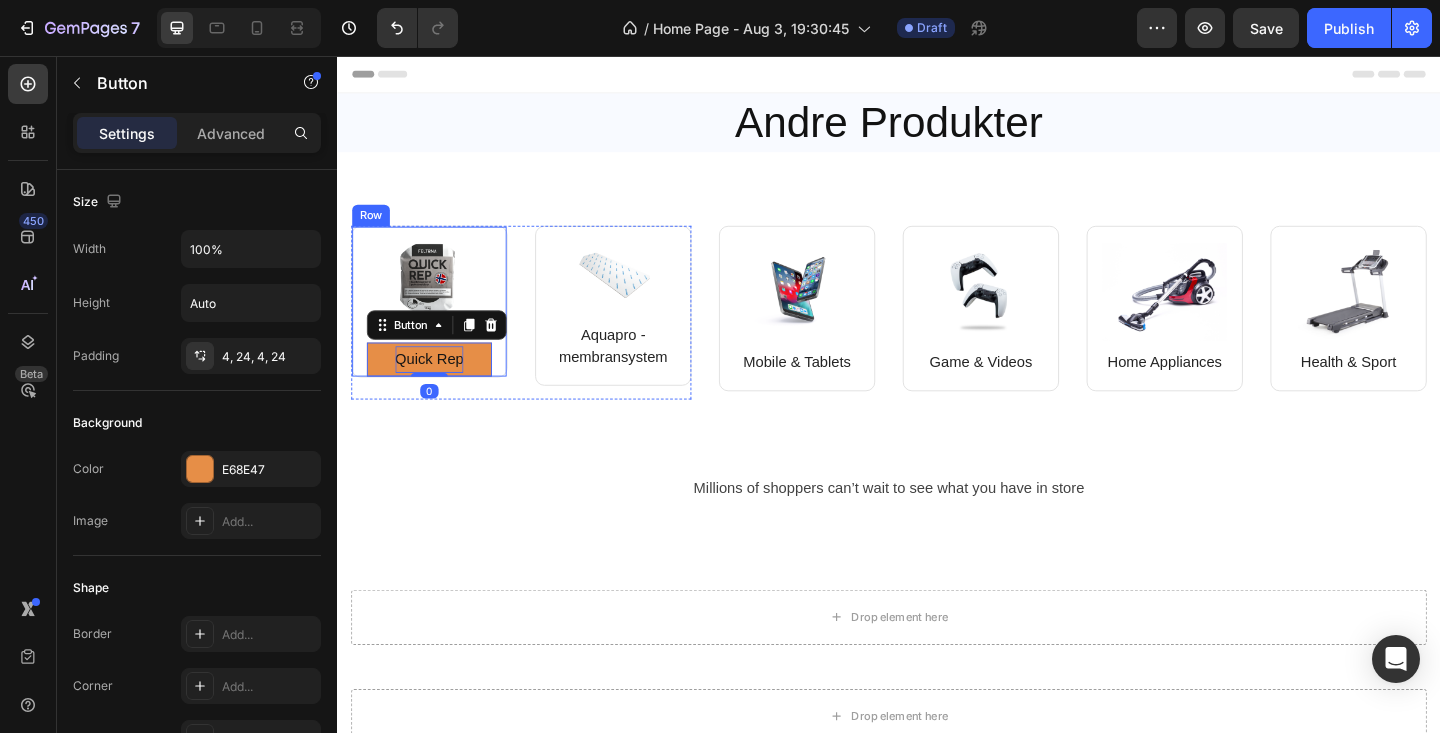 click on "Image Quick Rep Button   0 Row" at bounding box center [437, 323] 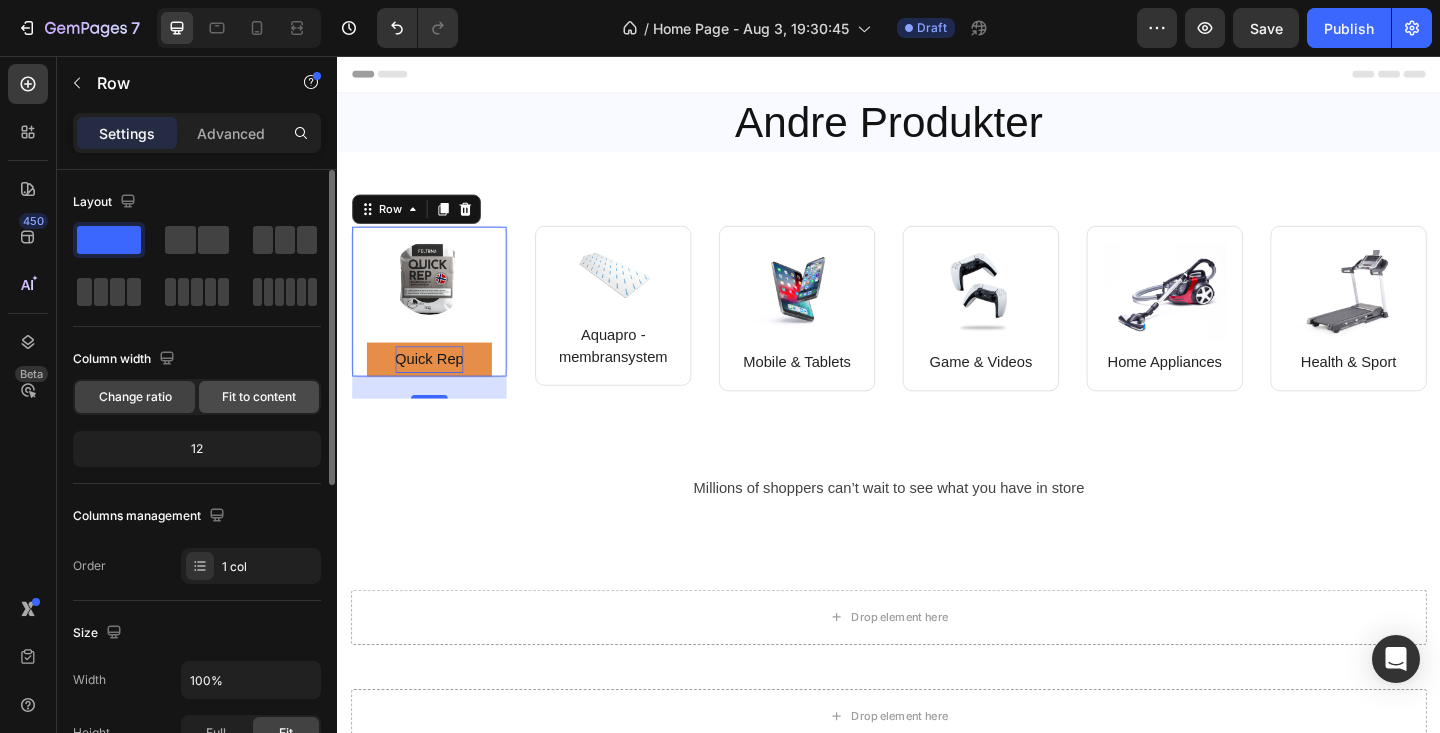 click on "Fit to content" 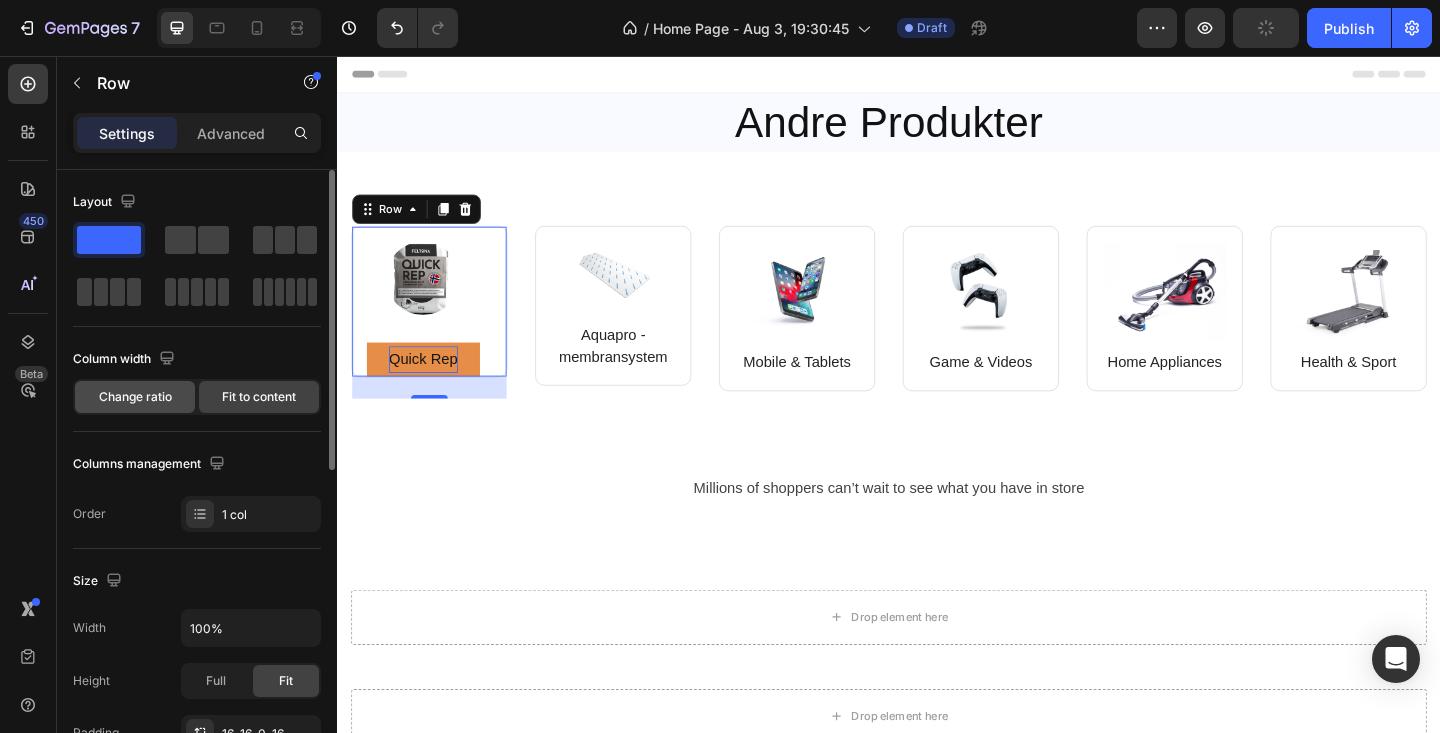 click on "Change ratio" 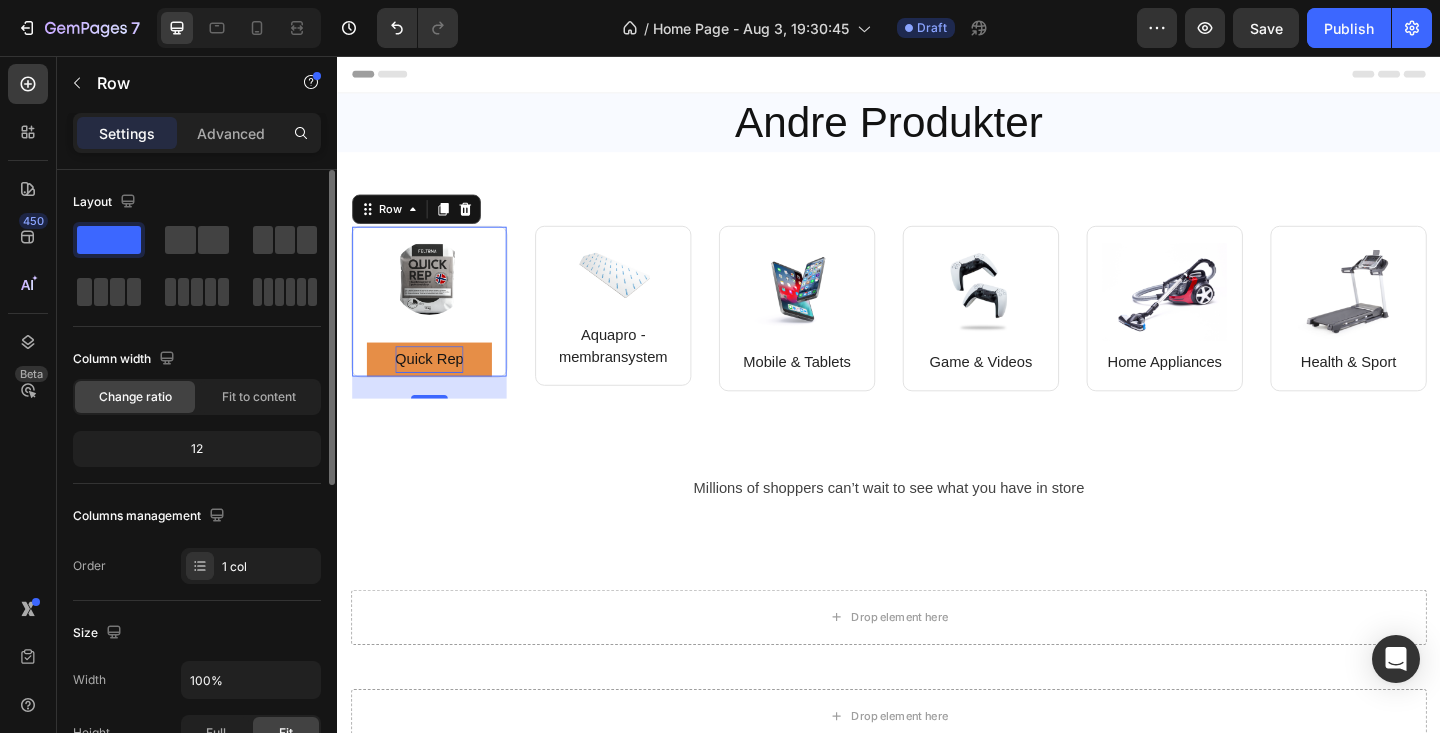 click on "12" 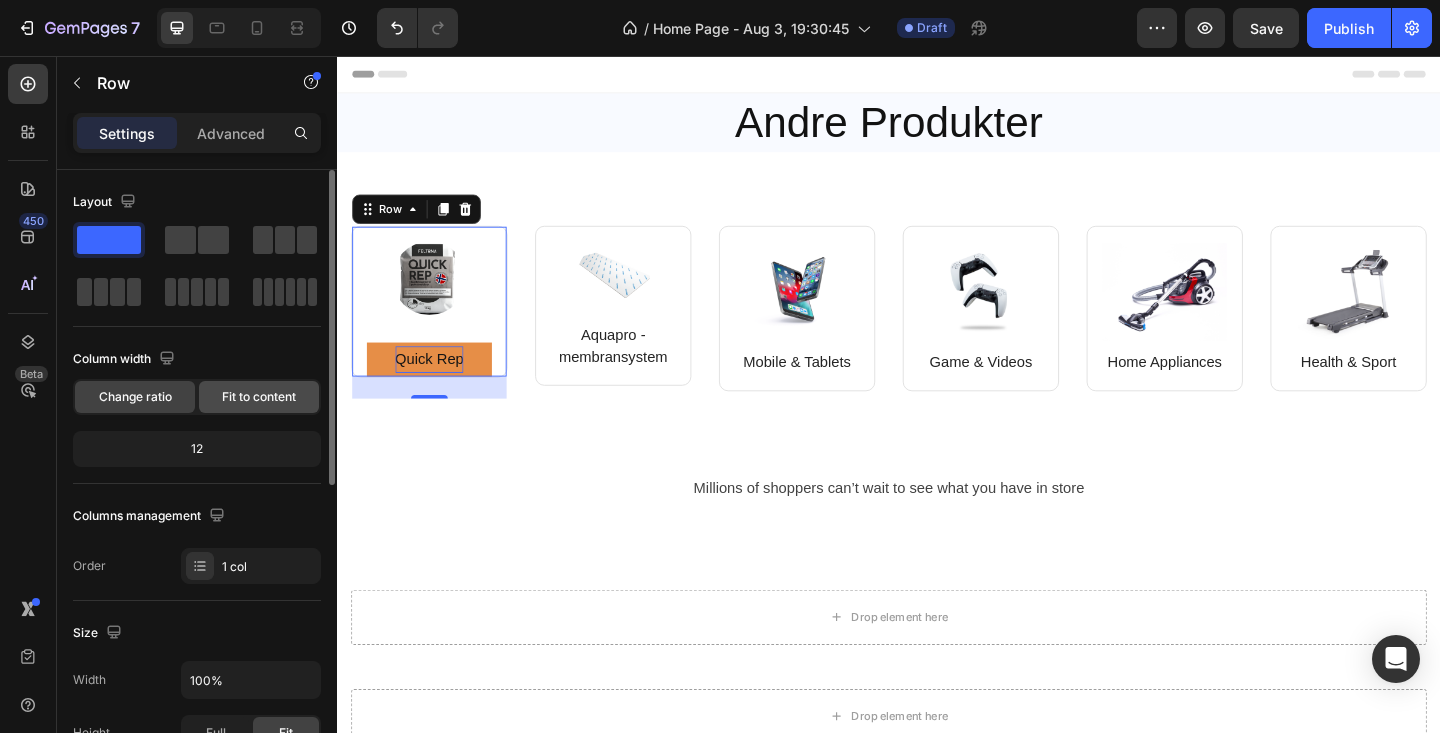 click on "Fit to content" 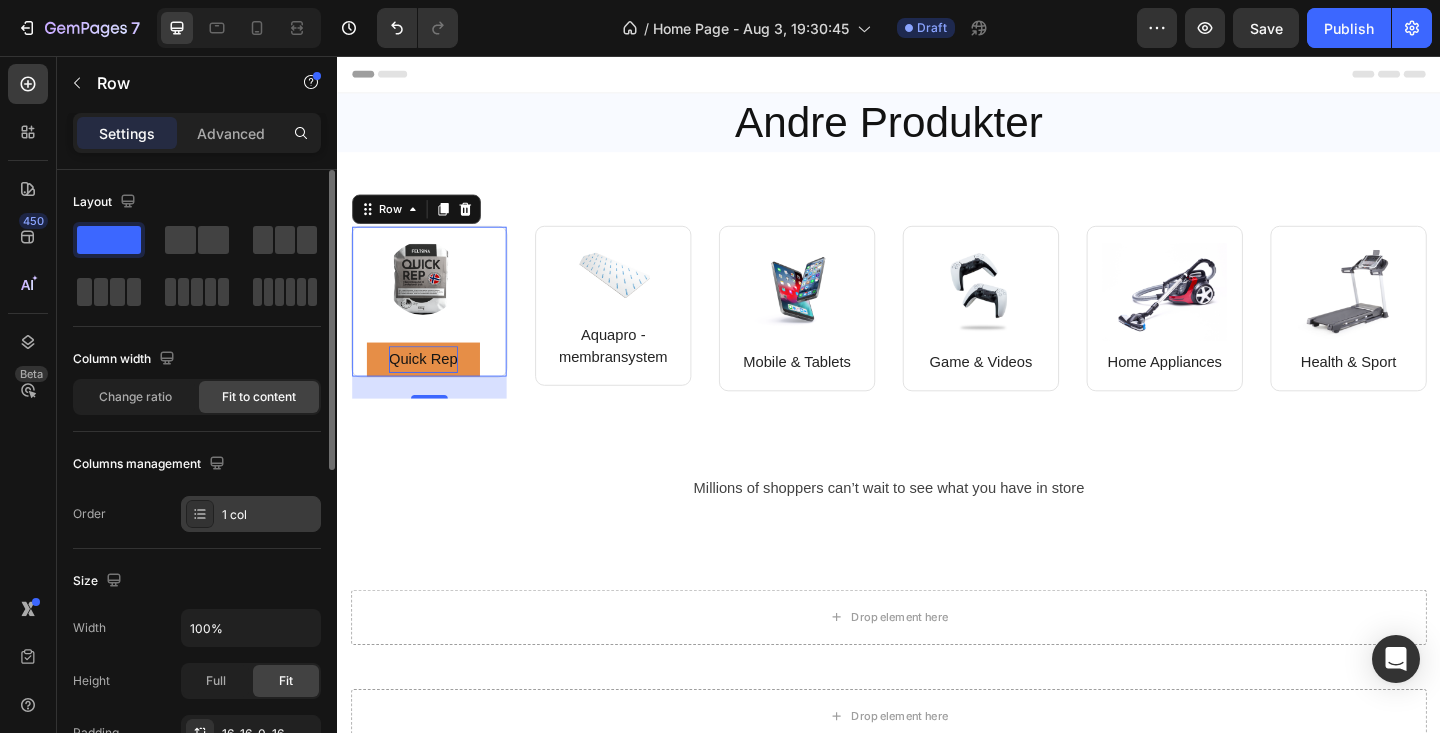 click on "1 col" at bounding box center [251, 514] 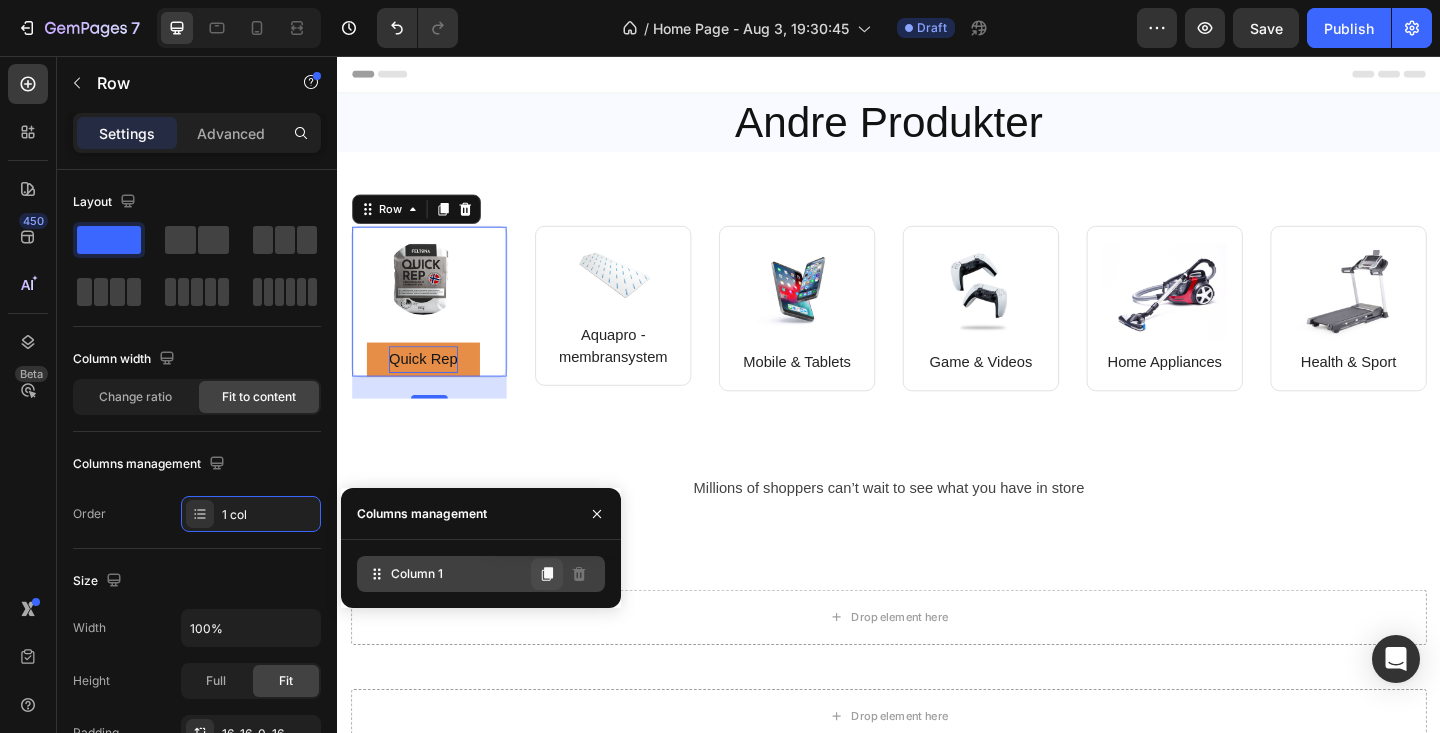 click 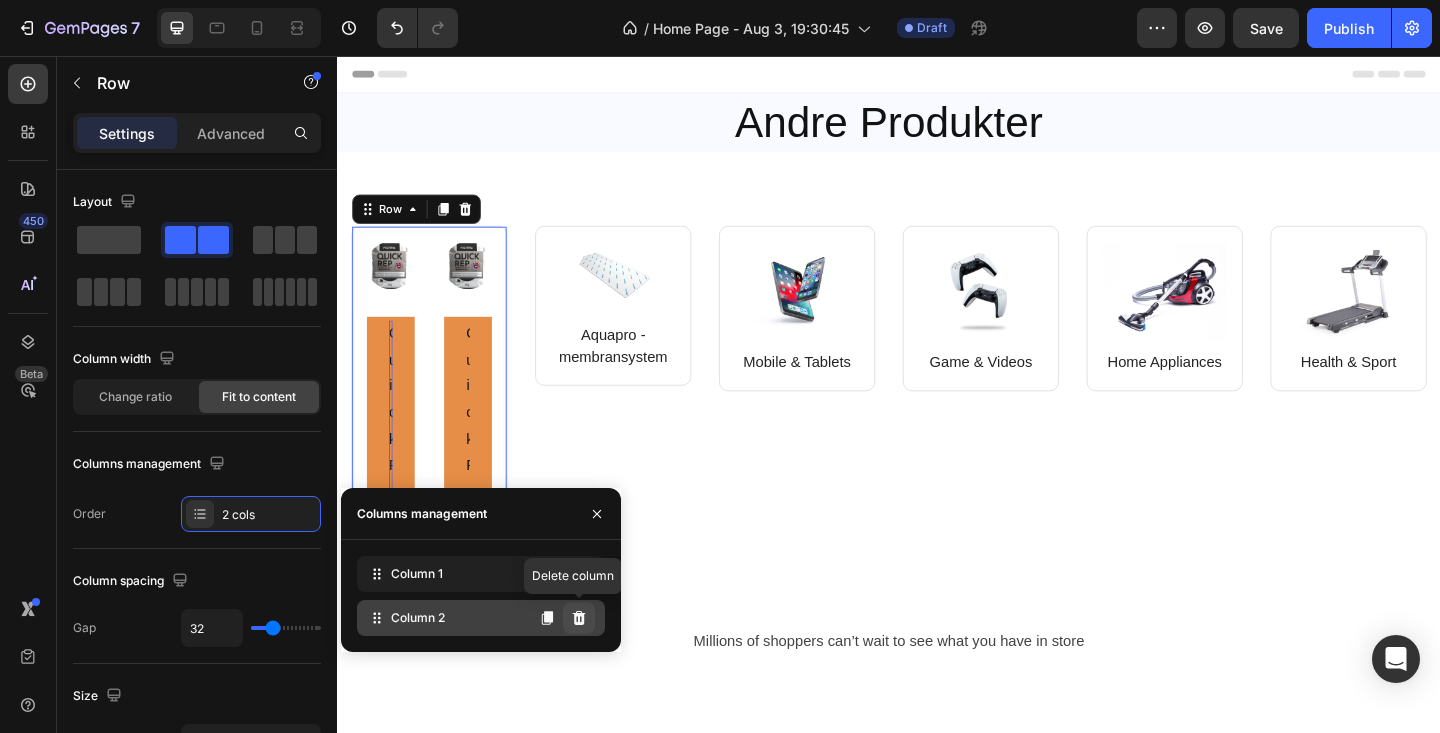 click 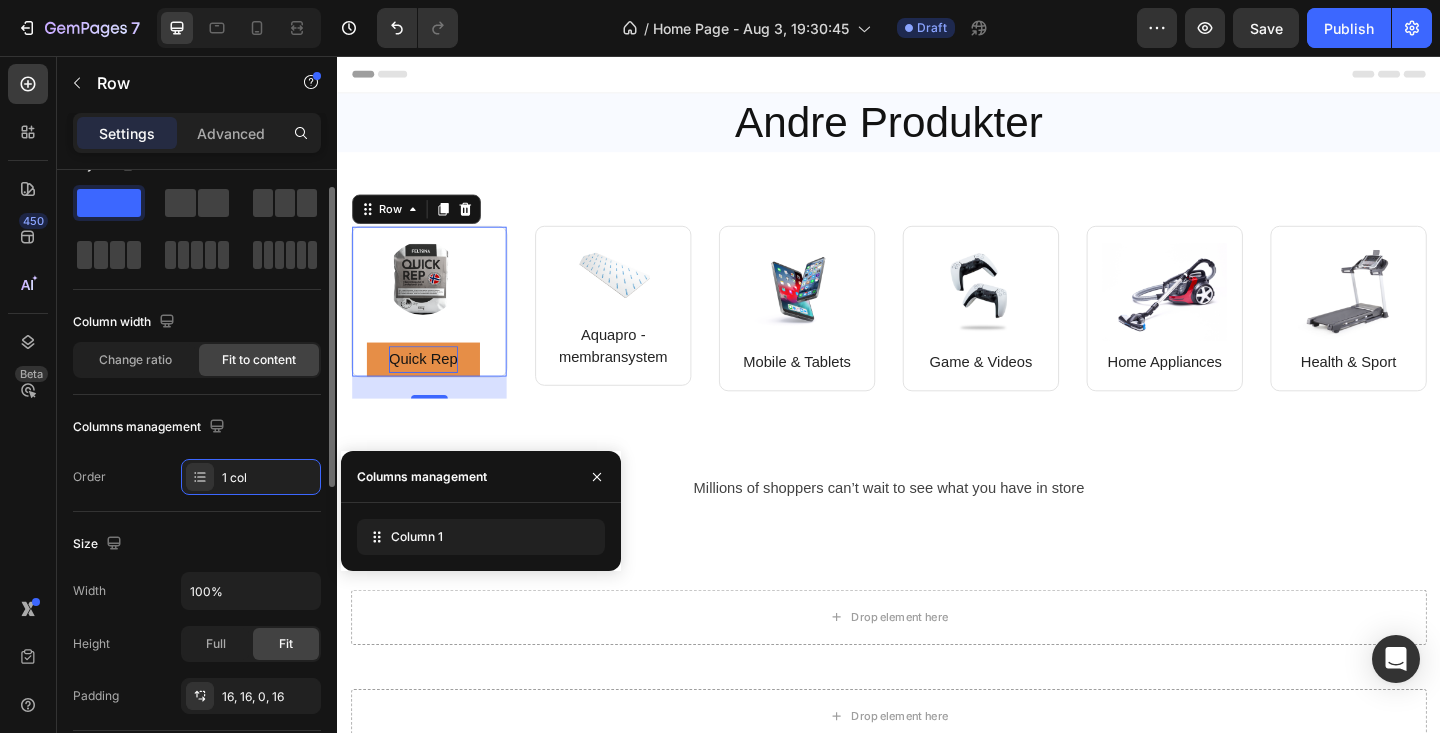 scroll, scrollTop: 86, scrollLeft: 0, axis: vertical 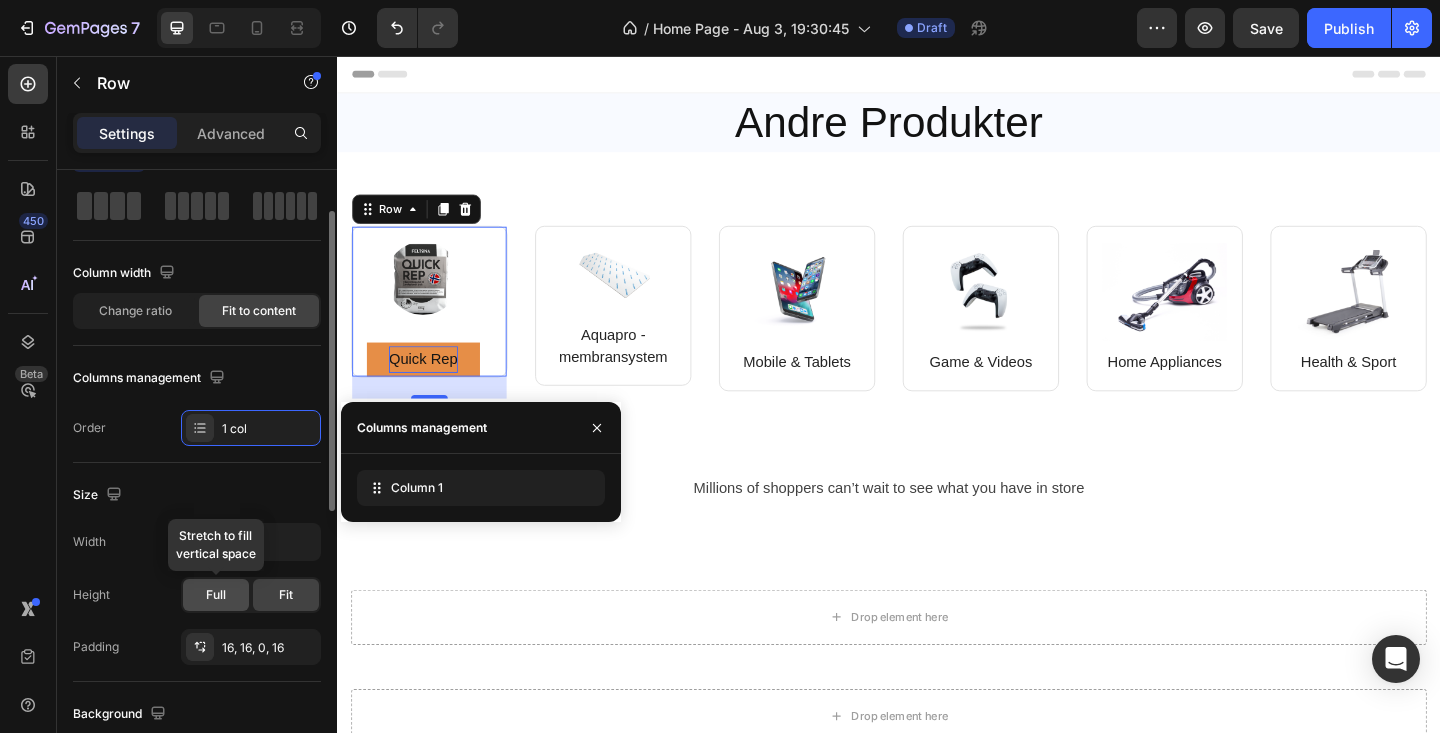 click on "Full" 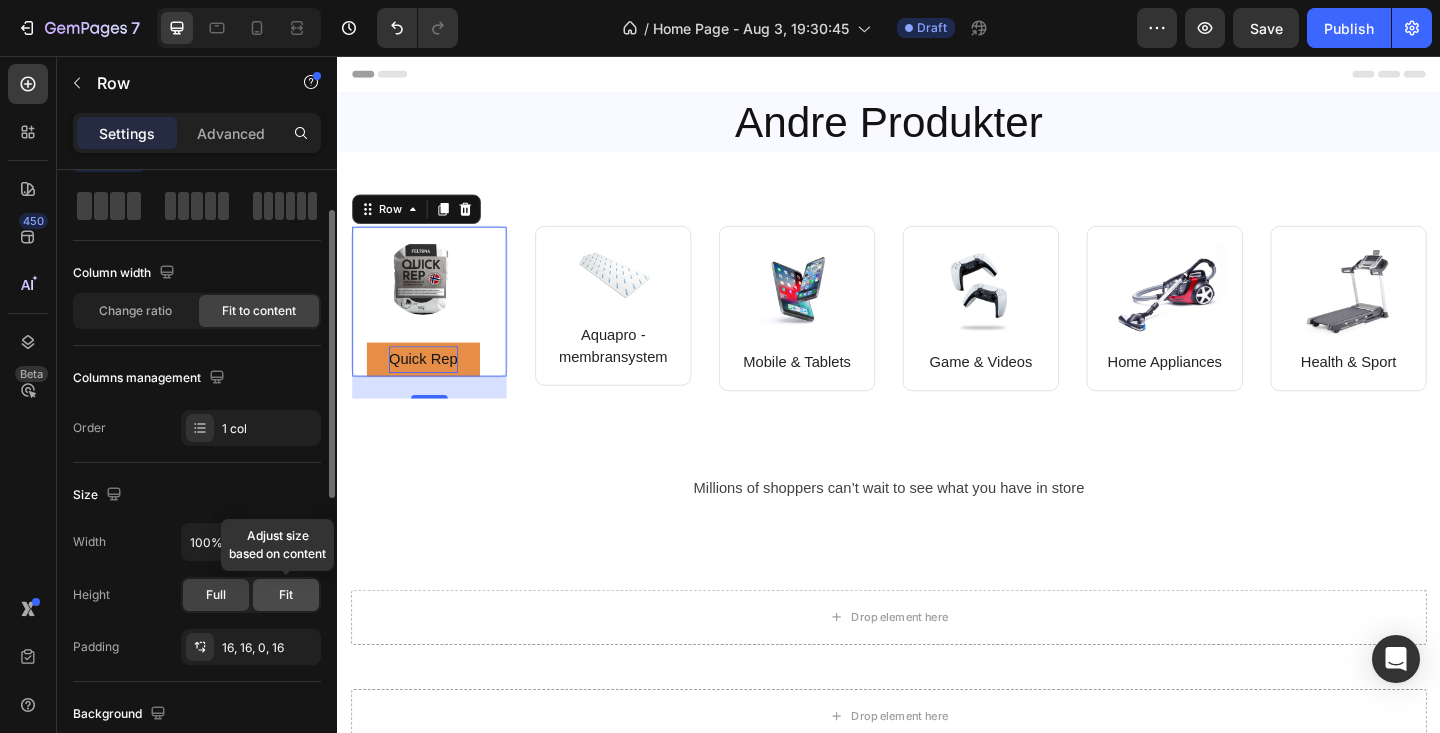 click on "Fit" 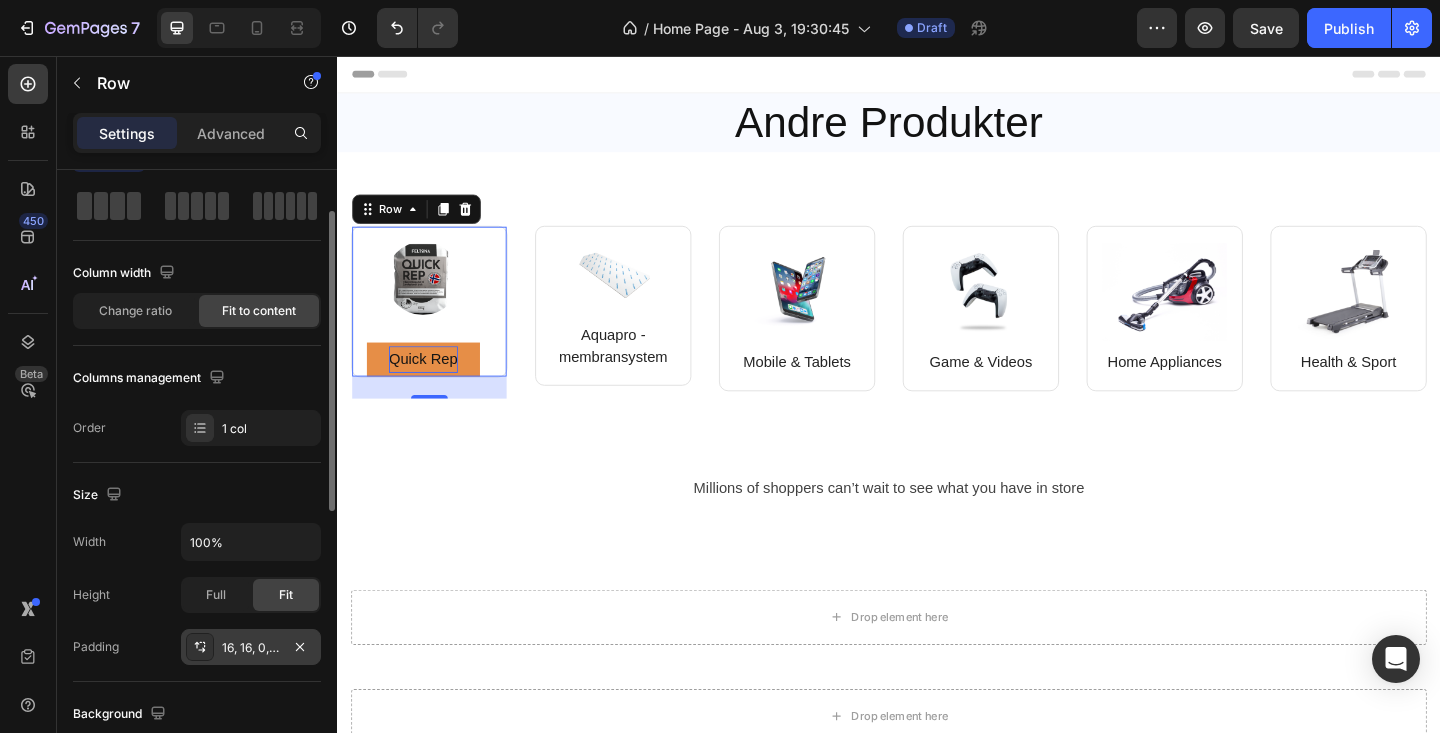click on "16, 16, 0, 16" at bounding box center (251, 648) 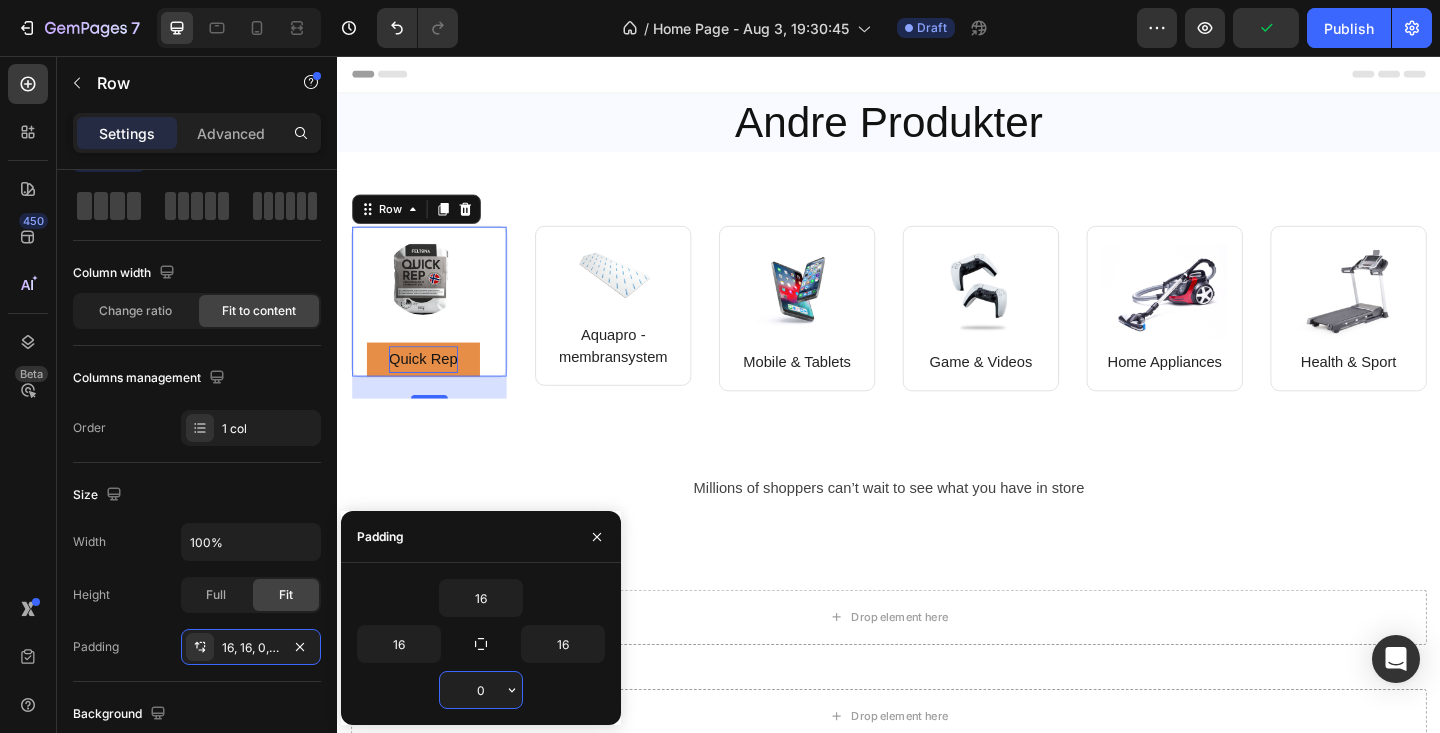 click on "0" at bounding box center (481, 690) 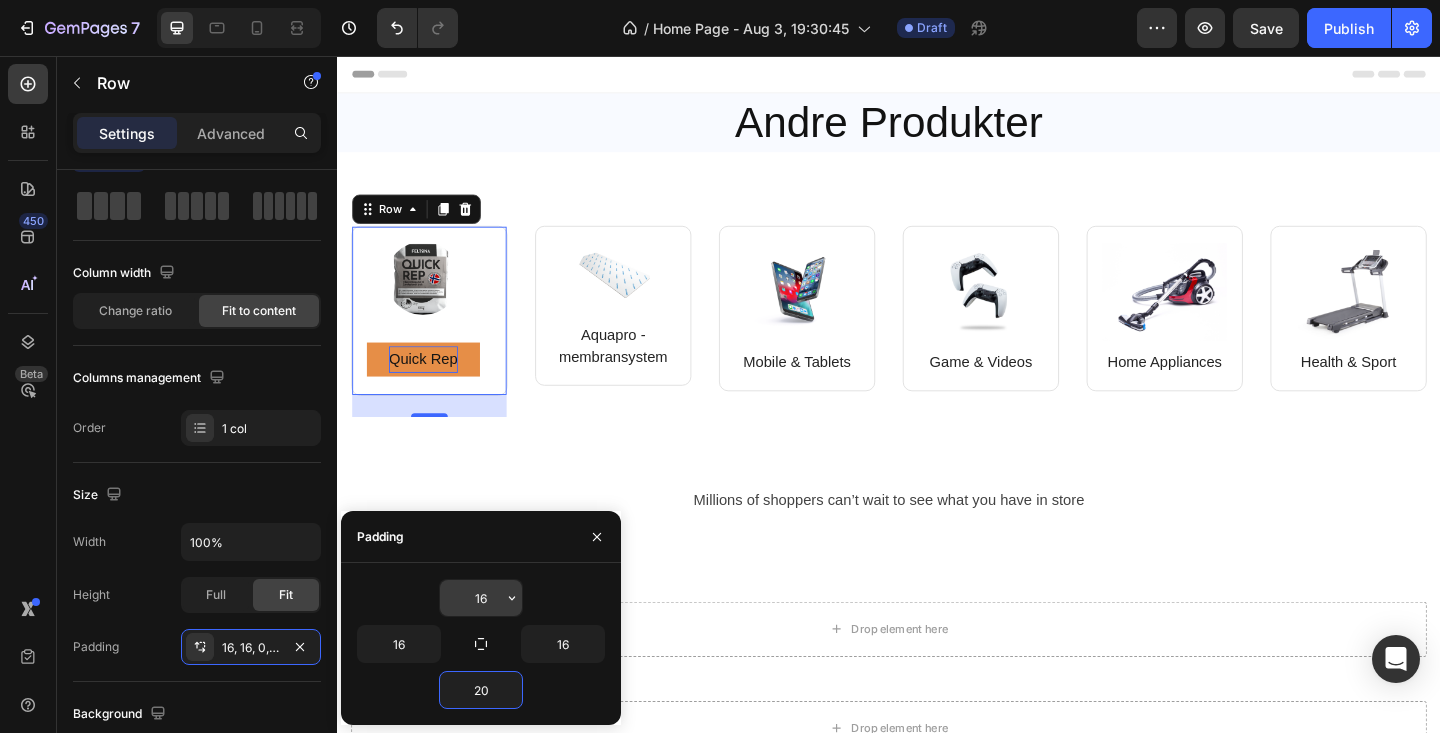 type on "20" 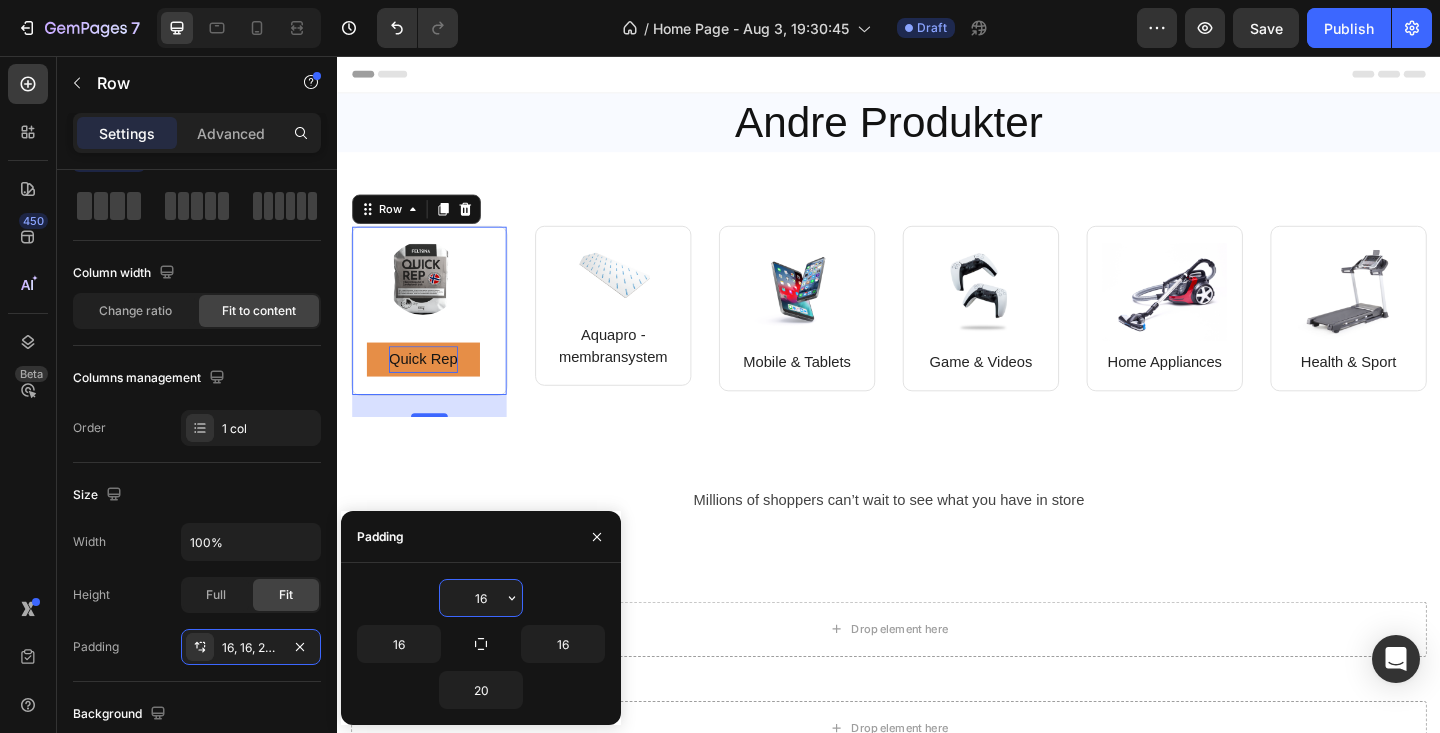 click on "16" at bounding box center [481, 598] 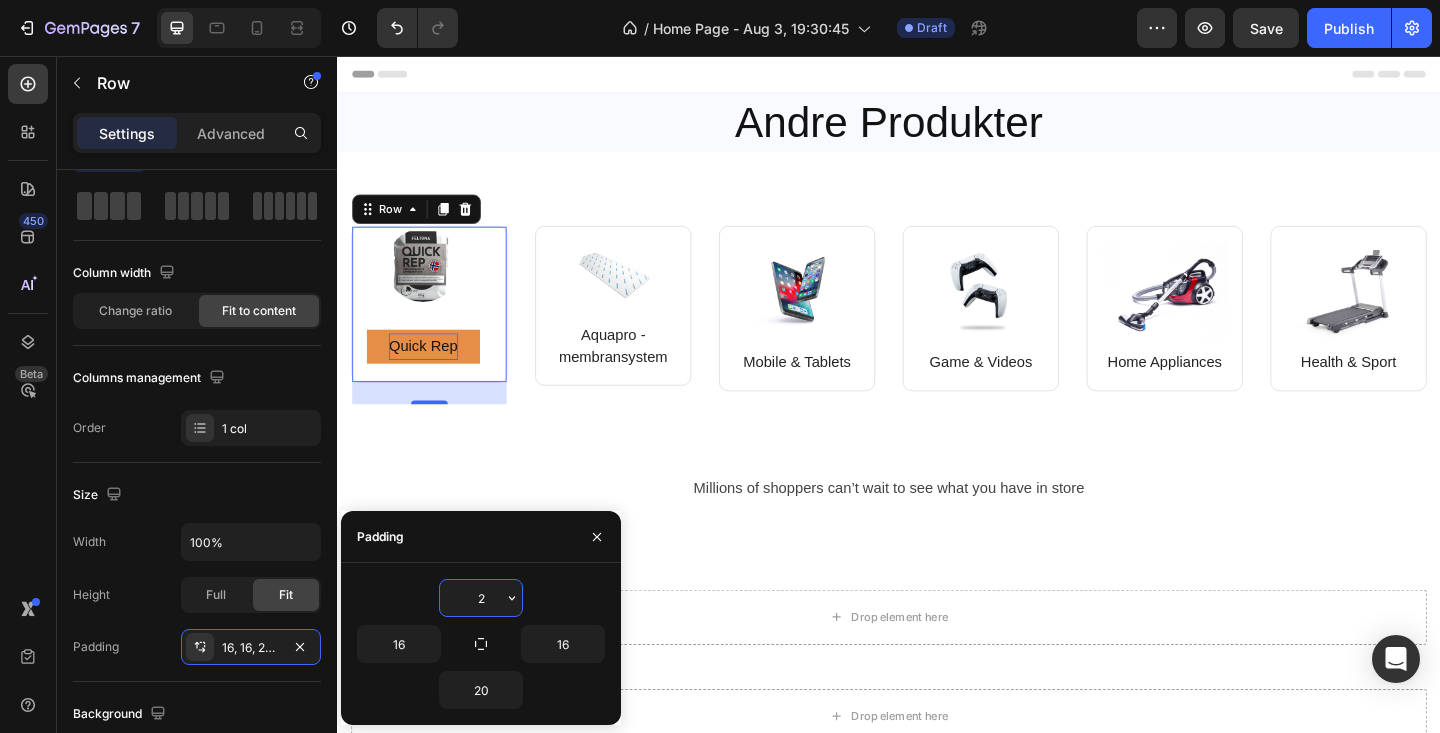 type on "20" 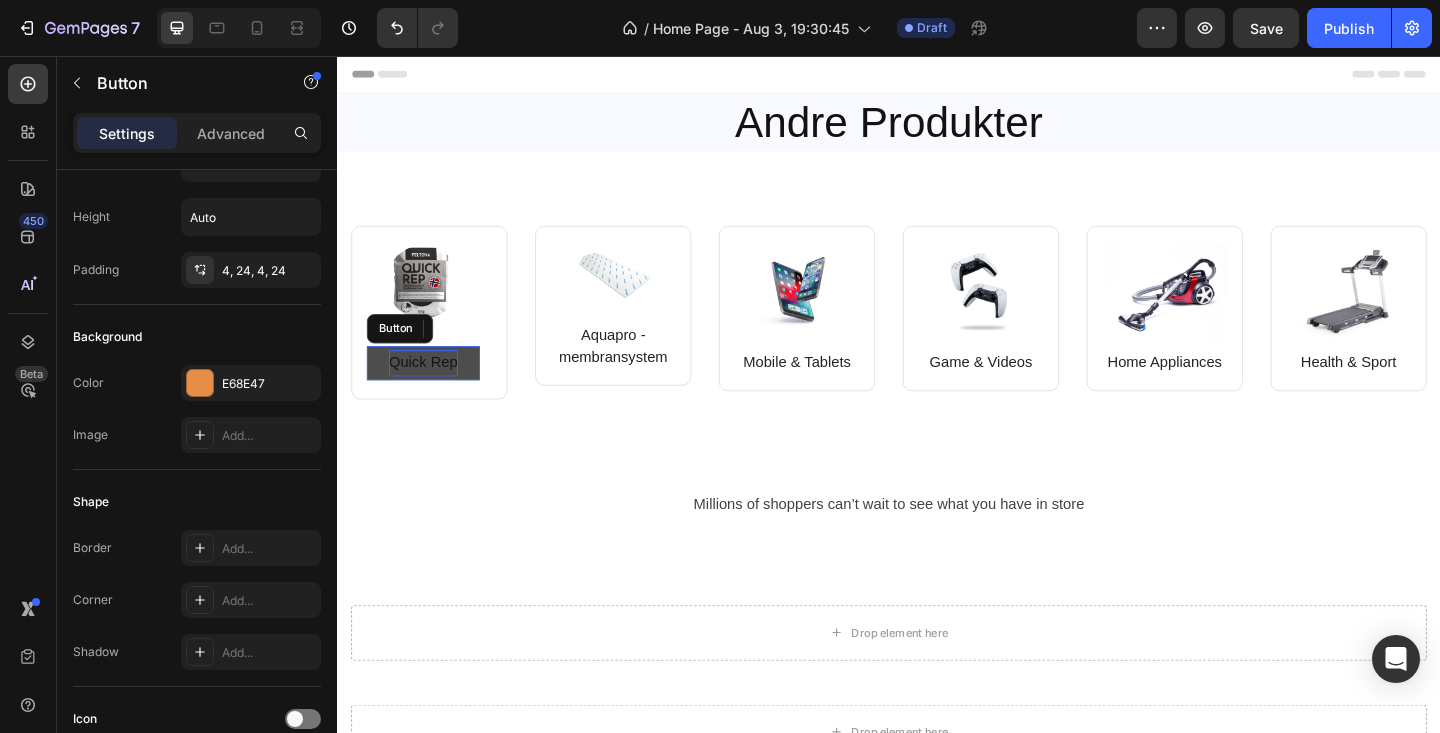 click on "Quick Rep" at bounding box center (430, 390) 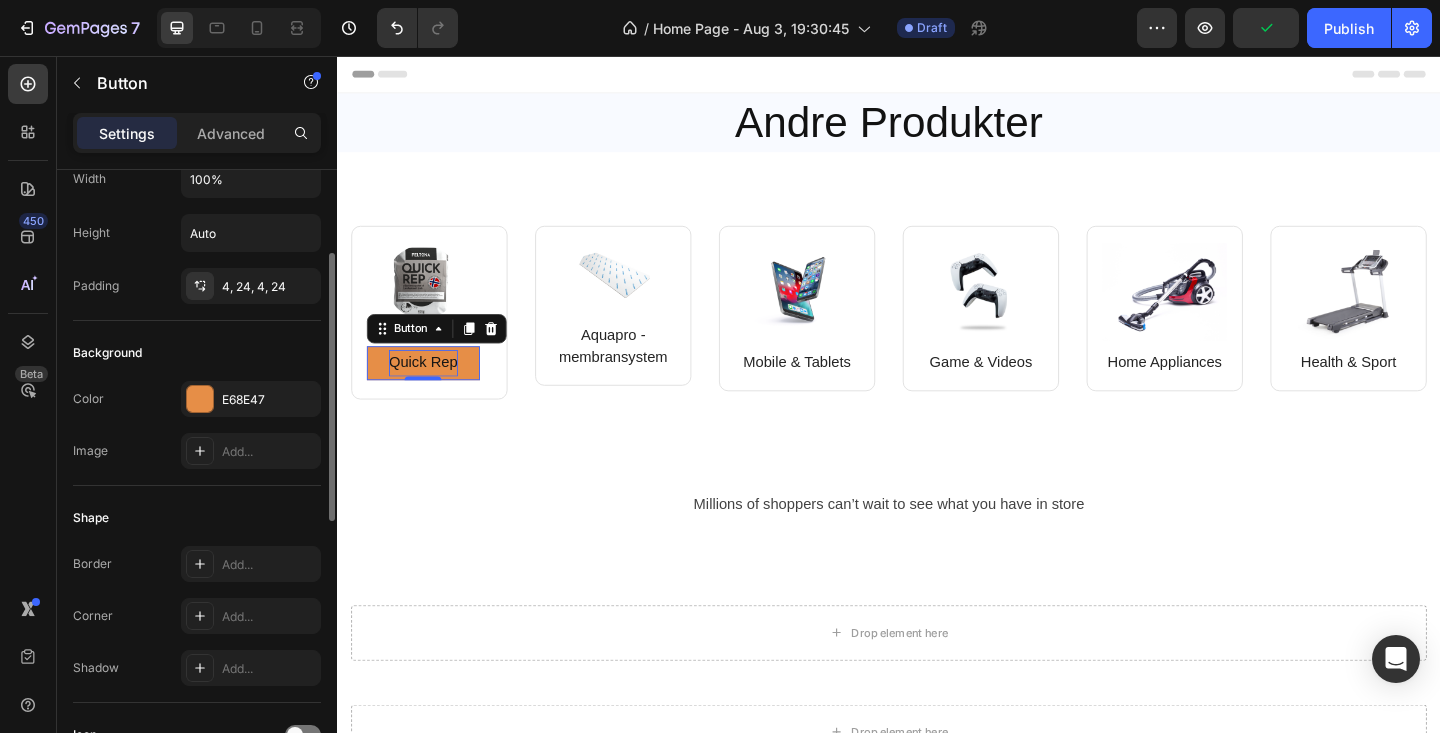 scroll, scrollTop: 107, scrollLeft: 0, axis: vertical 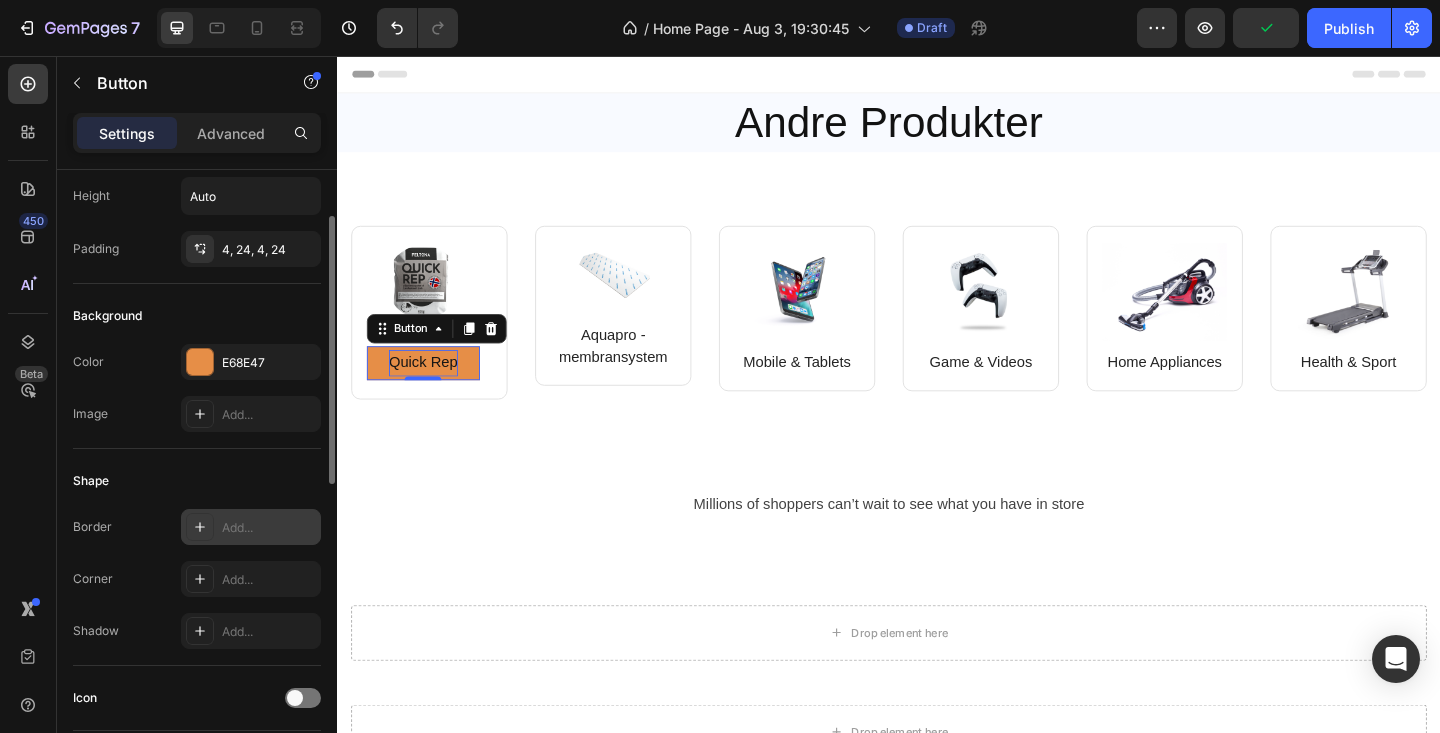 click 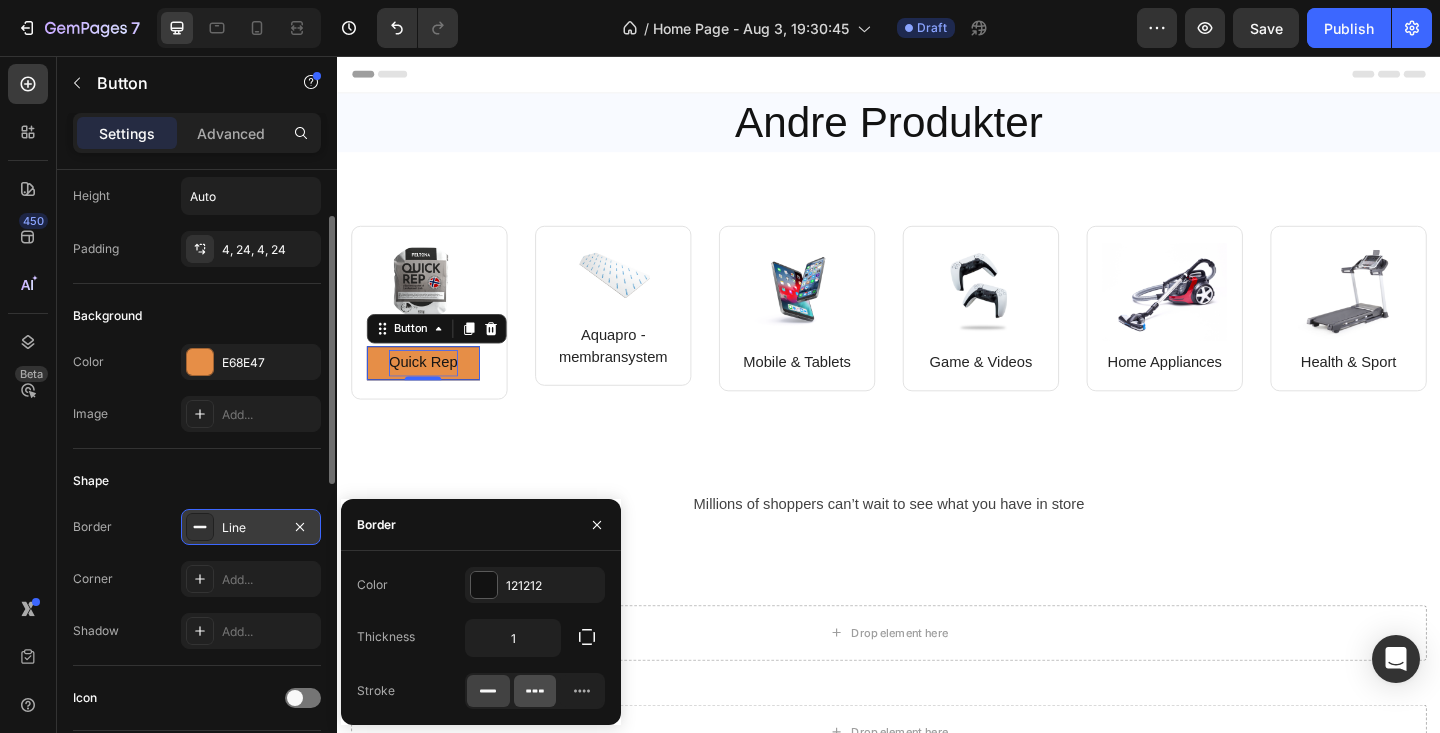 click 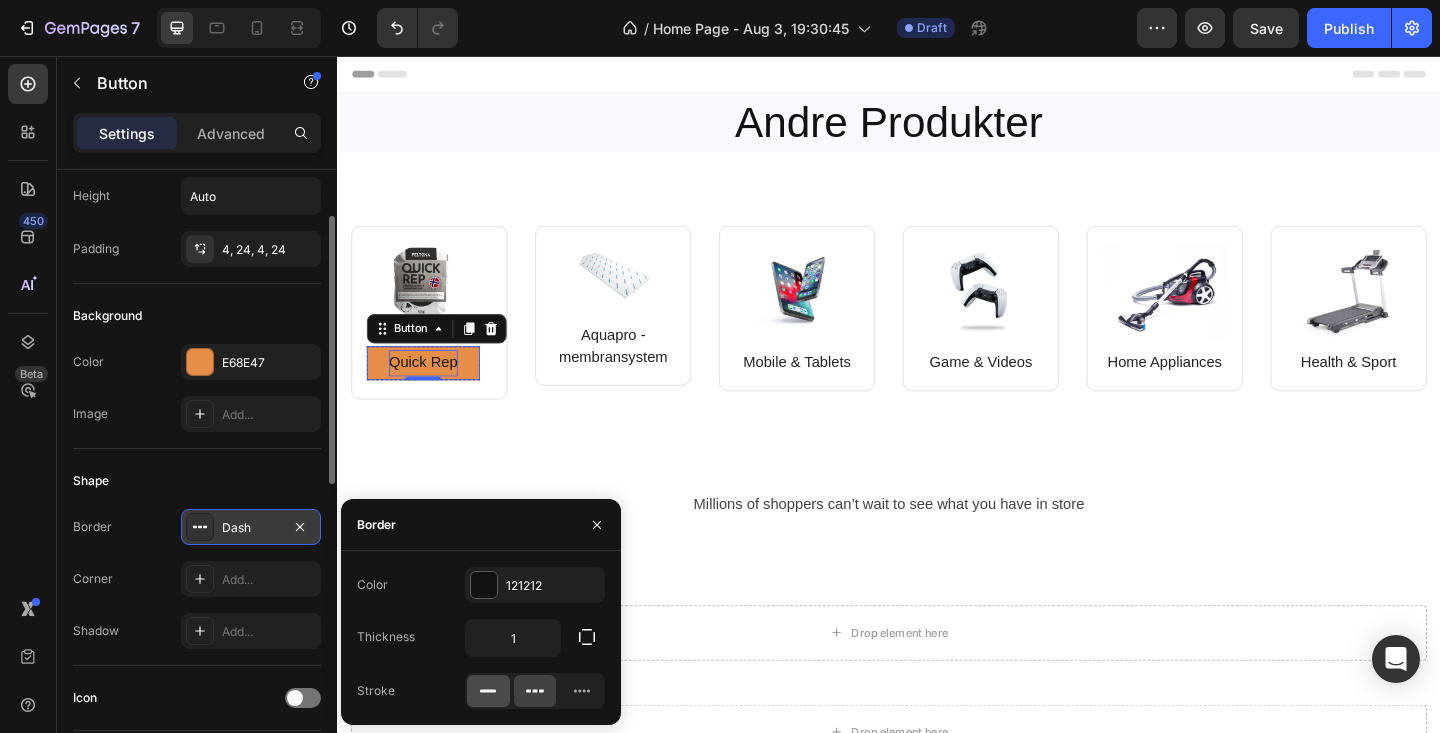click 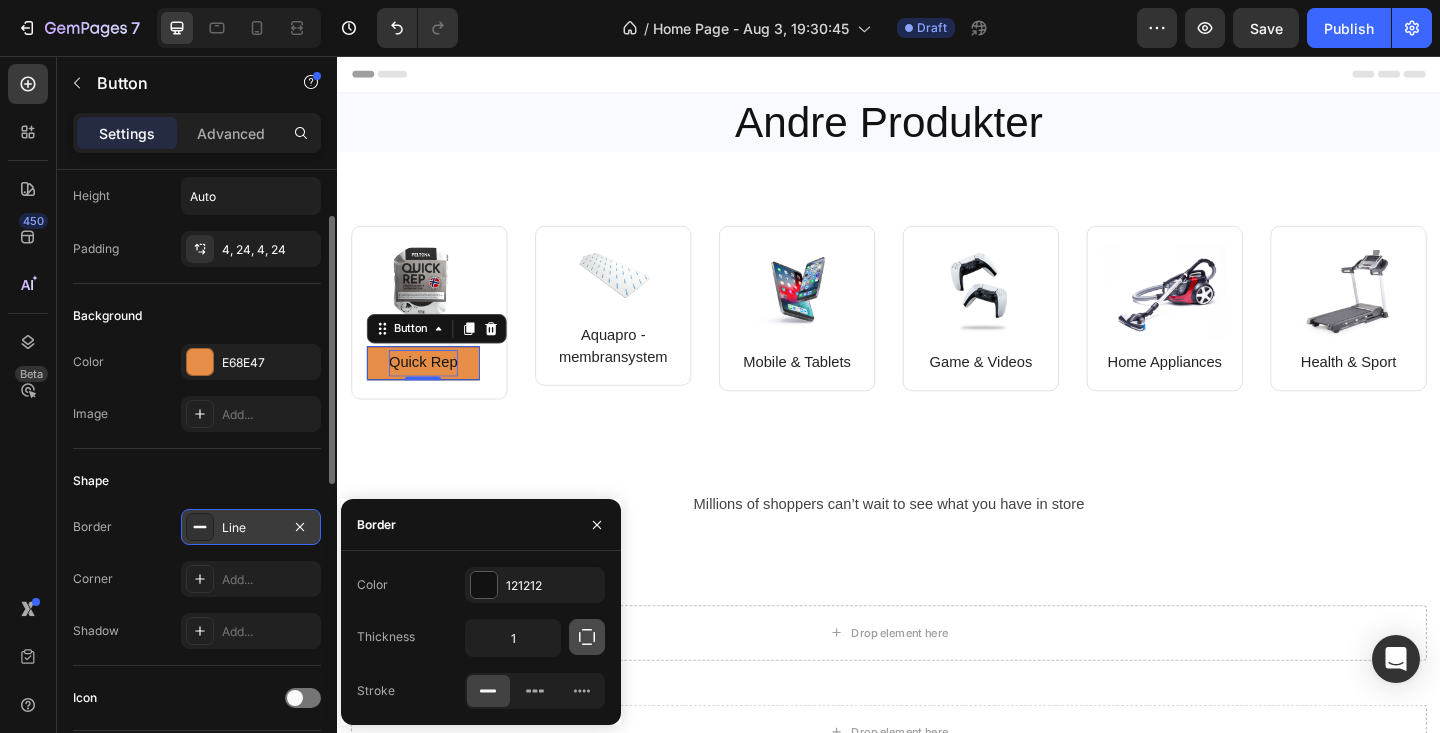 click 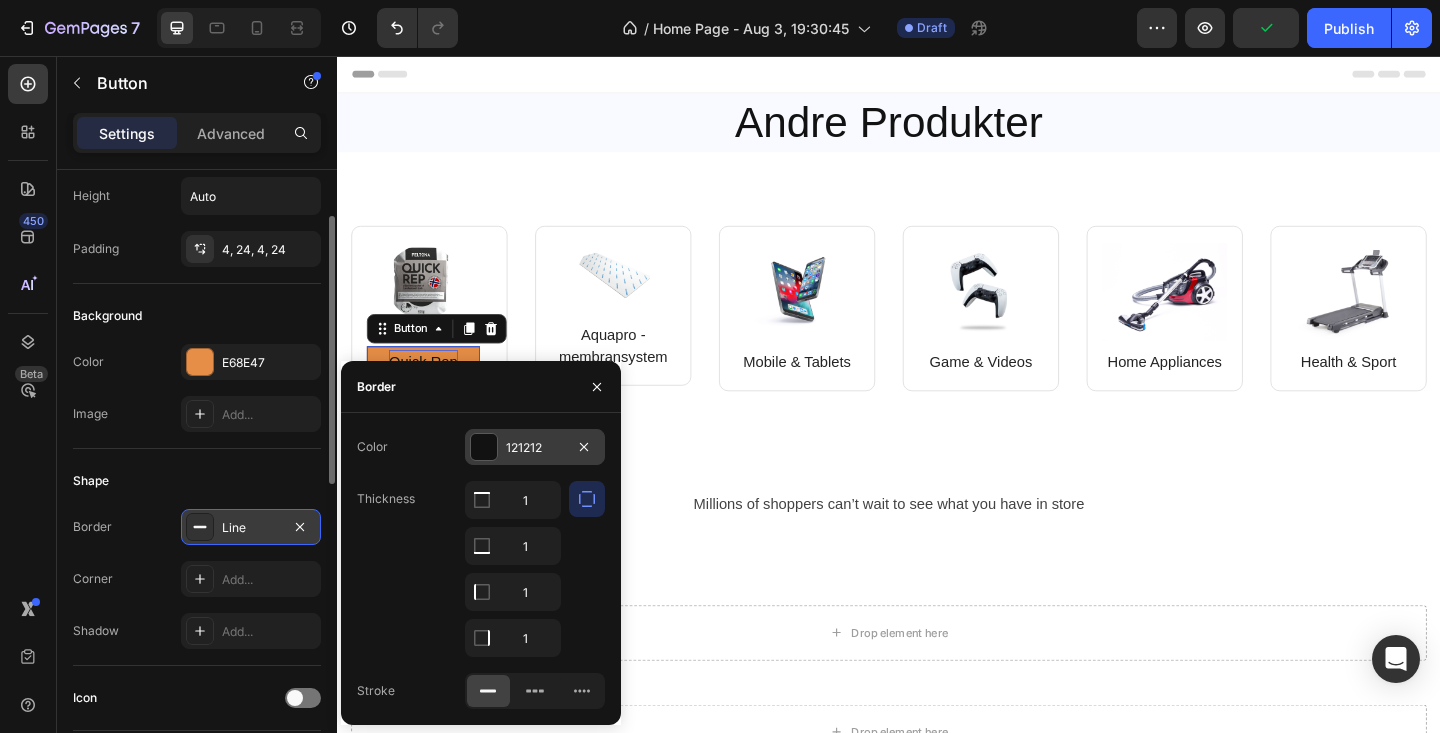 click at bounding box center (484, 447) 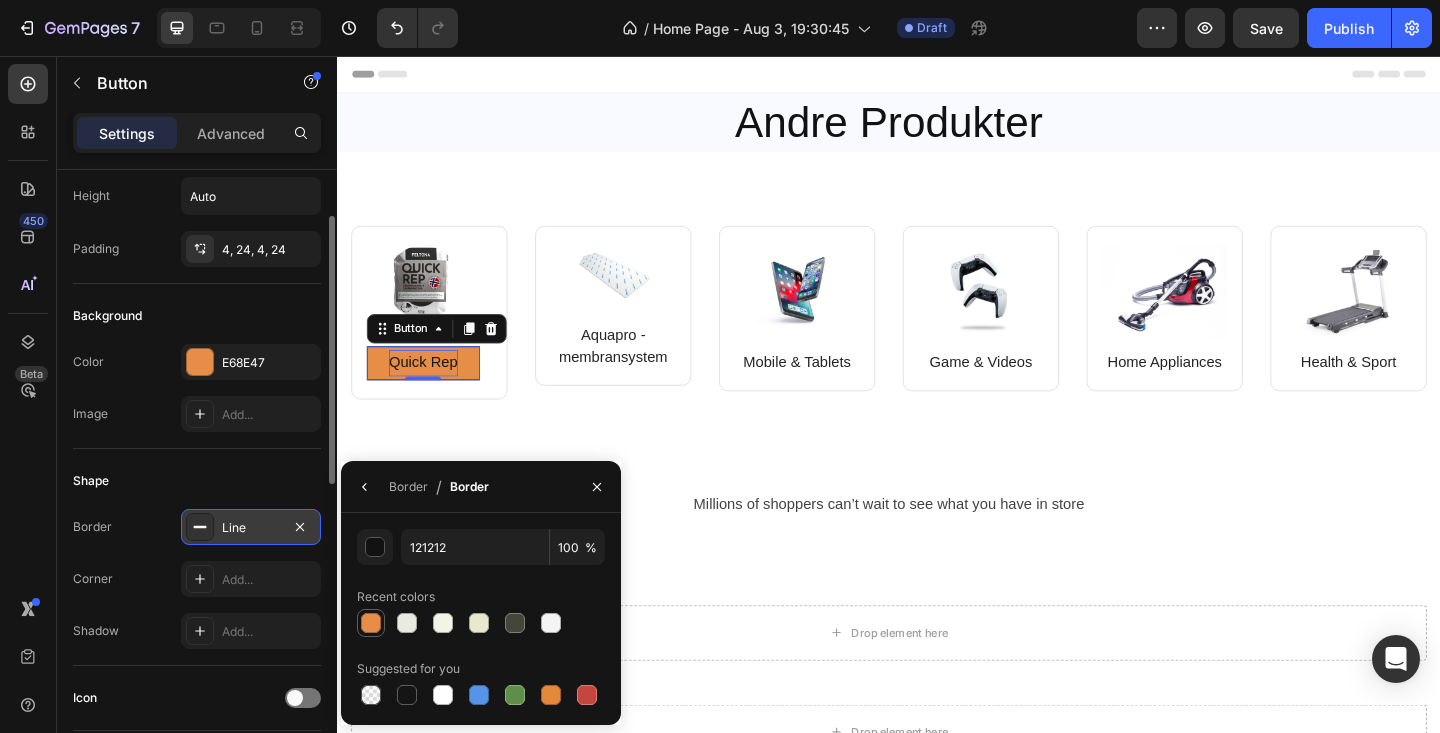 click at bounding box center (371, 623) 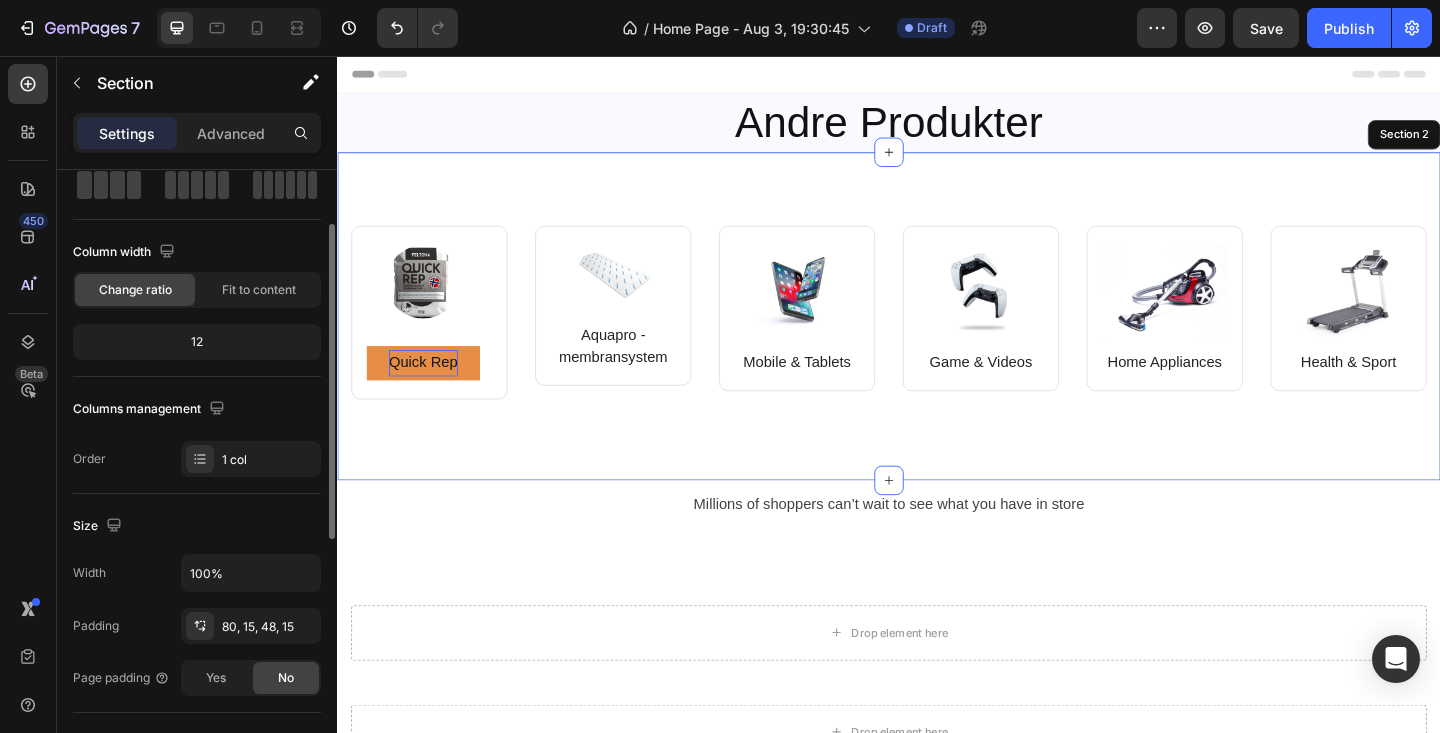 click on "Image Quick Rep Button   0 Row Image Aquapro - membransystem Text block Row Row Image Mobile & Tablets Text block Row Image Game & Videos Text block Row Row Image Home Appliances Text block Row Image Health & Sport Text block Row Row Row Section 2" at bounding box center (937, 339) 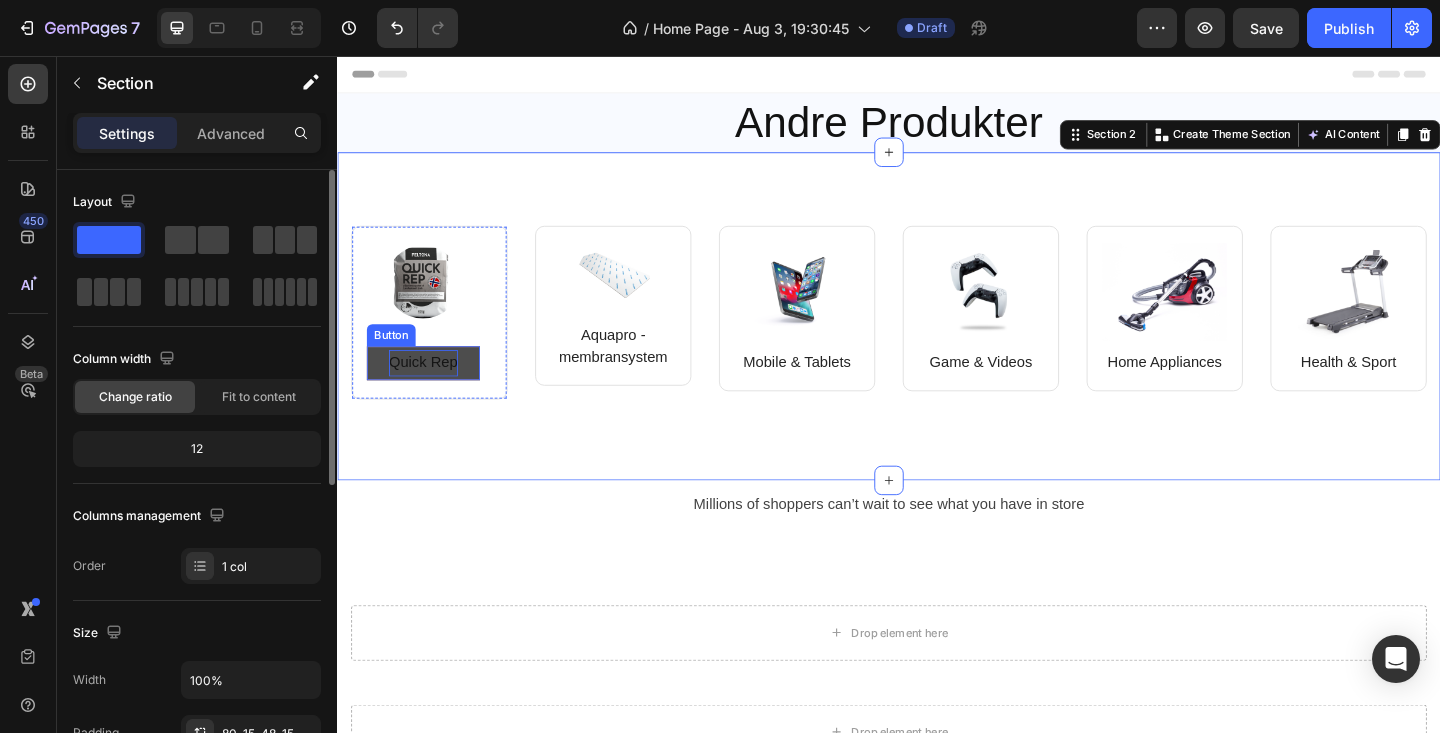click on "Quick Rep" at bounding box center [430, 390] 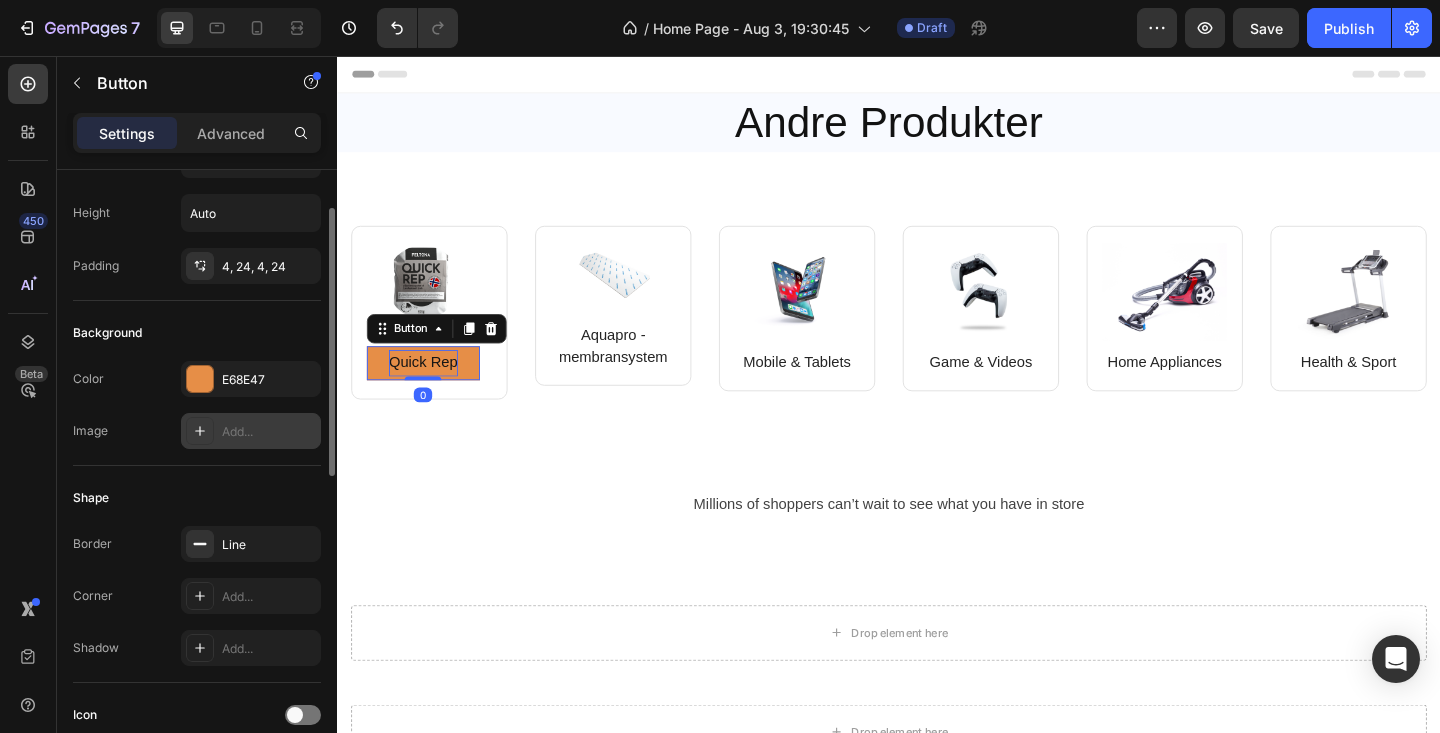 scroll, scrollTop: 212, scrollLeft: 0, axis: vertical 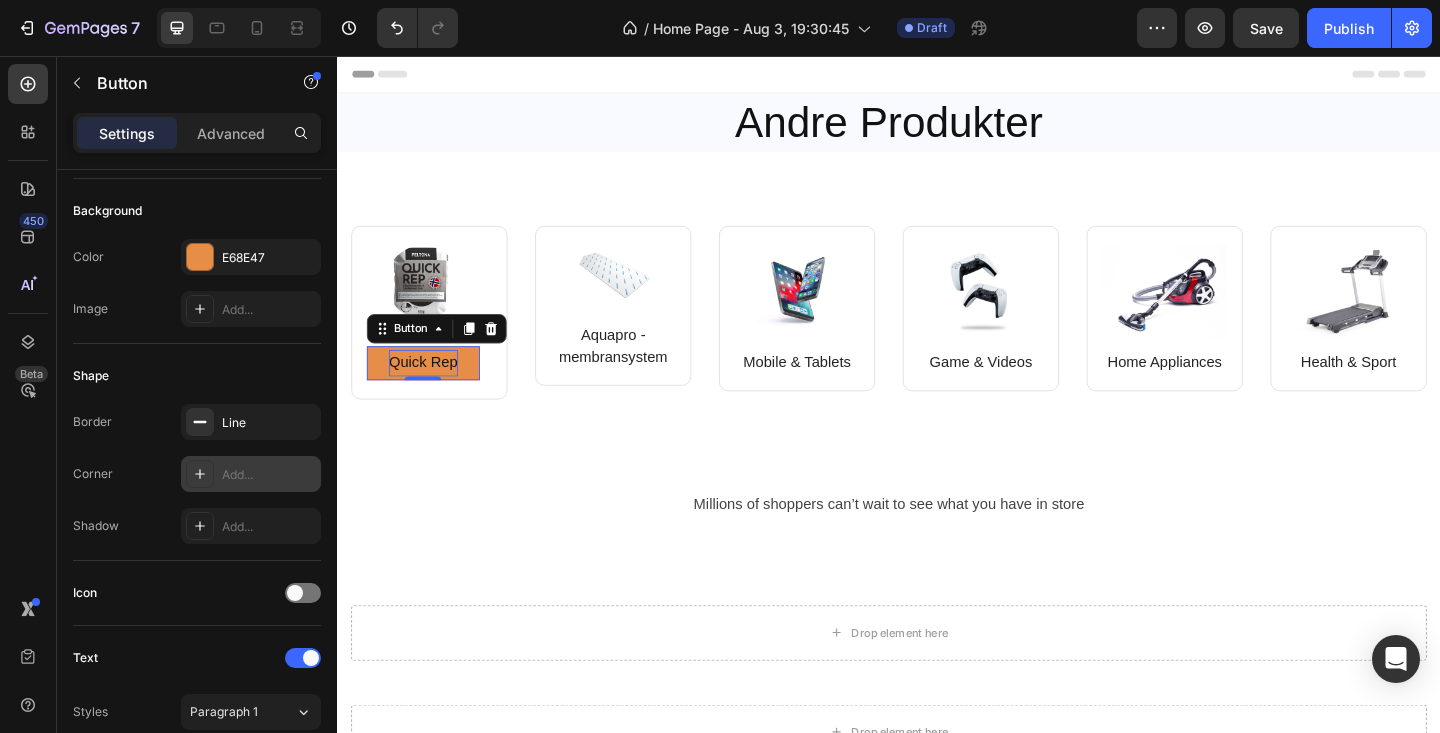 click on "Add..." at bounding box center [269, 475] 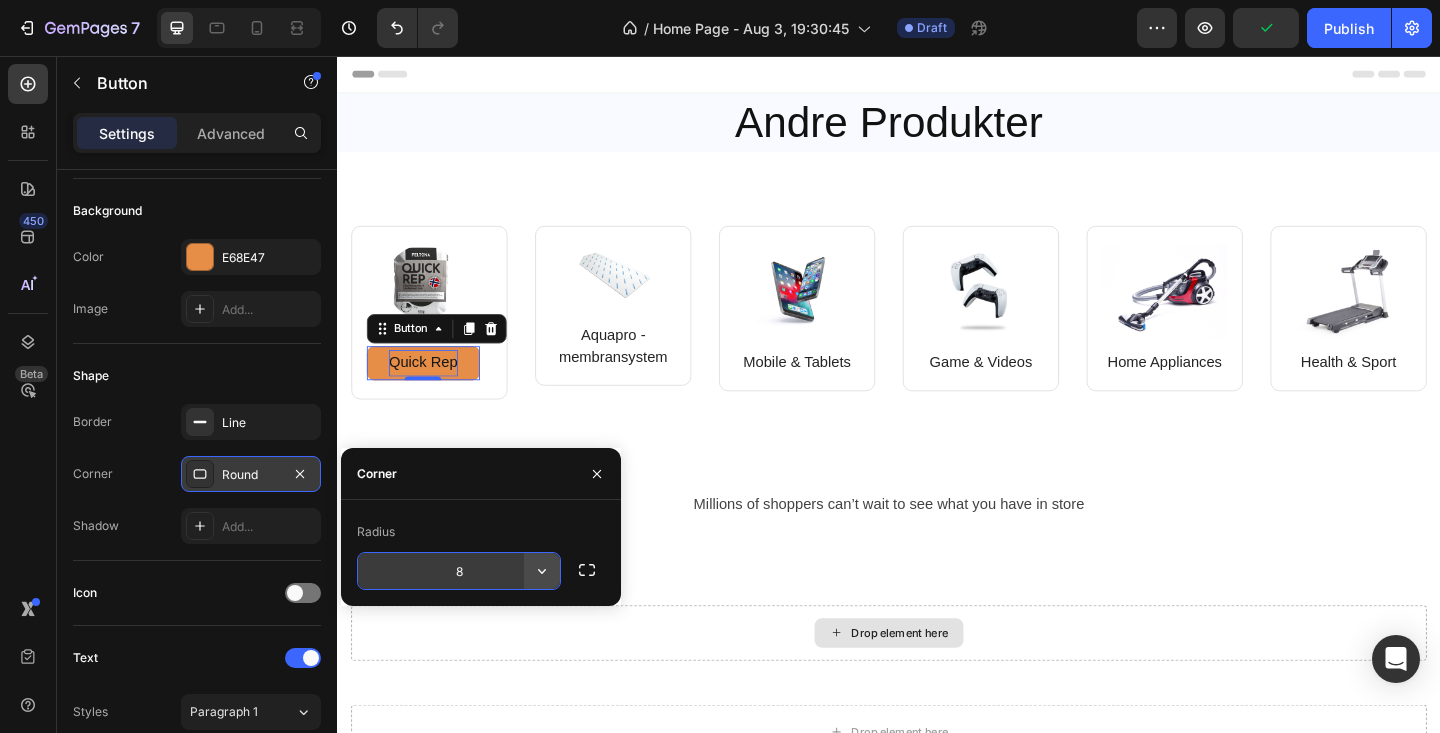 click 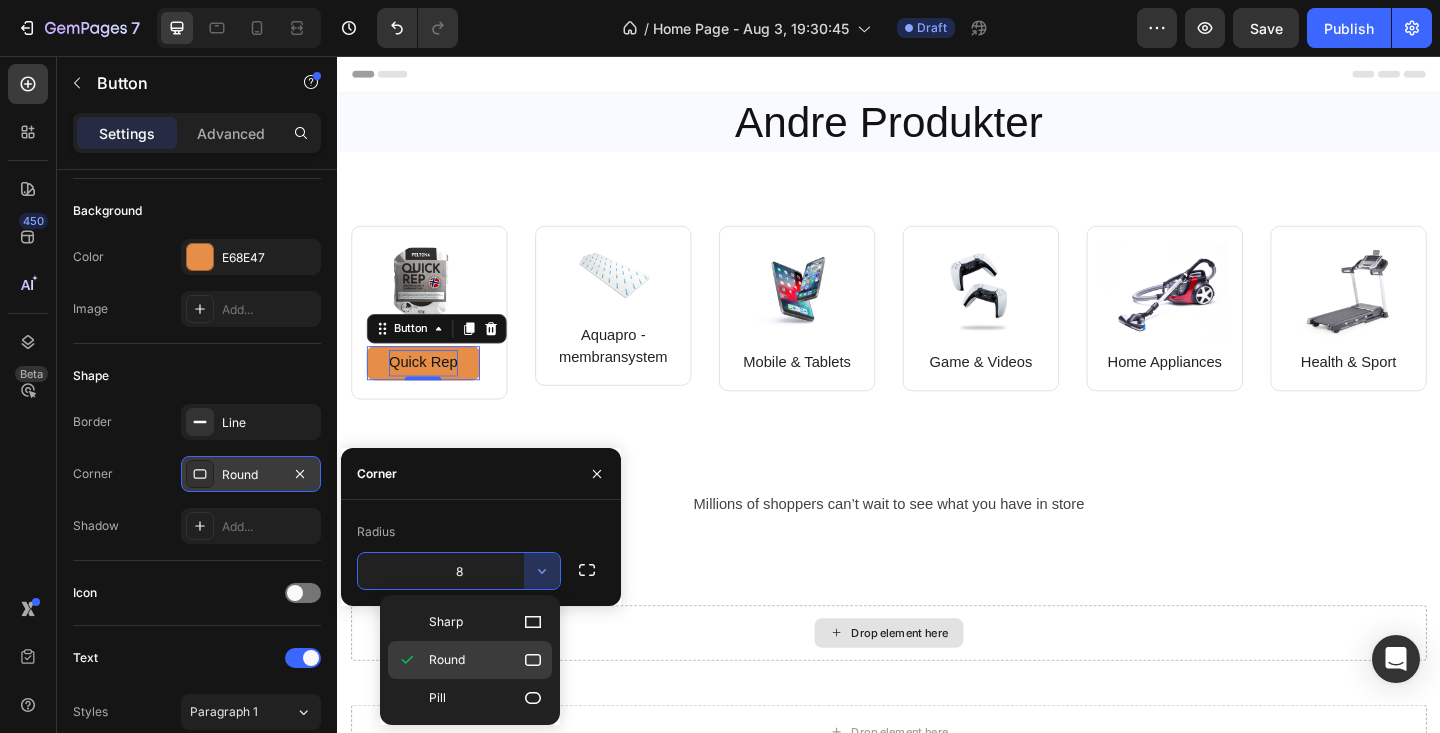 drag, startPoint x: 490, startPoint y: 651, endPoint x: 166, endPoint y: 647, distance: 324.0247 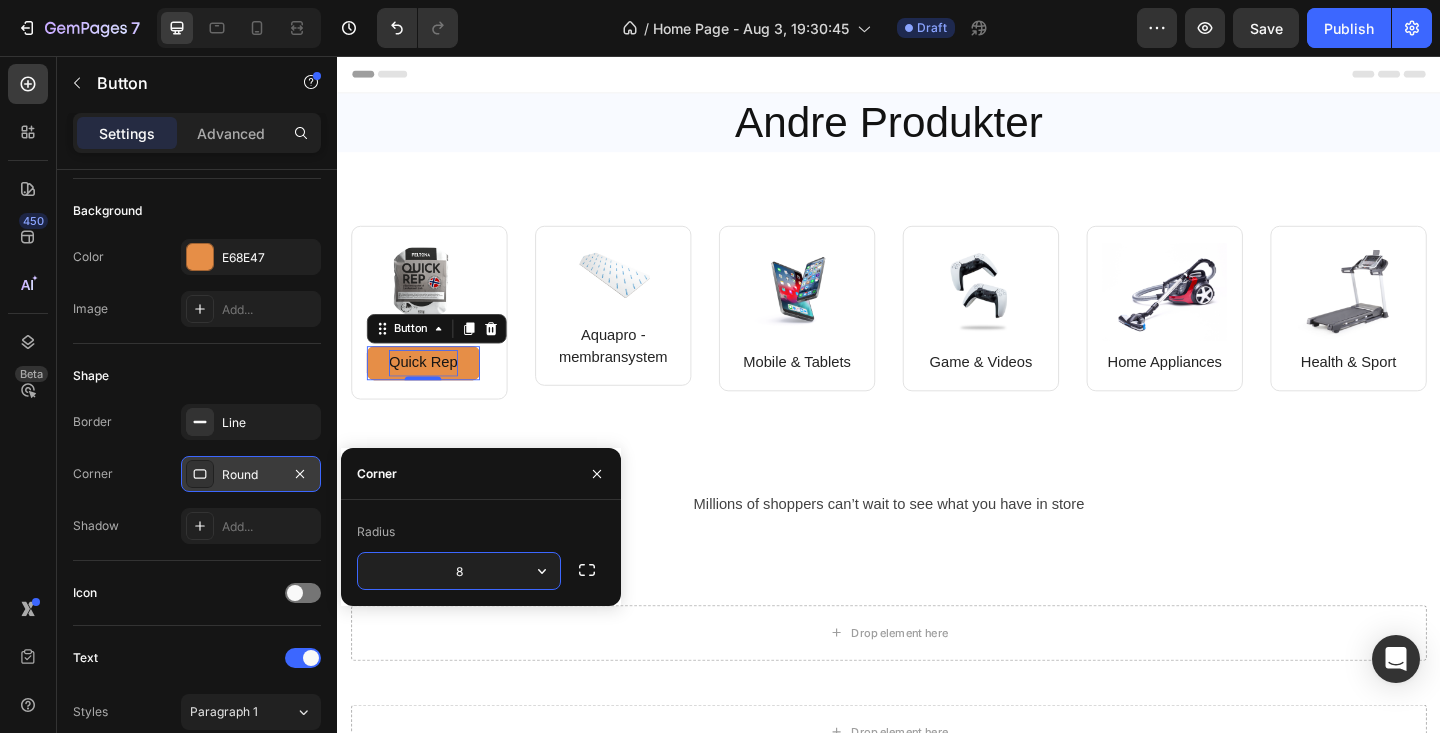 click on "8" at bounding box center [459, 571] 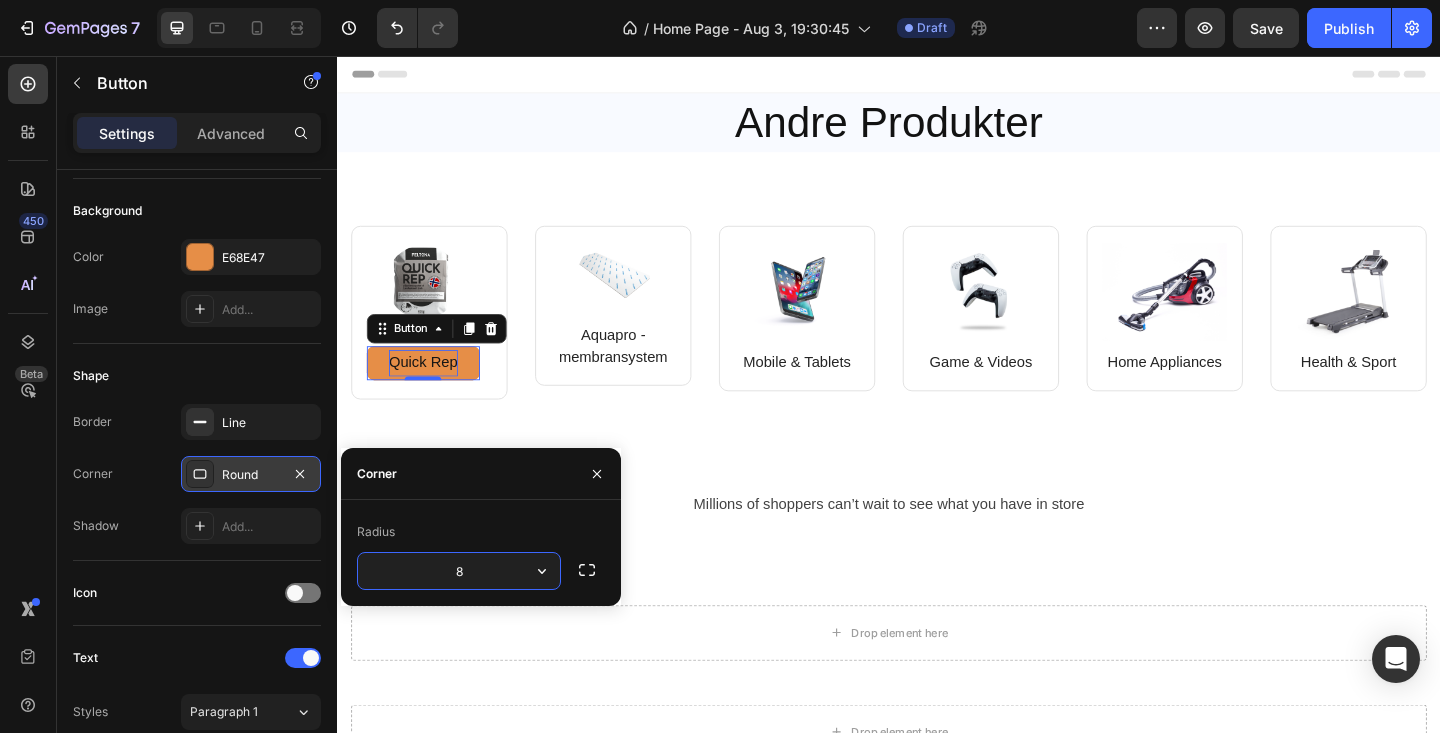 drag, startPoint x: 492, startPoint y: 568, endPoint x: 445, endPoint y: 574, distance: 47.38143 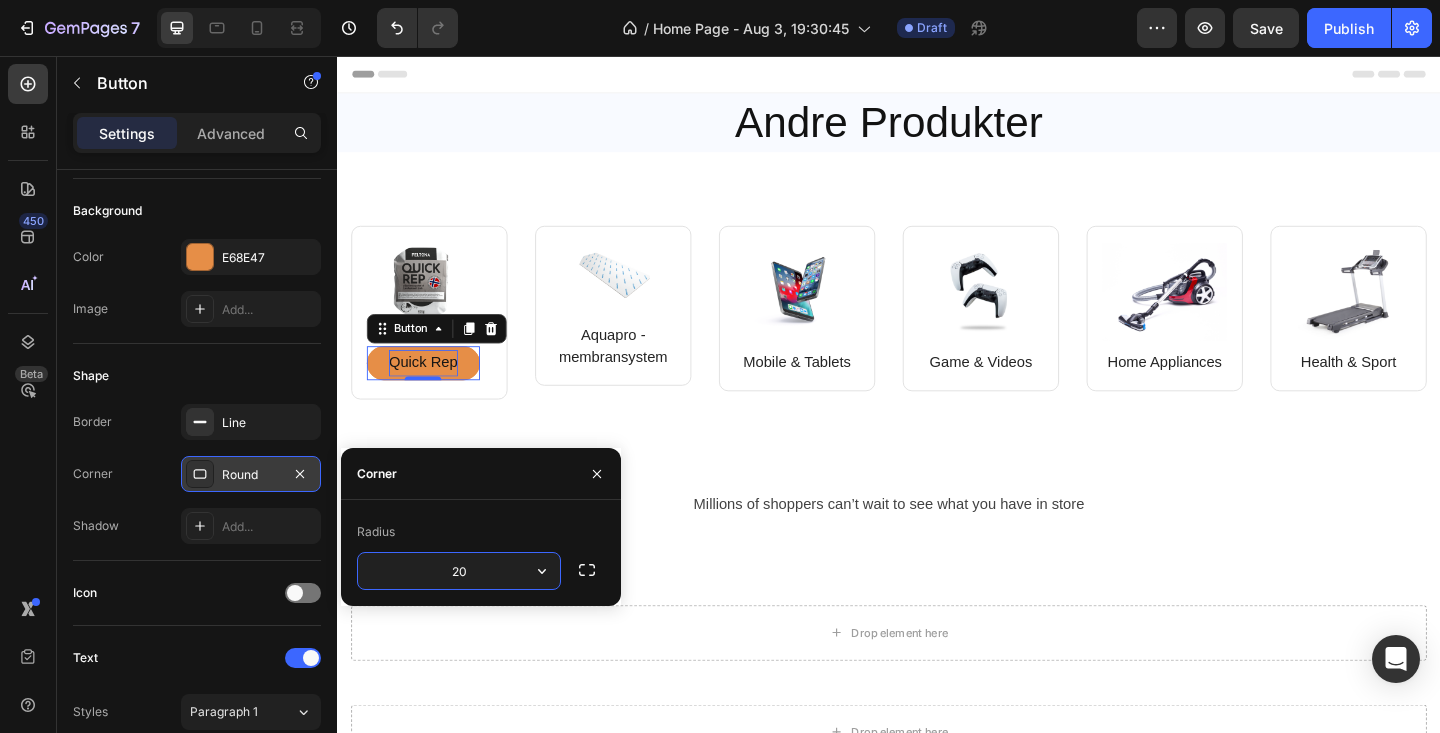 type on "2" 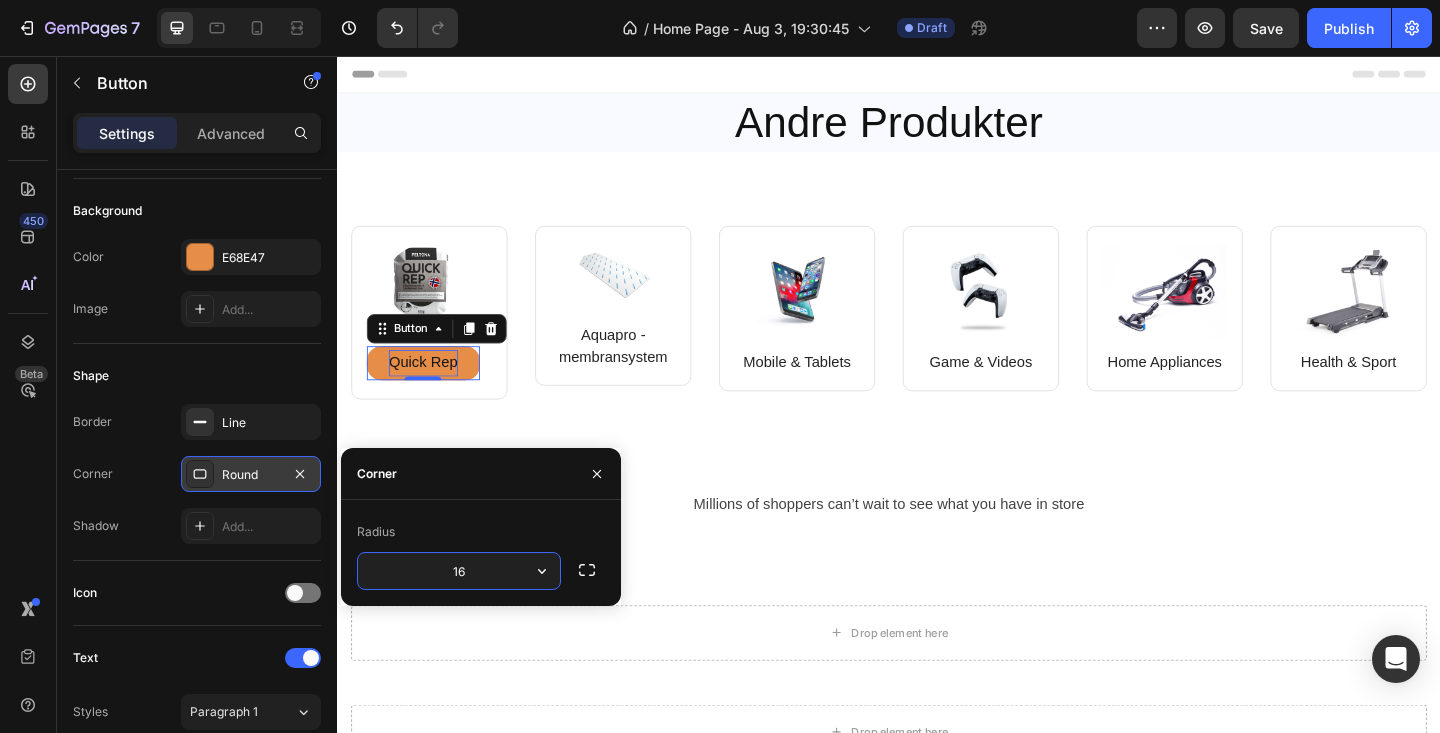 type on "1" 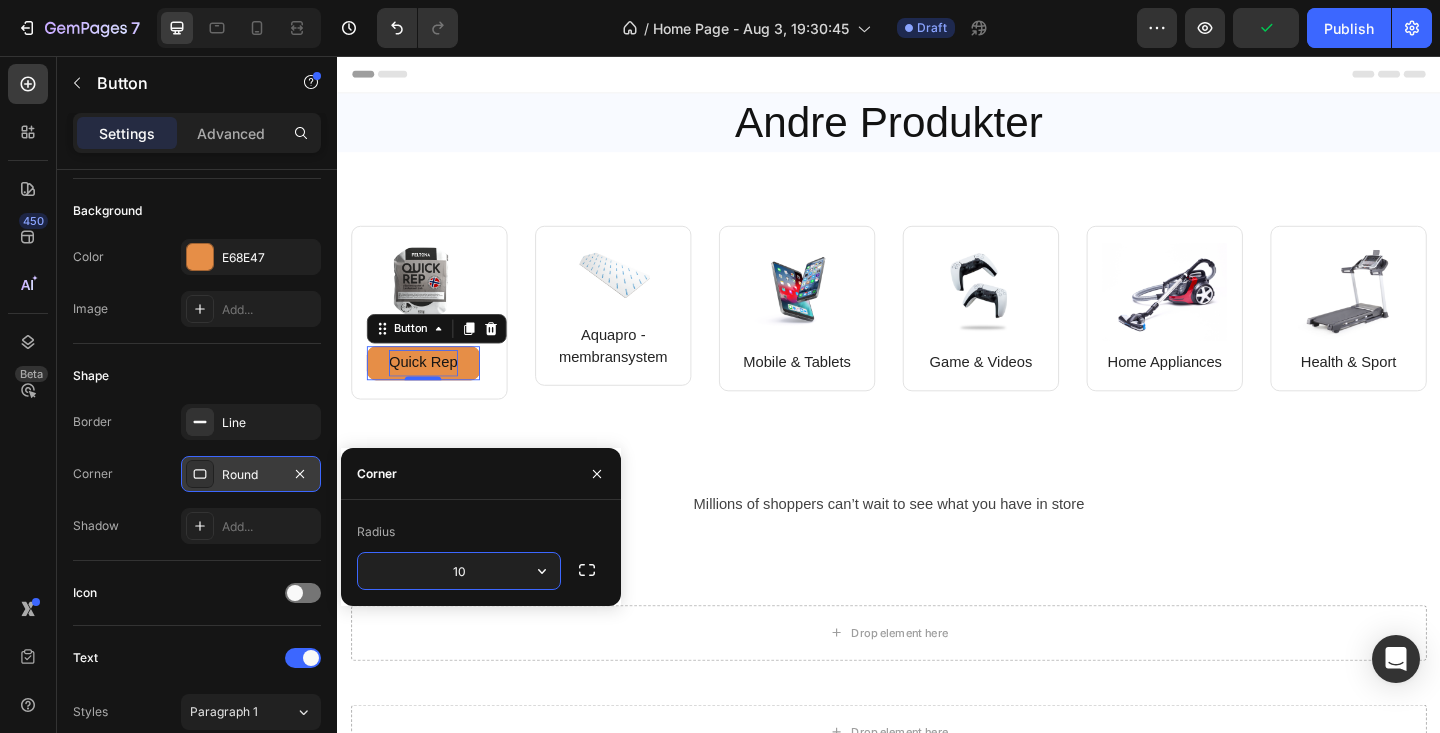 type on "1" 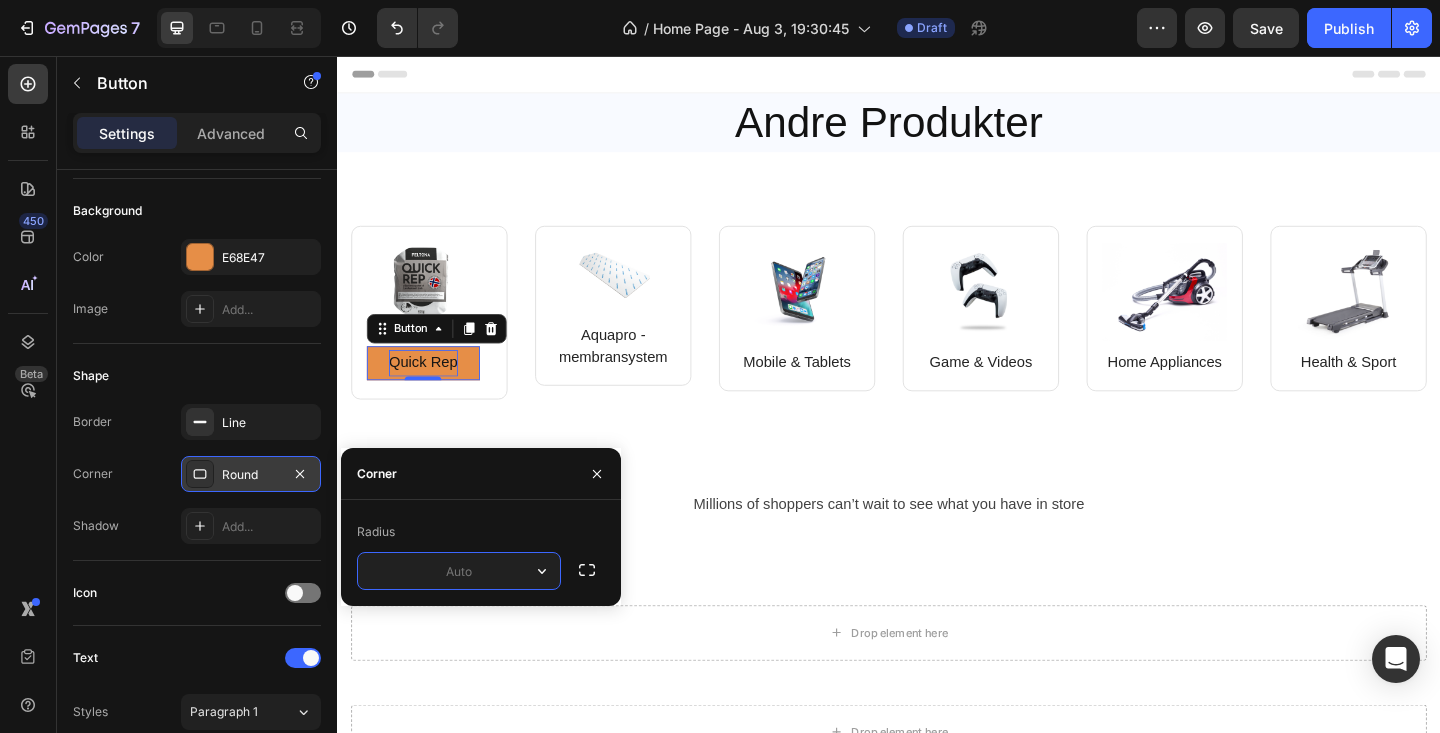 type on "8" 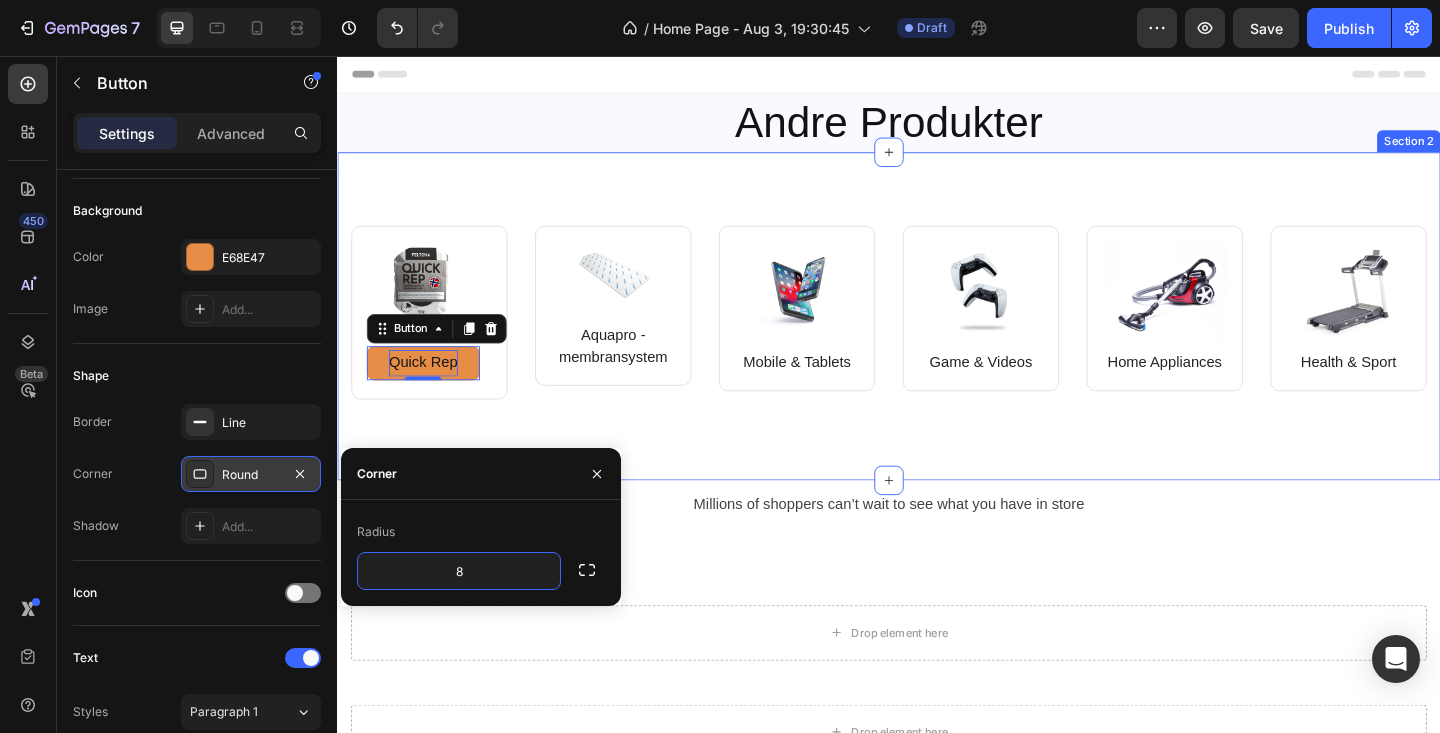 click on "Image Quick Rep Button   0 Row Image Aquapro - membransystem Text block Row Row Image Mobile & Tablets Text block Row Image Game & Videos Text block Row Row Image Home Appliances Text block Row Image Health & Sport Text block Row Row Row Section 2" at bounding box center [937, 339] 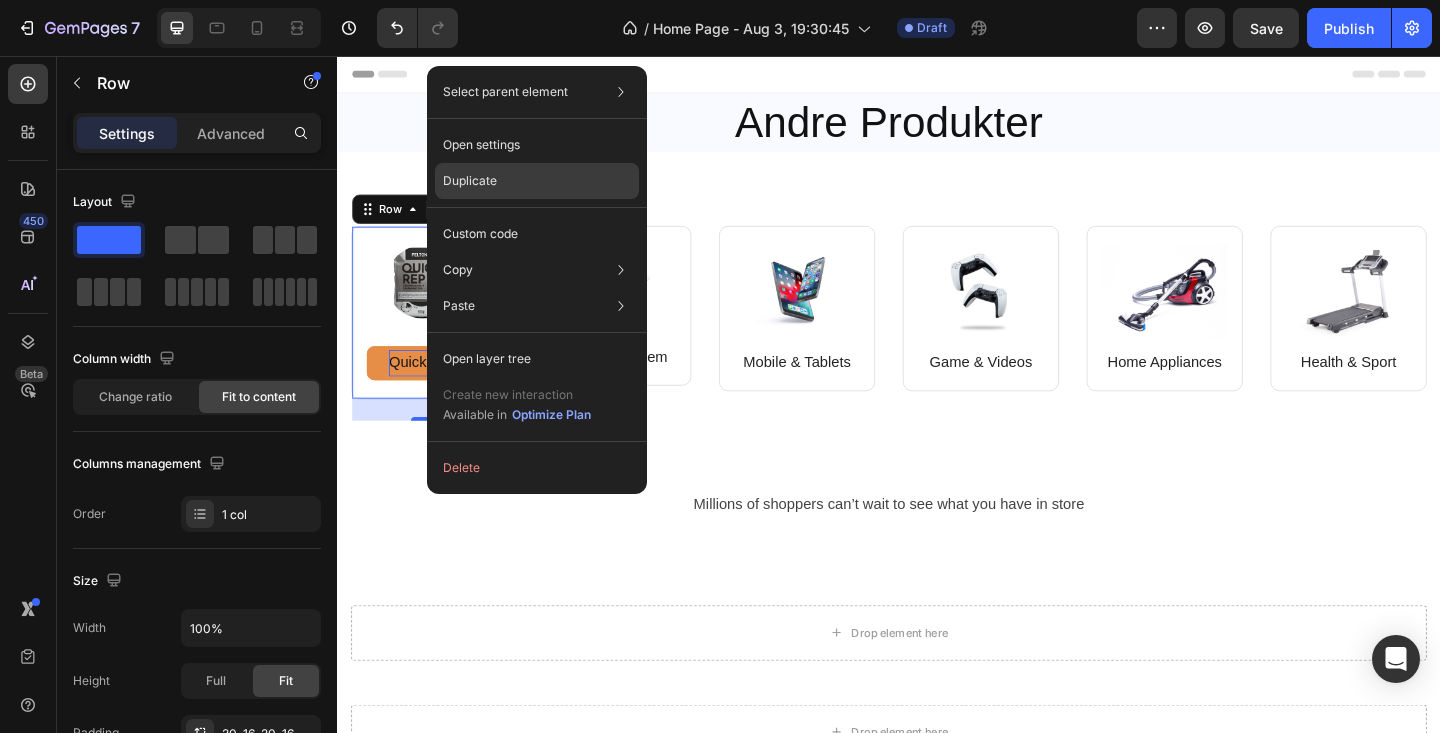 click on "Duplicate" at bounding box center [470, 181] 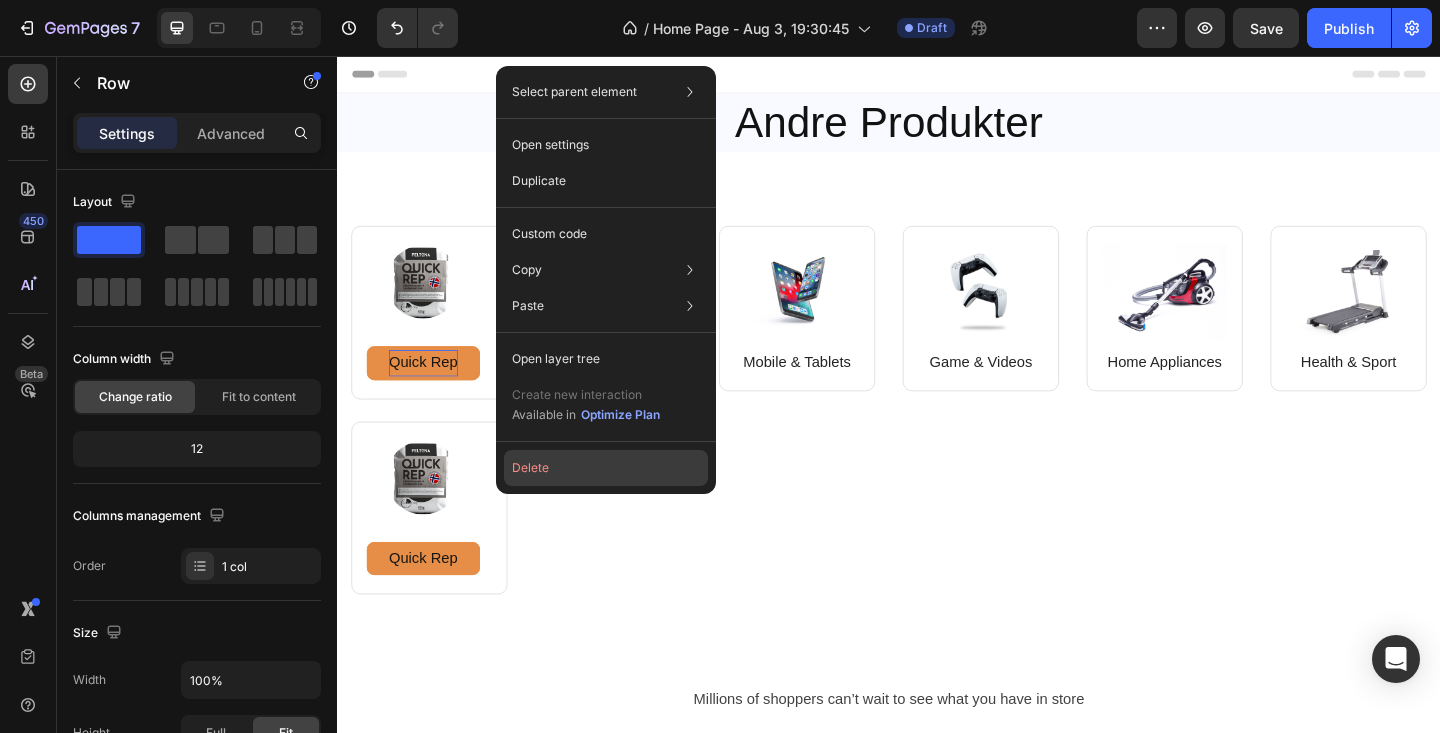click on "Delete" 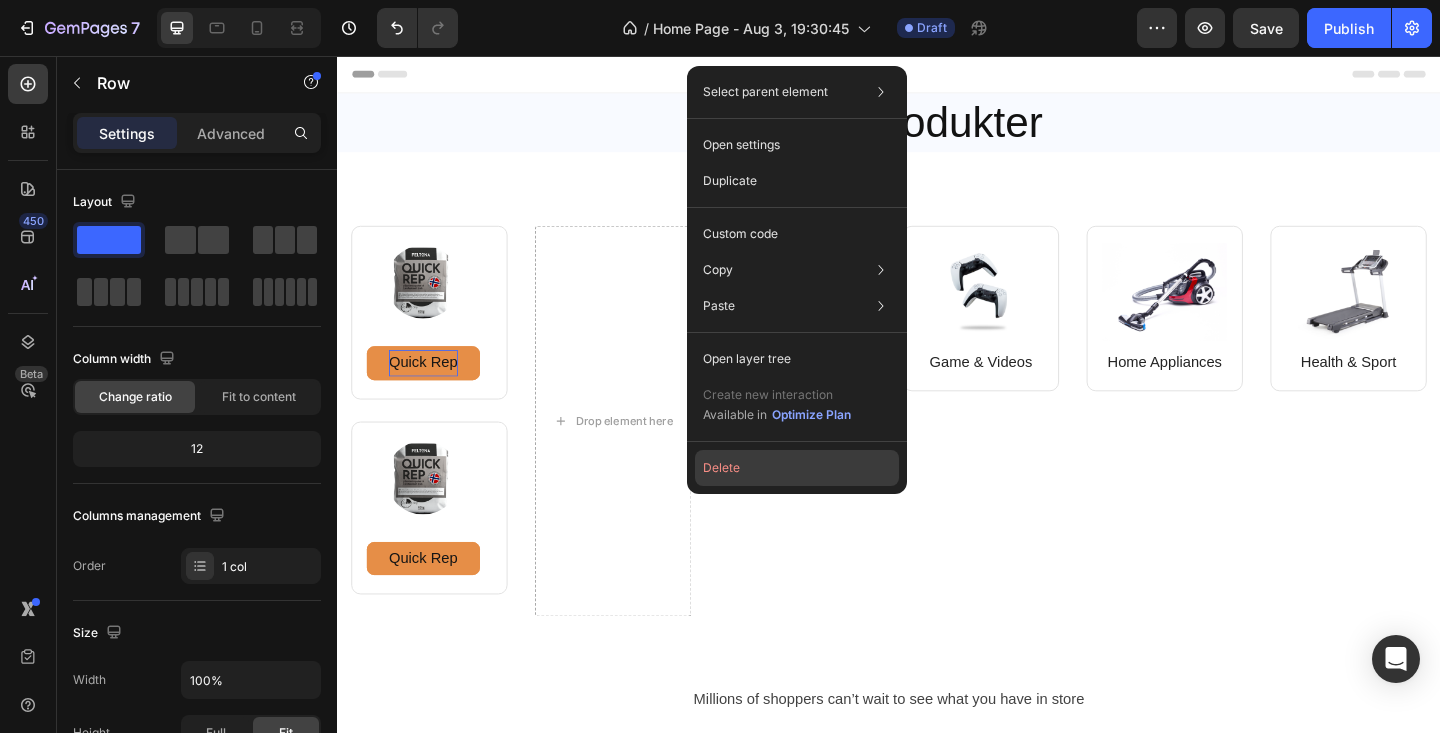click on "Delete" 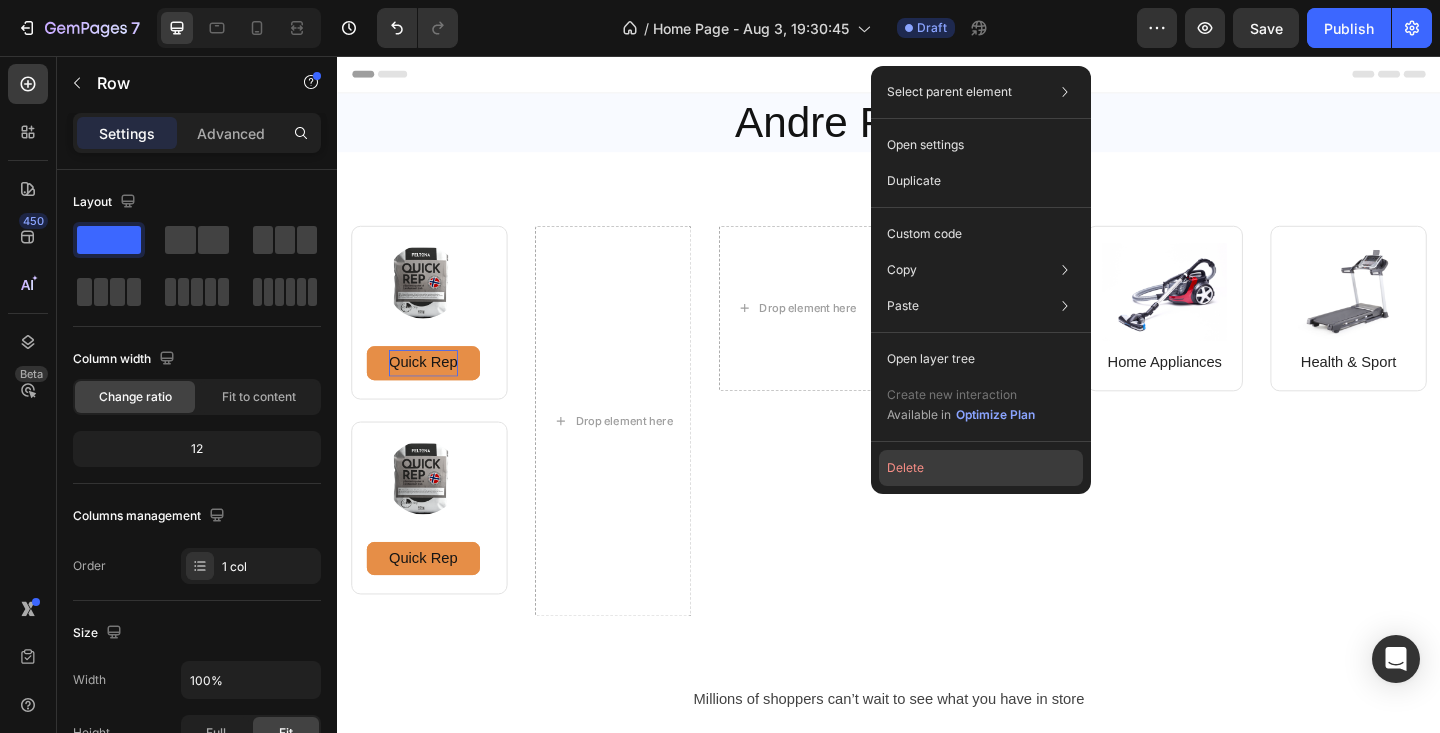 click on "Delete" 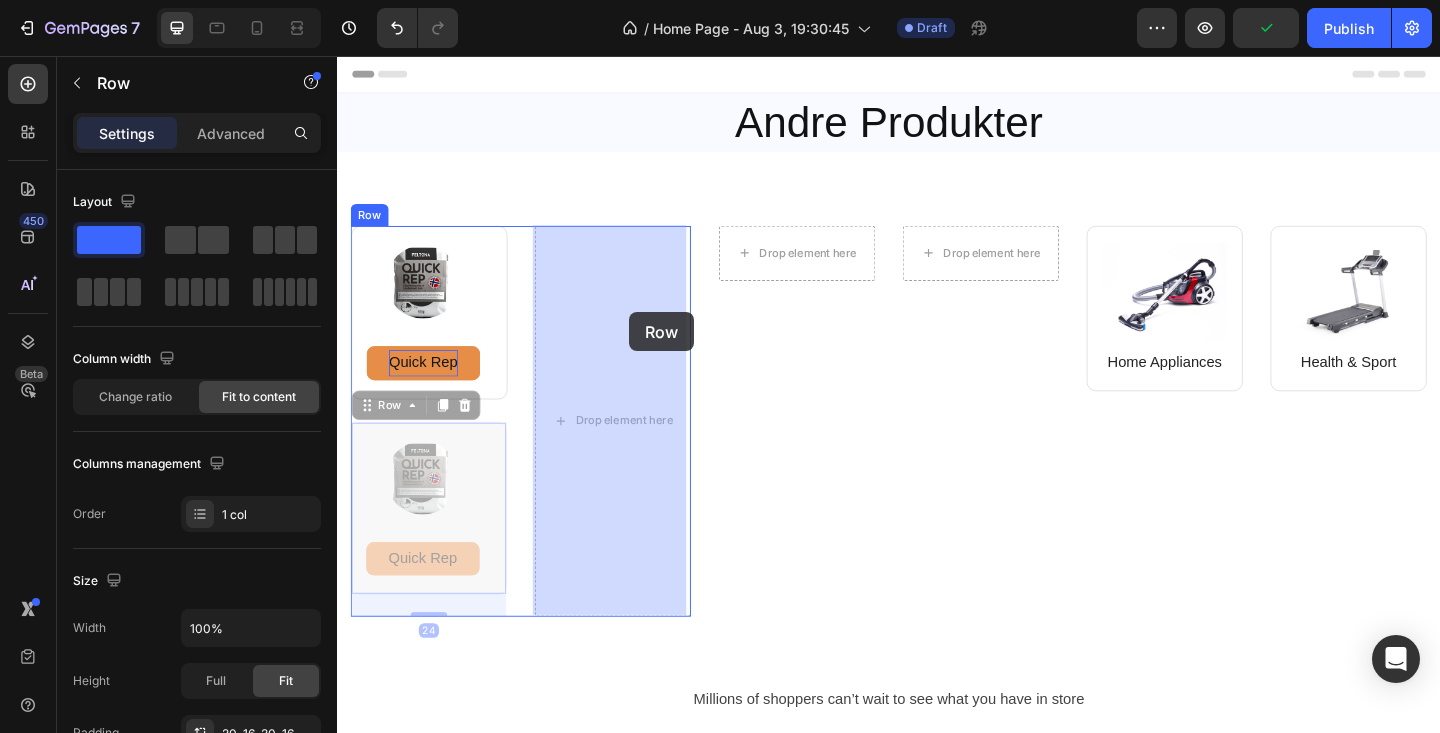drag, startPoint x: 499, startPoint y: 468, endPoint x: 655, endPoint y: 335, distance: 205 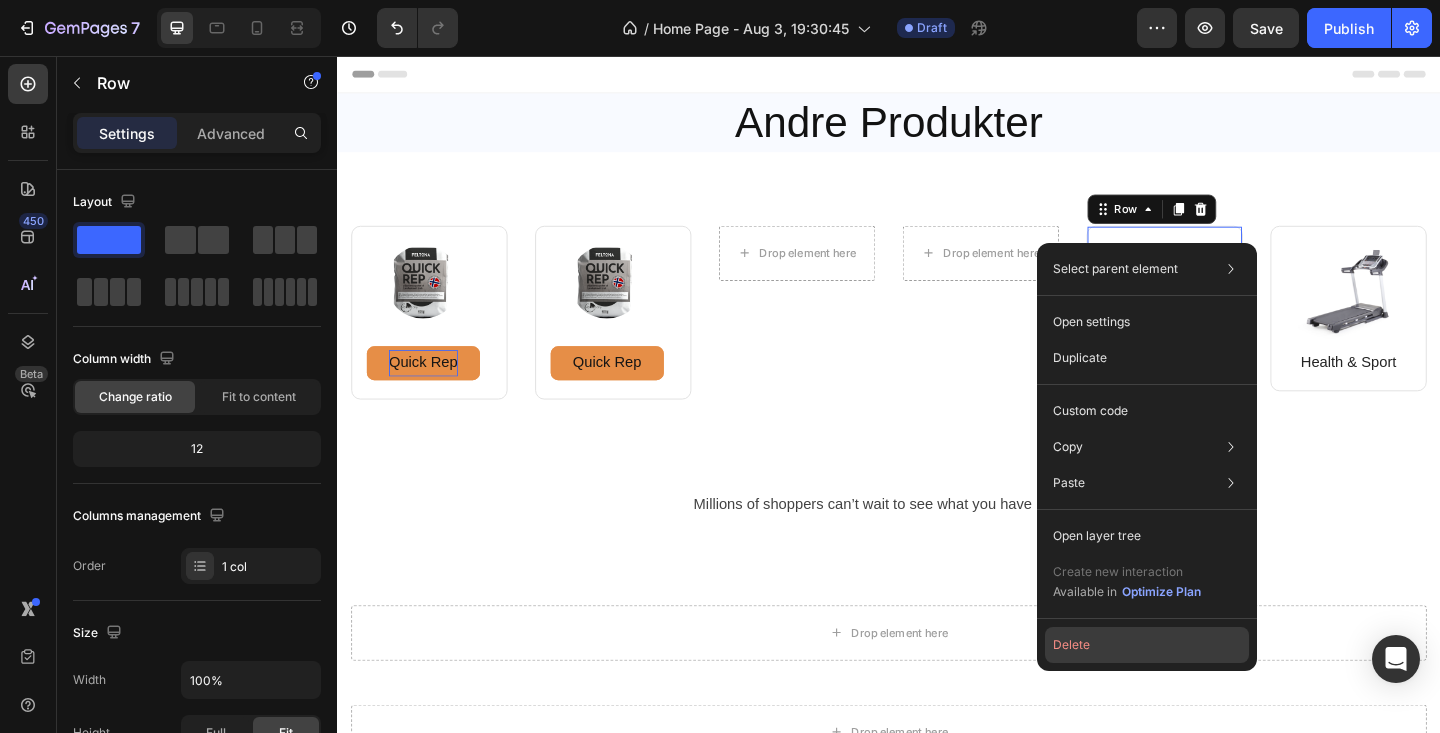 drag, startPoint x: 1080, startPoint y: 649, endPoint x: 855, endPoint y: 550, distance: 245.817 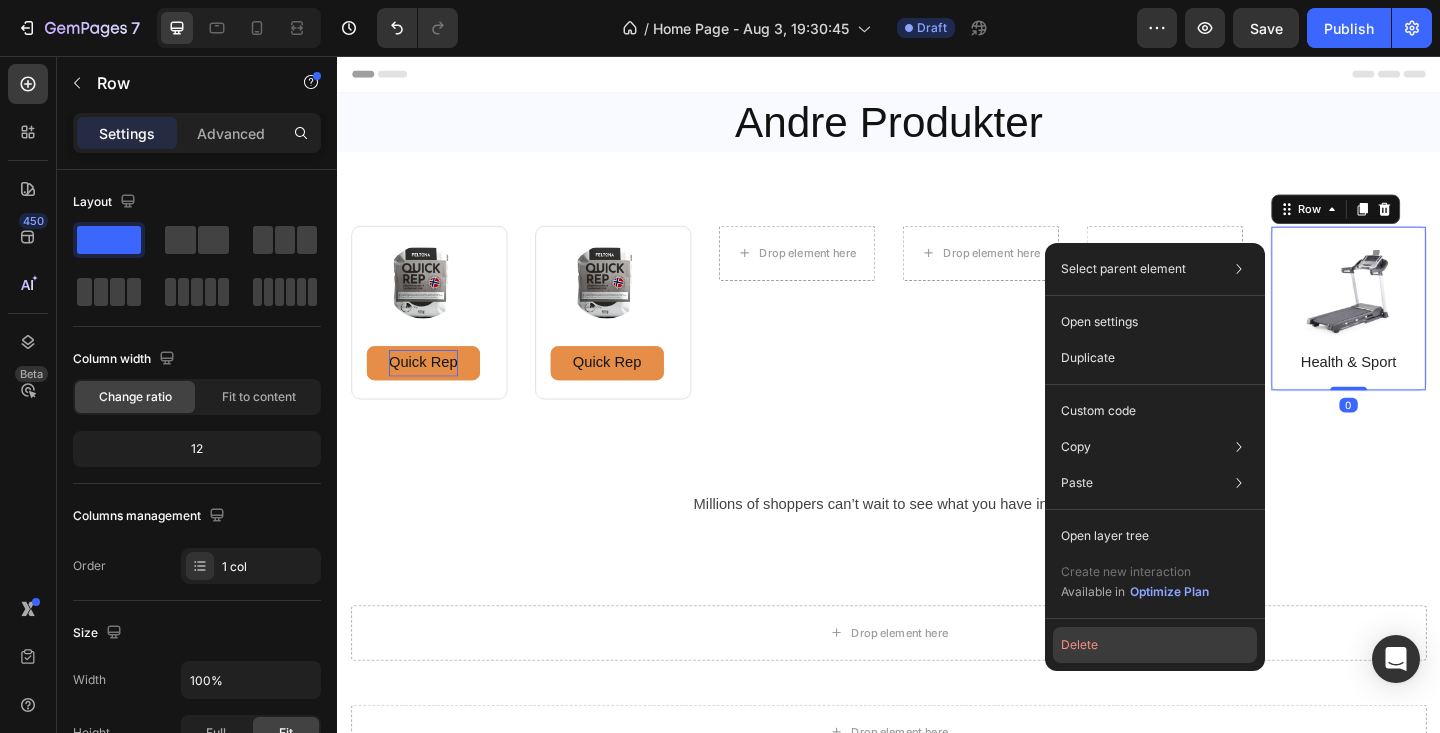 click on "Delete" 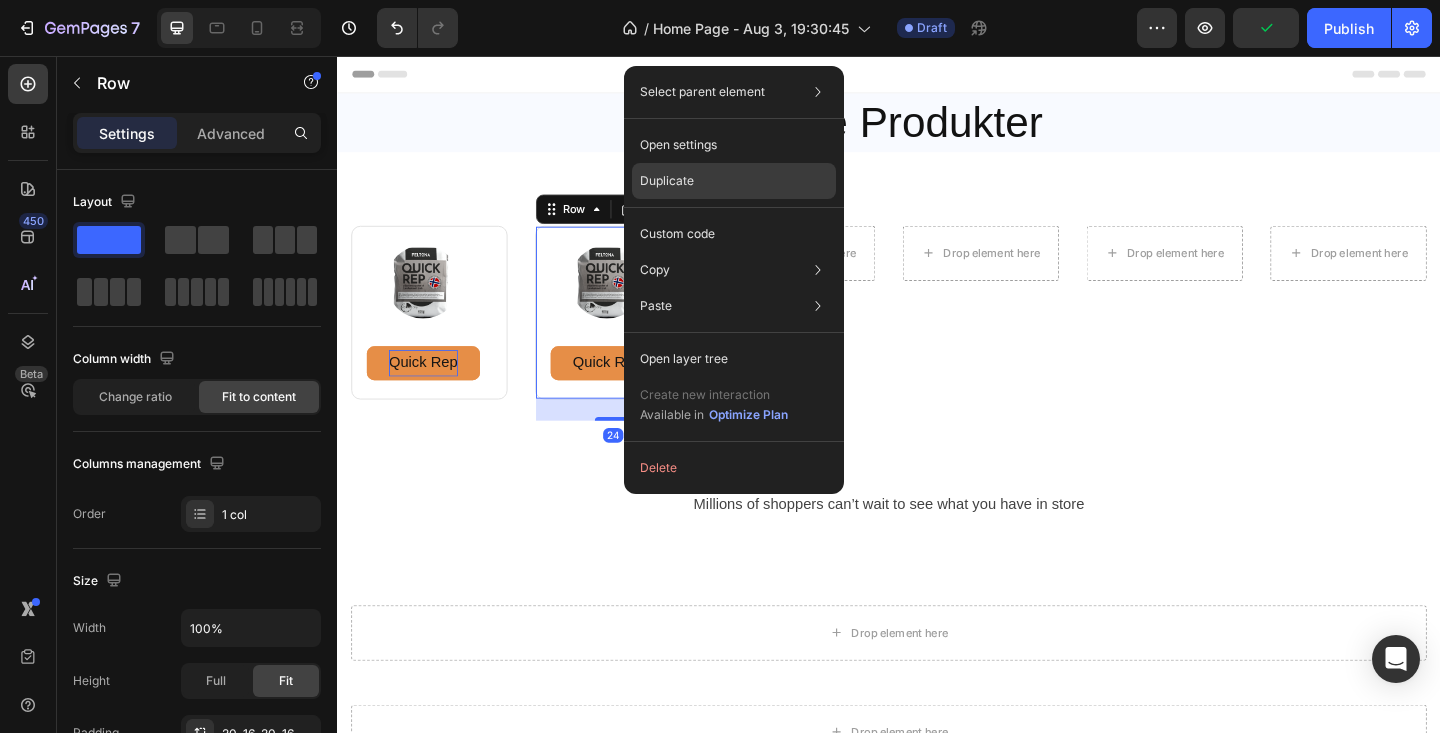click on "Duplicate" at bounding box center (667, 181) 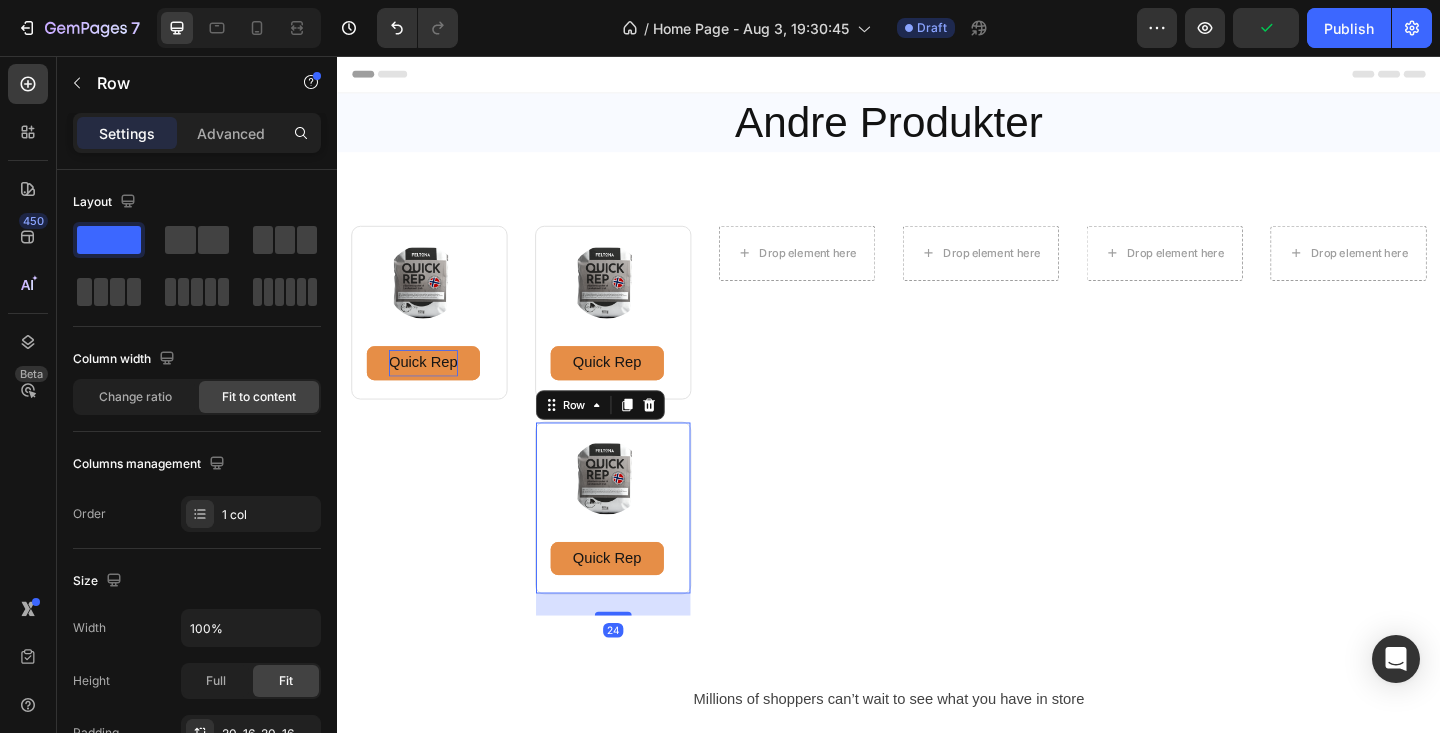 click on "Image Quick Rep Button Row   24" at bounding box center [637, 548] 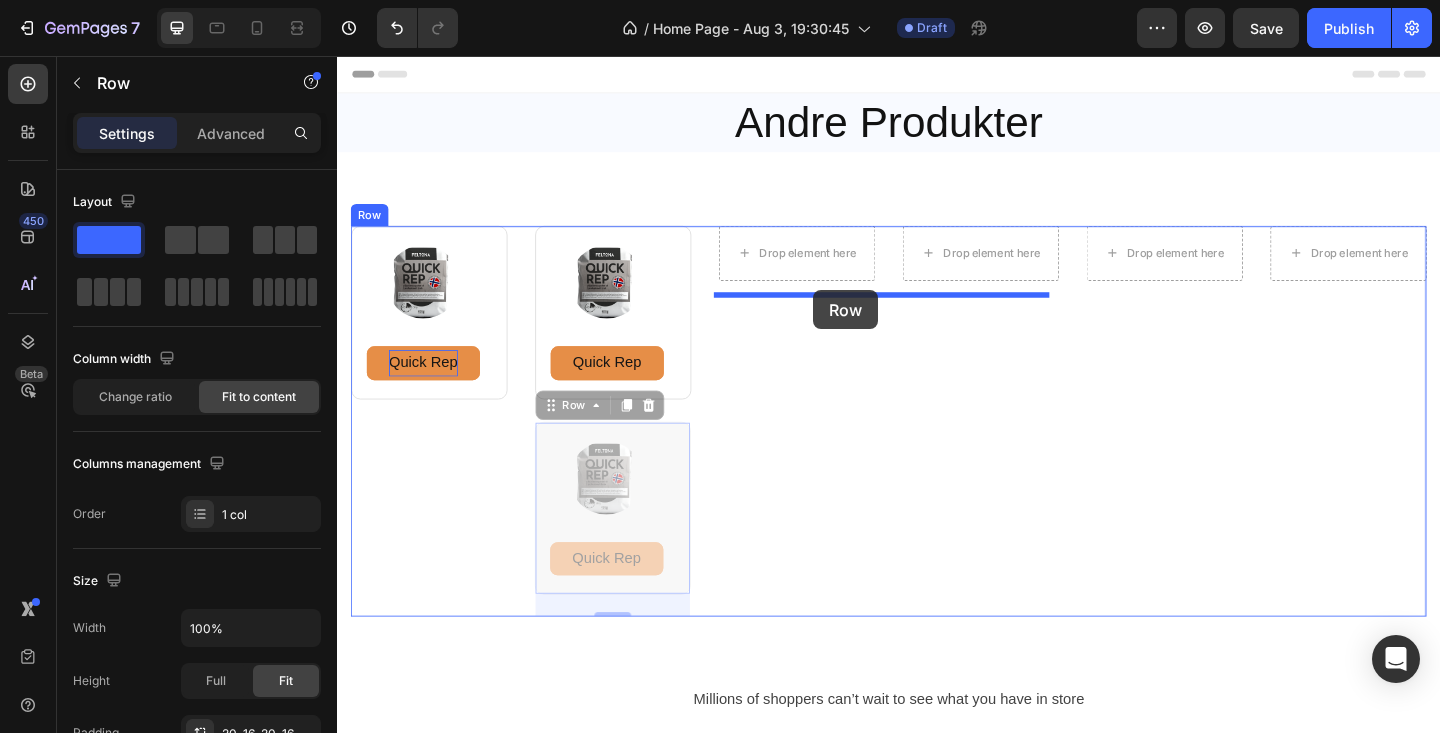 drag, startPoint x: 704, startPoint y: 466, endPoint x: 855, endPoint y: 311, distance: 216.39316 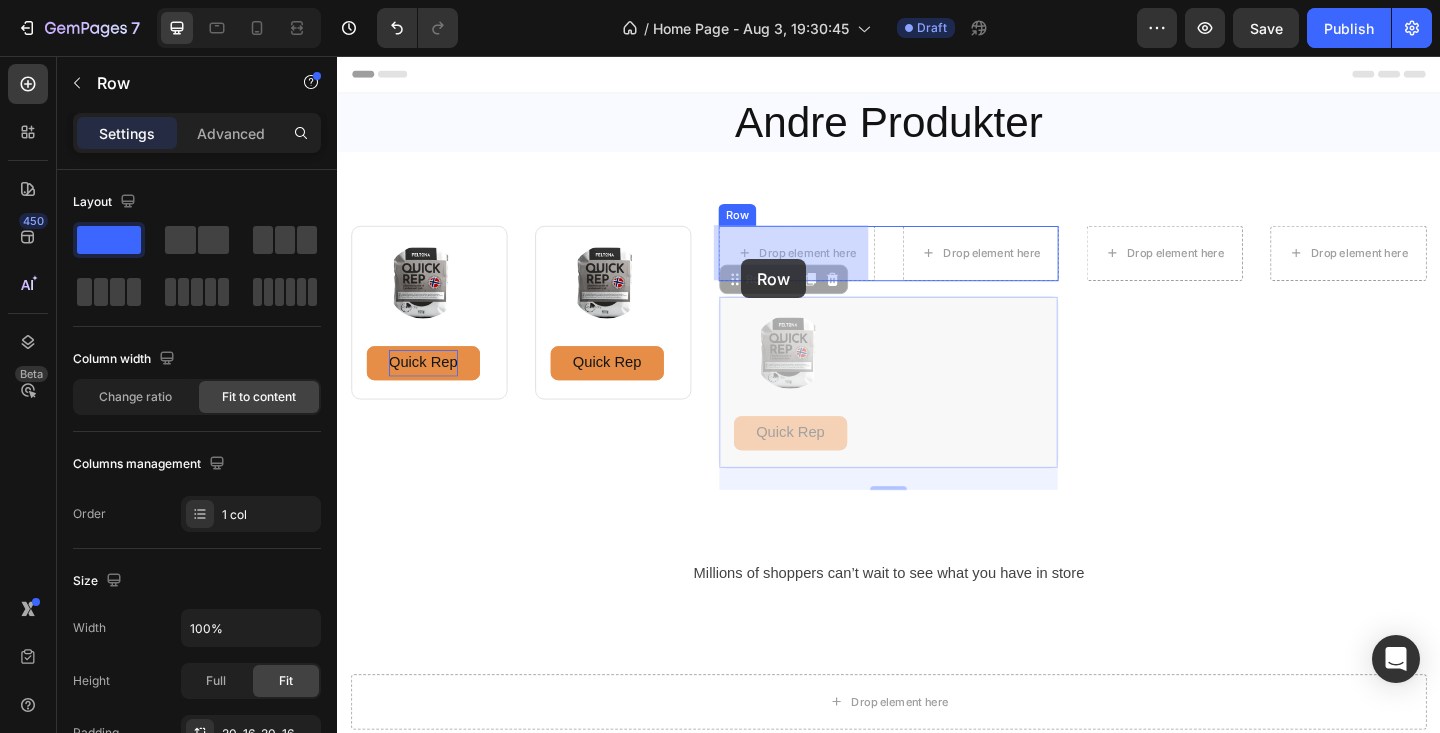 drag, startPoint x: 1087, startPoint y: 351, endPoint x: 777, endPoint y: 277, distance: 318.7099 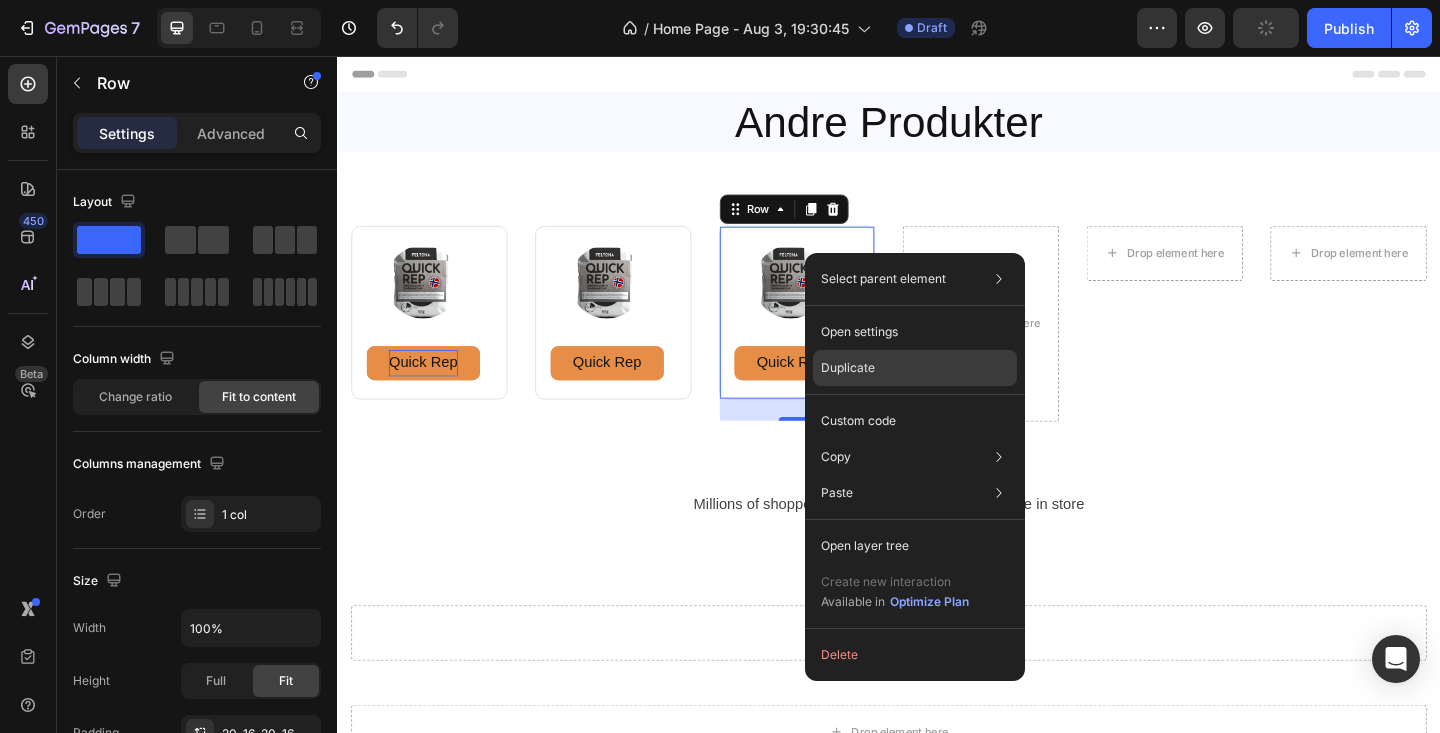 click on "Duplicate" at bounding box center [848, 368] 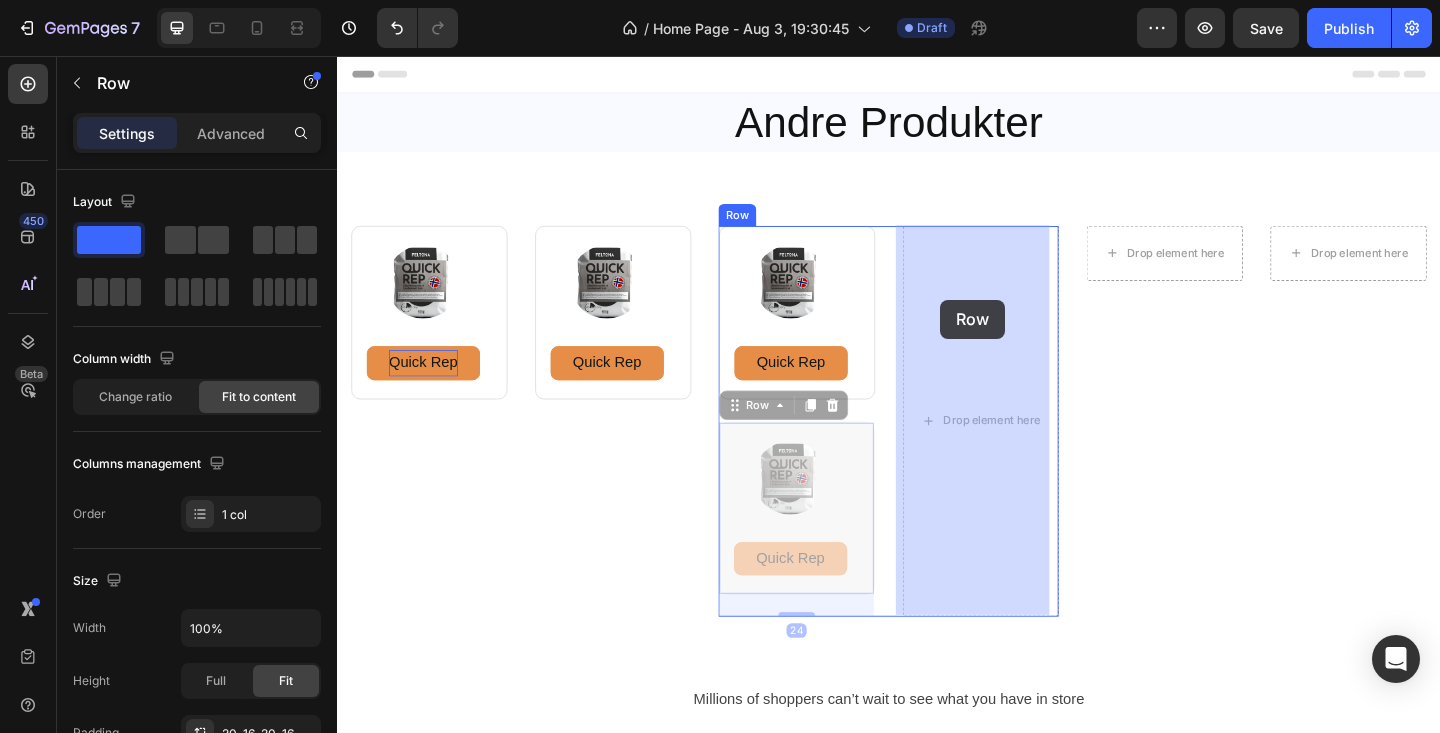 drag, startPoint x: 896, startPoint y: 463, endPoint x: 993, endPoint y: 321, distance: 171.96802 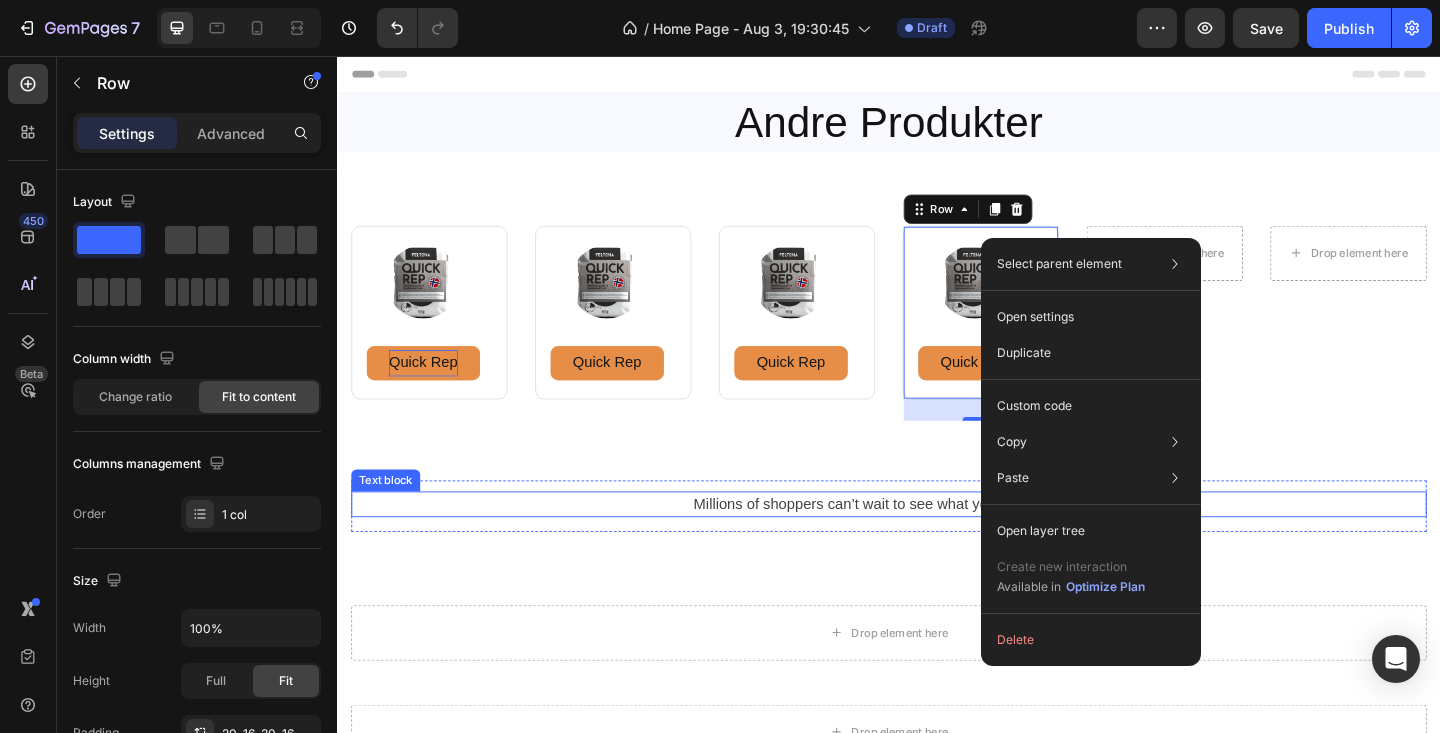 click on "Heading Millions of shoppers can’t wait to see what you have in store Text block" at bounding box center [937, 546] 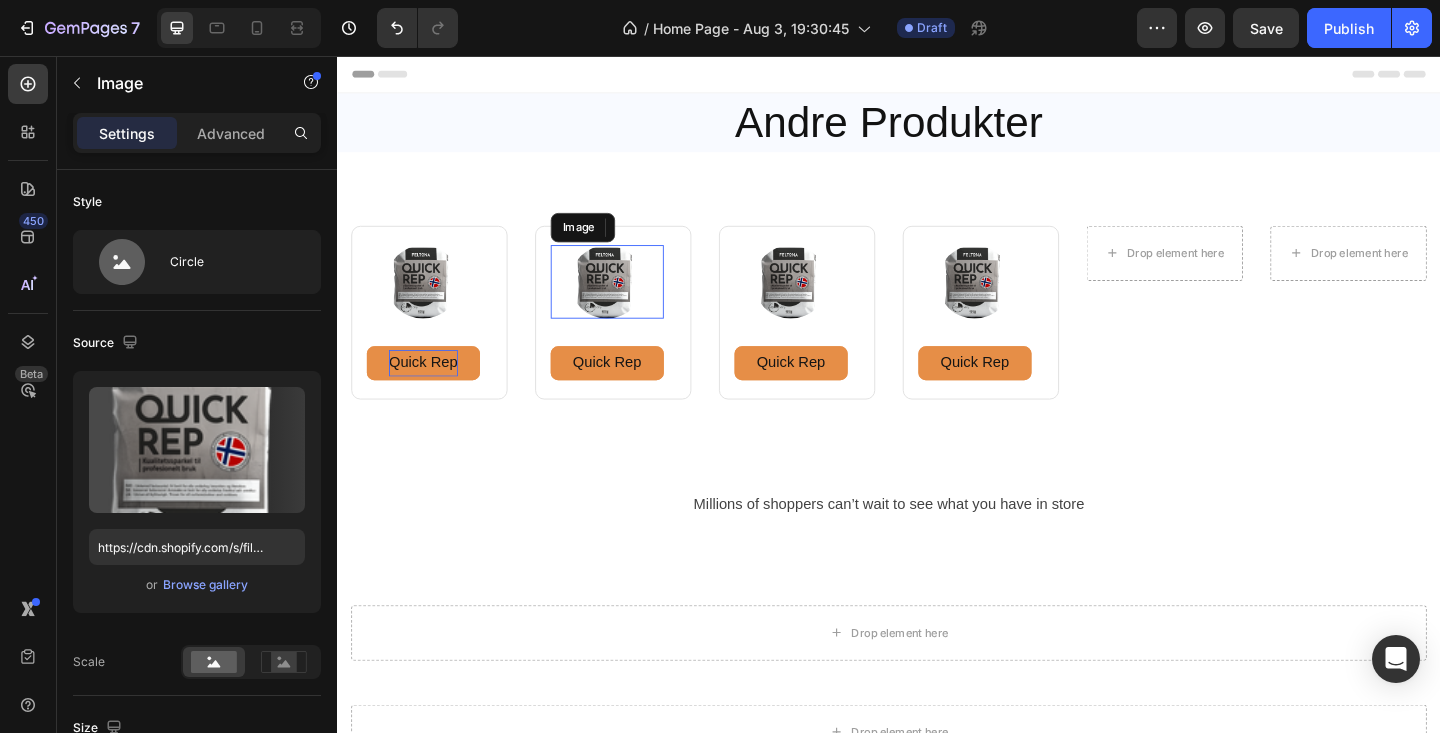 click at bounding box center [630, 302] 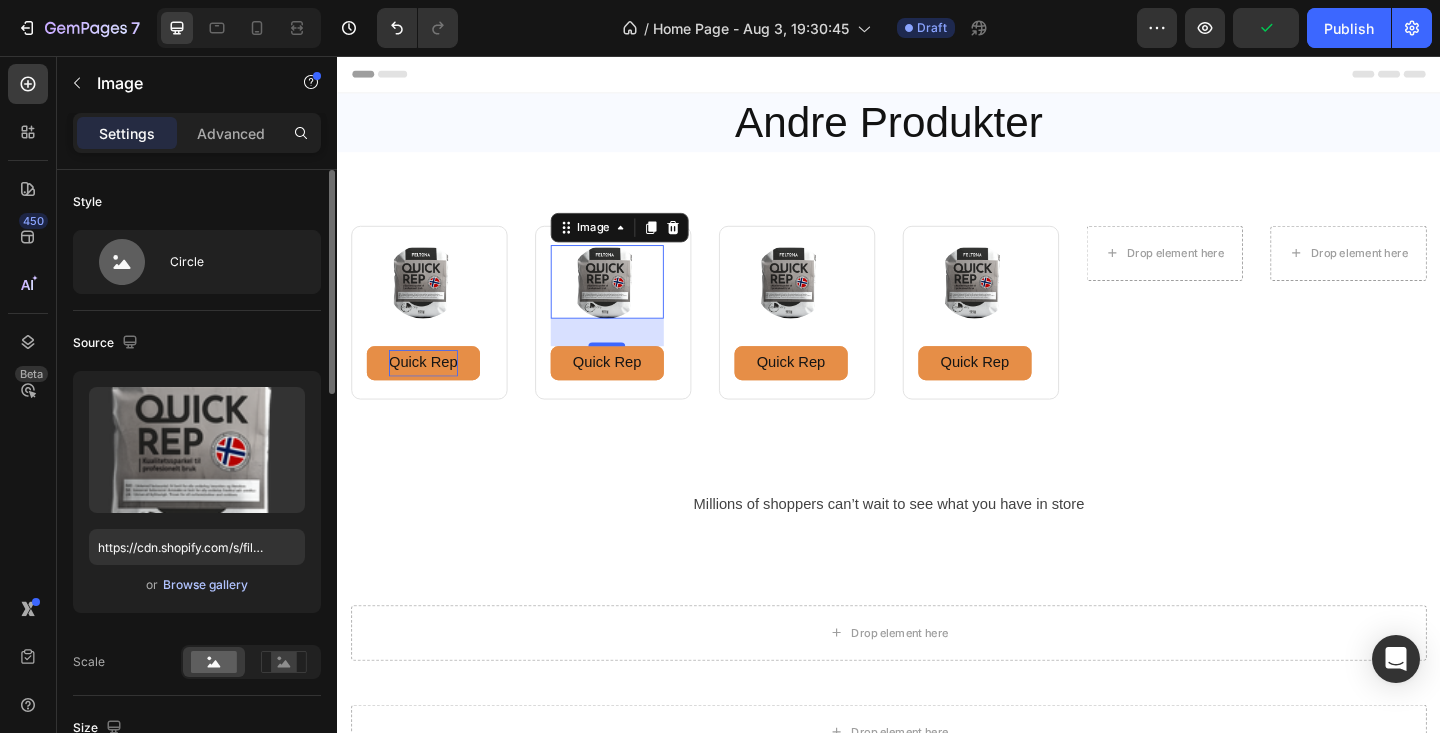 click on "Browse gallery" at bounding box center [205, 585] 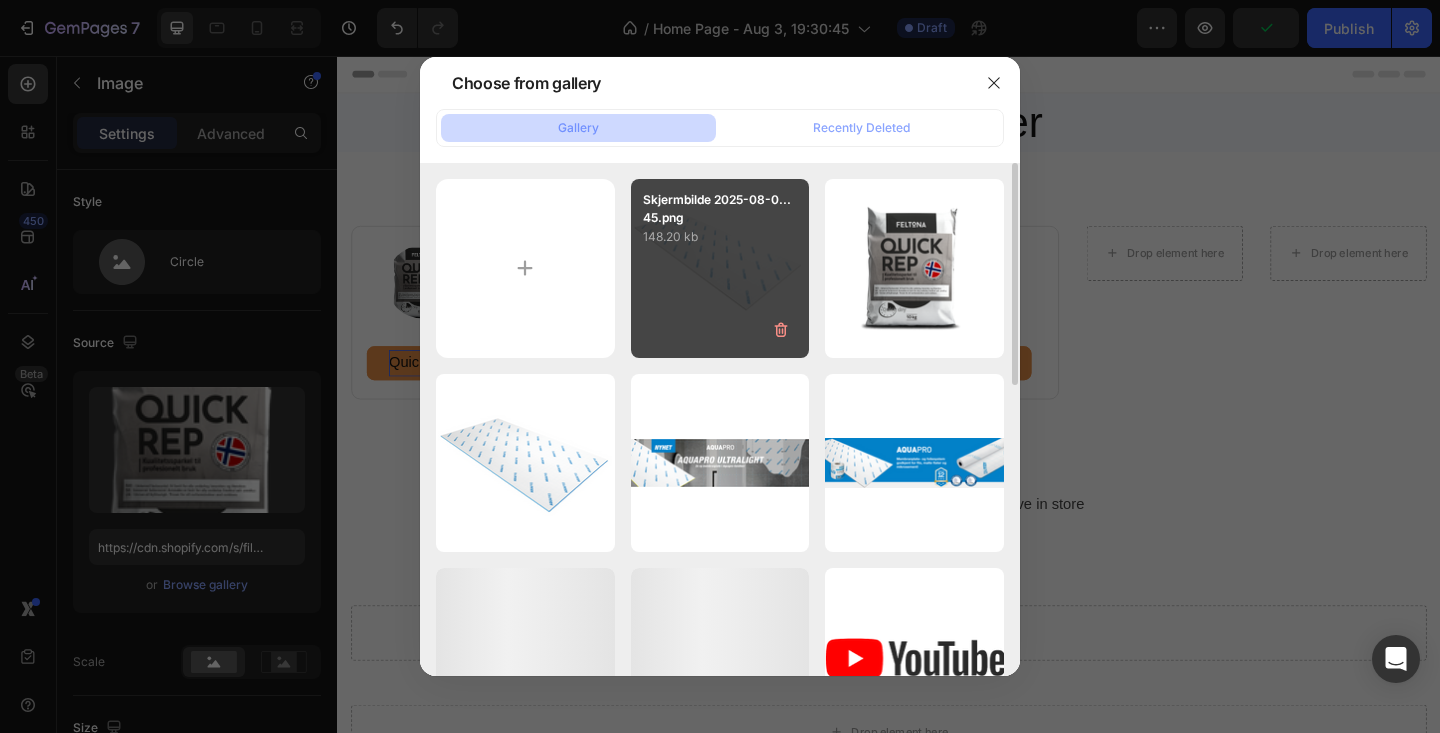 click on "Skjermbilde 2025-08-0...45.png 148.20 kb" at bounding box center (720, 268) 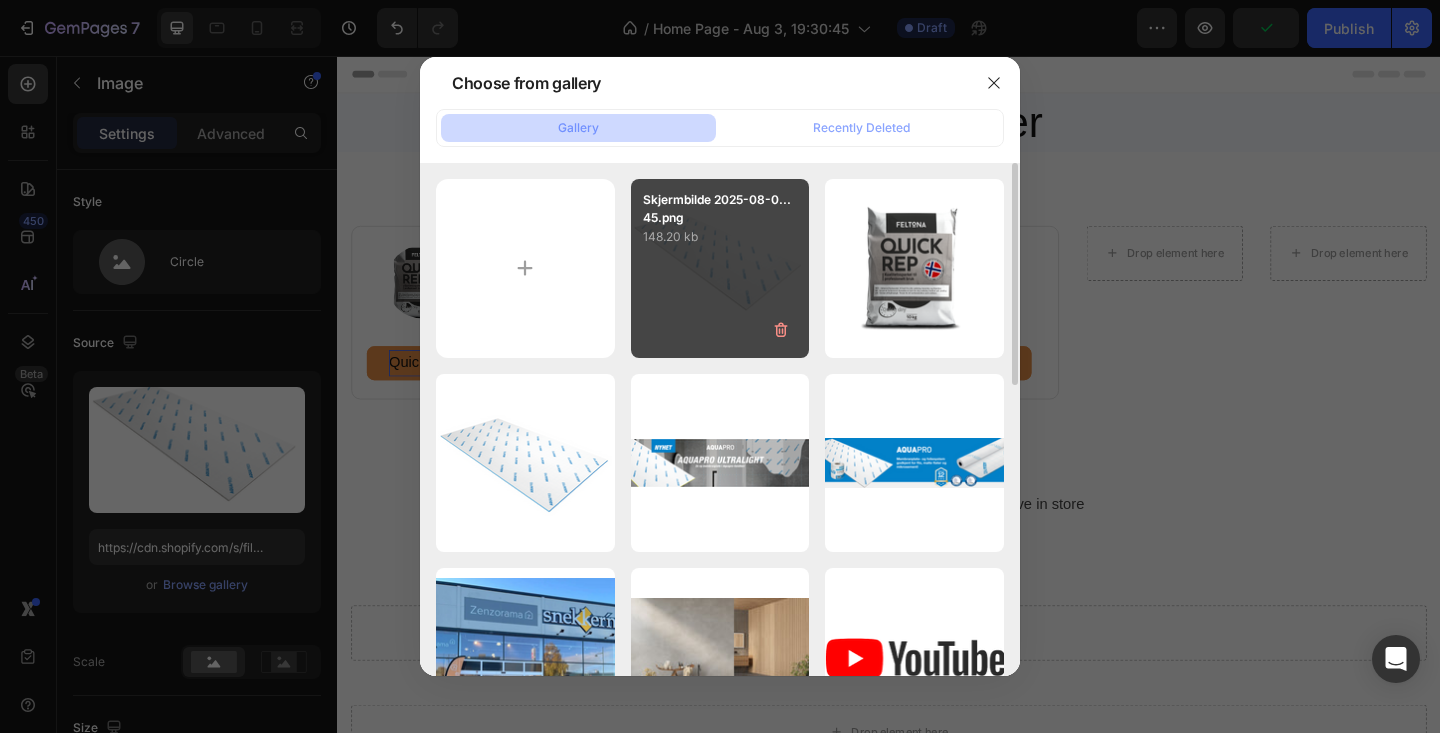 type on "https://cdn.shopify.com/s/files/1/0641/4739/0602/files/gempages_574251025586717465-78b2eeed-d60a-4db5-8916-c58d8f9251aa.png" 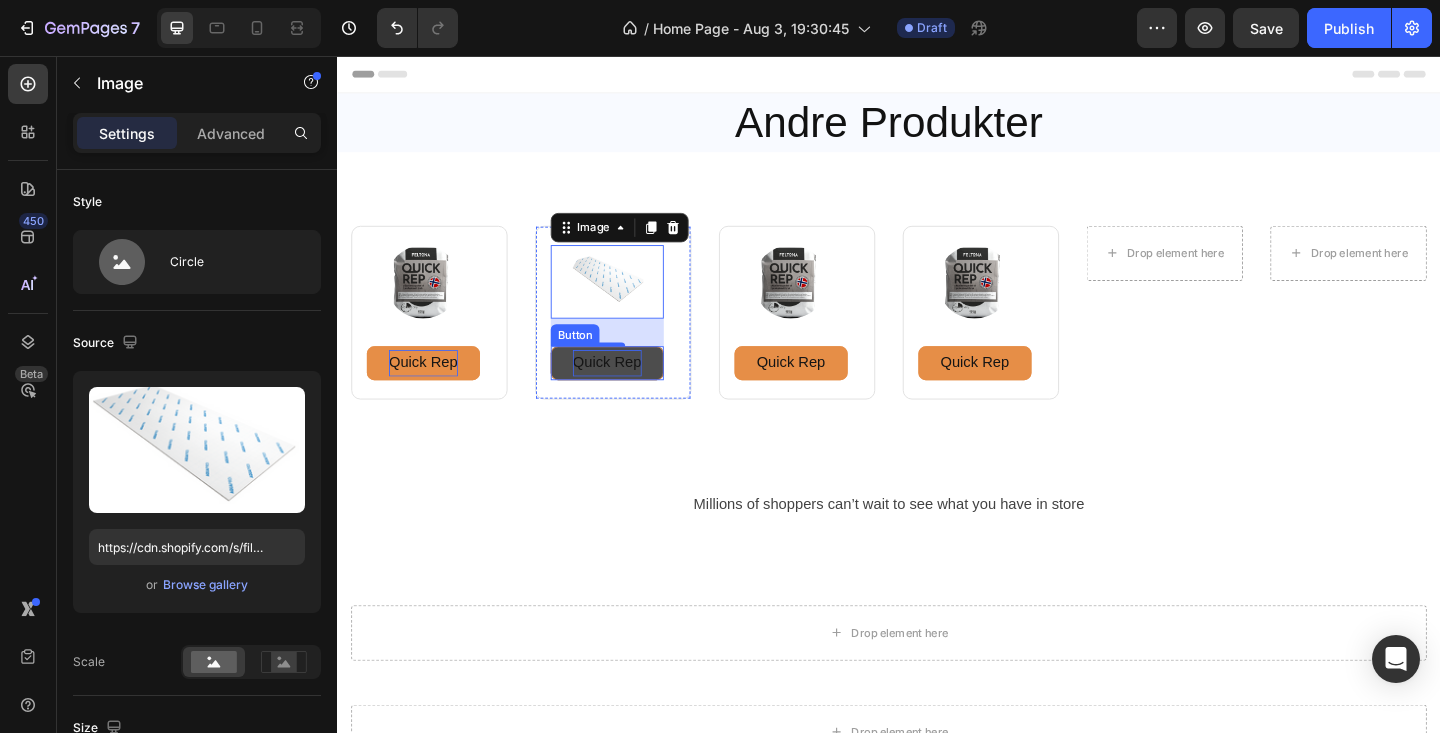 click on "Quick Rep" at bounding box center (630, 390) 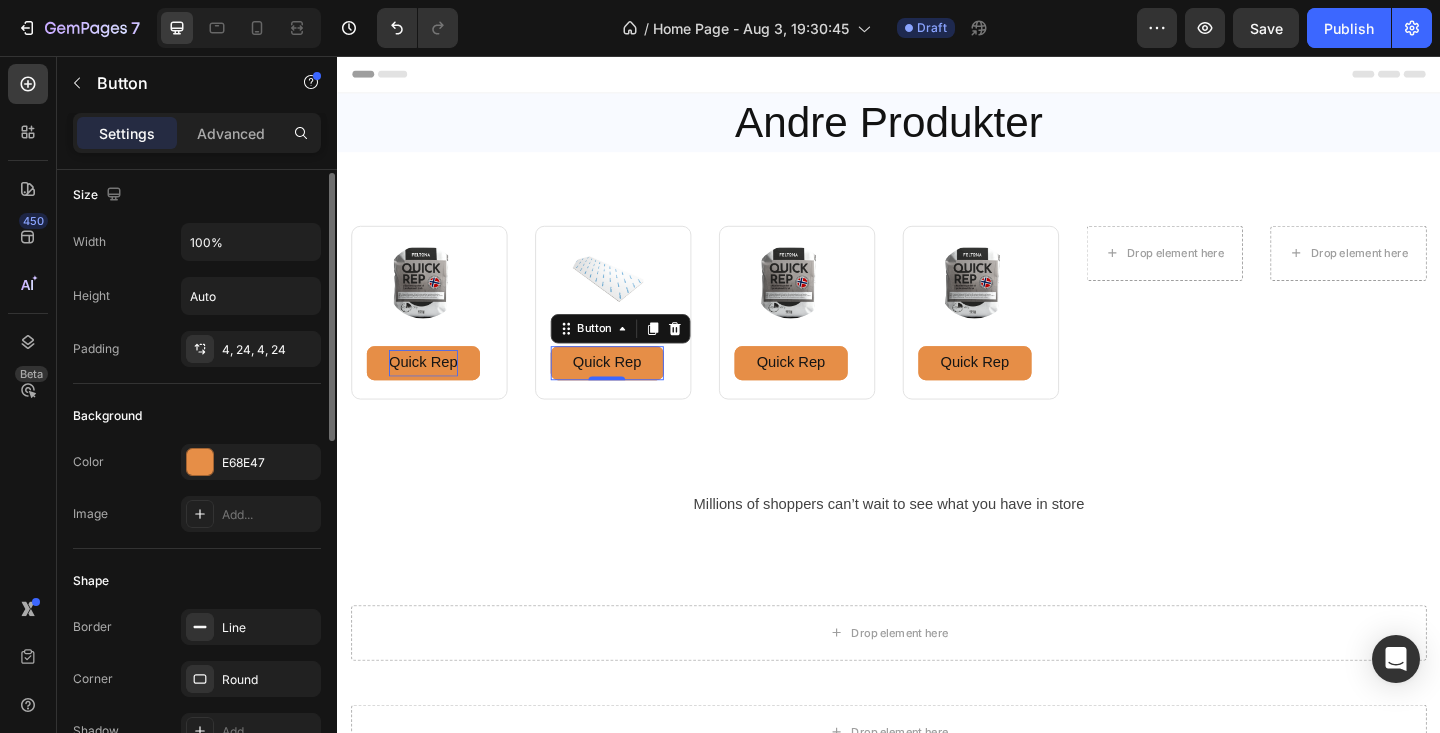 scroll, scrollTop: 0, scrollLeft: 0, axis: both 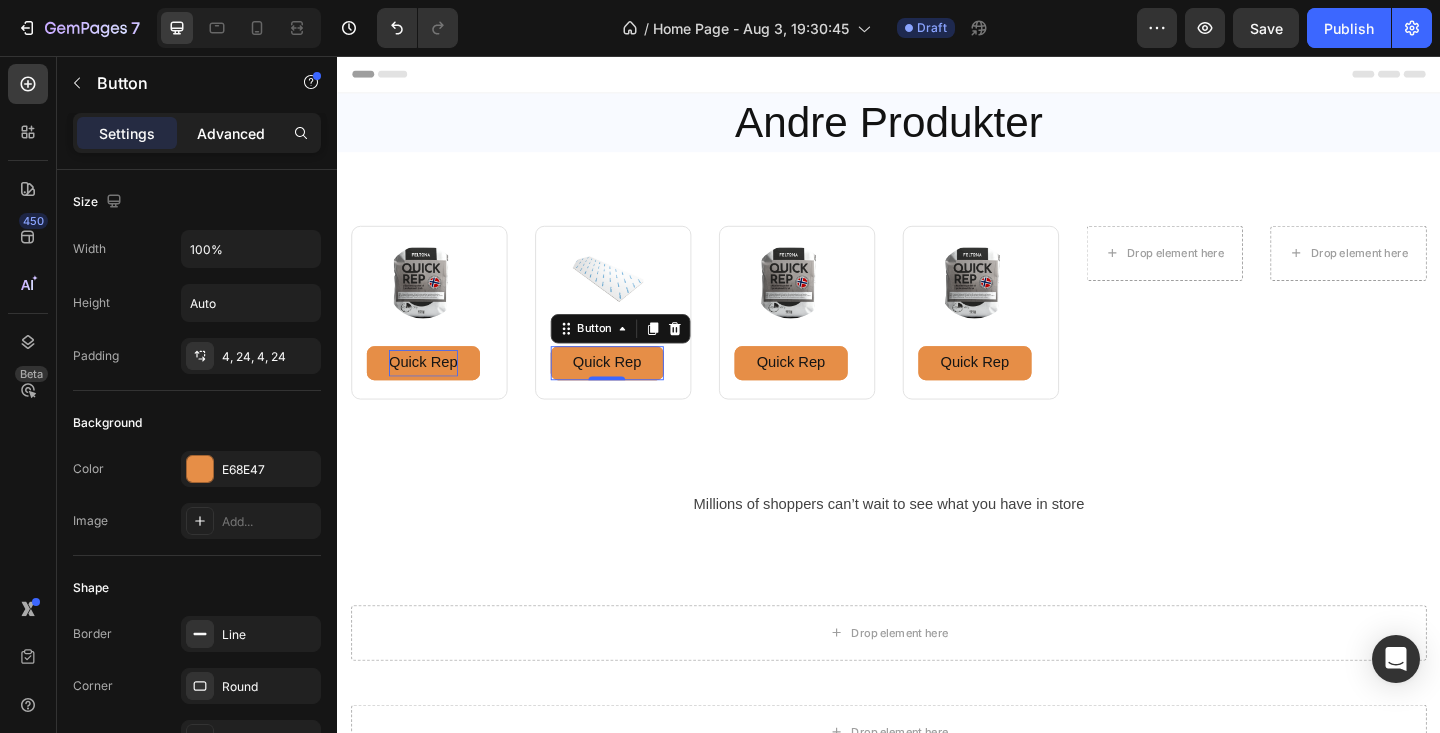 click on "Advanced" 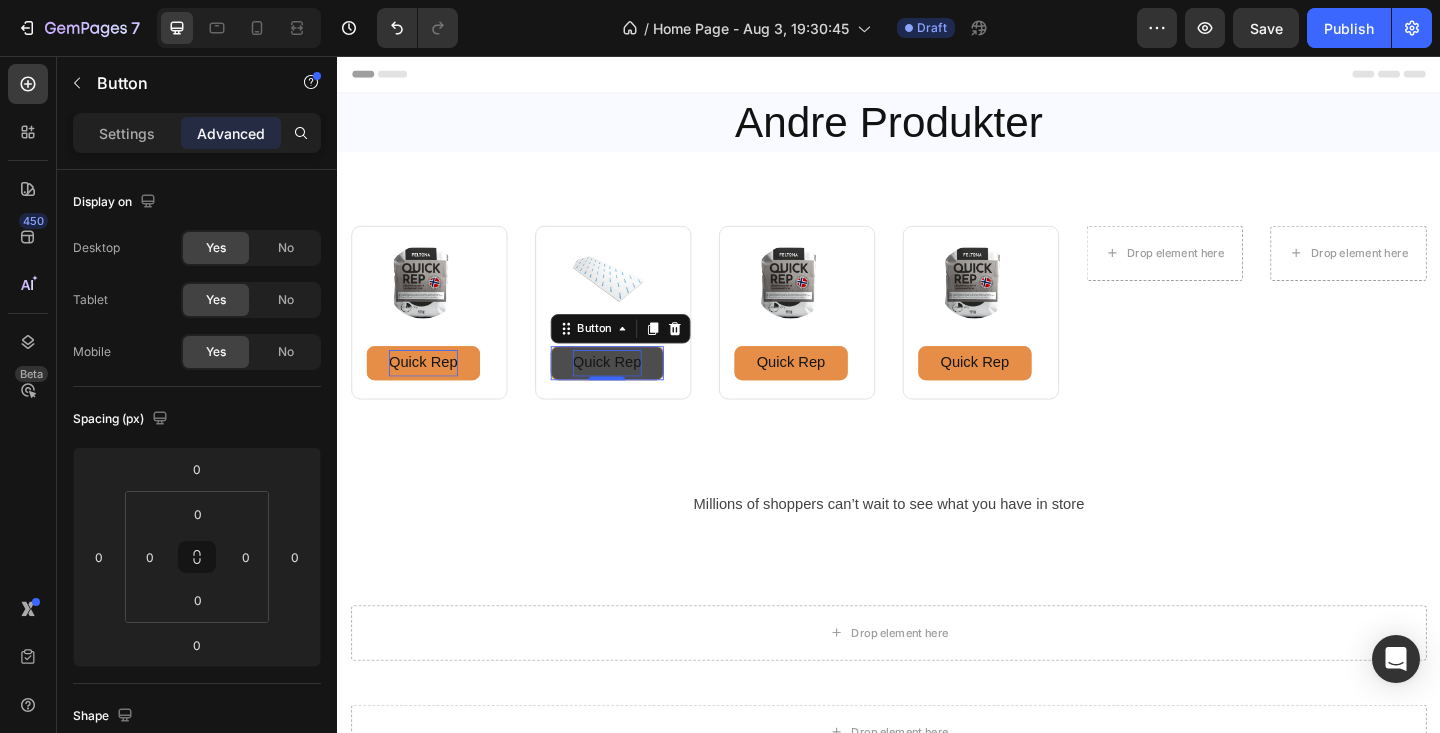 click on "Quick Rep" at bounding box center [630, 390] 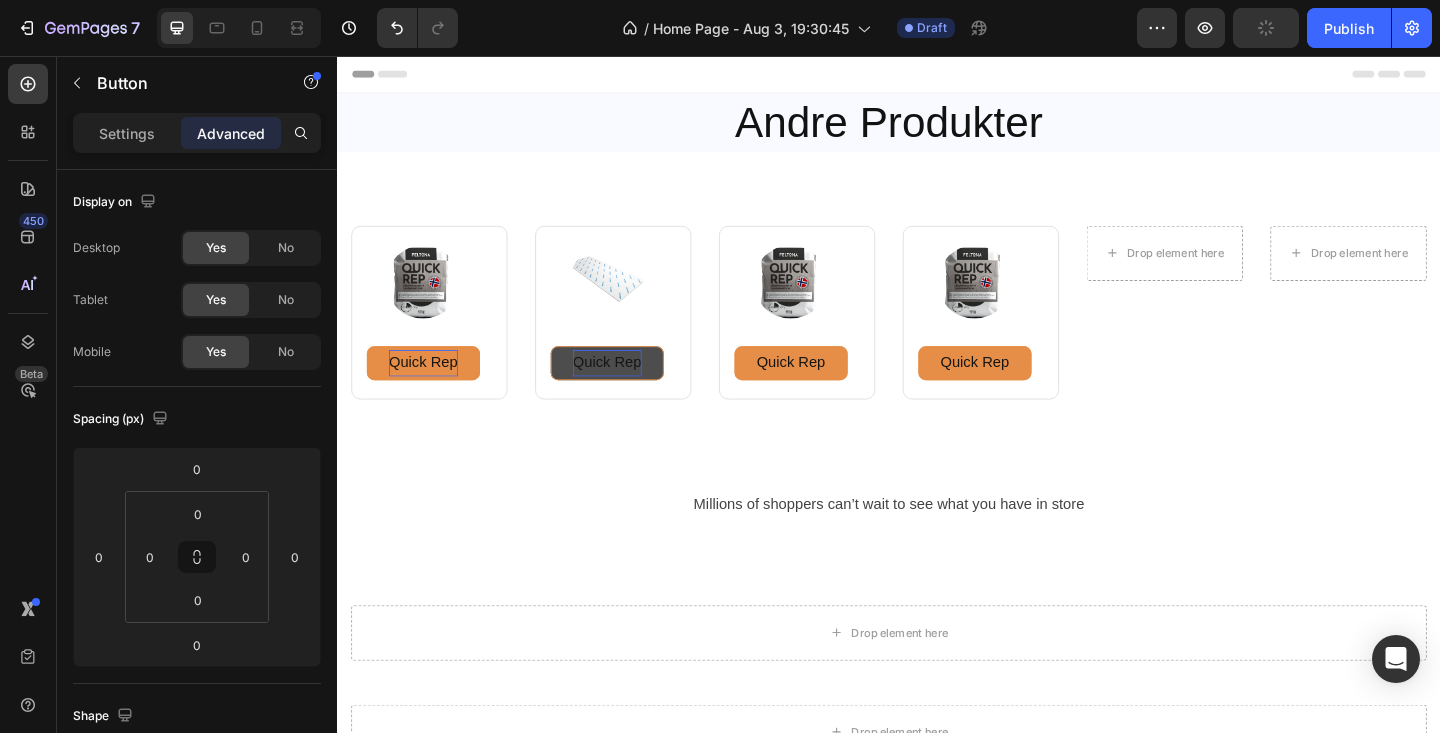 click on "Quick Rep" at bounding box center (630, 390) 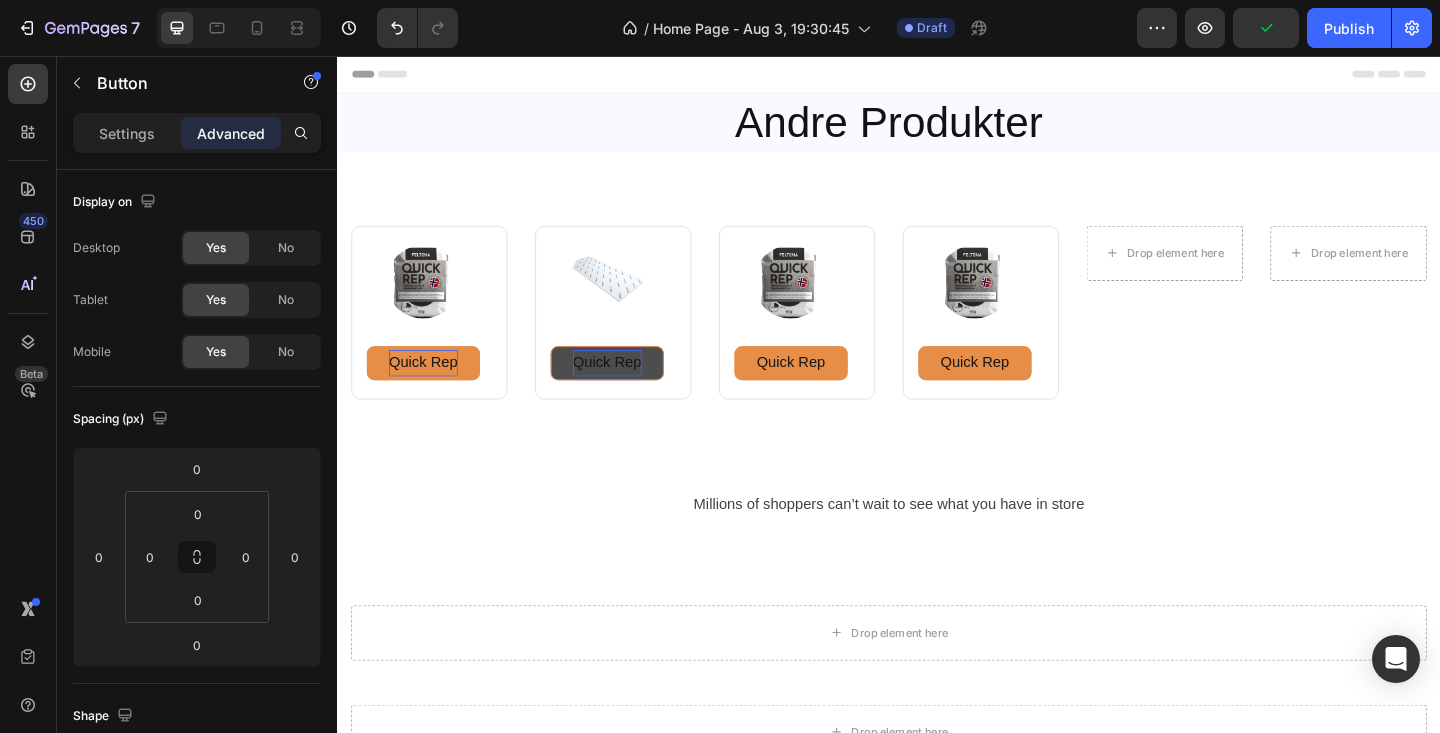 click on "Quick Rep" at bounding box center [630, 390] 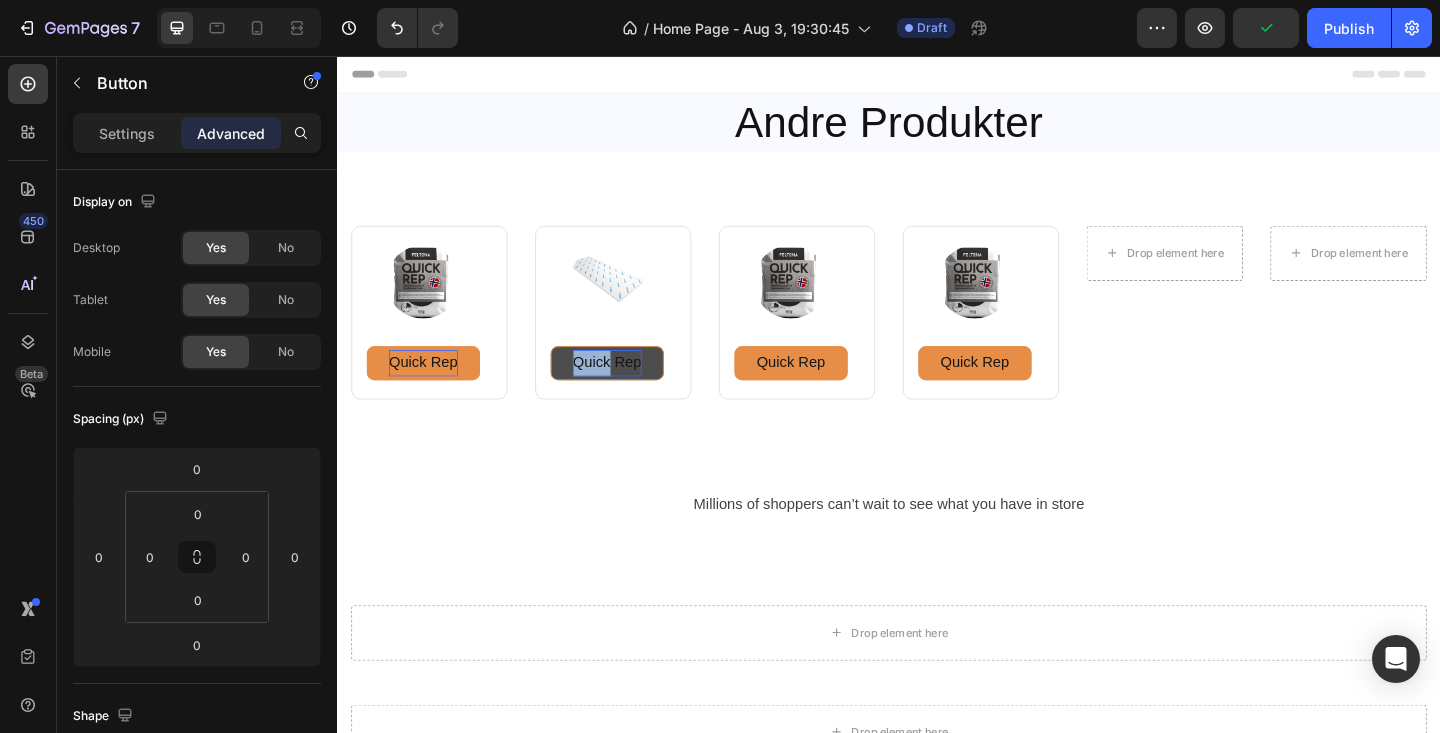 click on "Quick Rep" at bounding box center [630, 390] 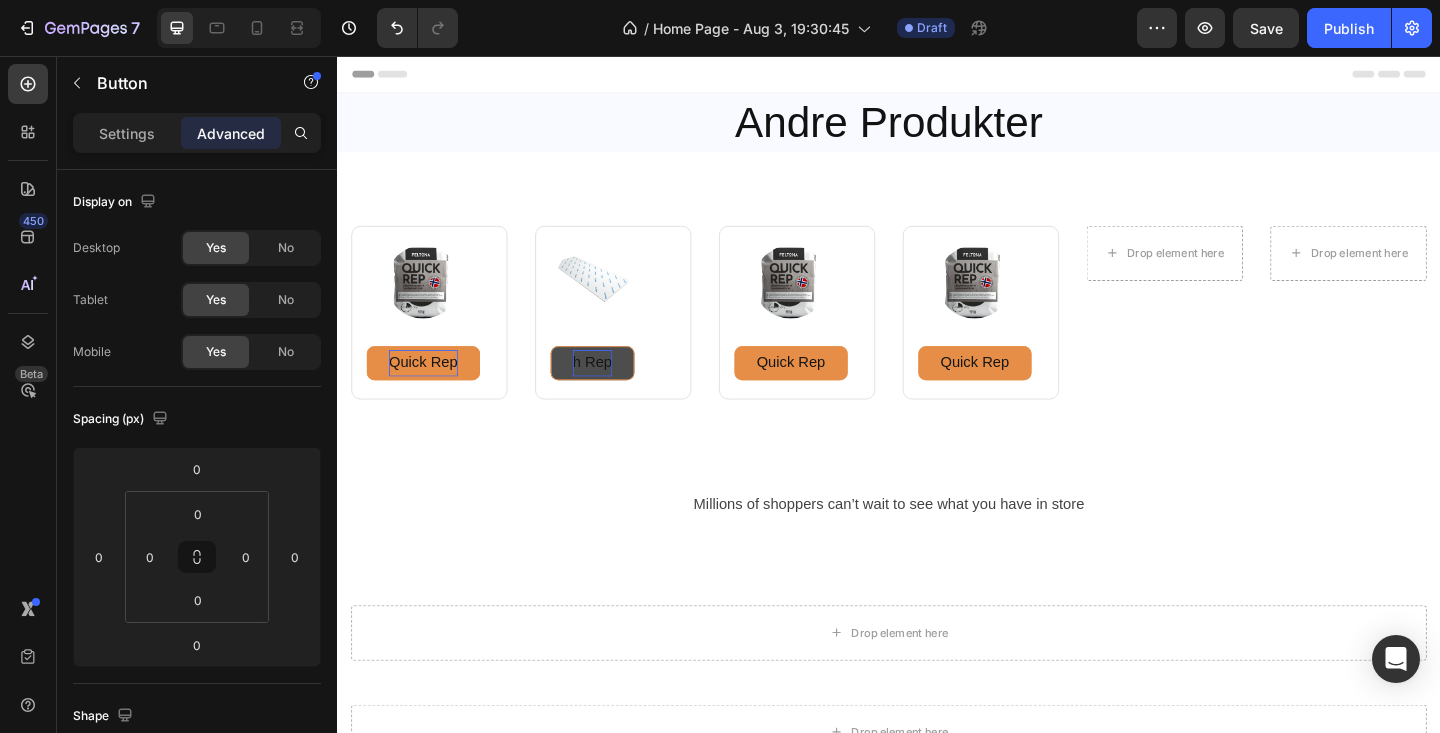 click on "h Rep" at bounding box center [614, 390] 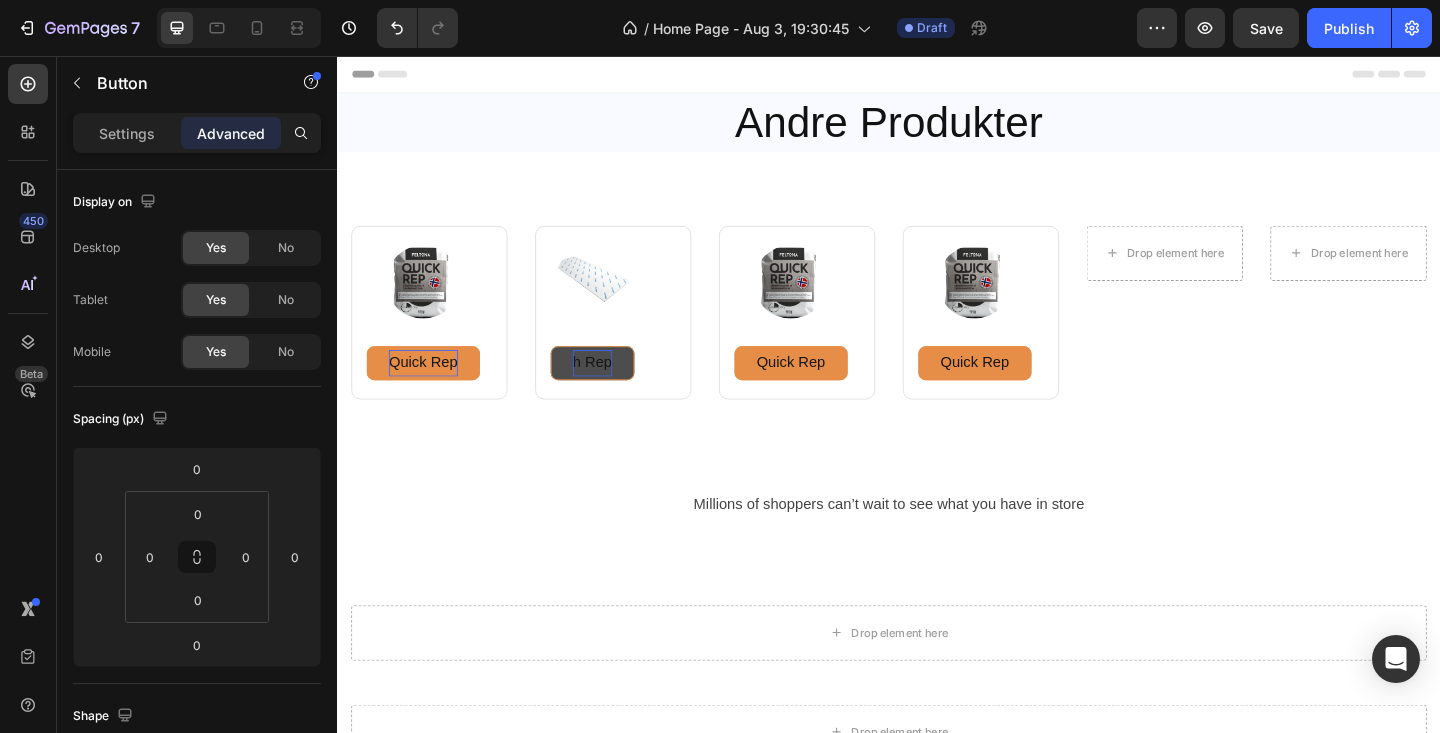 click on "h Rep" at bounding box center (614, 390) 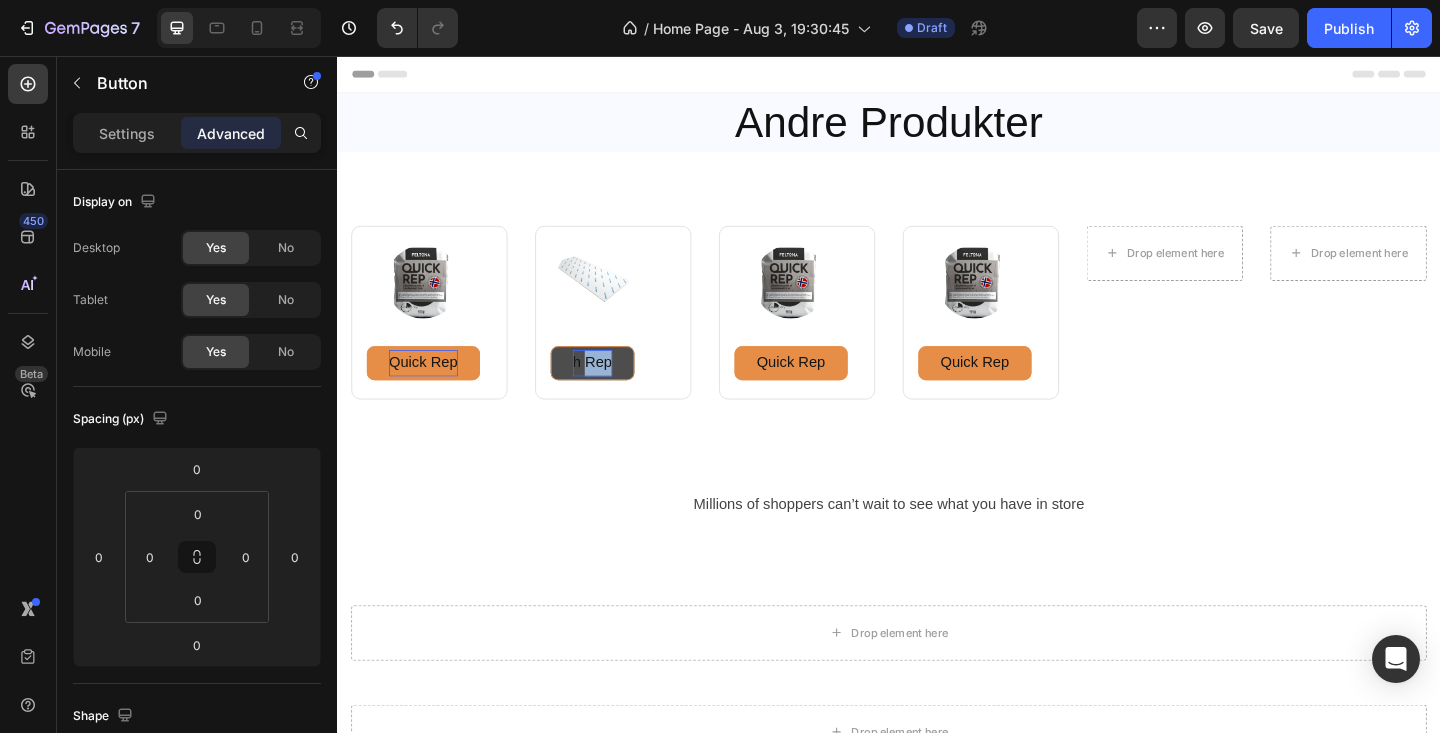 click on "h Rep" at bounding box center (614, 390) 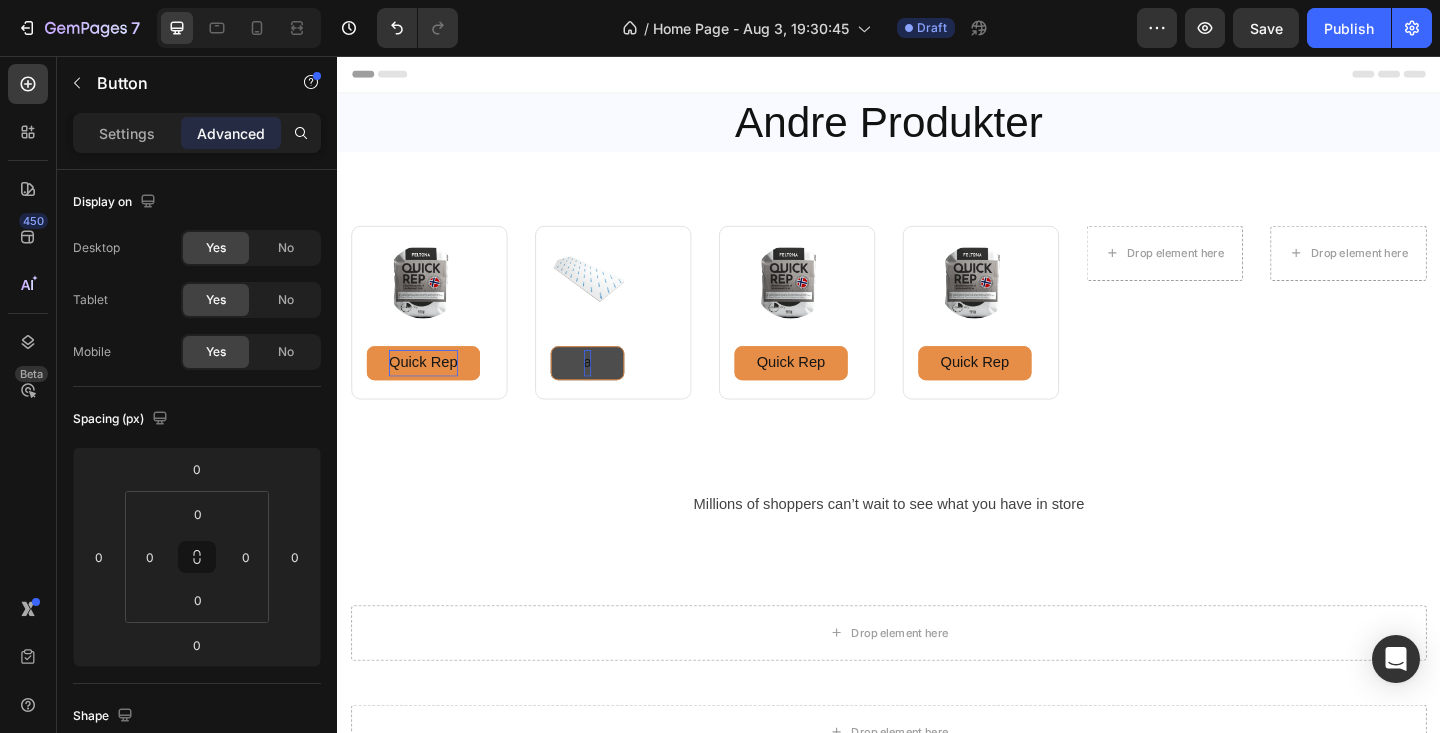 click on "a" at bounding box center [609, 390] 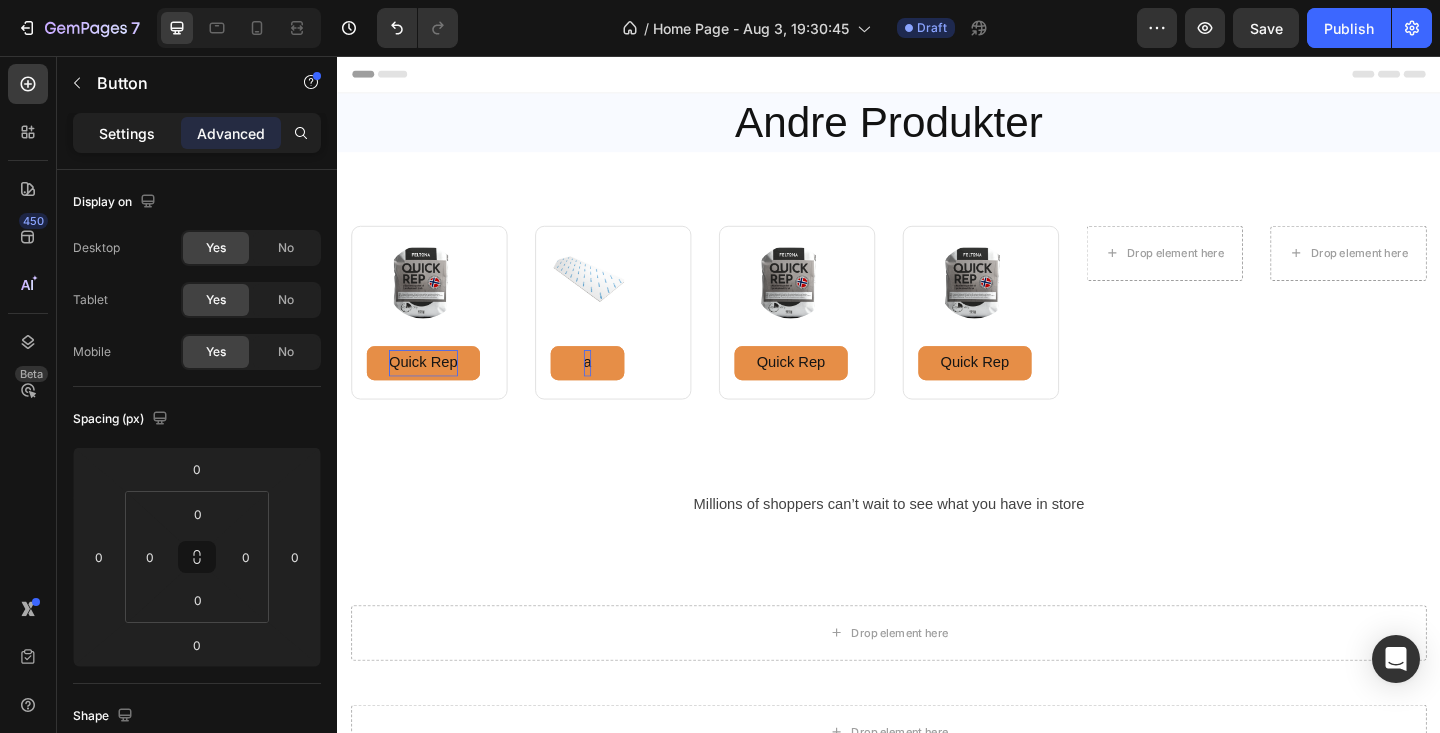 click on "Settings" 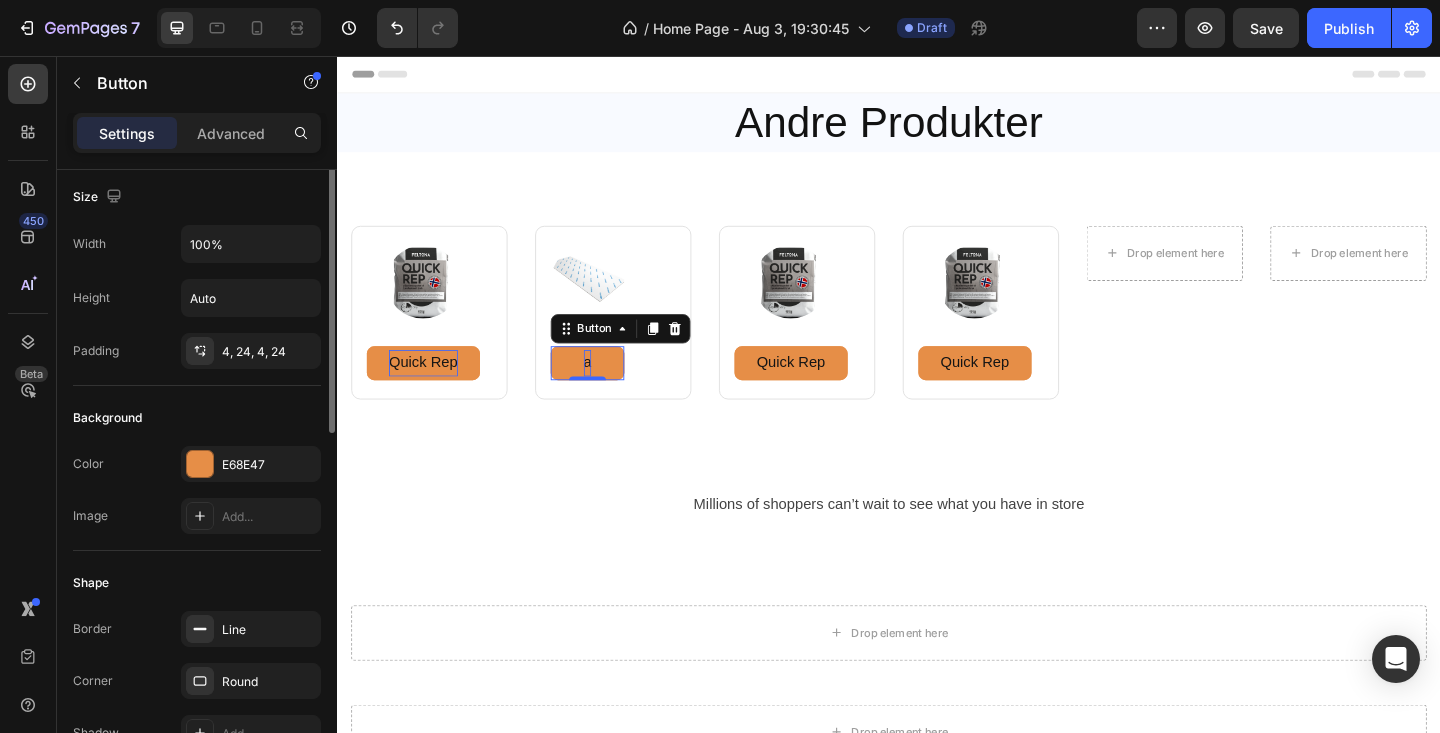 scroll, scrollTop: 0, scrollLeft: 0, axis: both 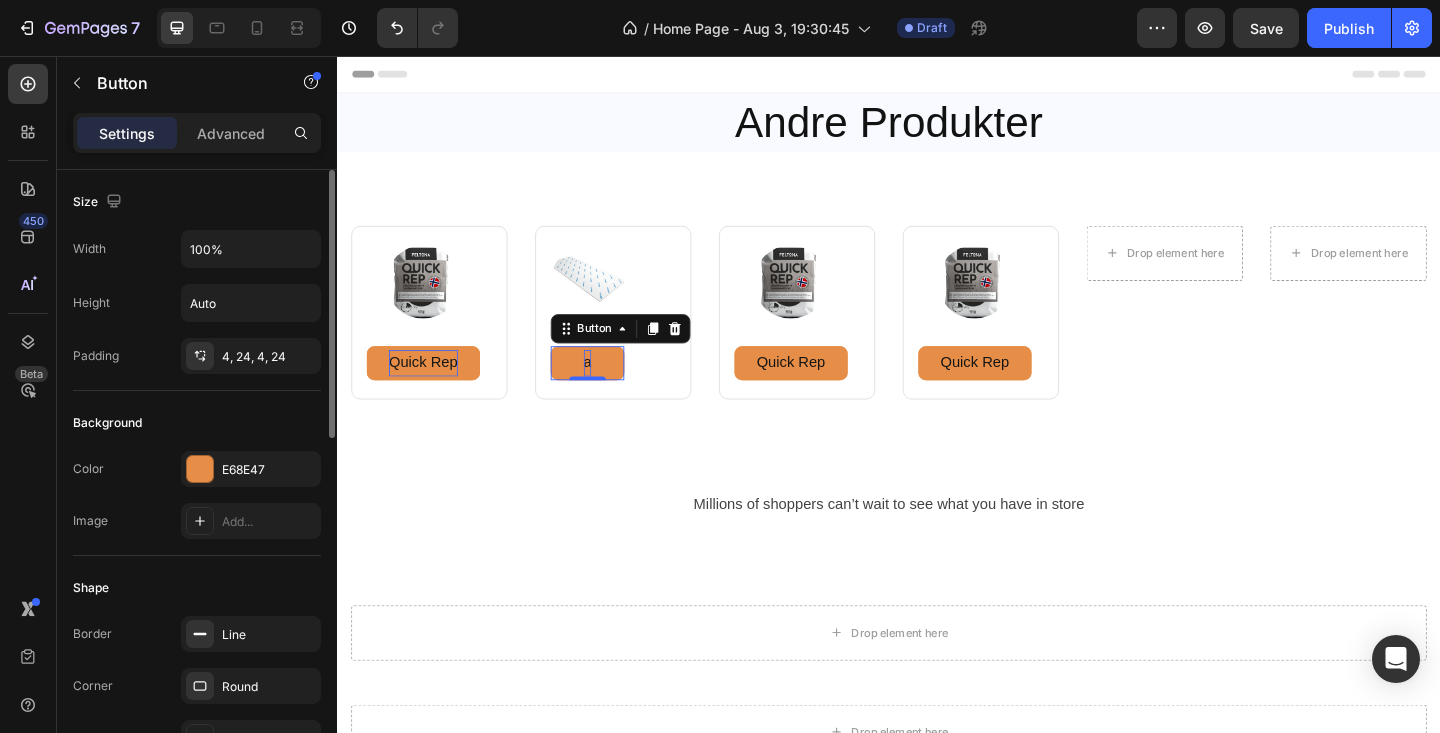 click on "Background" at bounding box center [197, 423] 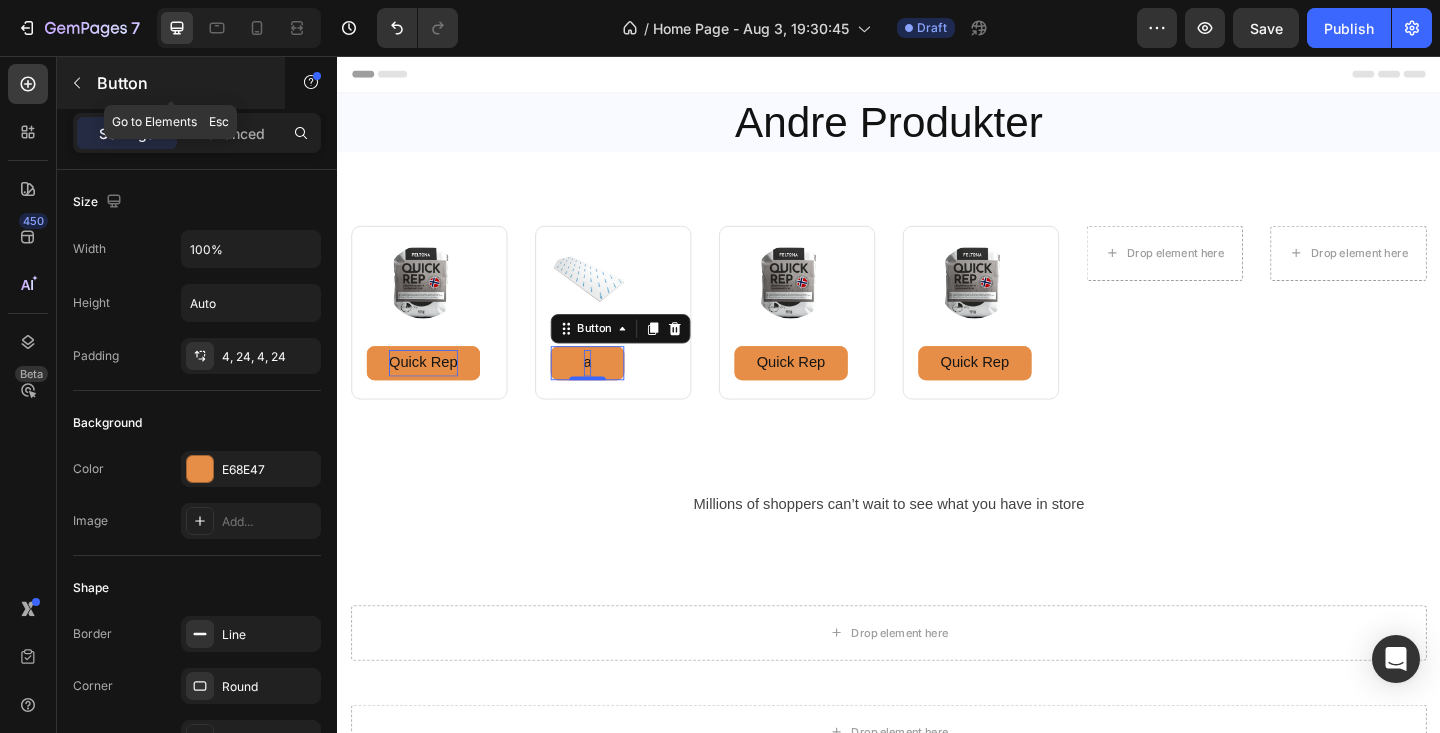 click at bounding box center [77, 83] 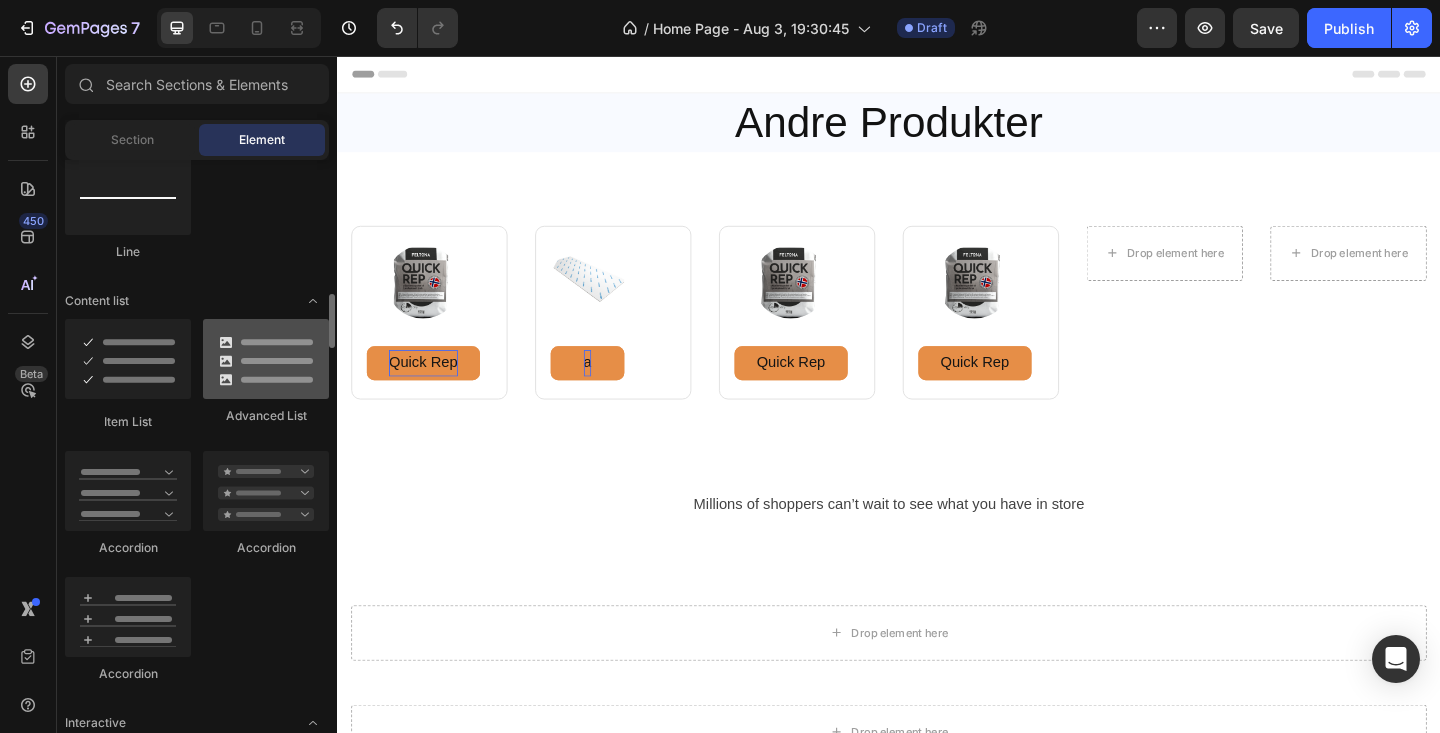 scroll, scrollTop: 1456, scrollLeft: 0, axis: vertical 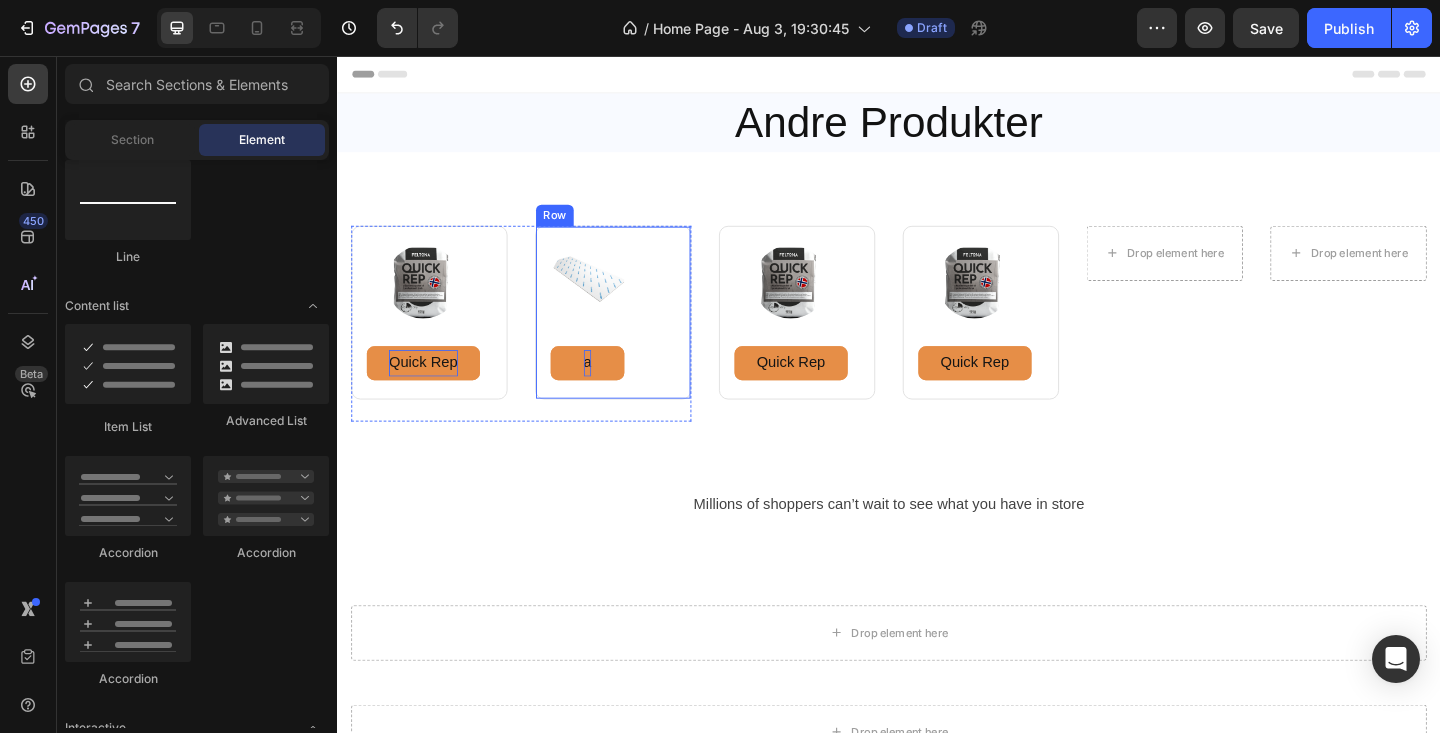 click on "Image a  Button Row" at bounding box center (637, 335) 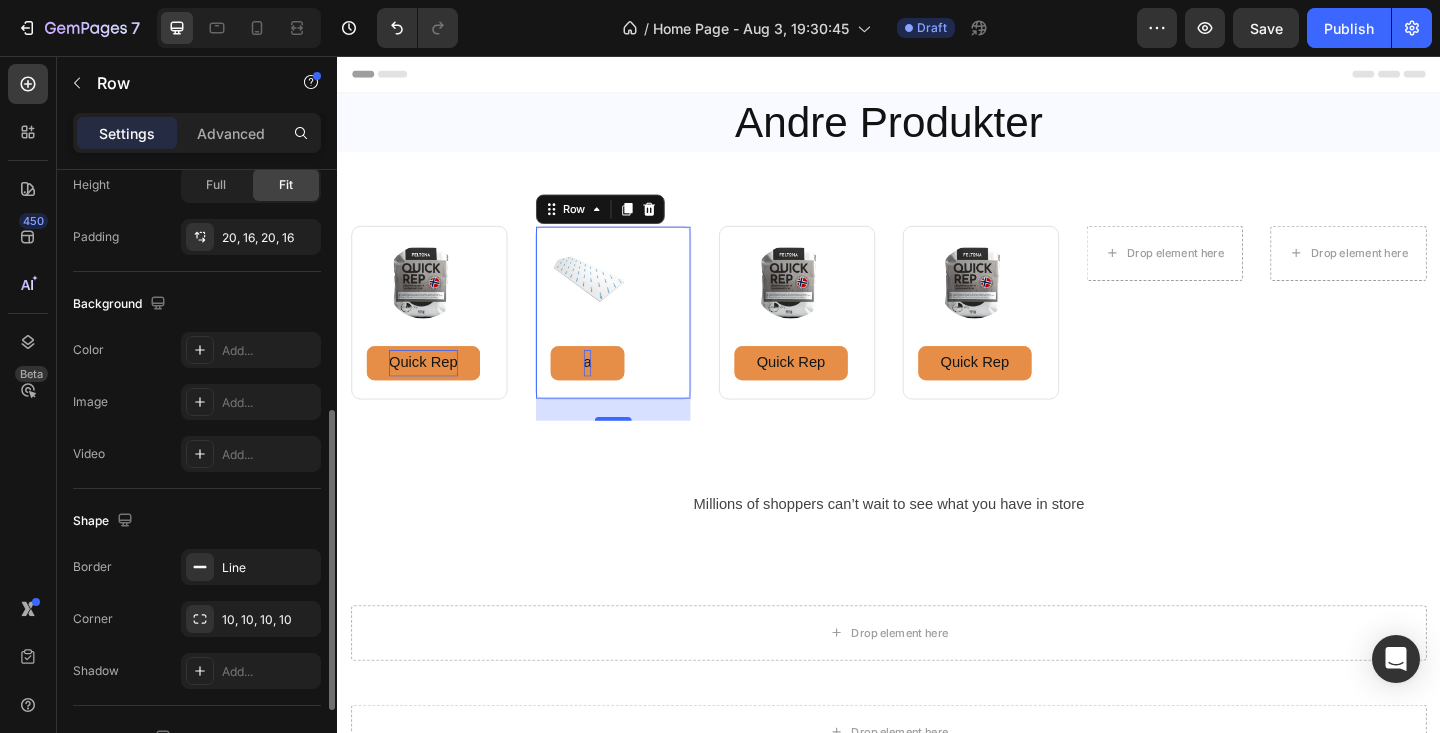 scroll, scrollTop: 661, scrollLeft: 0, axis: vertical 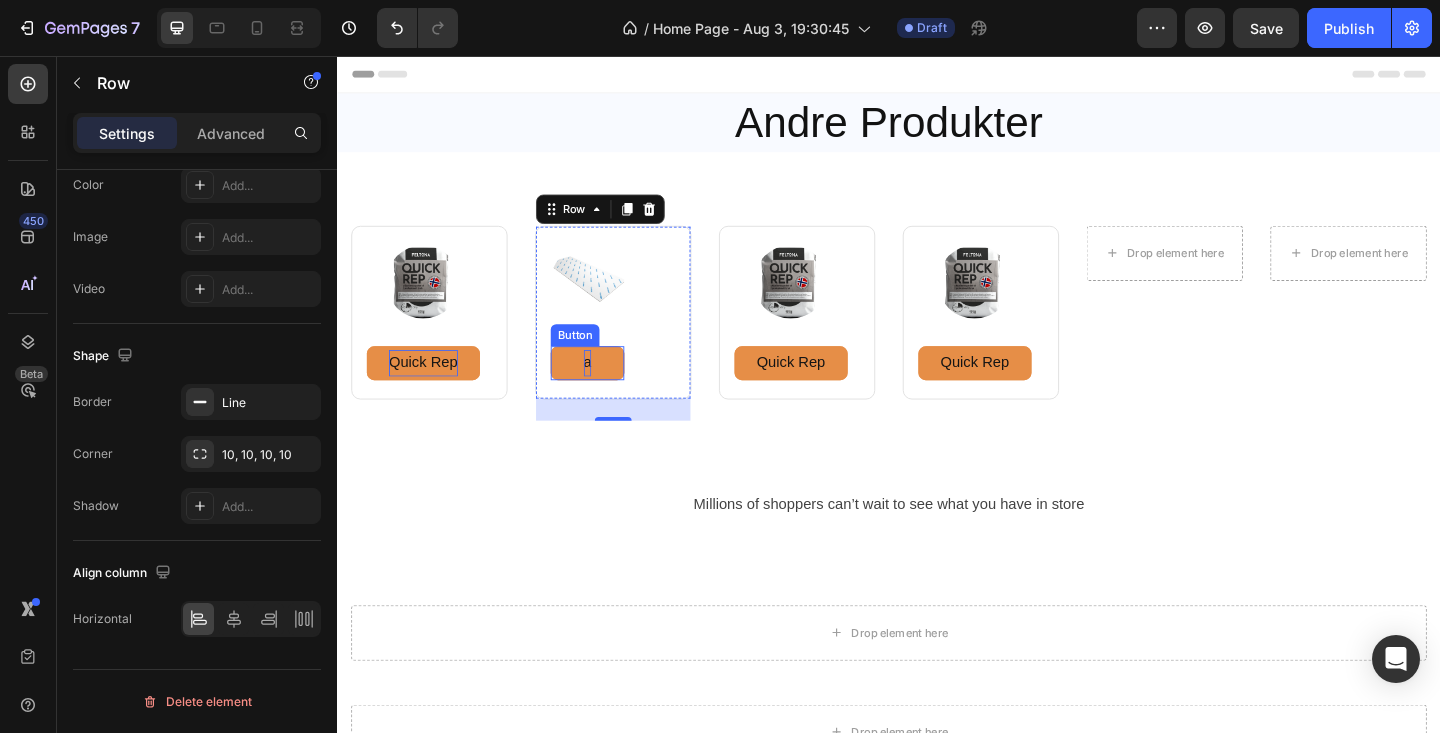 click on "a" at bounding box center [609, 390] 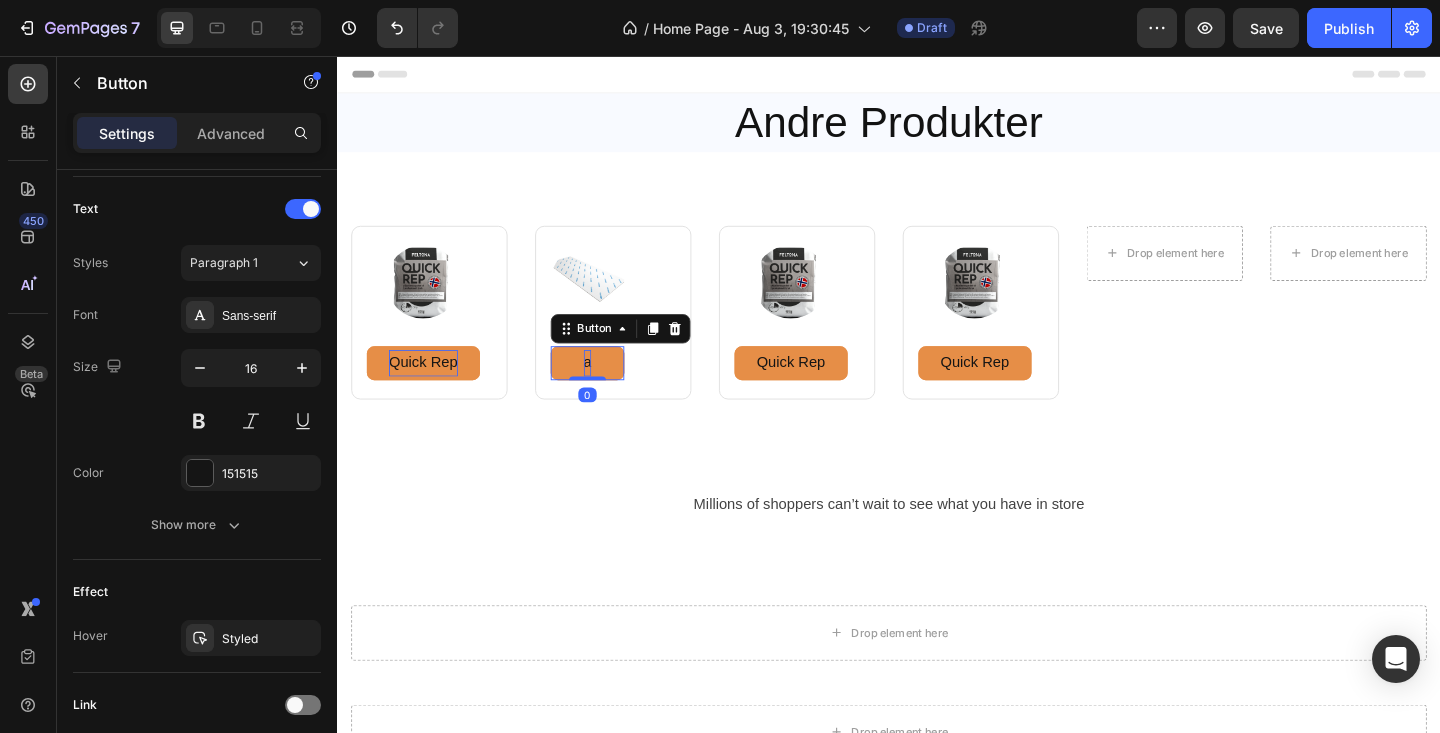 scroll, scrollTop: 0, scrollLeft: 0, axis: both 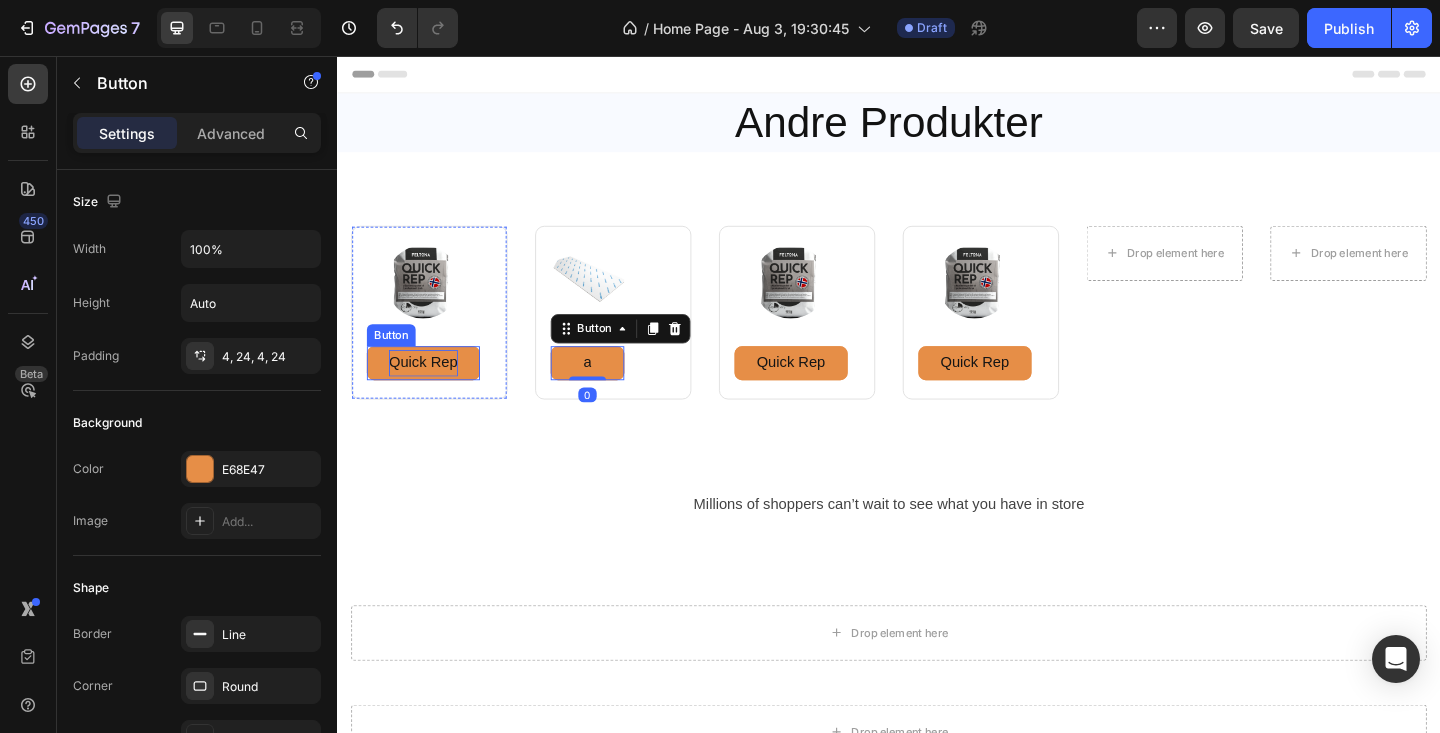 click on "Quick Rep" at bounding box center (430, 390) 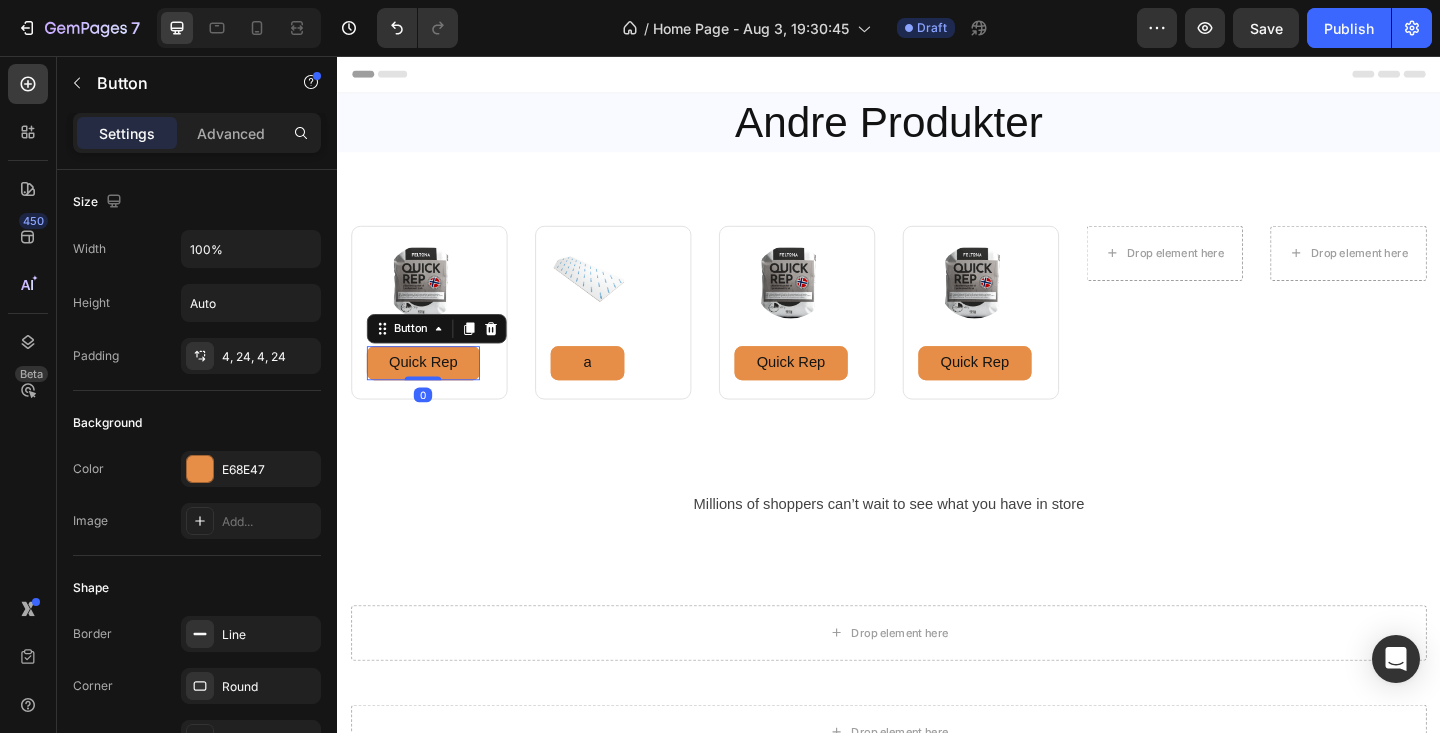 click on "Quick Rep" at bounding box center (430, 390) 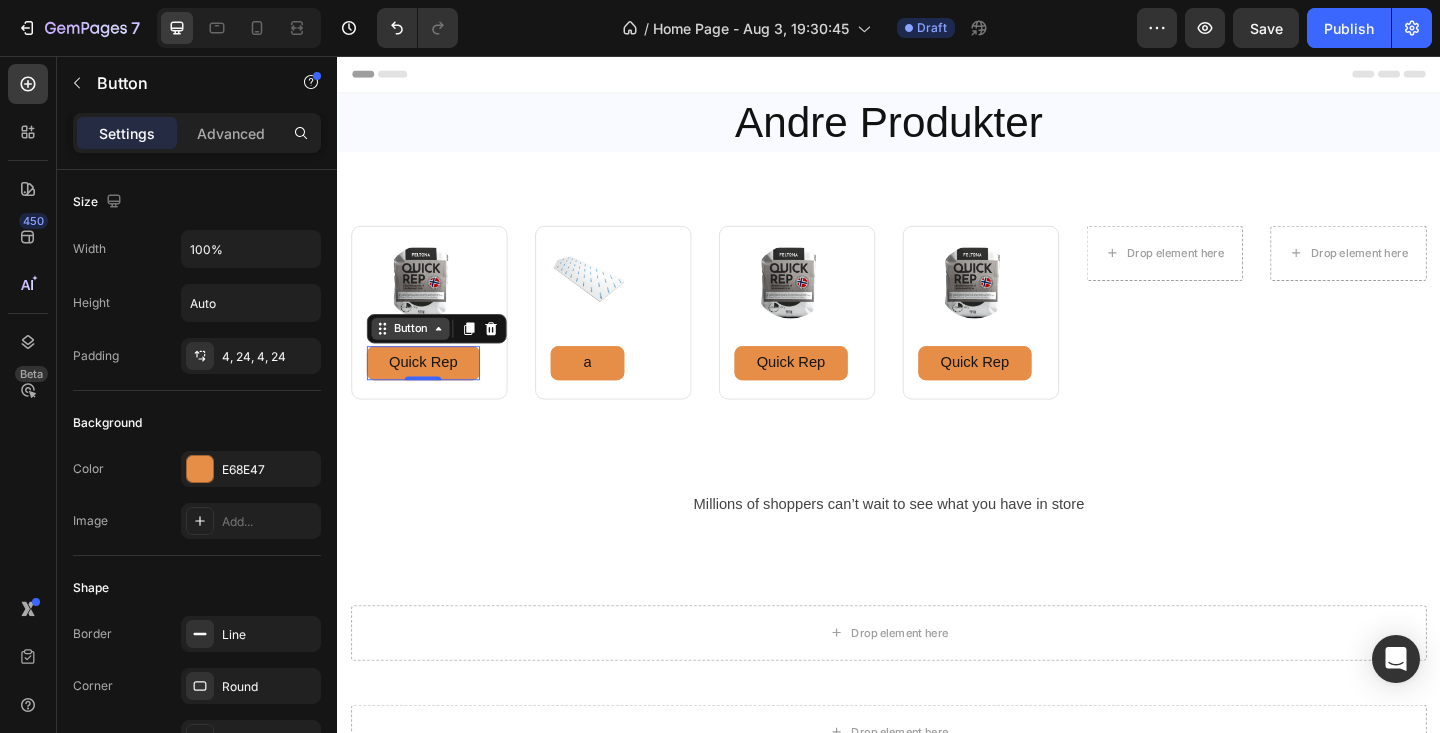 click 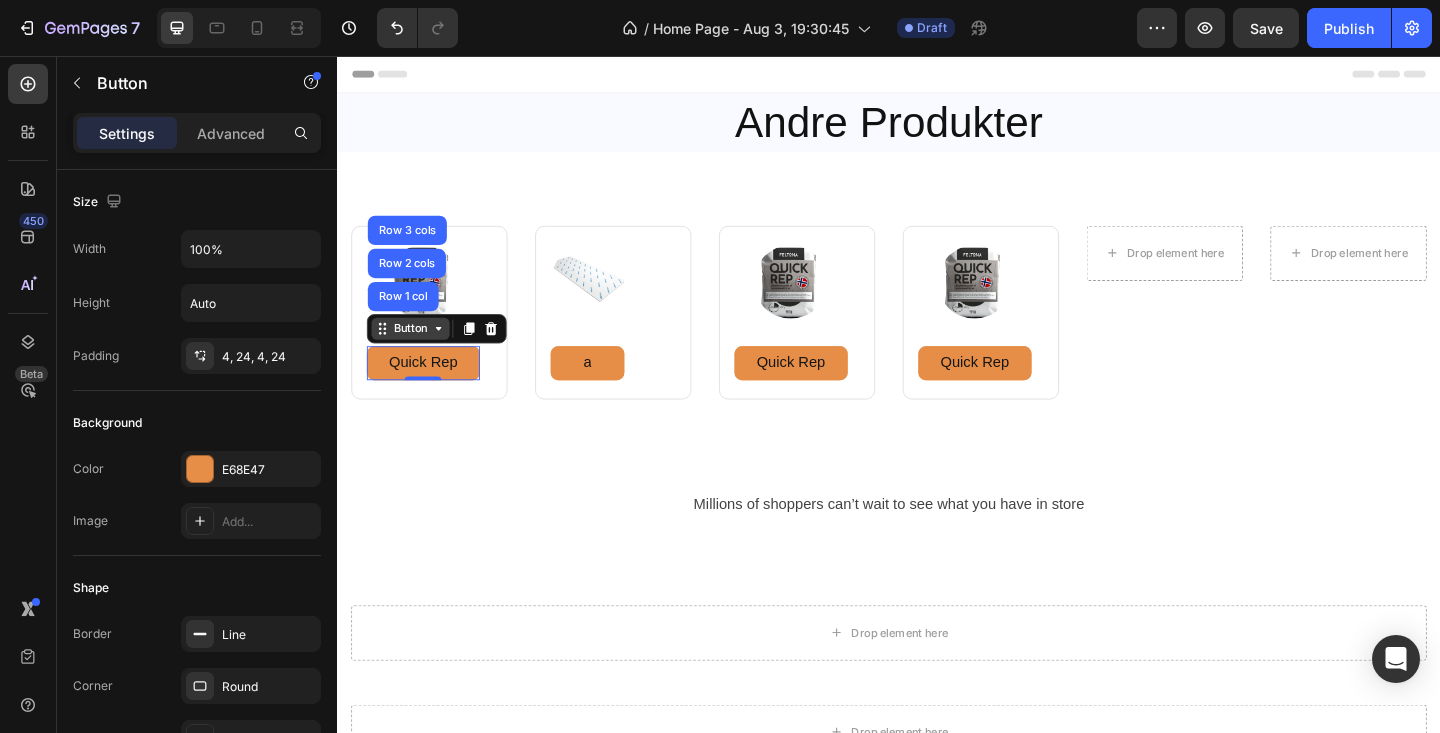 click 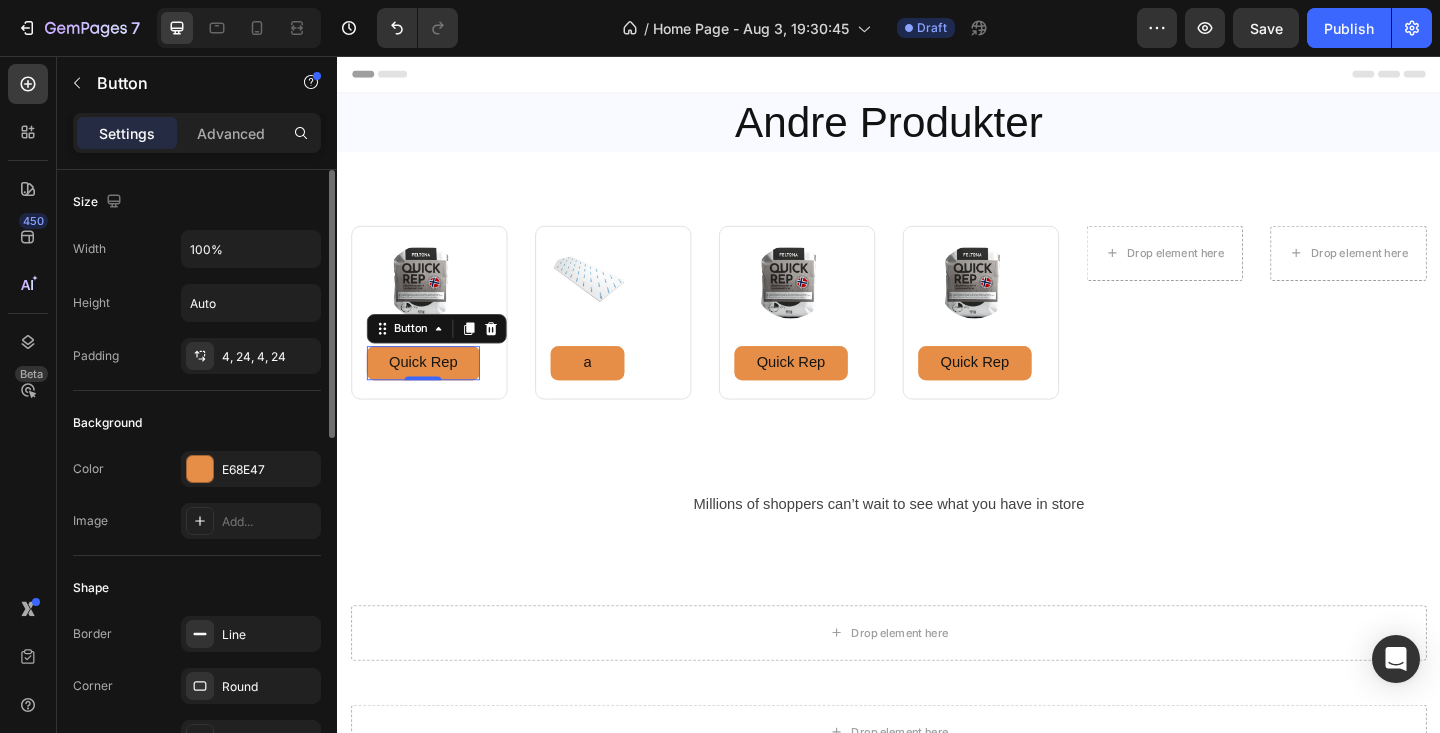 click on "Size" at bounding box center [99, 202] 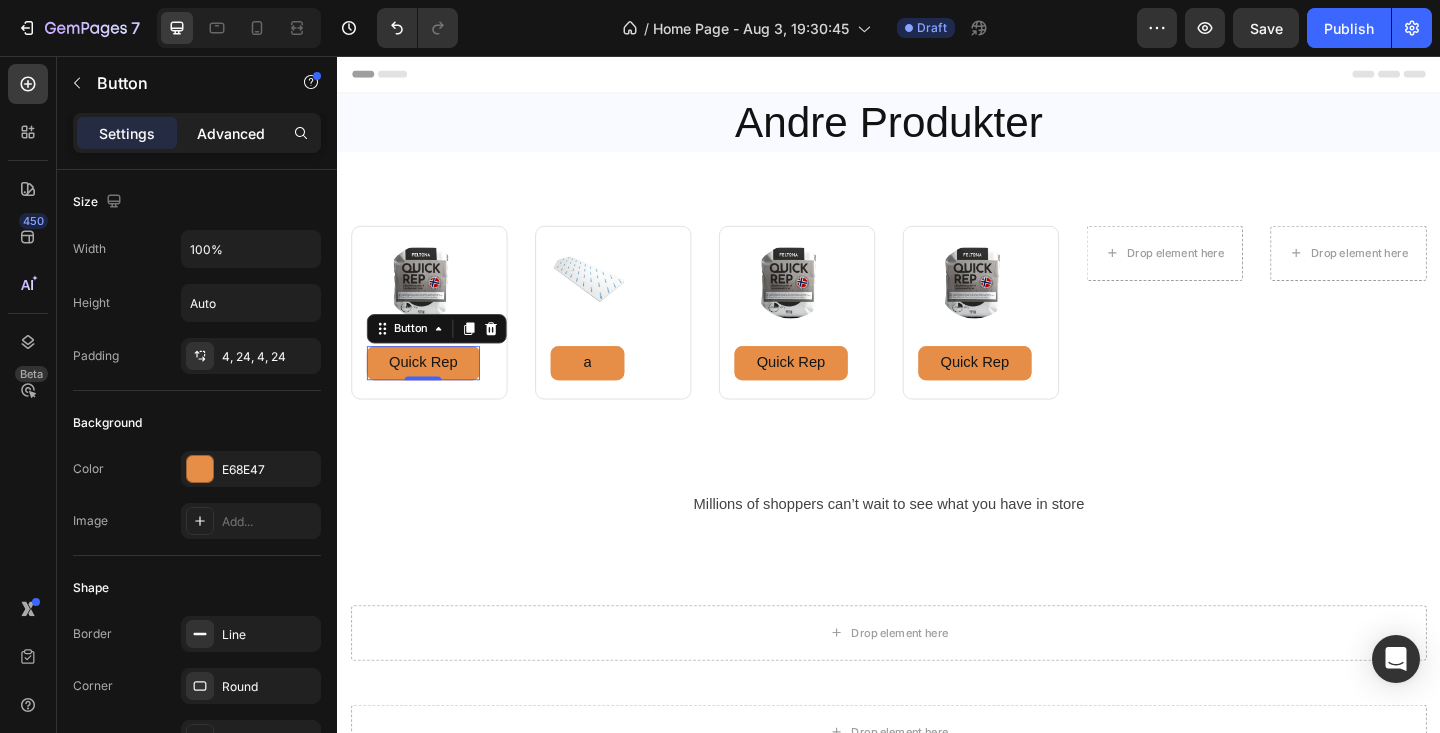 click on "Advanced" at bounding box center (231, 133) 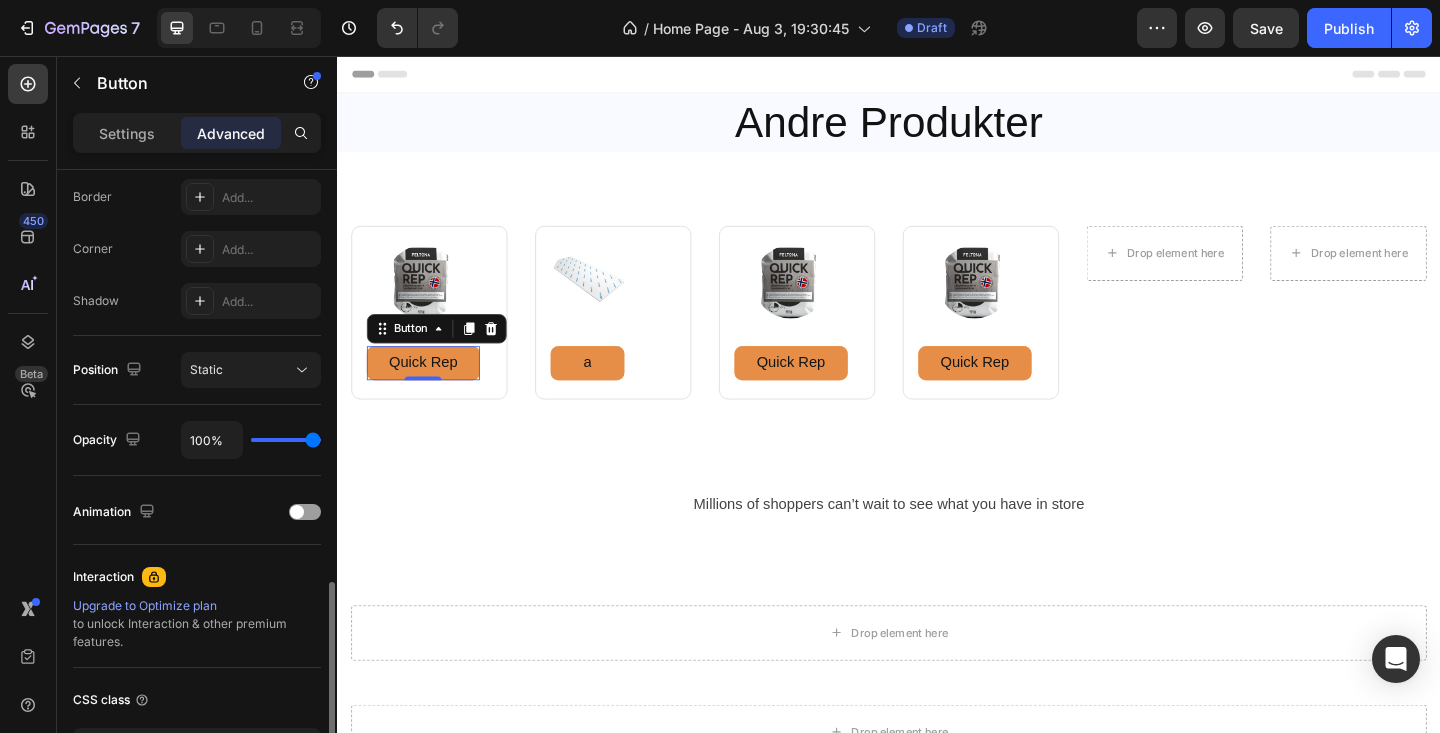scroll, scrollTop: 714, scrollLeft: 0, axis: vertical 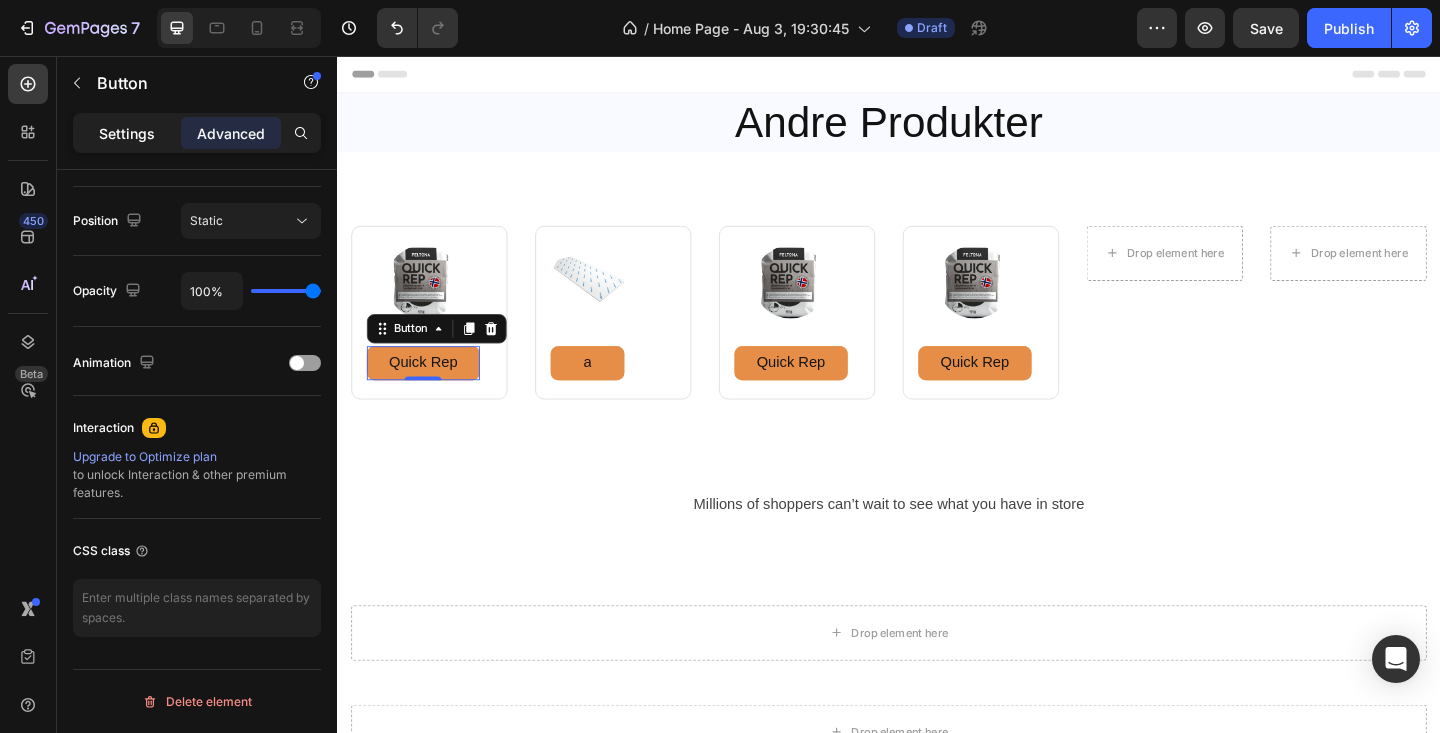 click on "Settings" at bounding box center [127, 133] 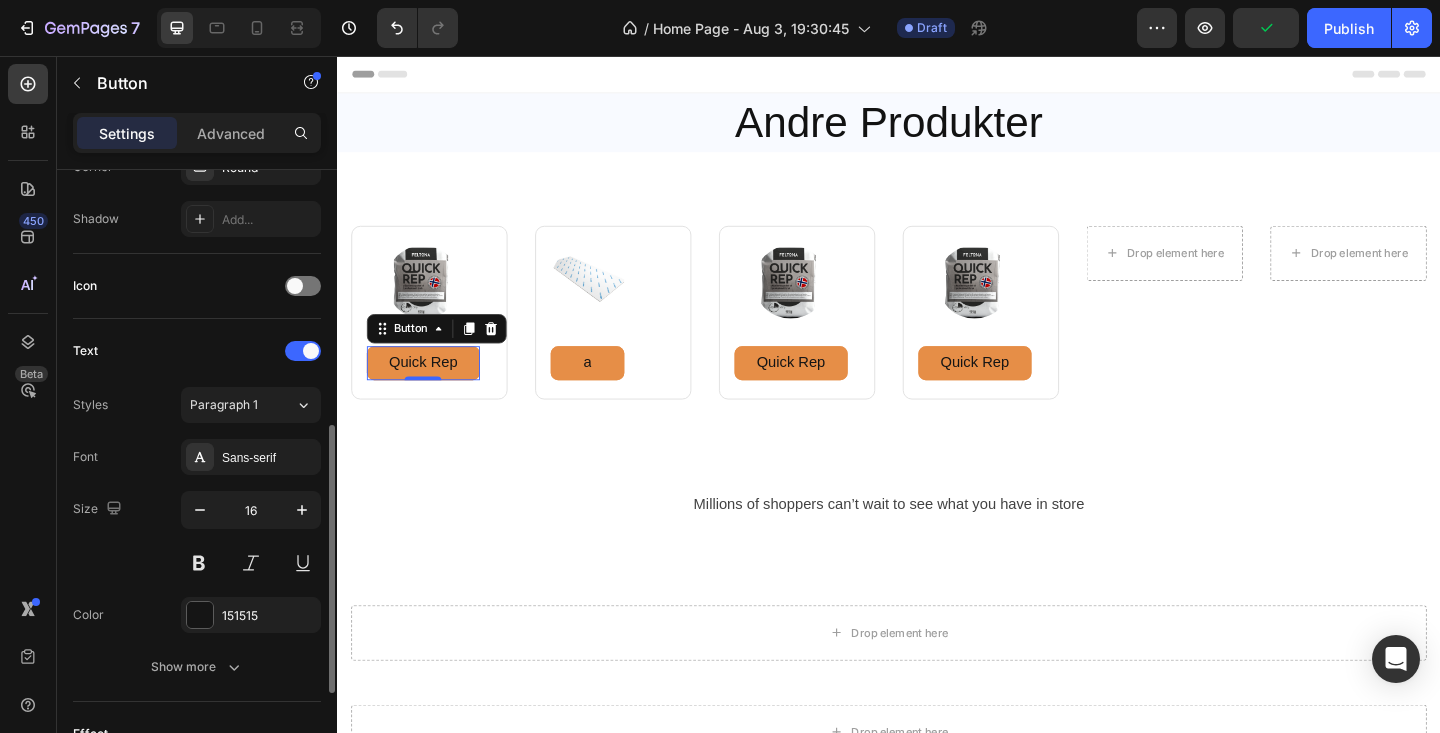 scroll, scrollTop: 541, scrollLeft: 0, axis: vertical 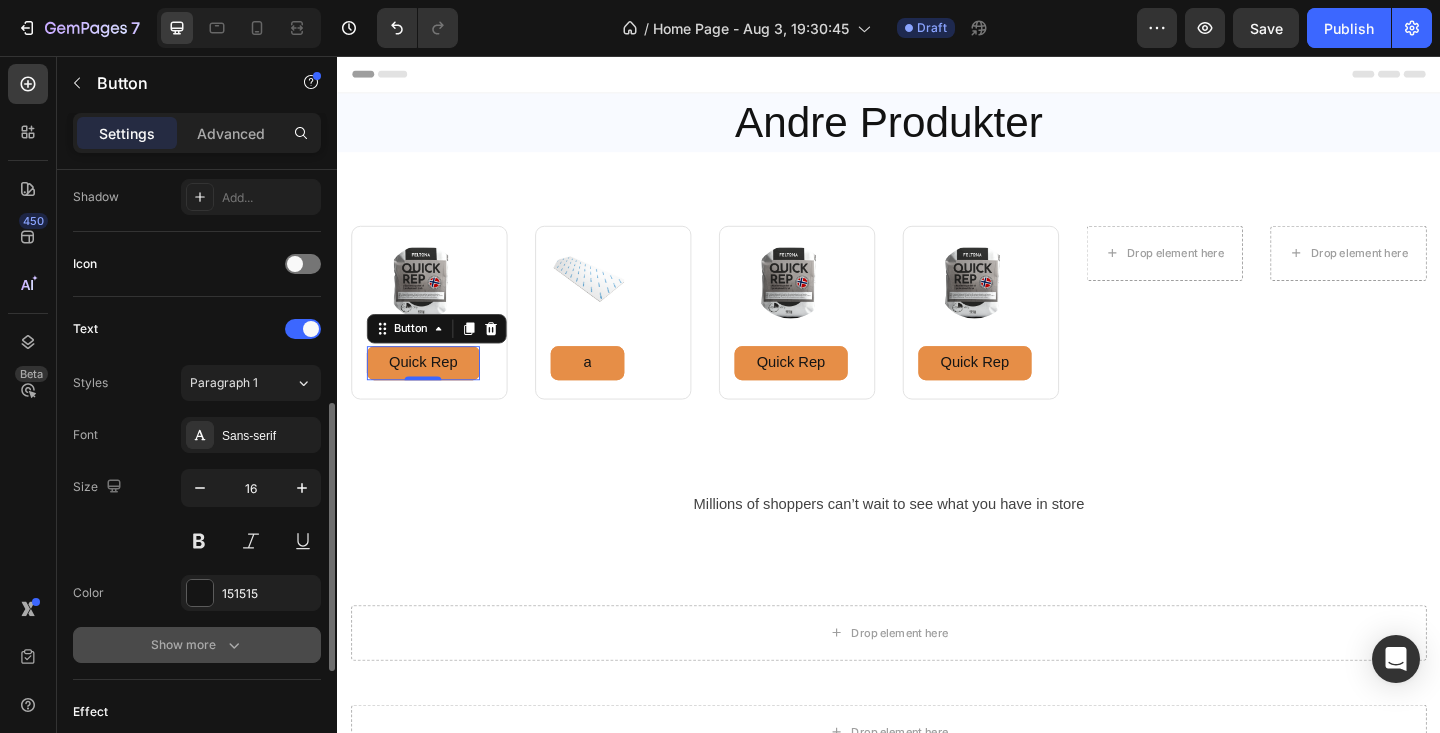 click on "Show more" at bounding box center [197, 645] 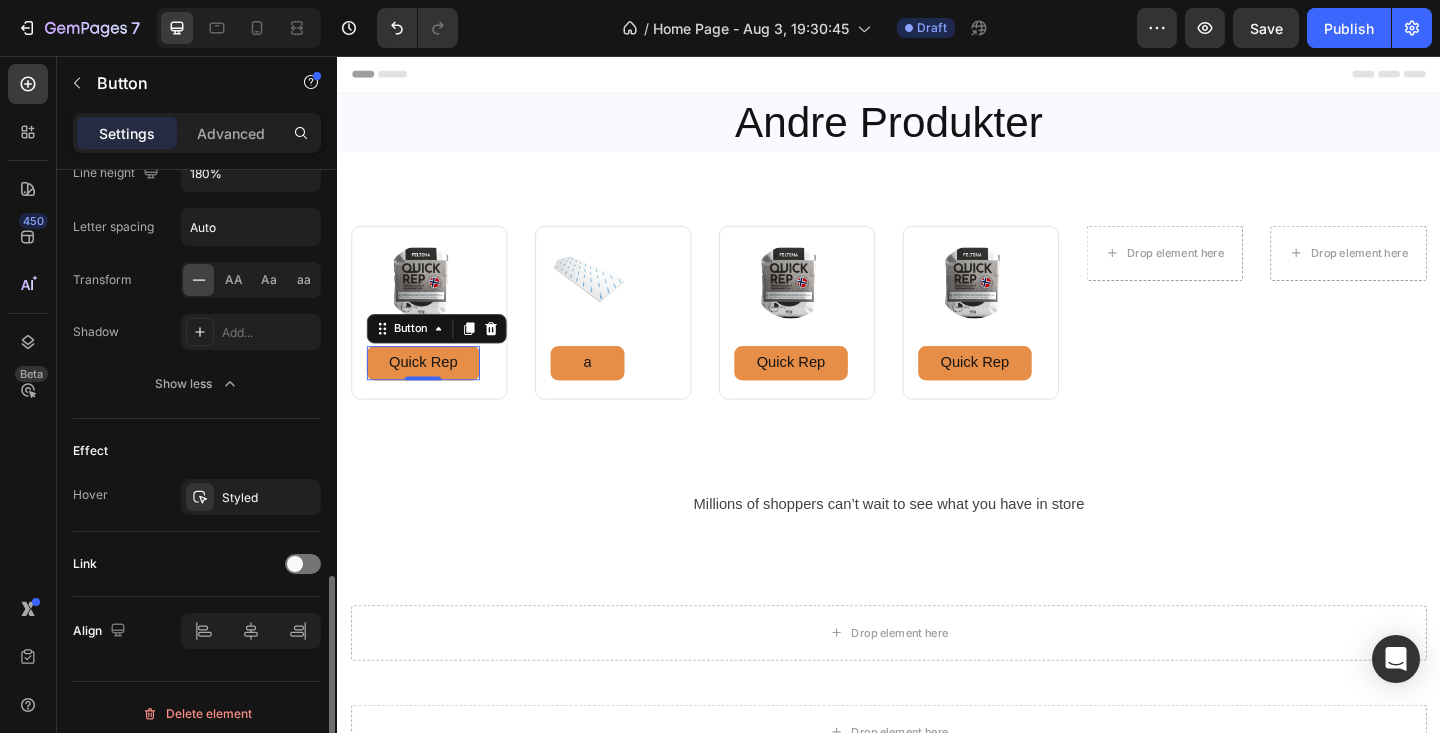 scroll, scrollTop: 1078, scrollLeft: 0, axis: vertical 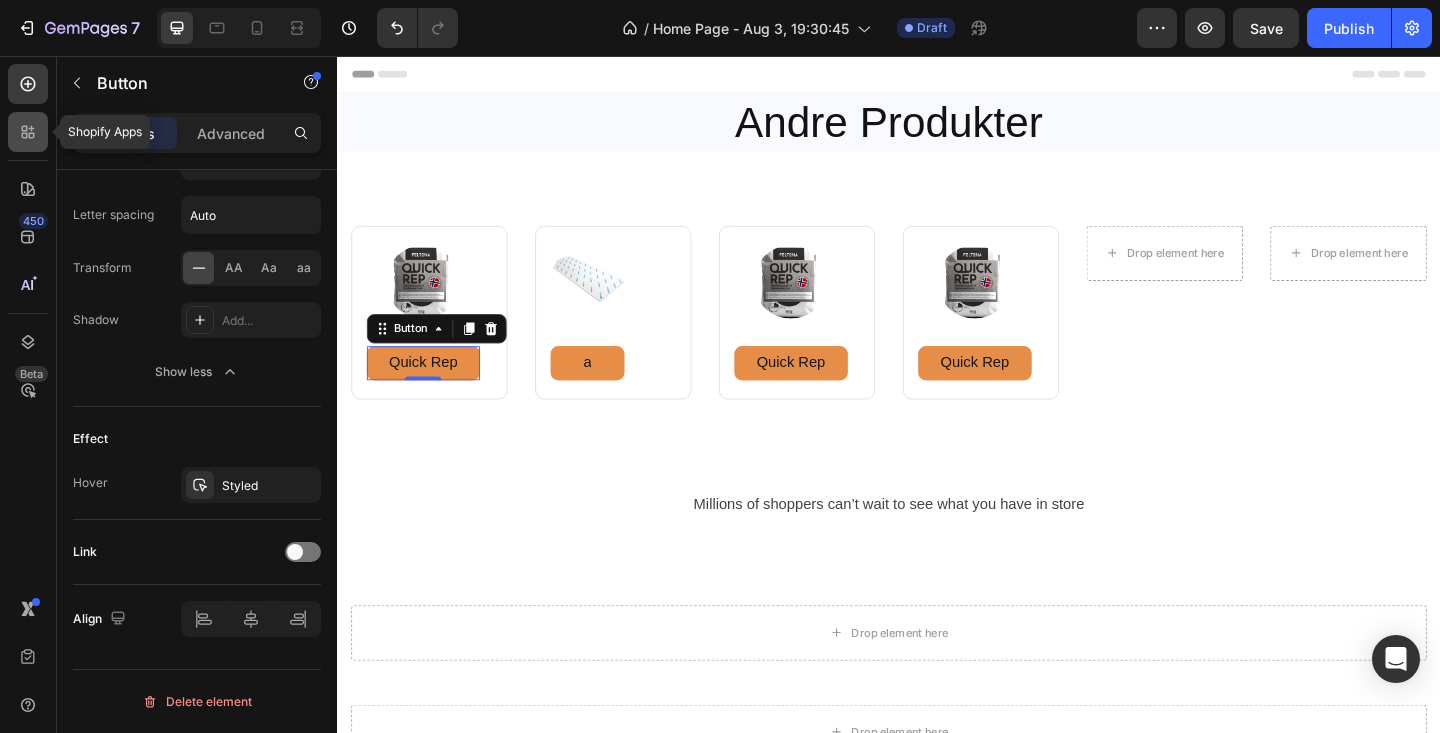click 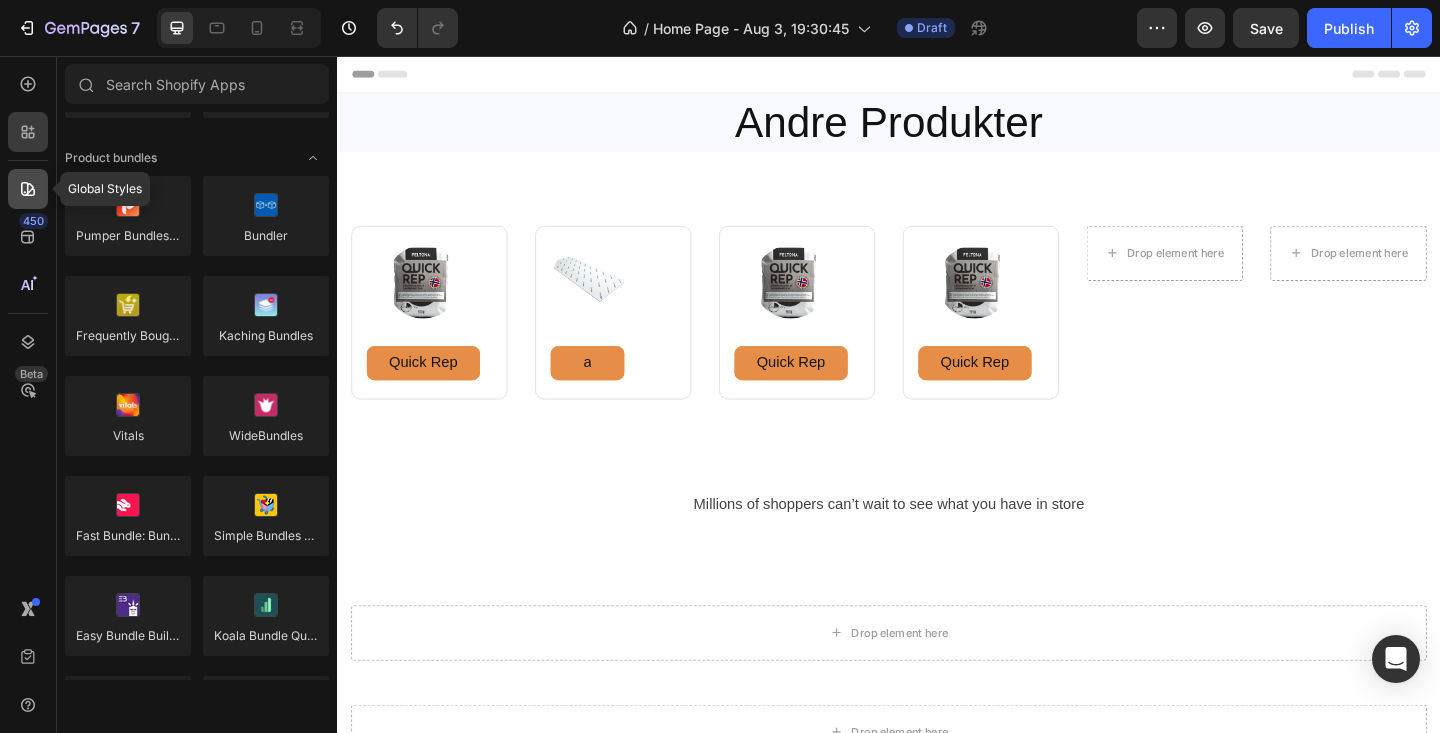 click 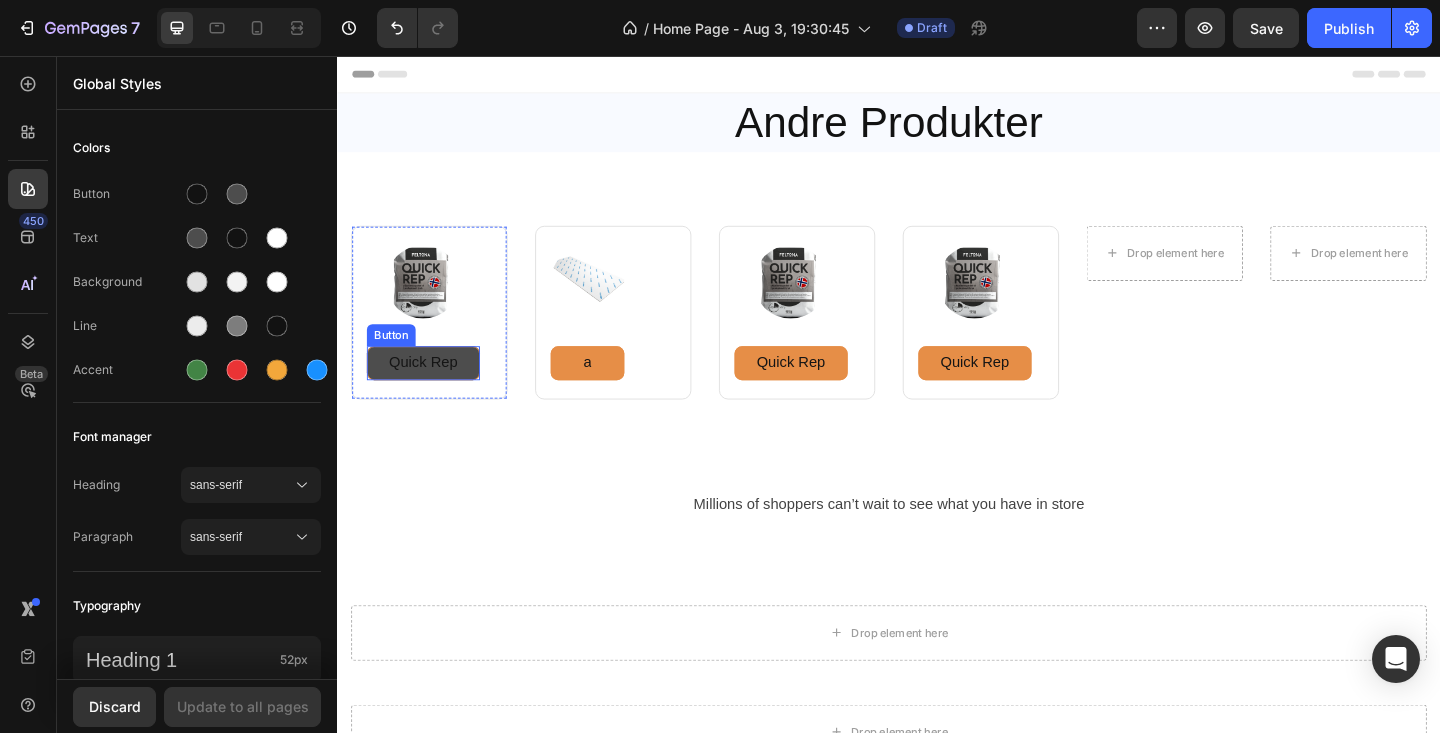 click on "Quick Rep" at bounding box center (430, 390) 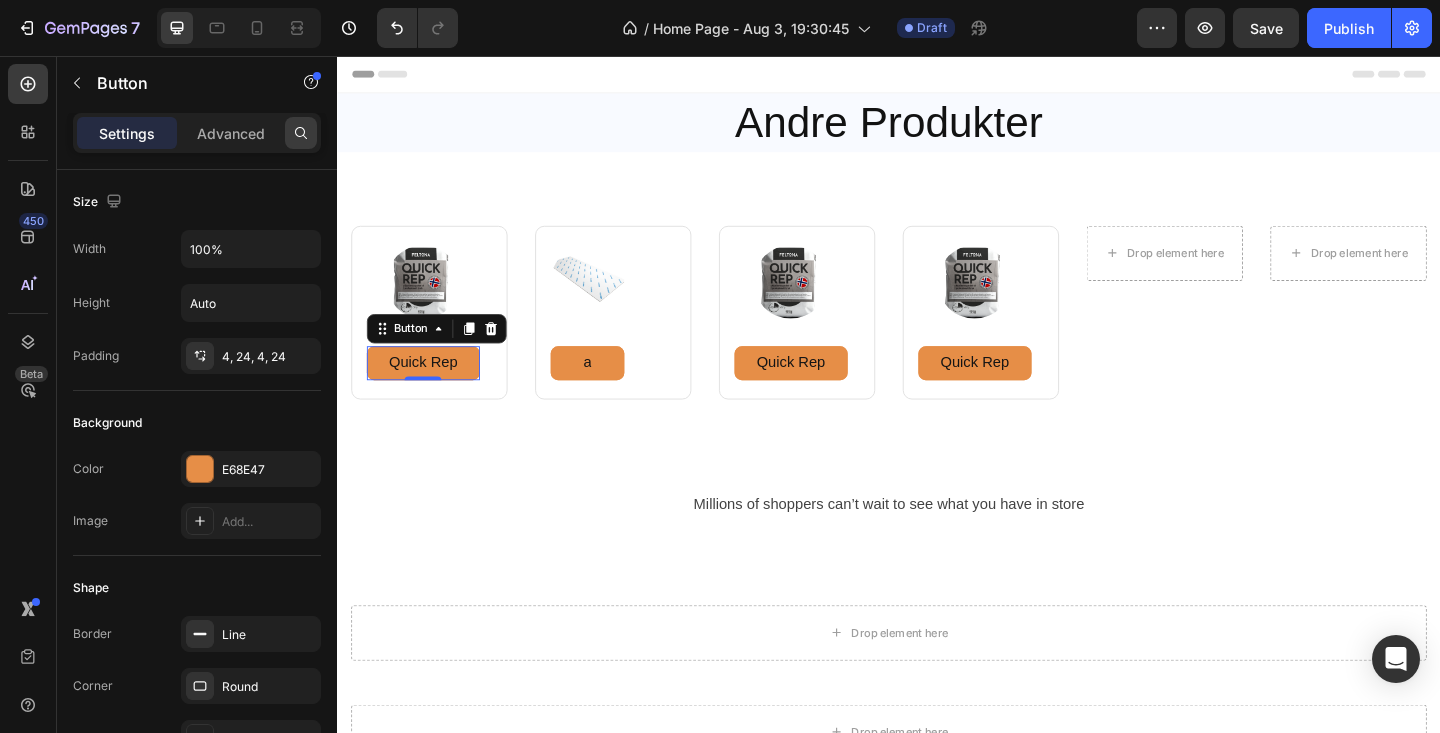 click 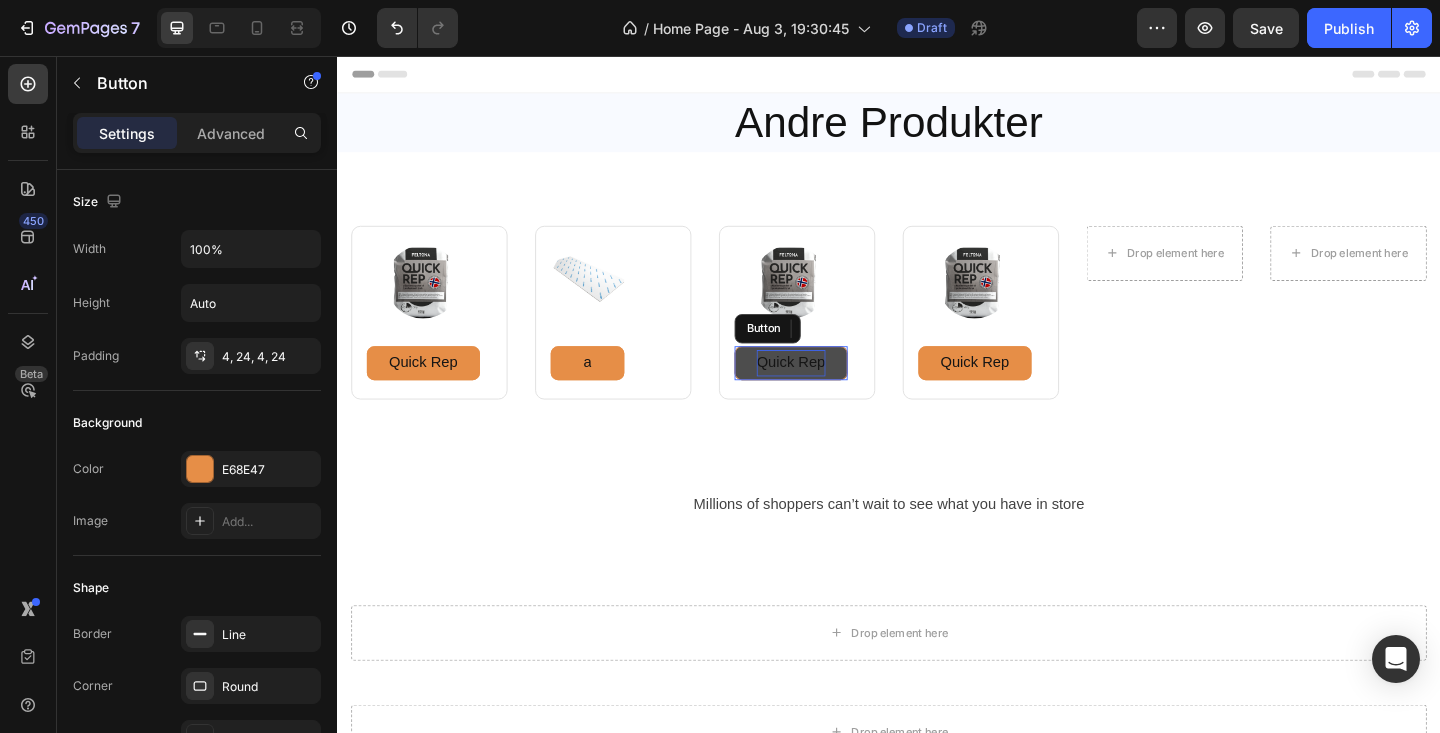 click on "Quick Rep" at bounding box center [830, 390] 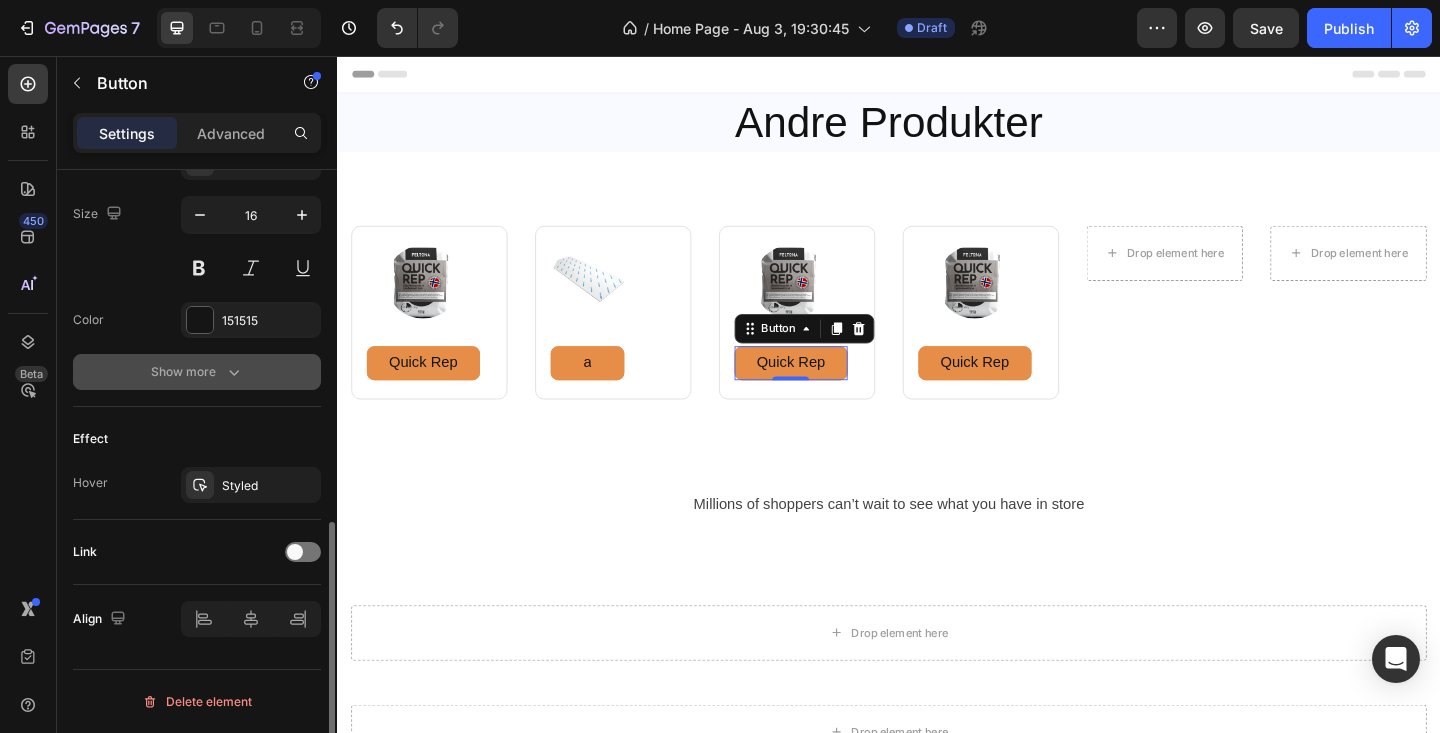 click on "Show more" at bounding box center [197, 372] 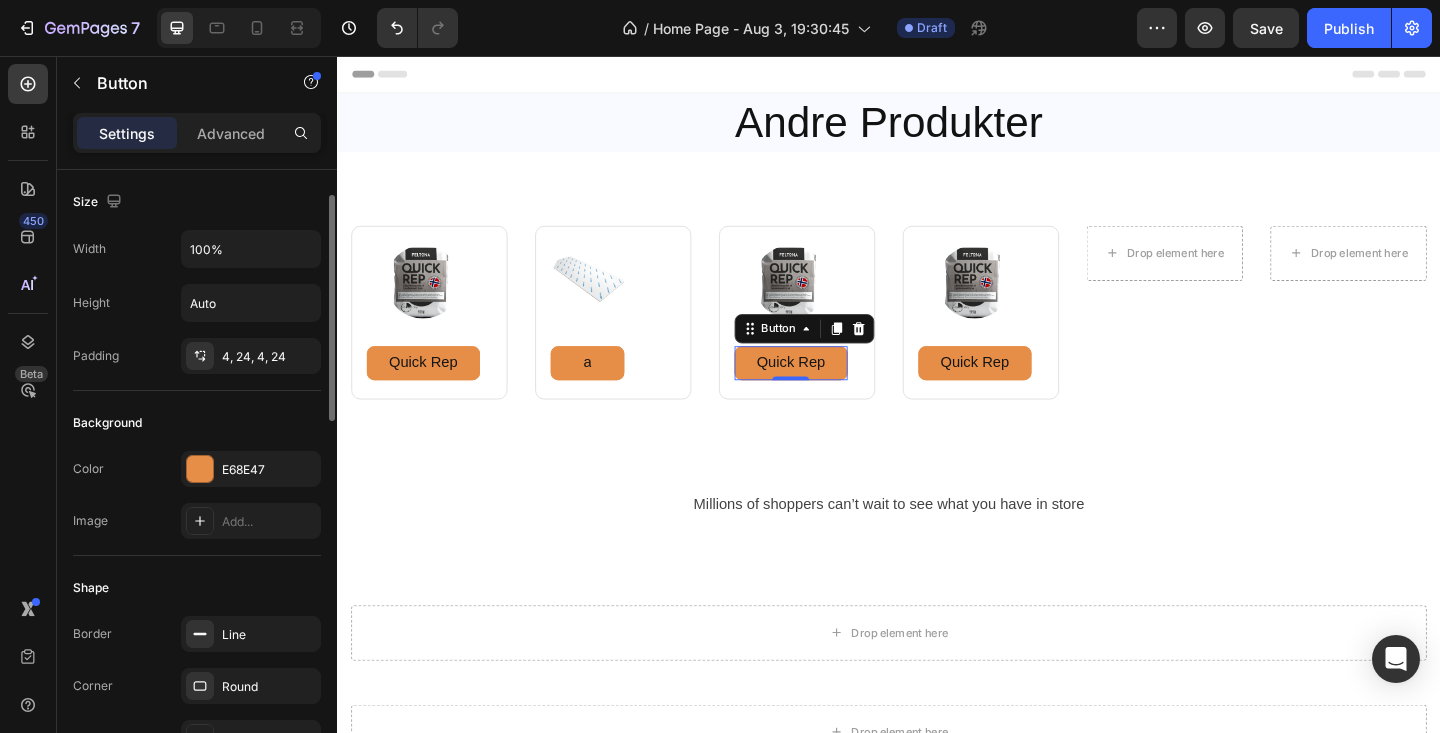 scroll, scrollTop: 0, scrollLeft: 0, axis: both 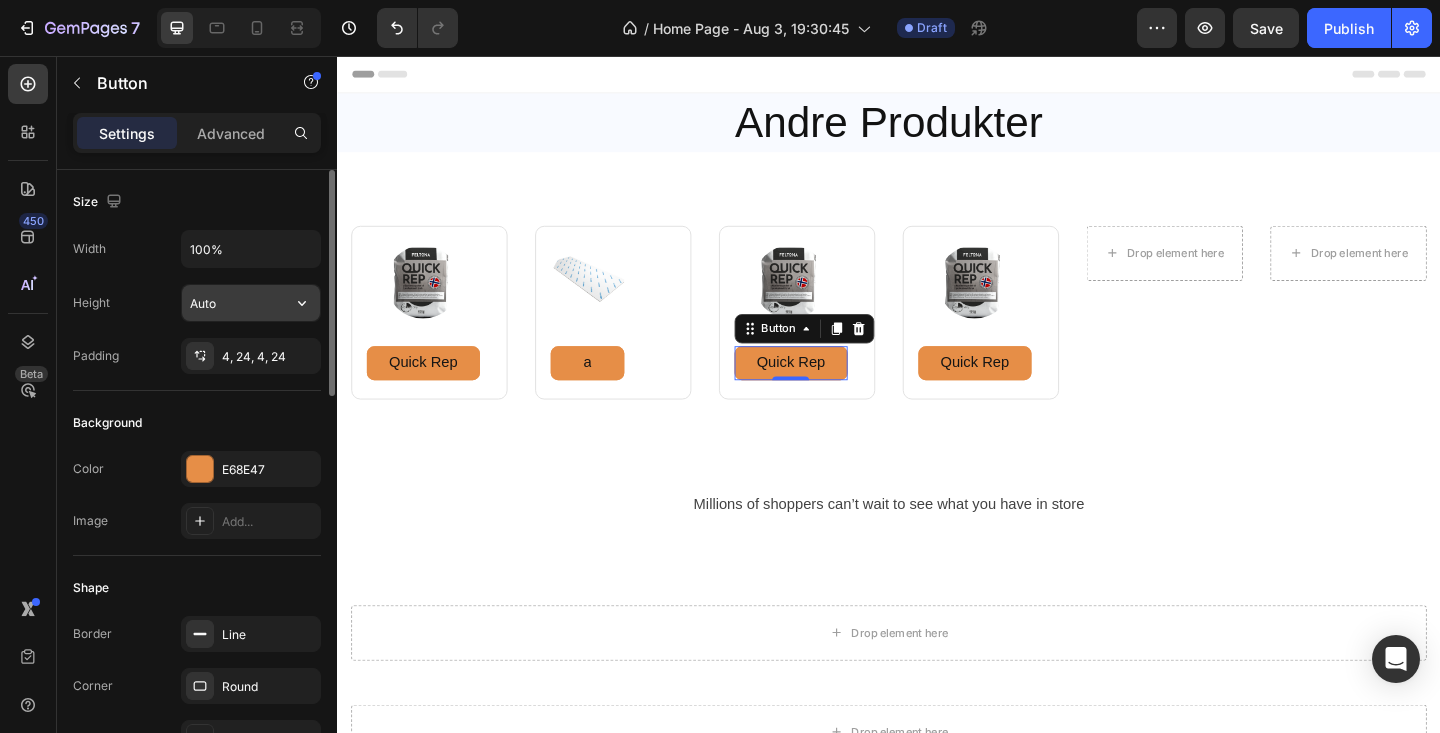 click on "Auto" at bounding box center [251, 303] 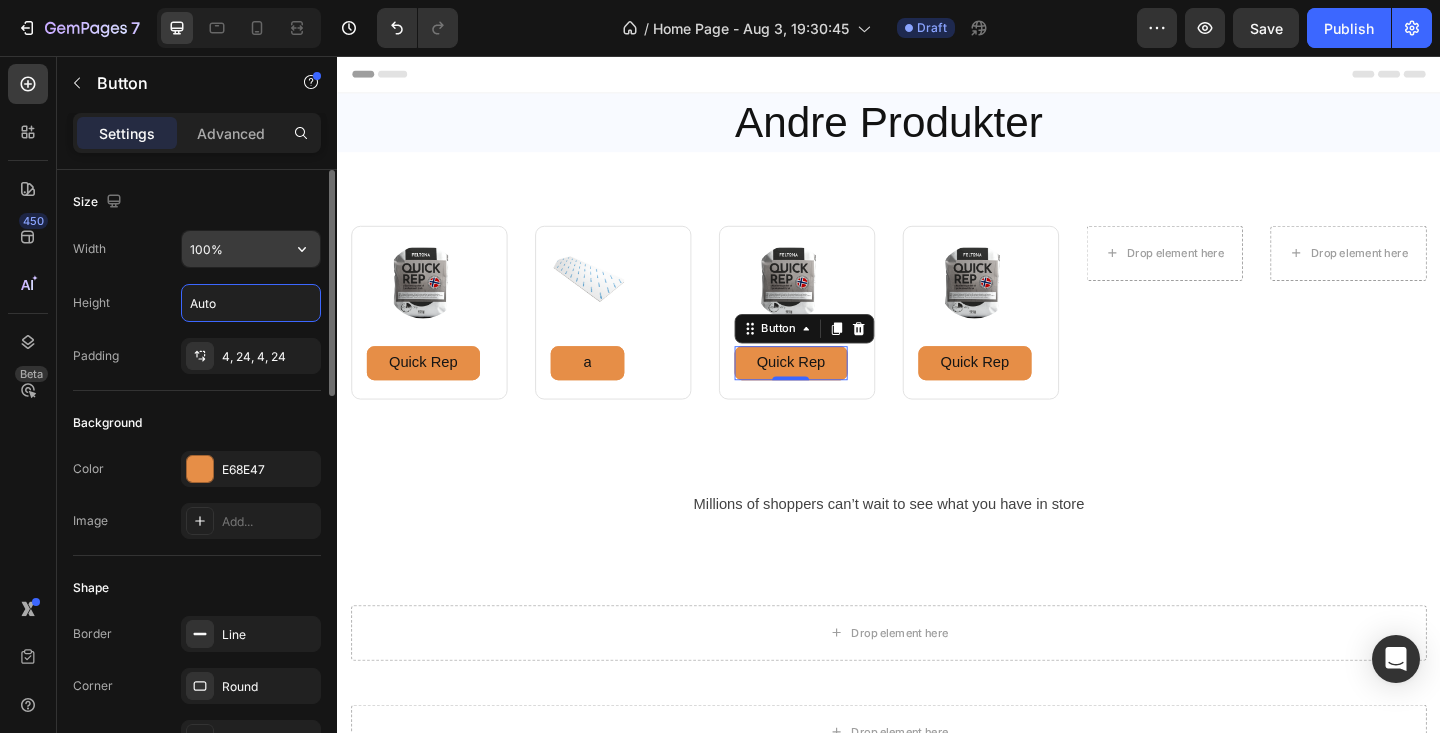 click on "100%" at bounding box center [251, 249] 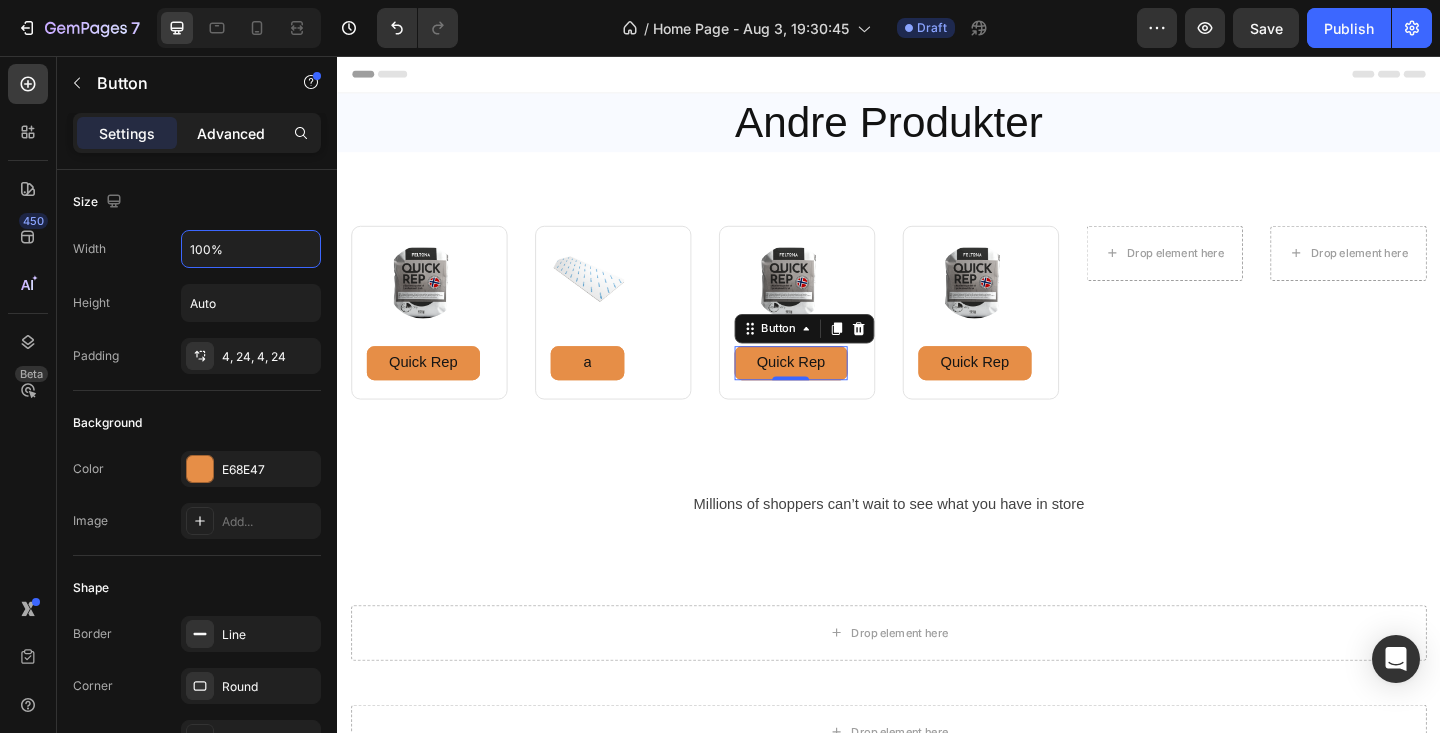click on "Advanced" at bounding box center (231, 133) 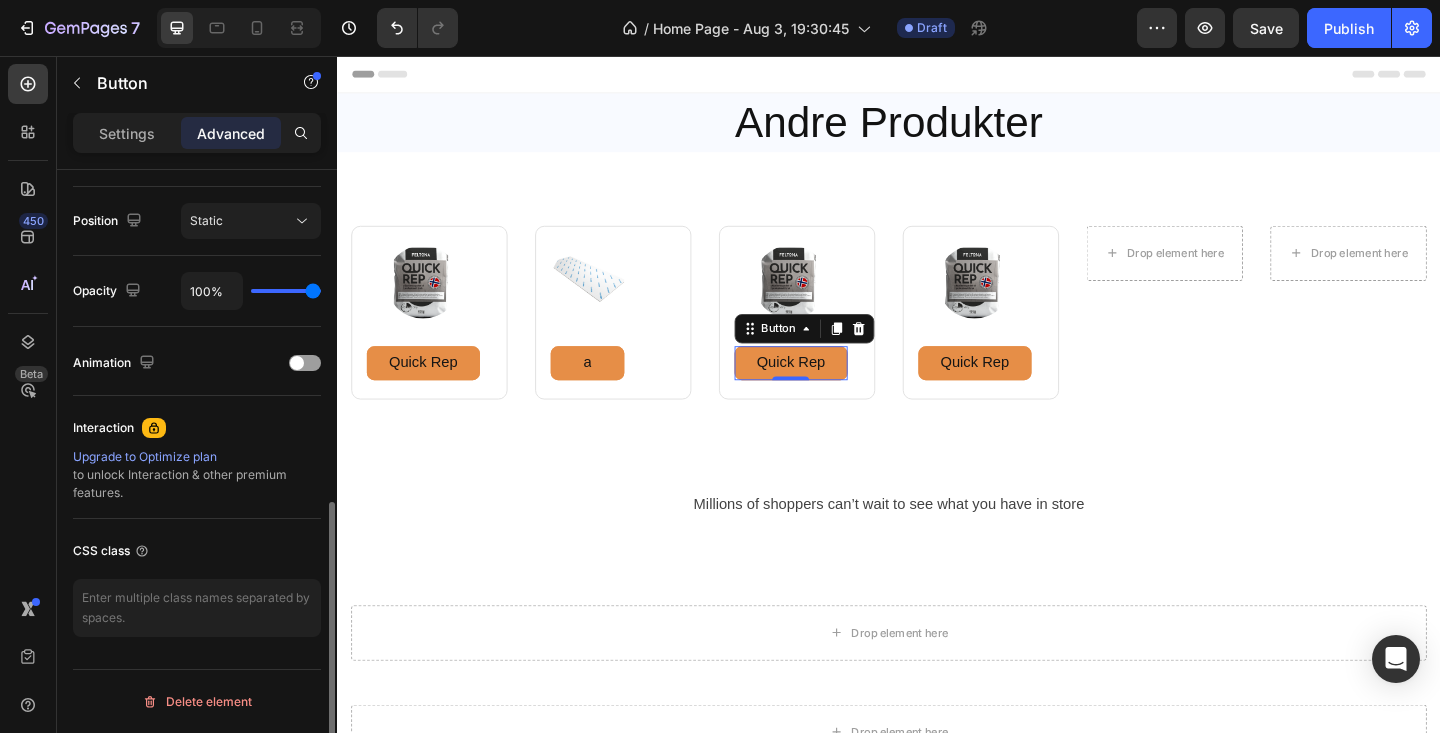 scroll, scrollTop: 0, scrollLeft: 0, axis: both 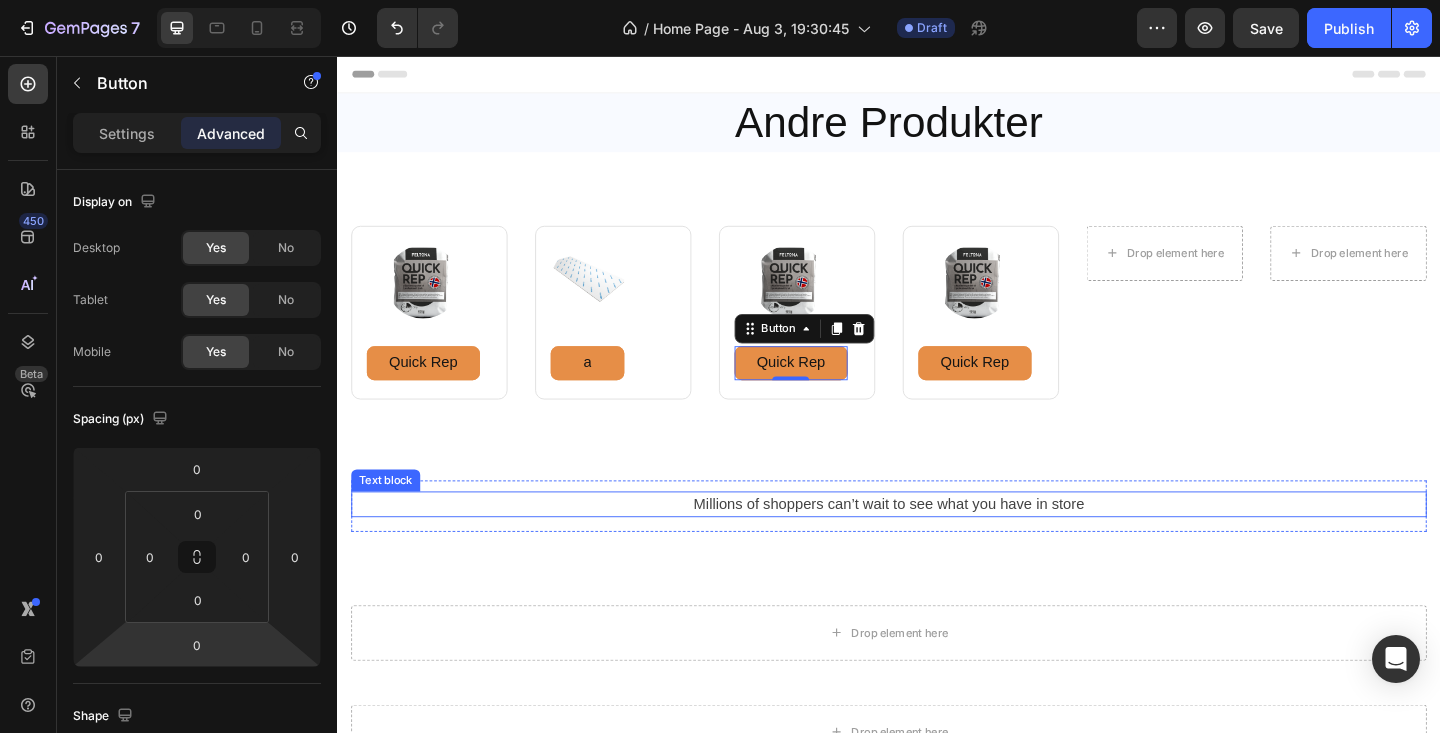 click on "Millions of shoppers can’t wait to see what you have in store" at bounding box center [937, 544] 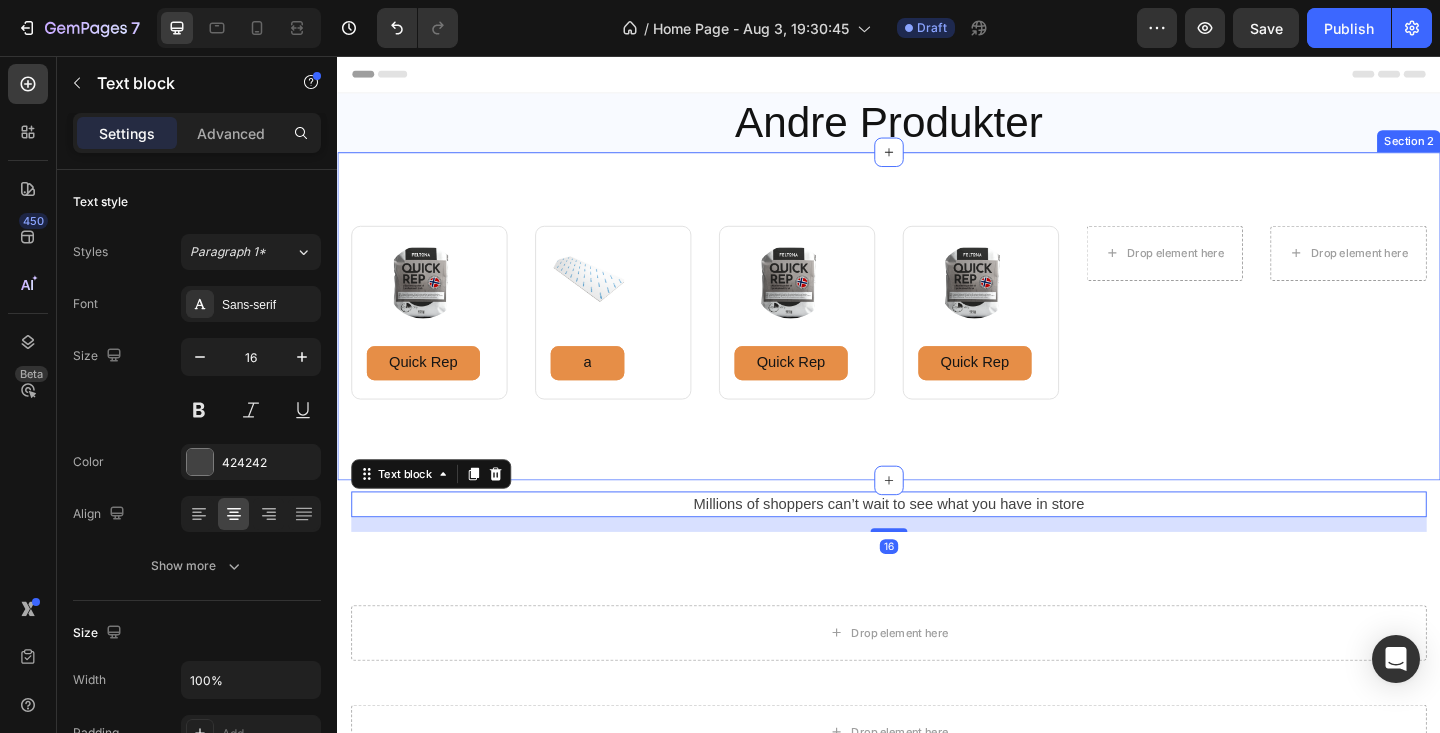 click on "Image Quick Rep Button Row Image a  Button Row Row Image Quick Rep Button Row Image Quick Rep Button Row Row
Drop element here
Drop element here Row Row Section 2" at bounding box center [937, 339] 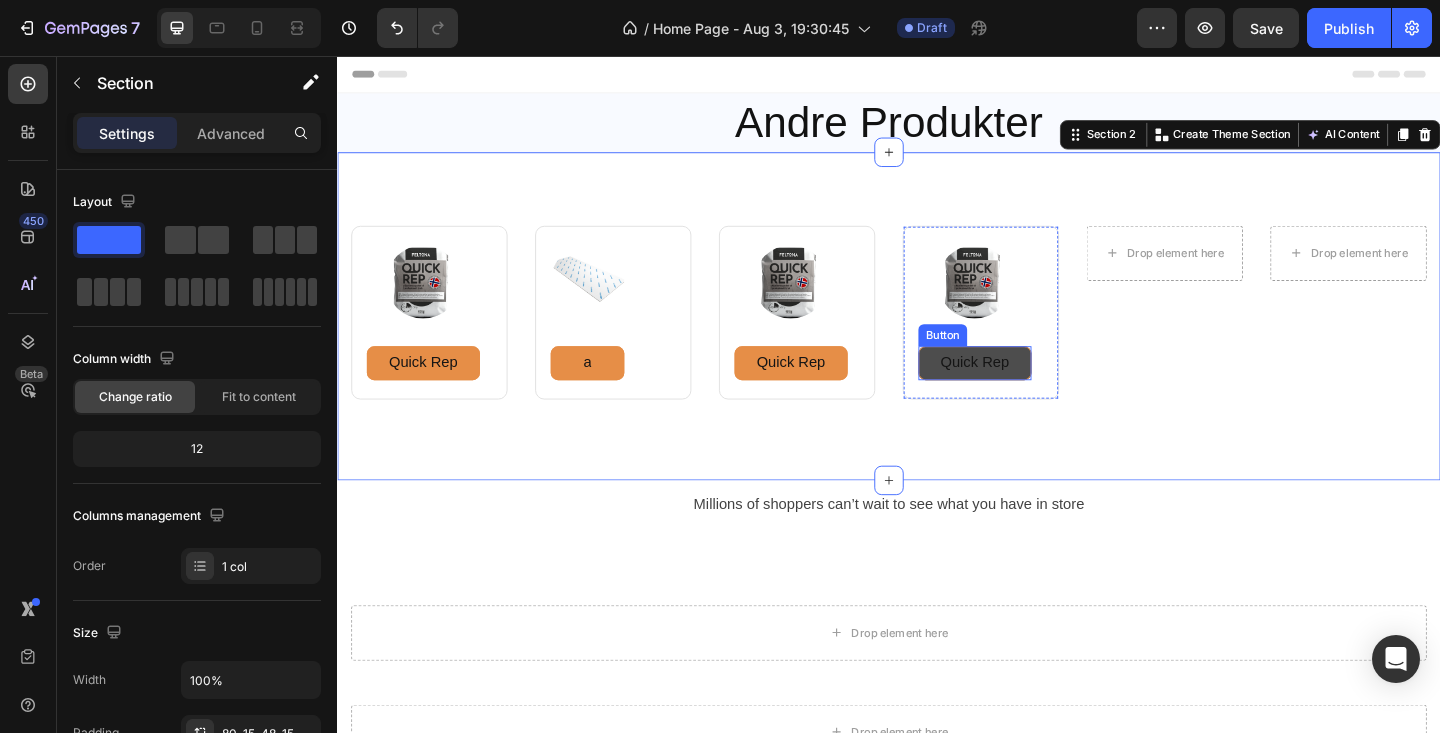 click on "Quick Rep" at bounding box center (1030, 390) 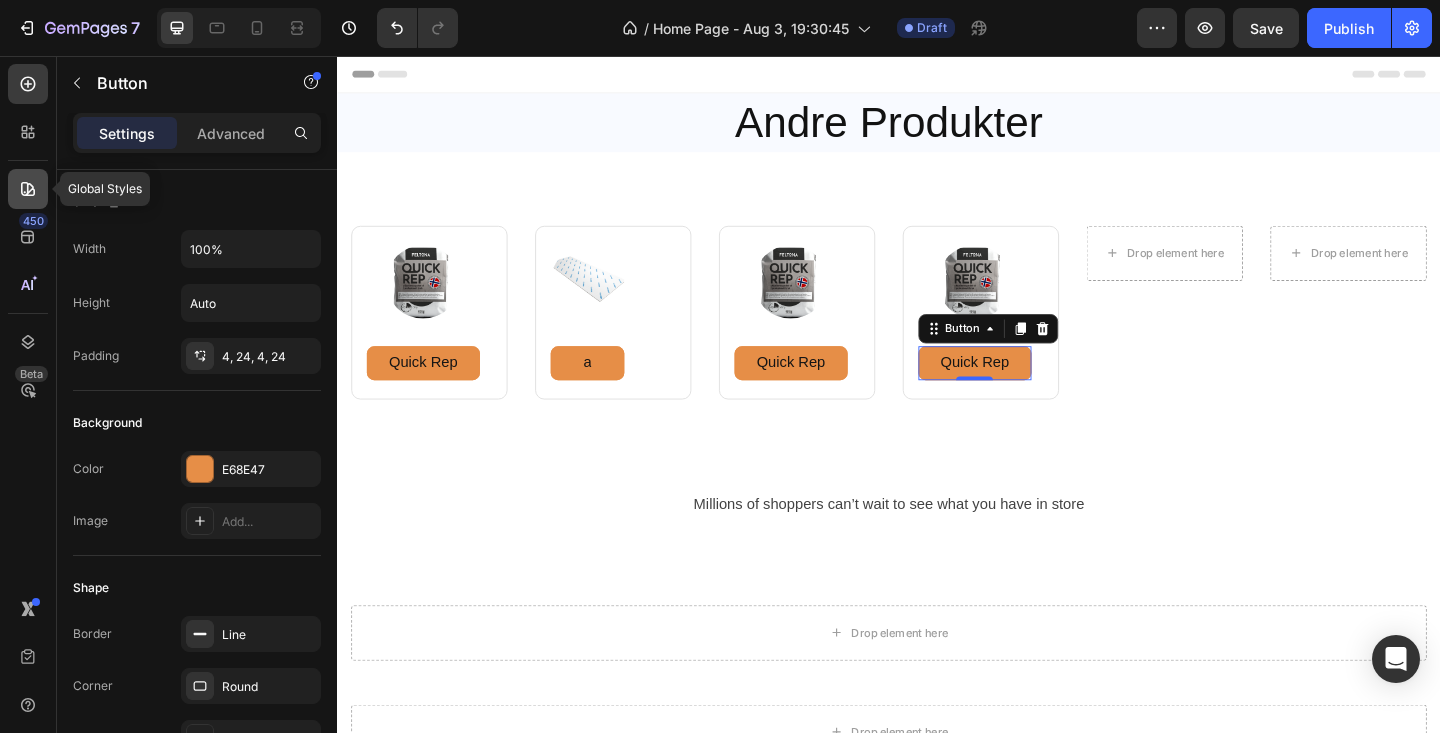 click 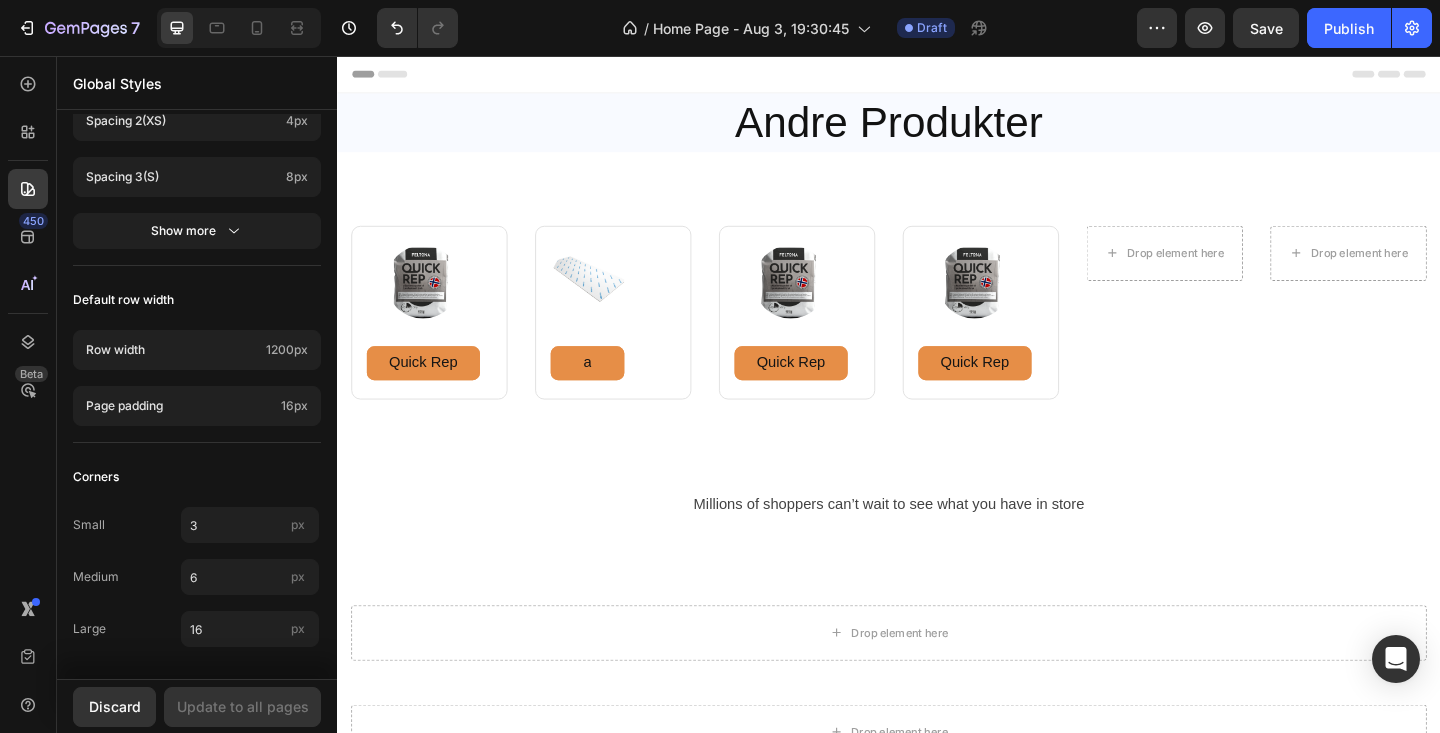 scroll, scrollTop: 0, scrollLeft: 0, axis: both 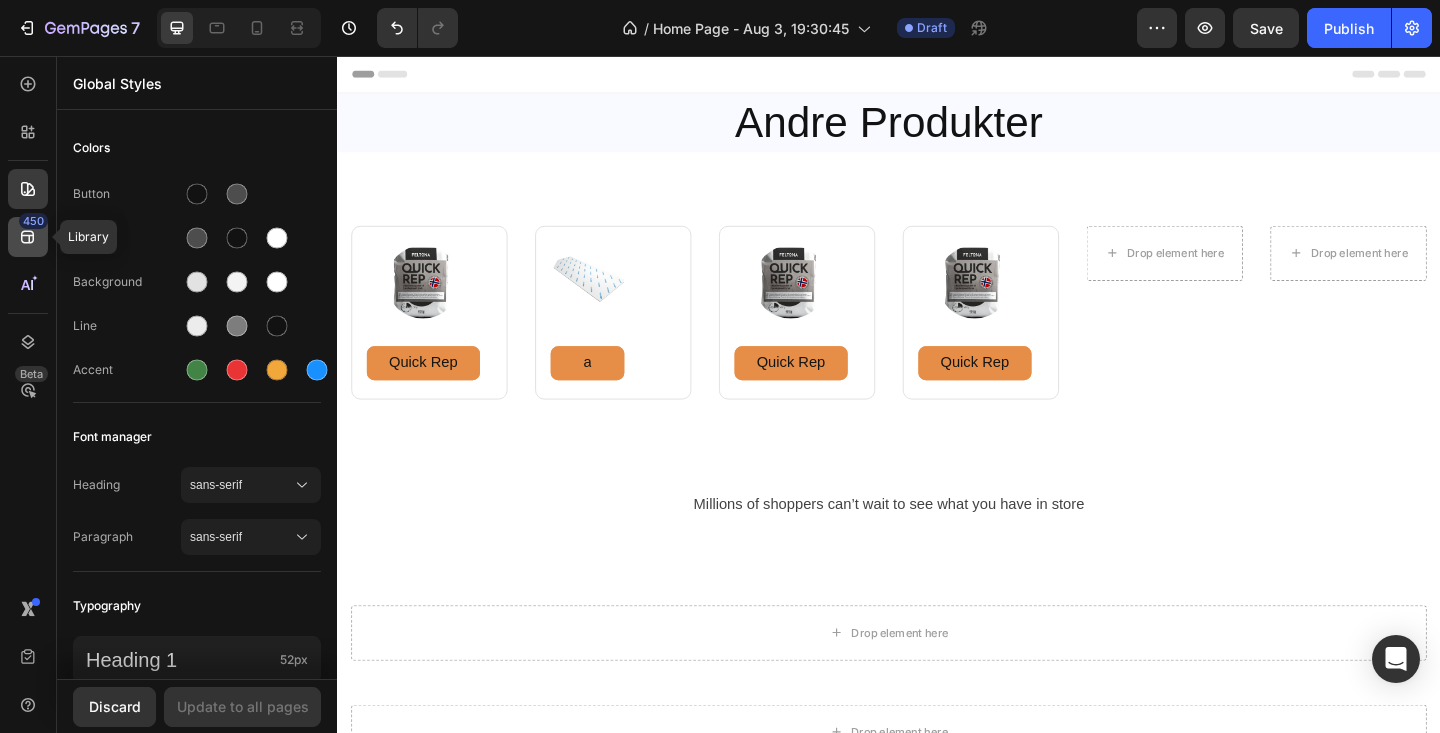 click 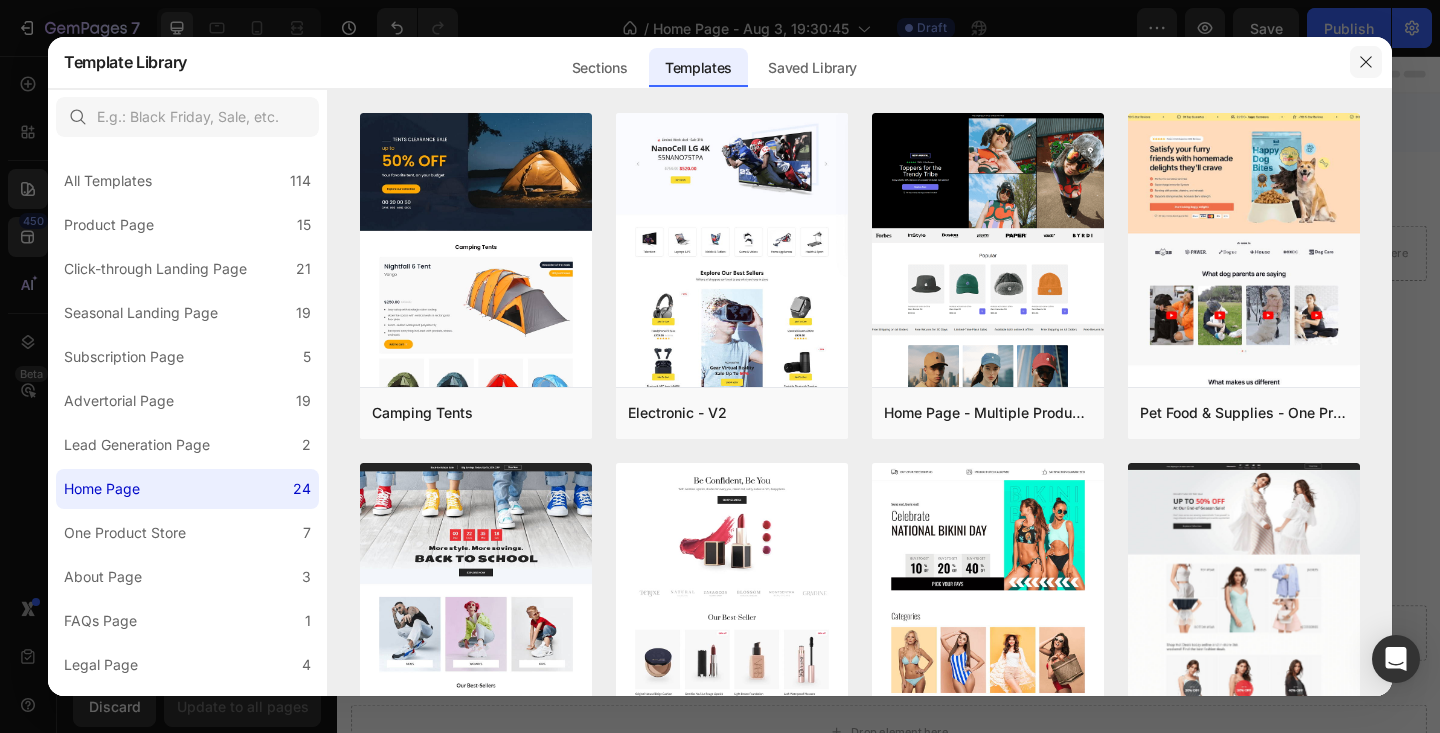 click 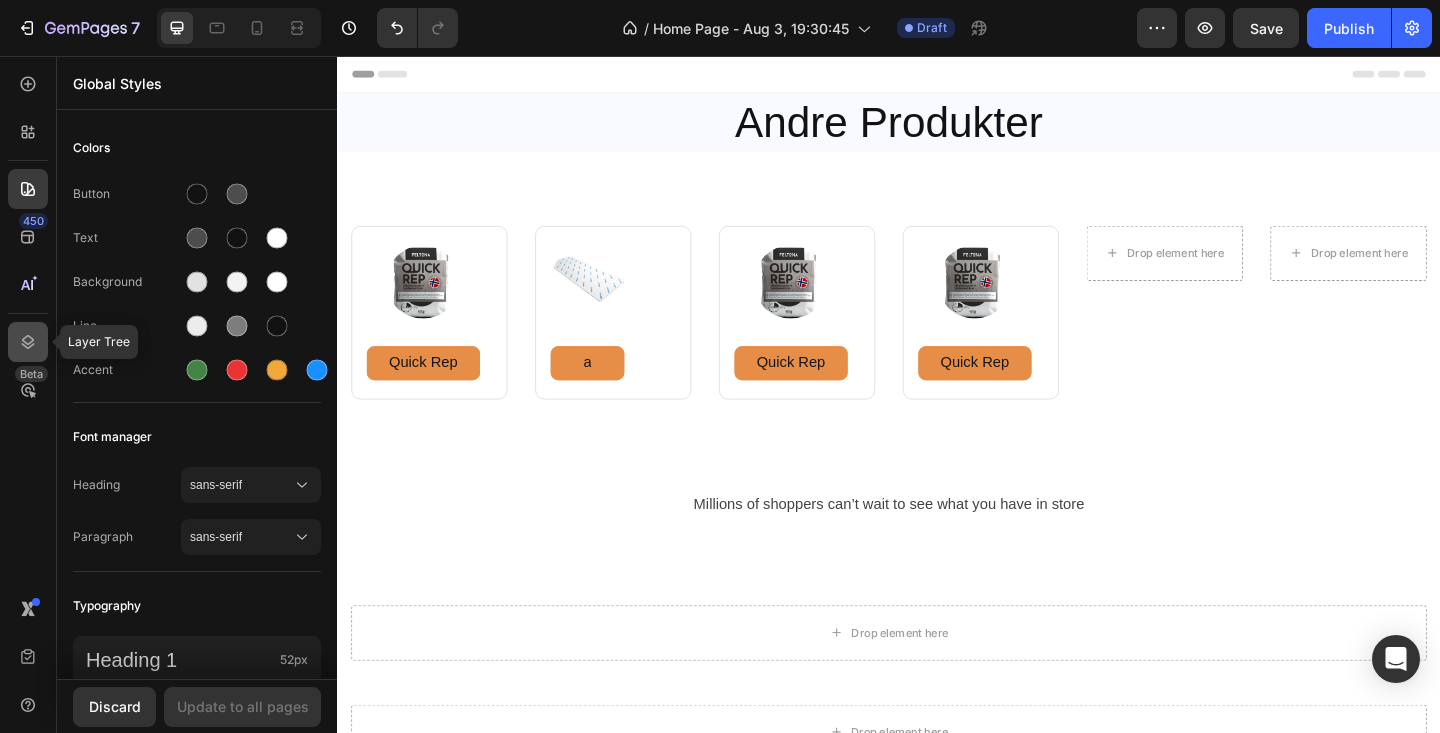 click 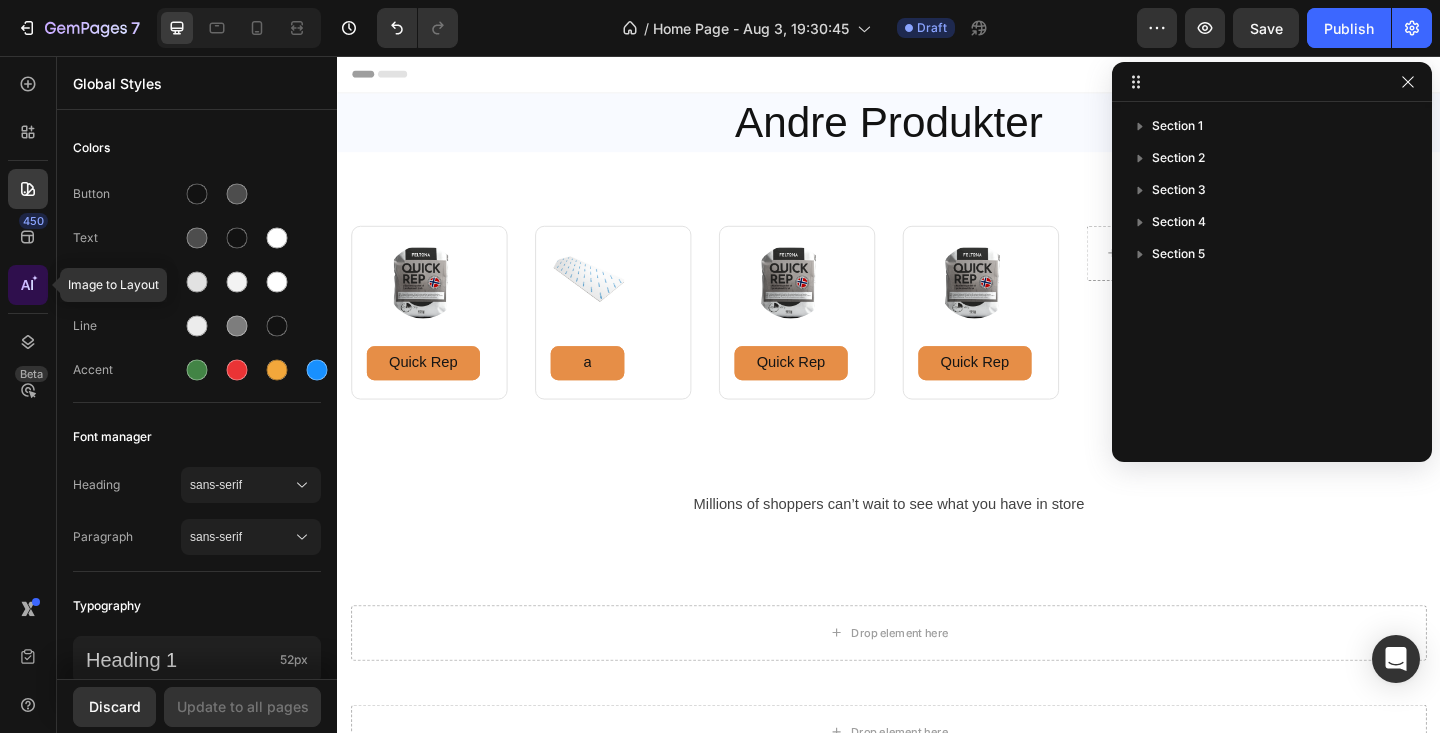 click 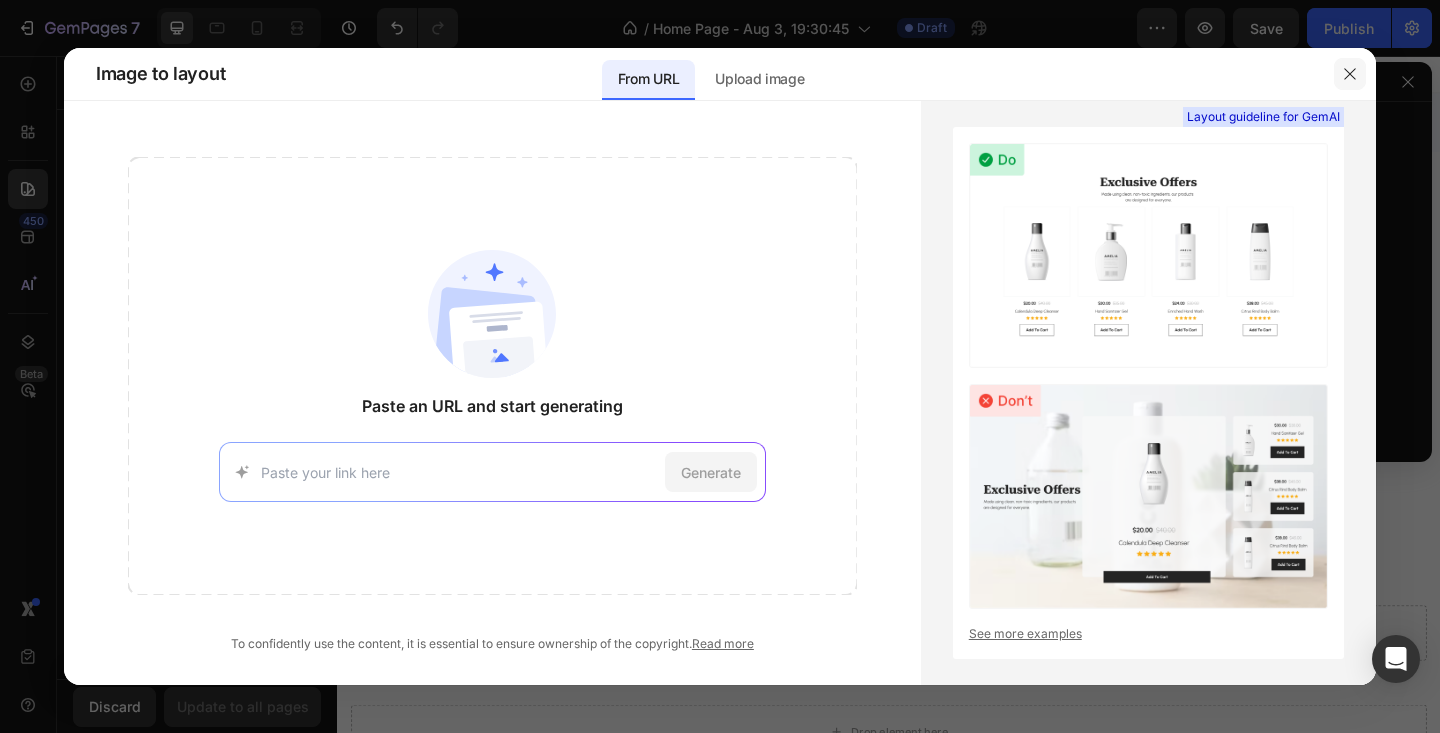 click 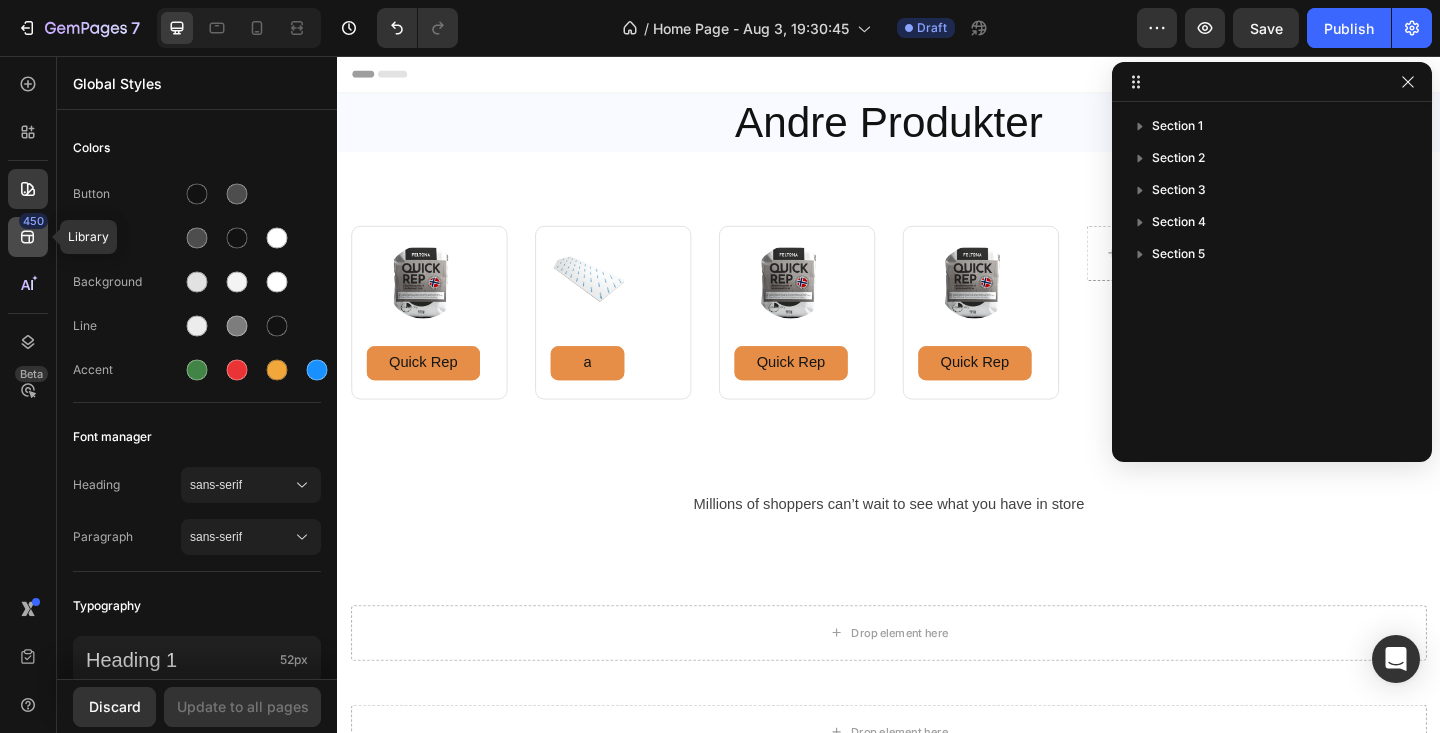 click 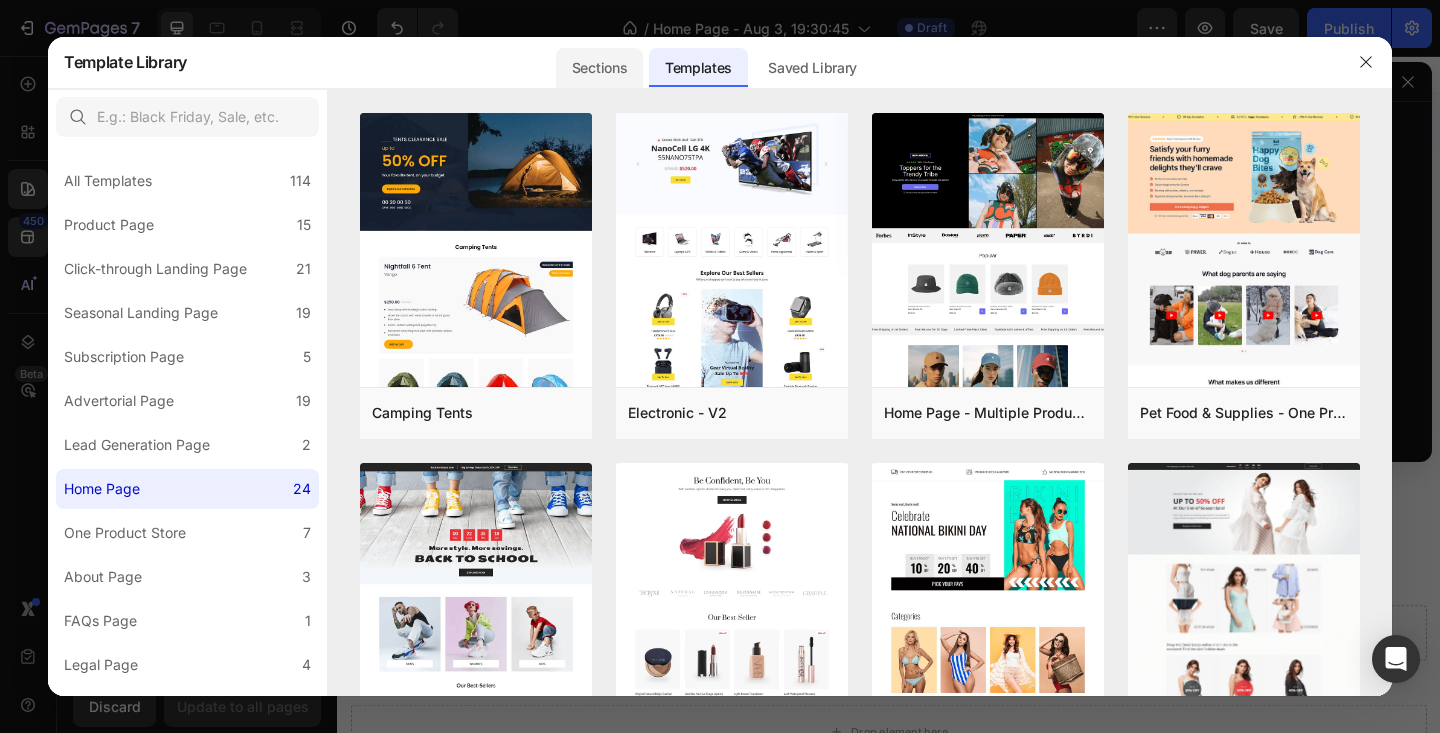 click on "Sections" 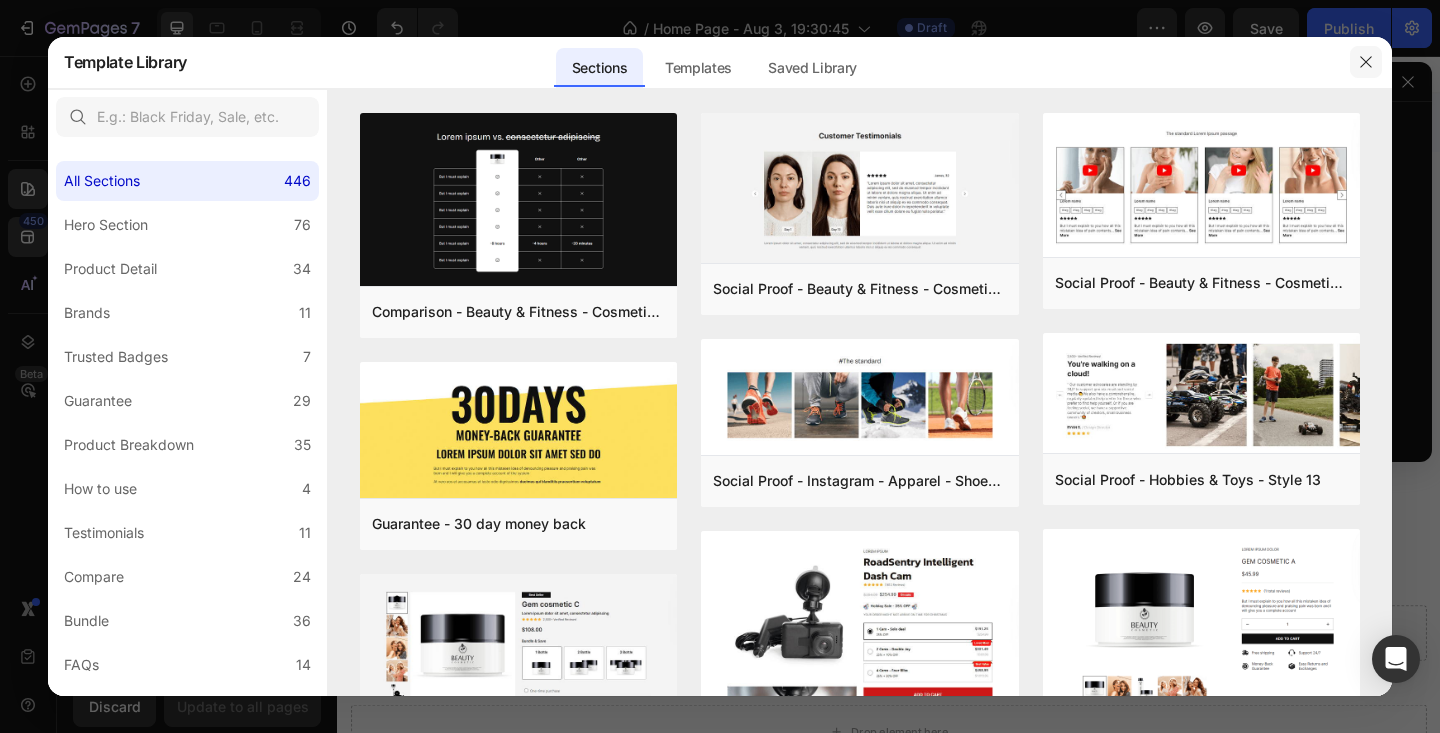 click 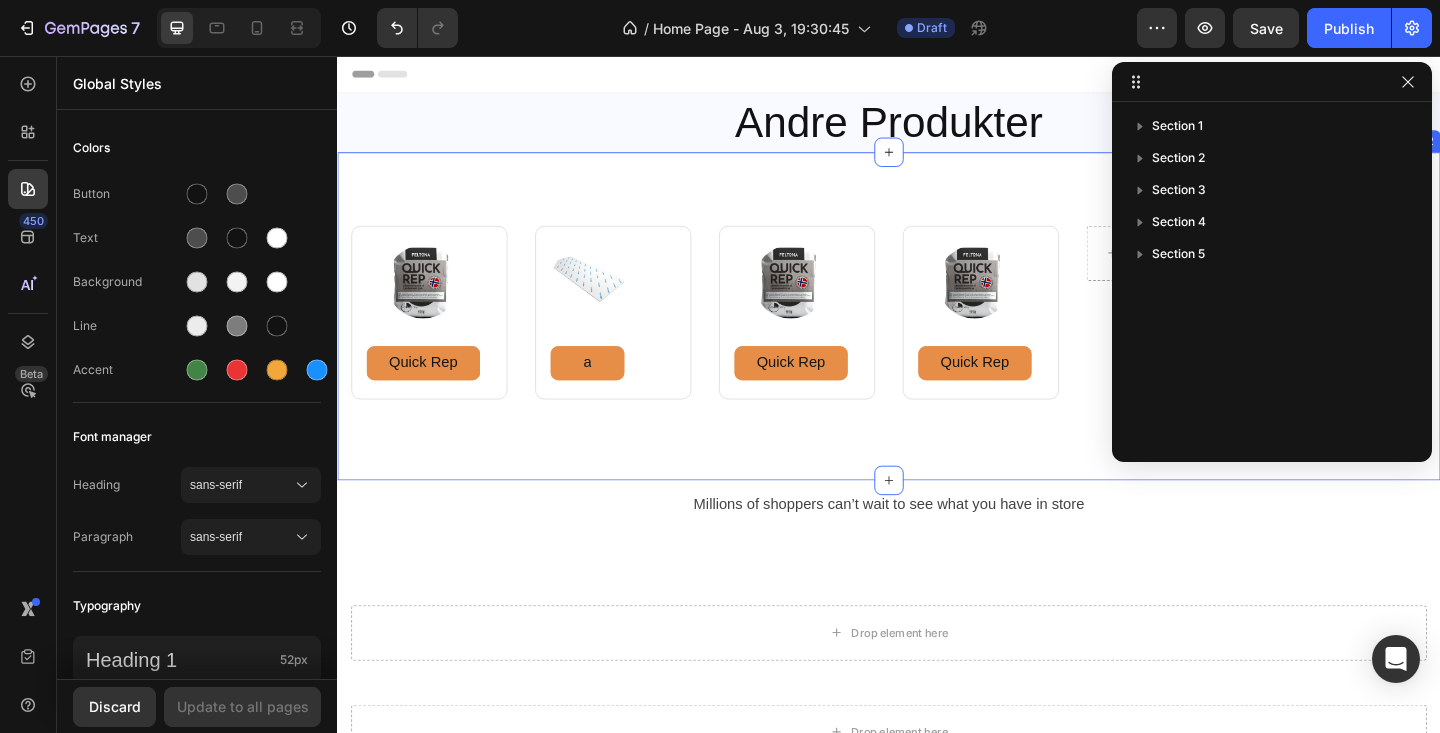 click on "Image Quick Rep Button Row Image a  Button Row Row Image Quick Rep Button Row Image Quick Rep Button Row Row
Drop element here
Drop element here Row Row Section 2" at bounding box center (937, 339) 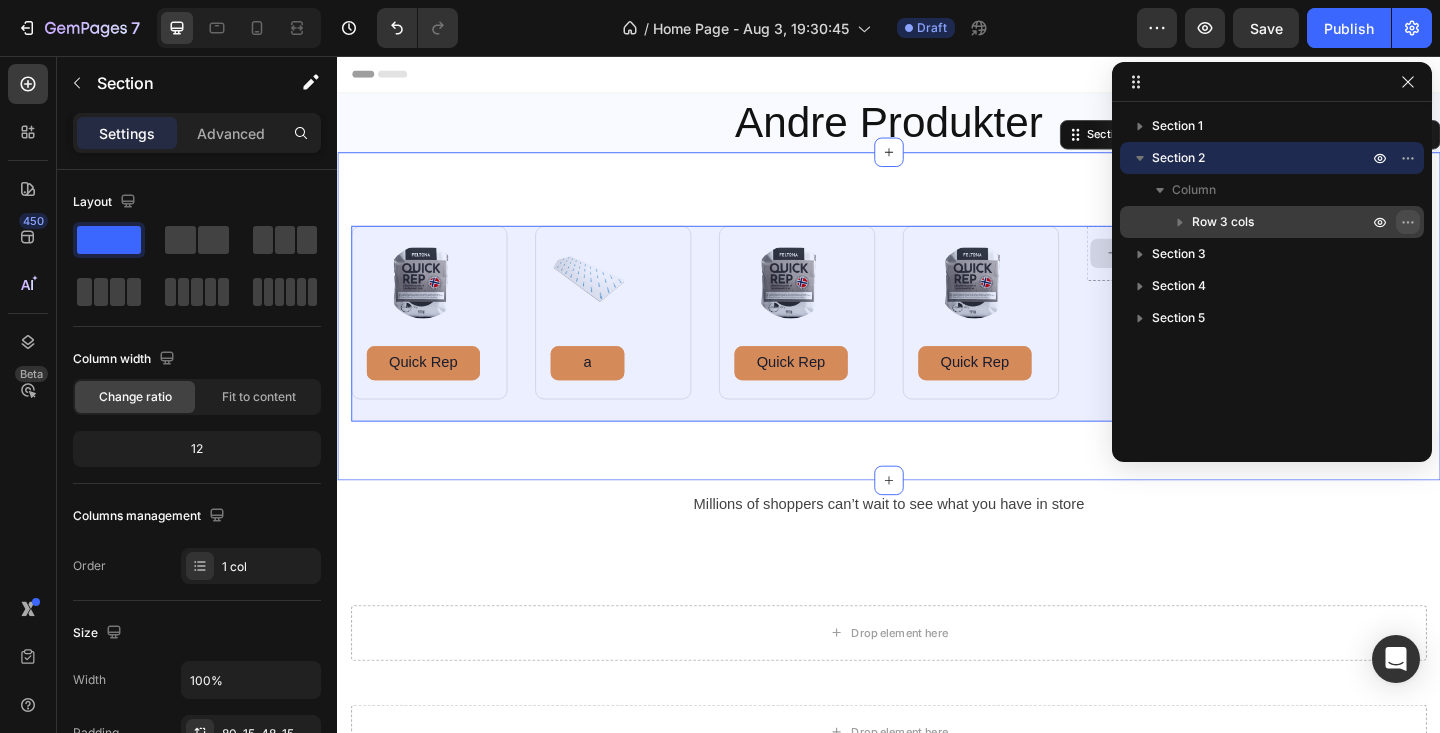 click 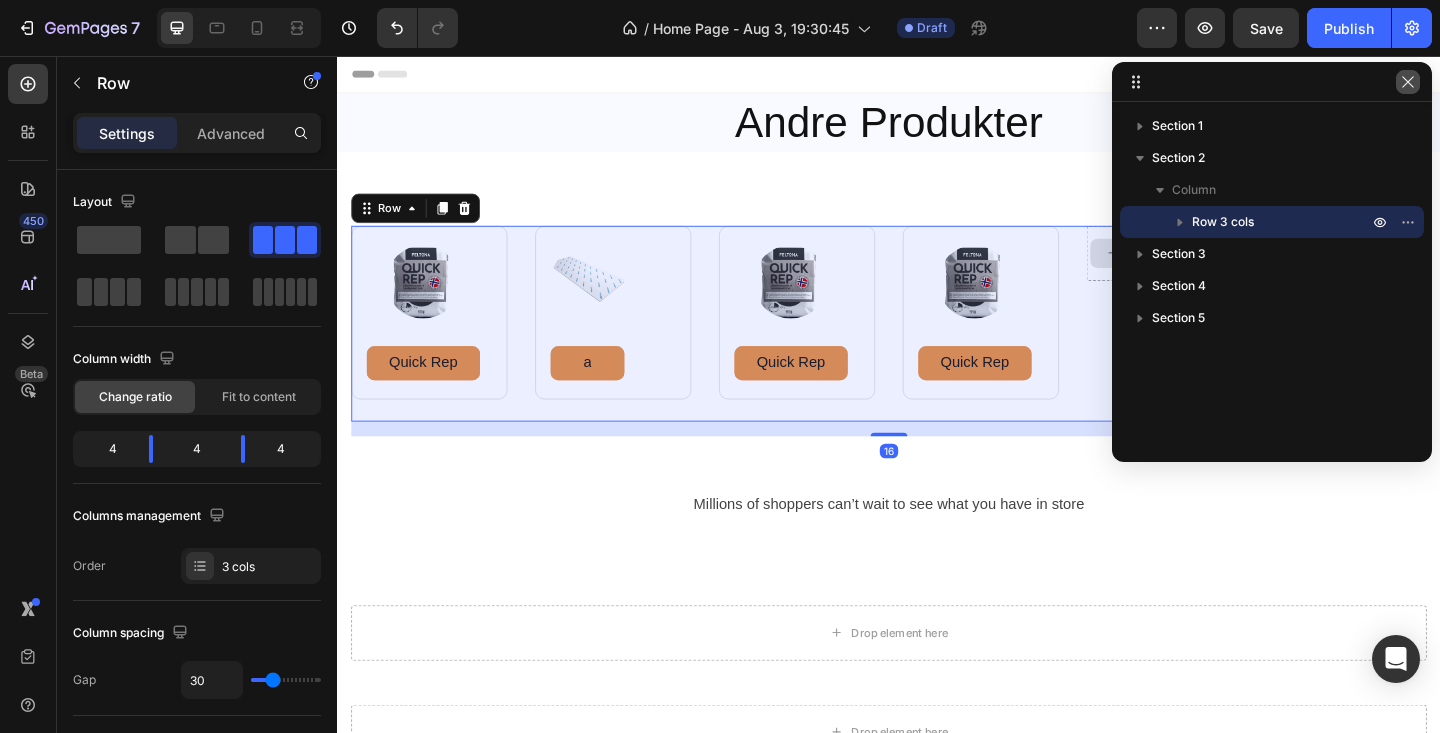 click 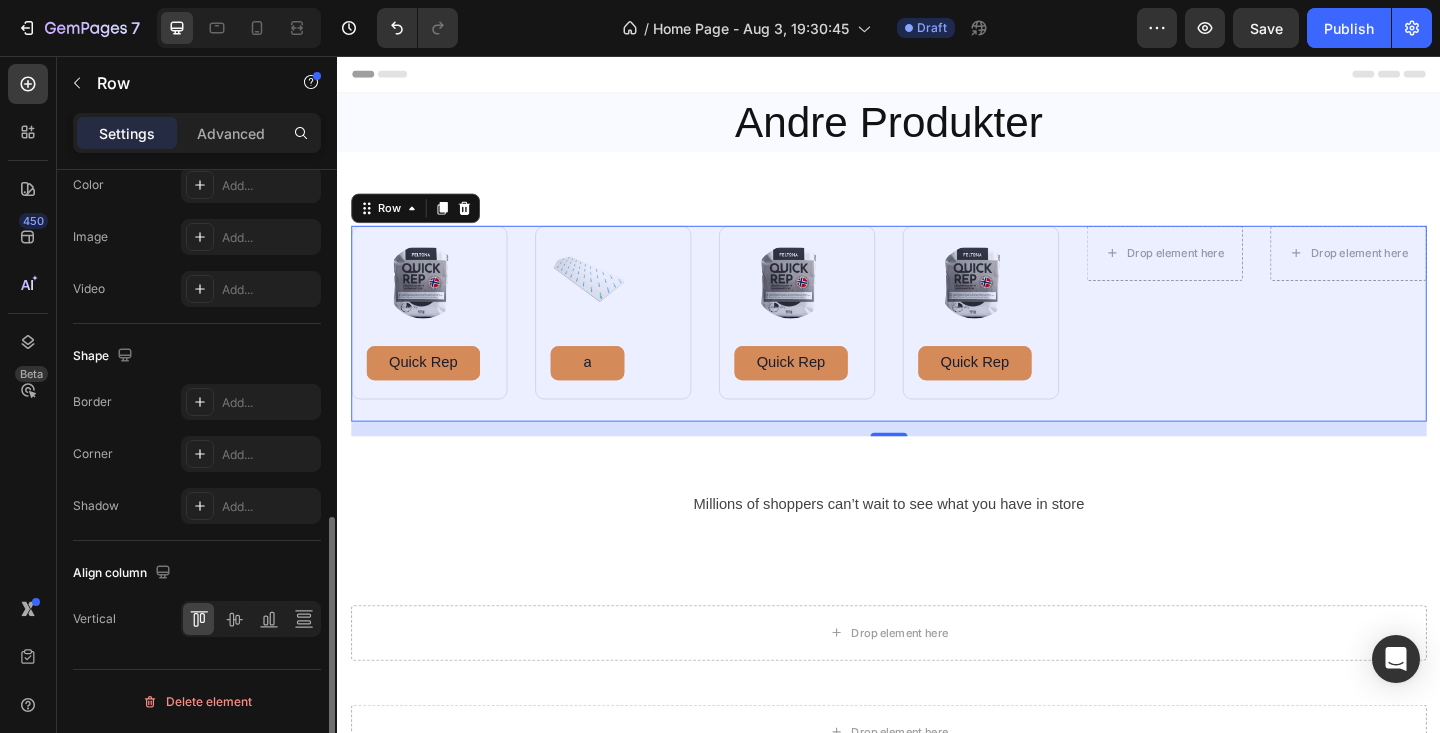 scroll, scrollTop: 0, scrollLeft: 0, axis: both 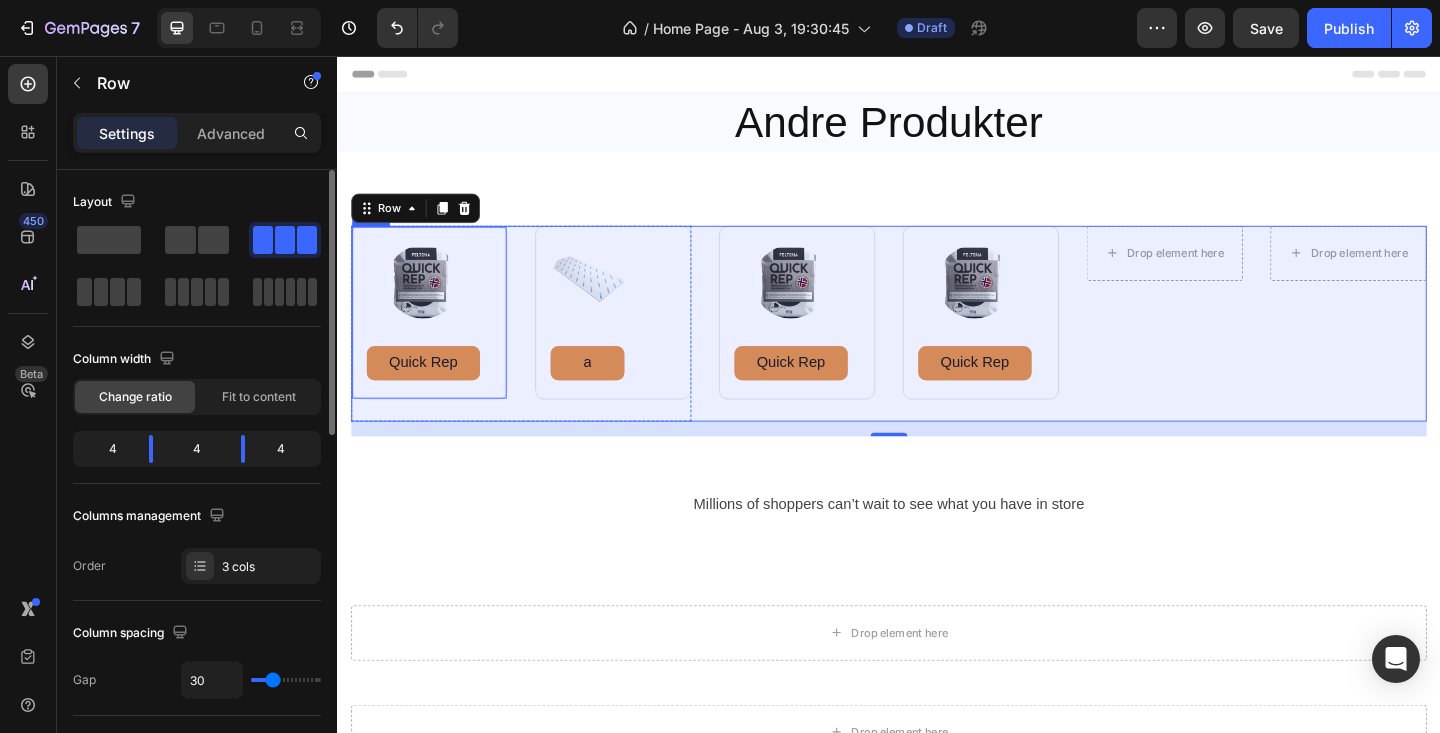 click on "Image Quick Rep Button Row" at bounding box center (437, 335) 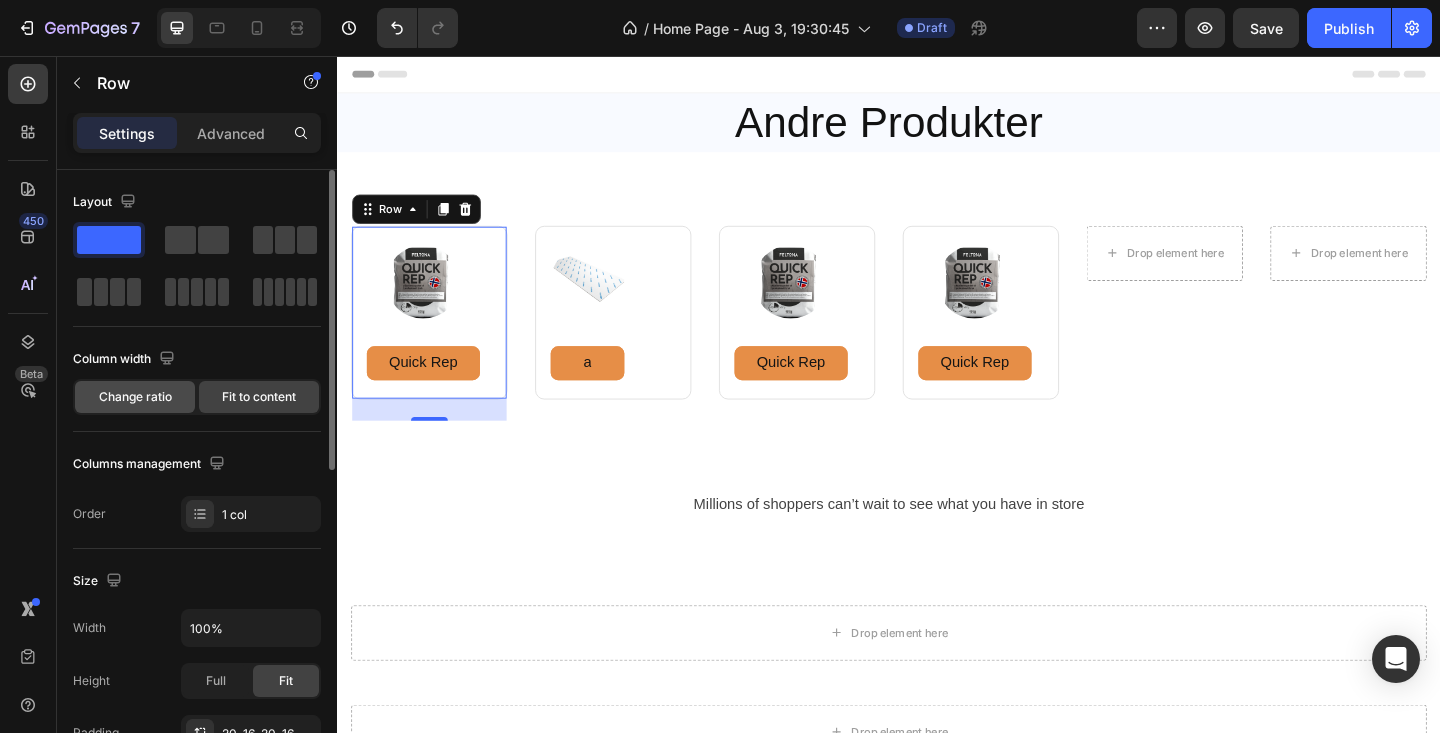 click on "Change ratio" 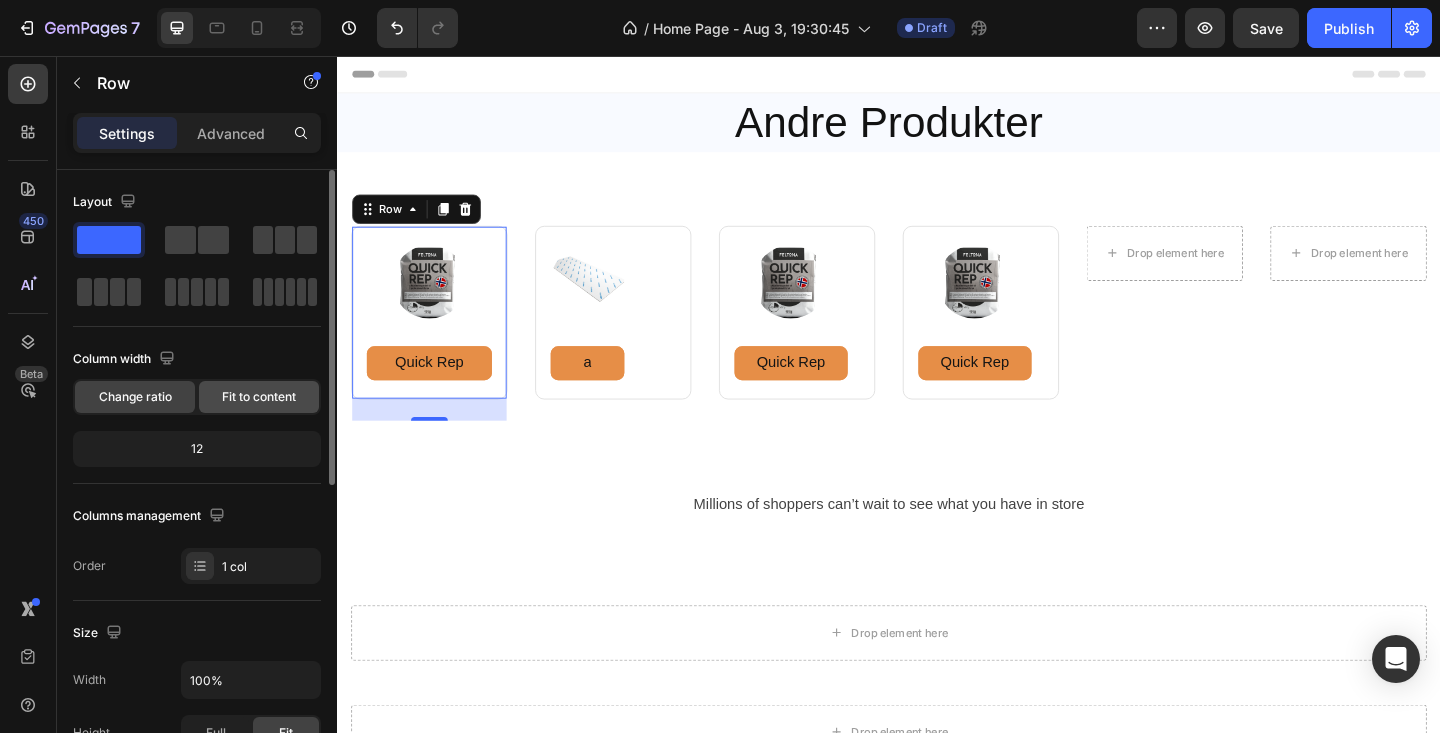 click on "Fit to content" 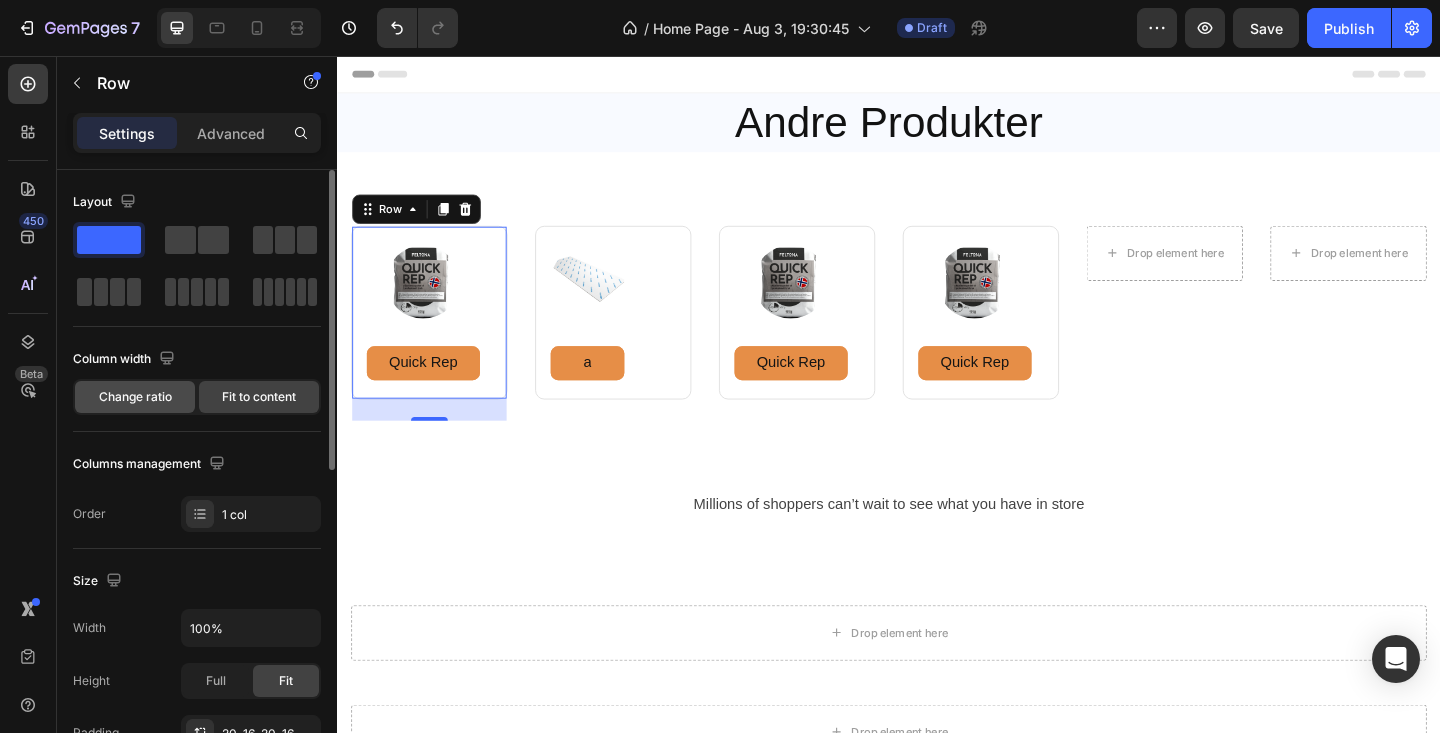 click on "Change ratio" 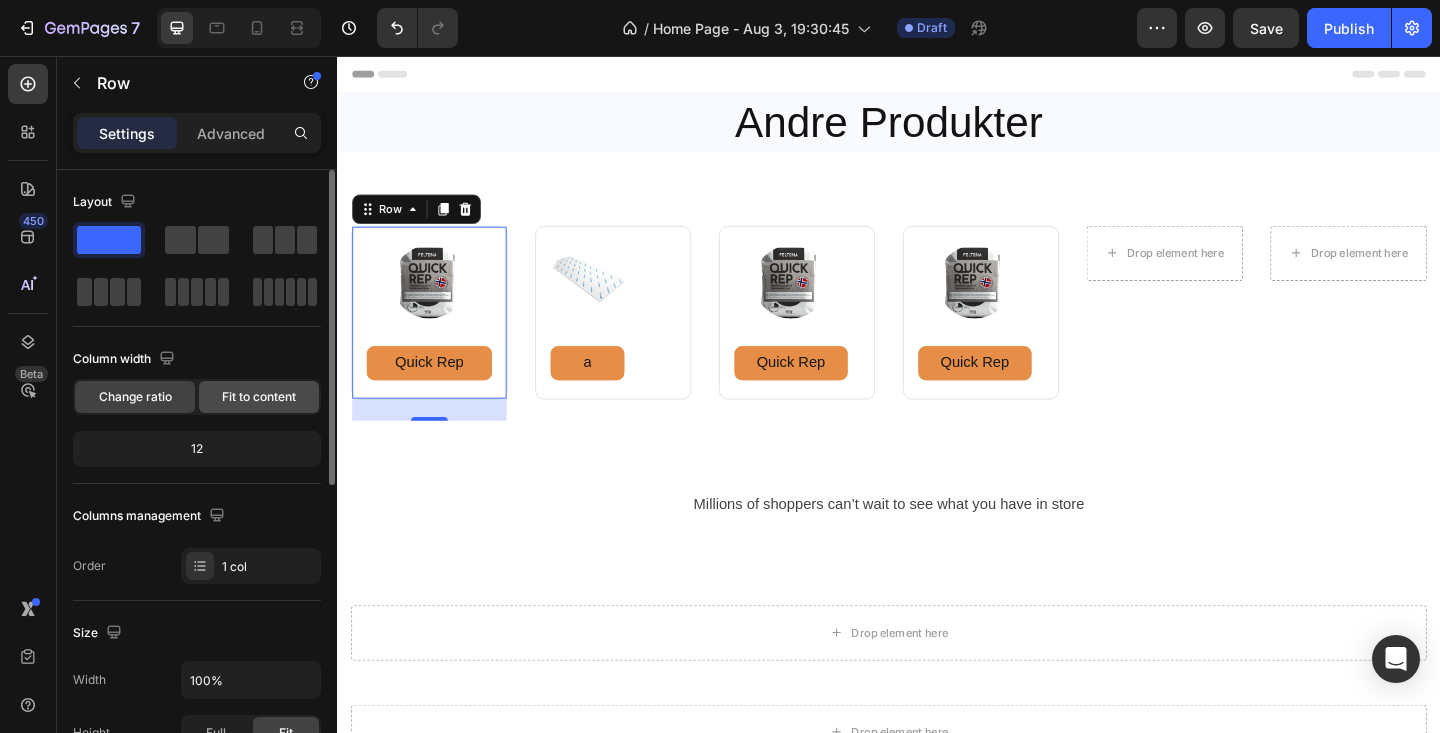 click on "Fit to content" 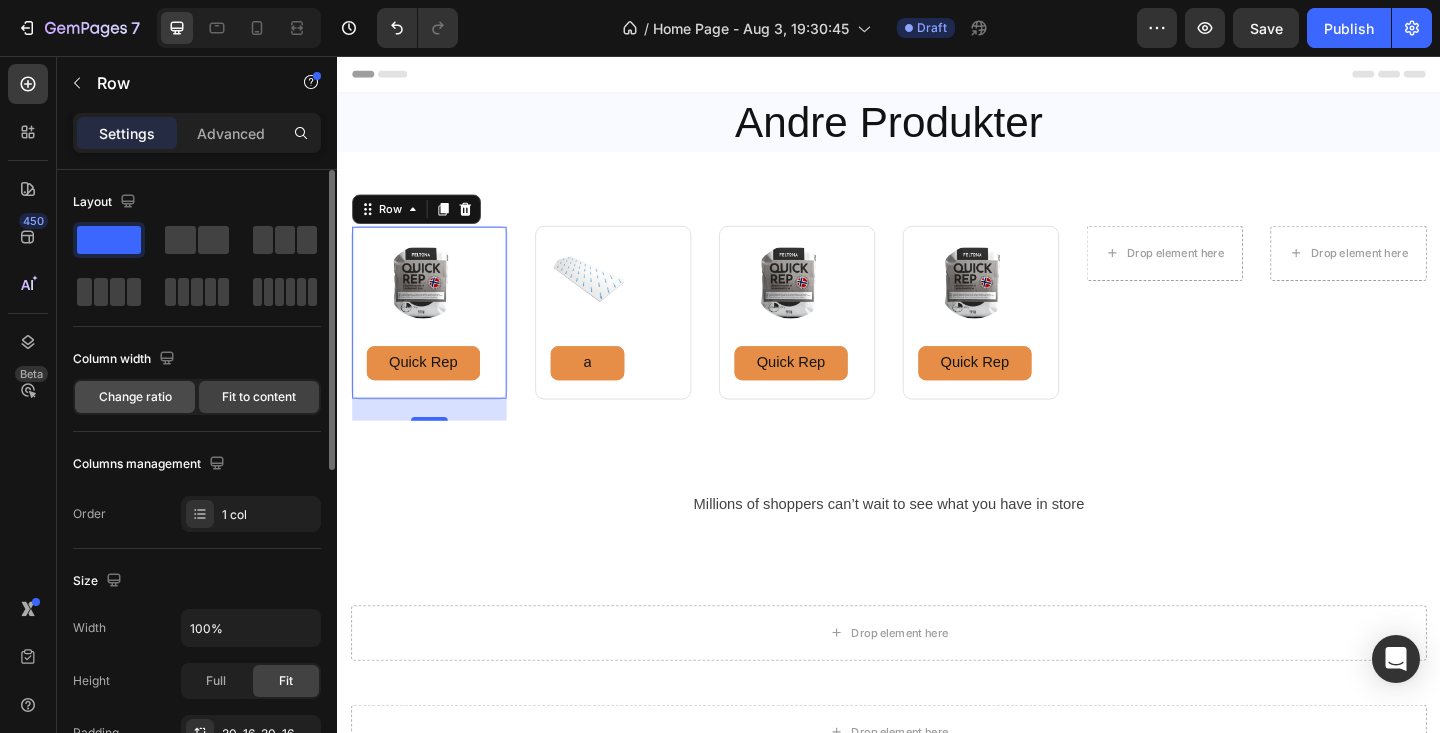 click on "Change ratio" 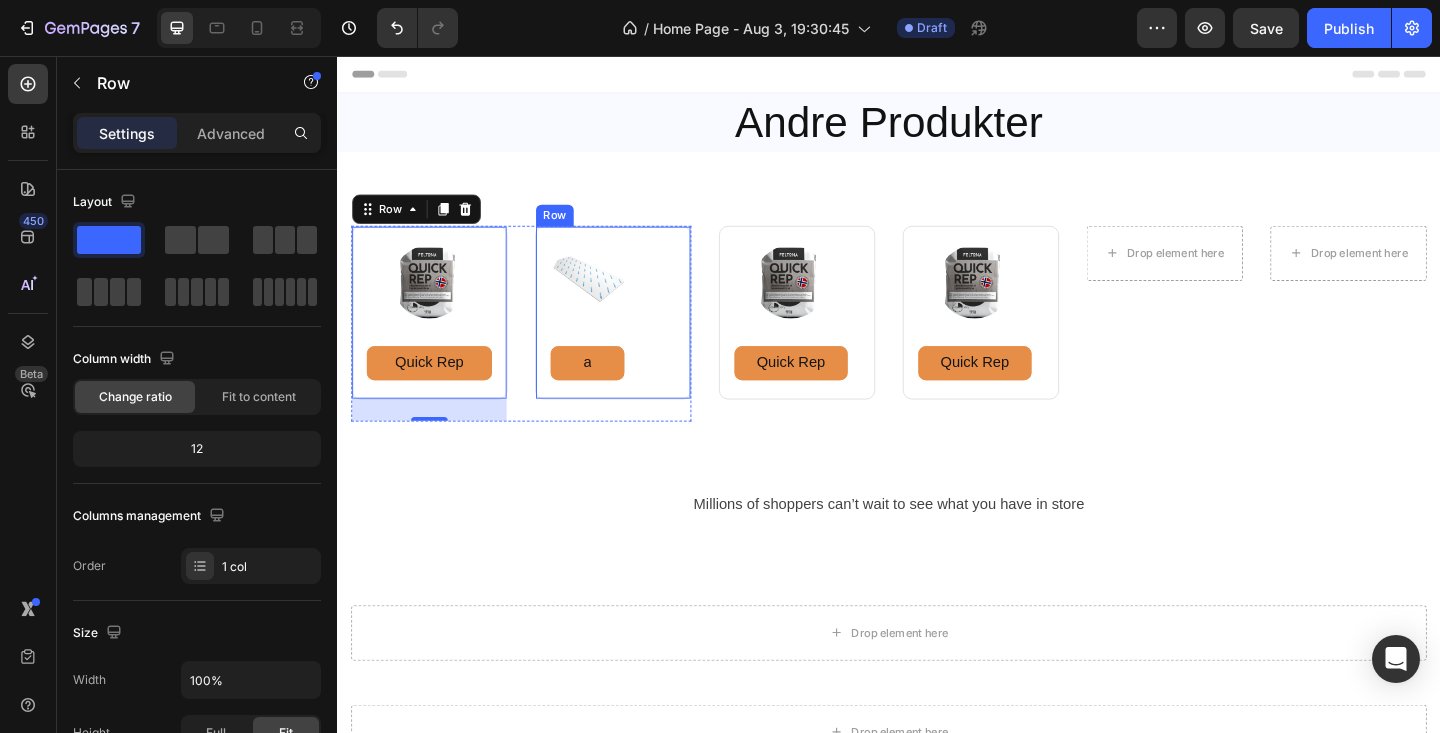 click on "Image a  Button Row" at bounding box center (637, 335) 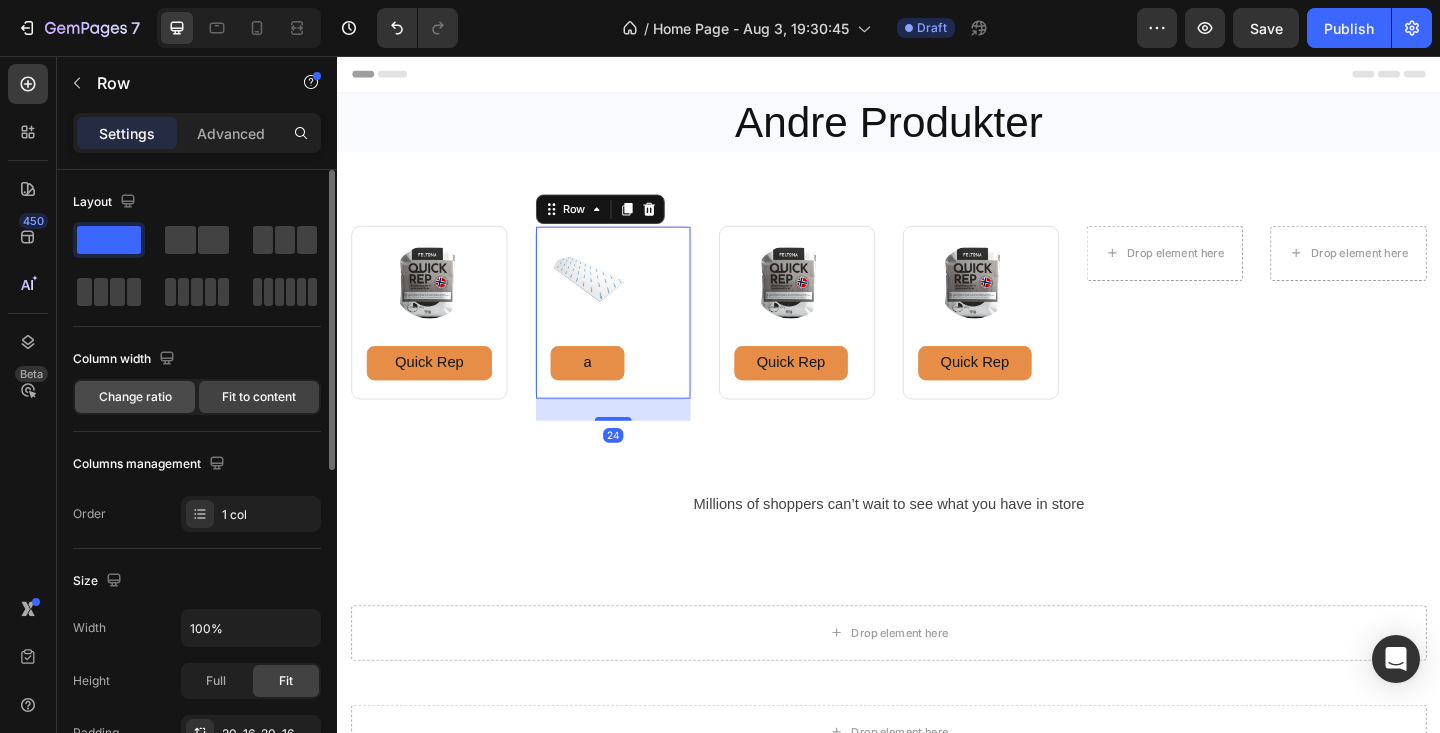 click on "Change ratio" 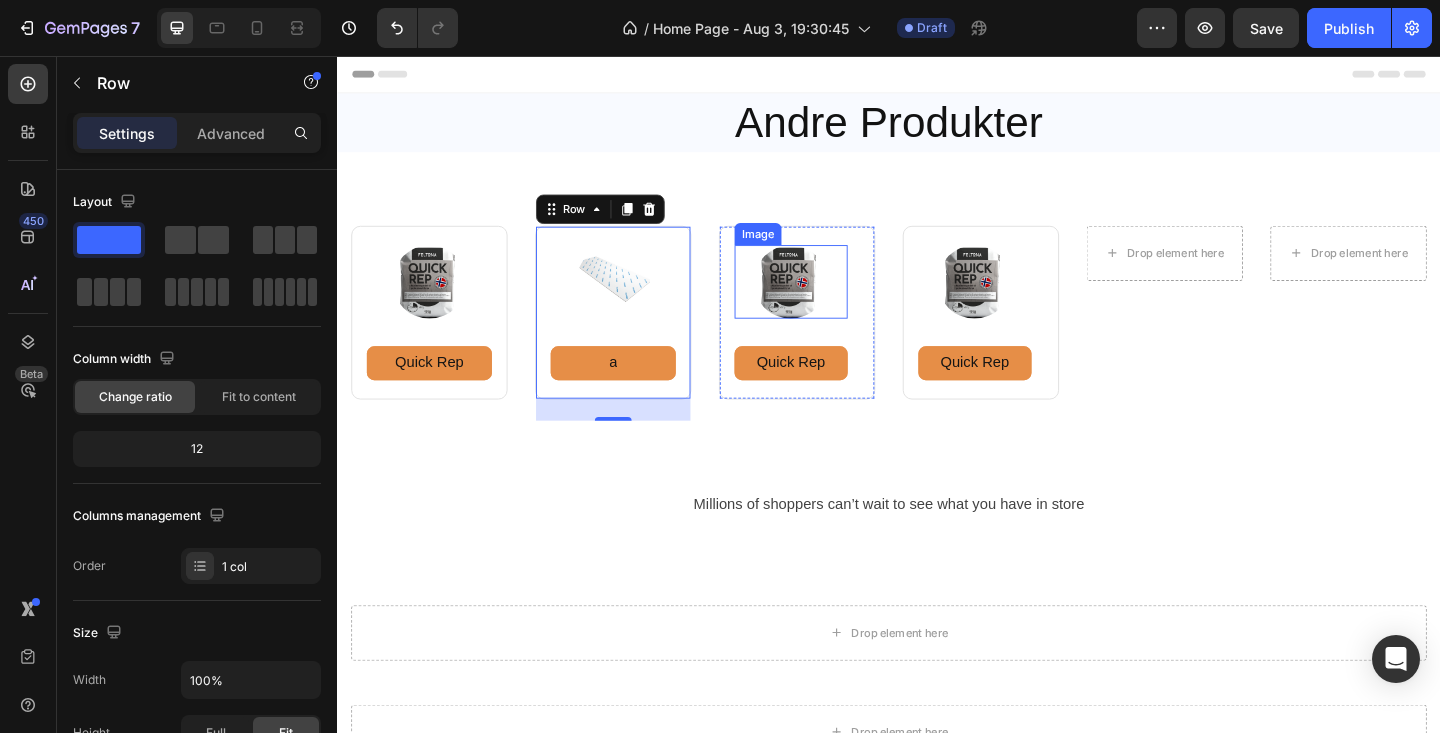 click at bounding box center (830, 302) 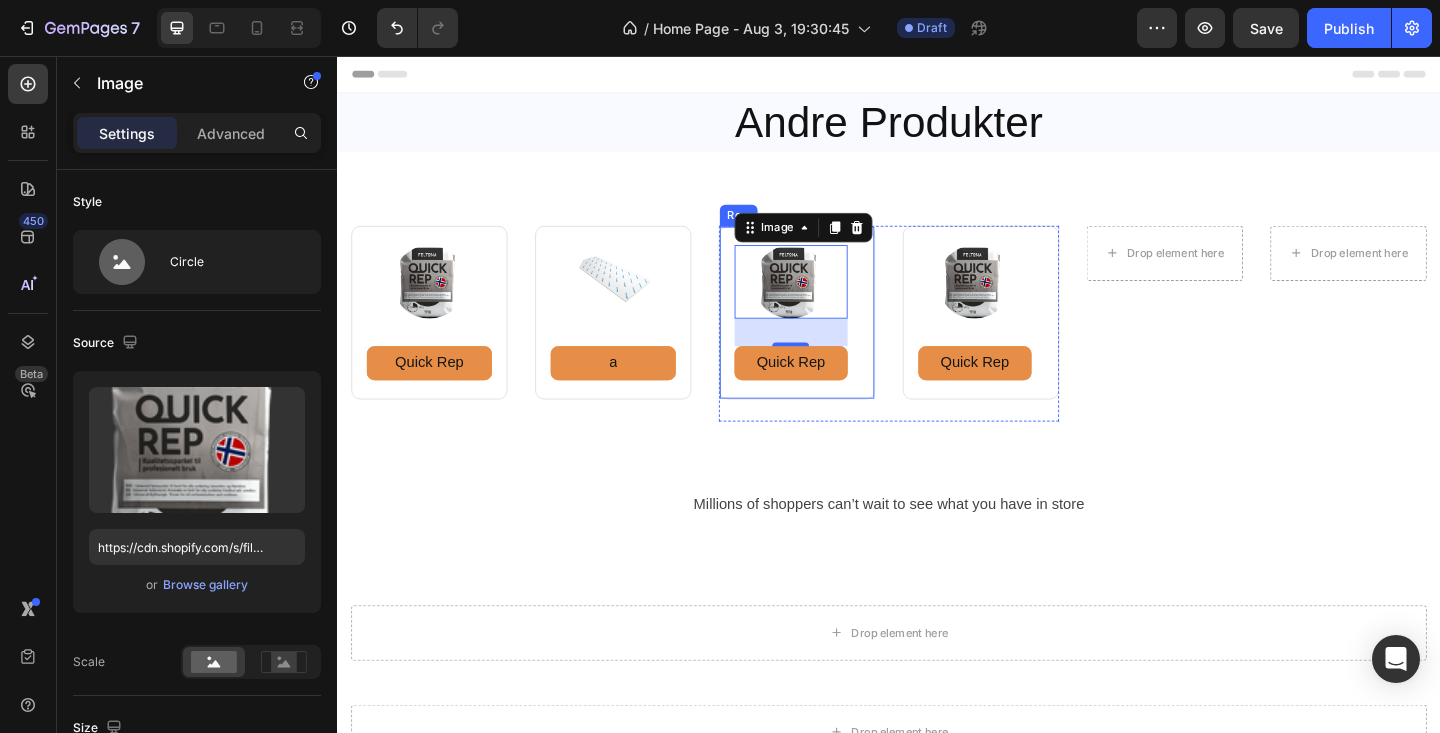click on "Image   30 Quick Rep Button Row" at bounding box center (837, 335) 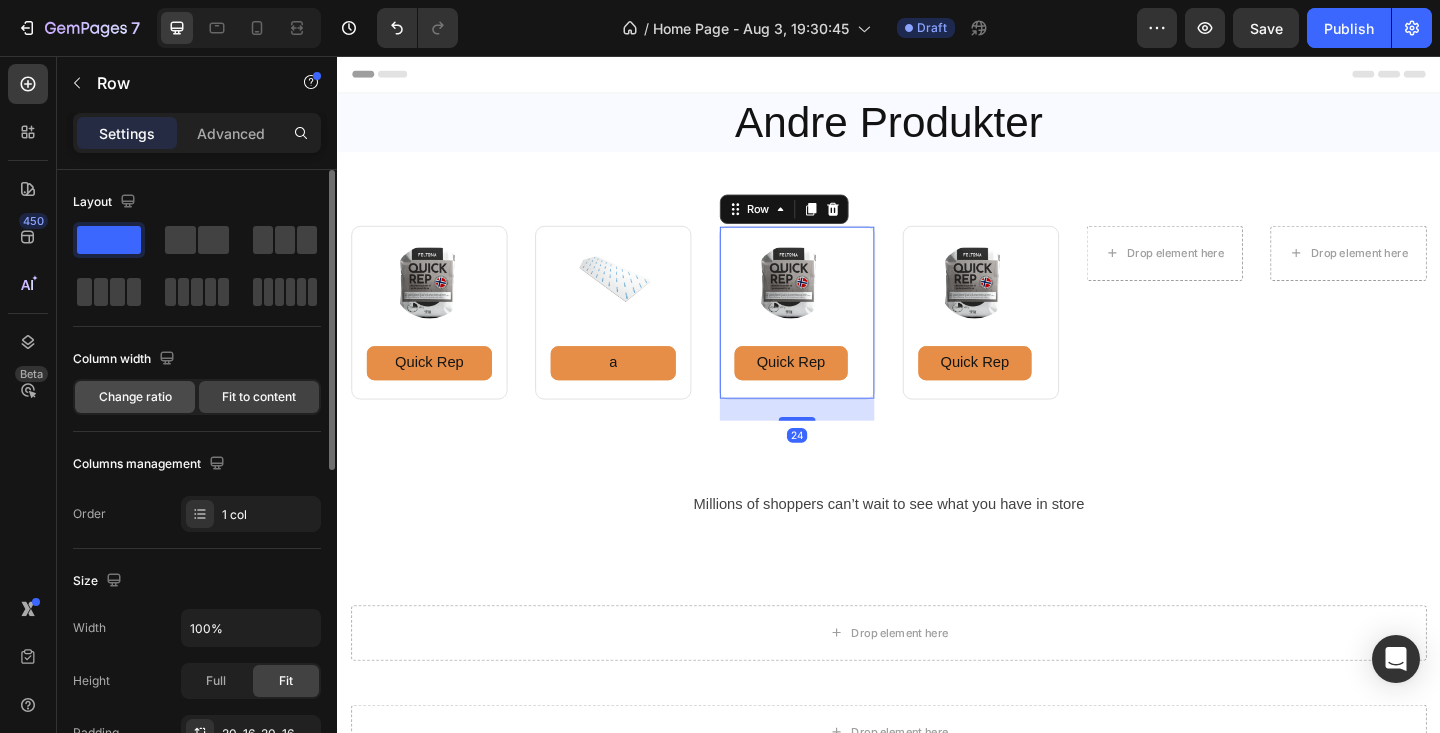 click on "Change ratio" 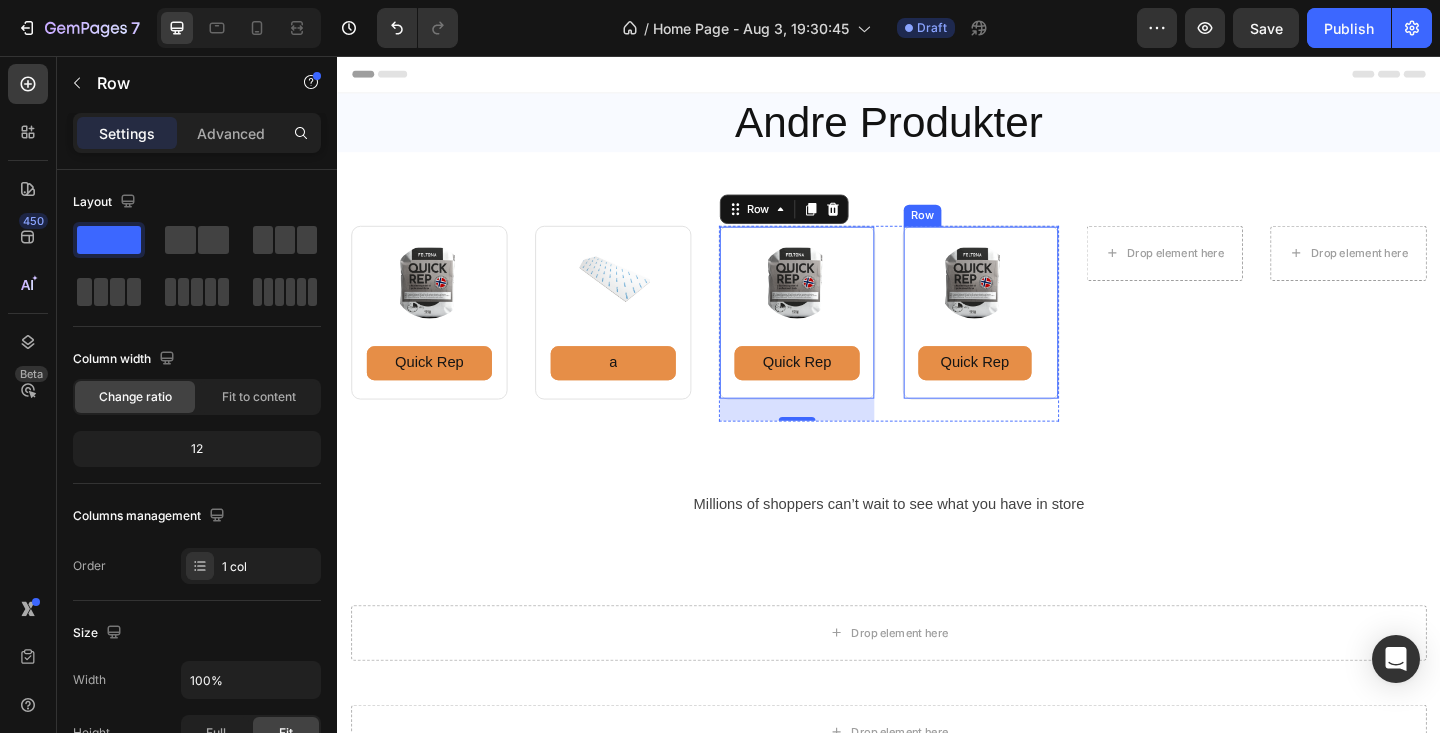 click on "Image Quick Rep Button Row" at bounding box center [1037, 335] 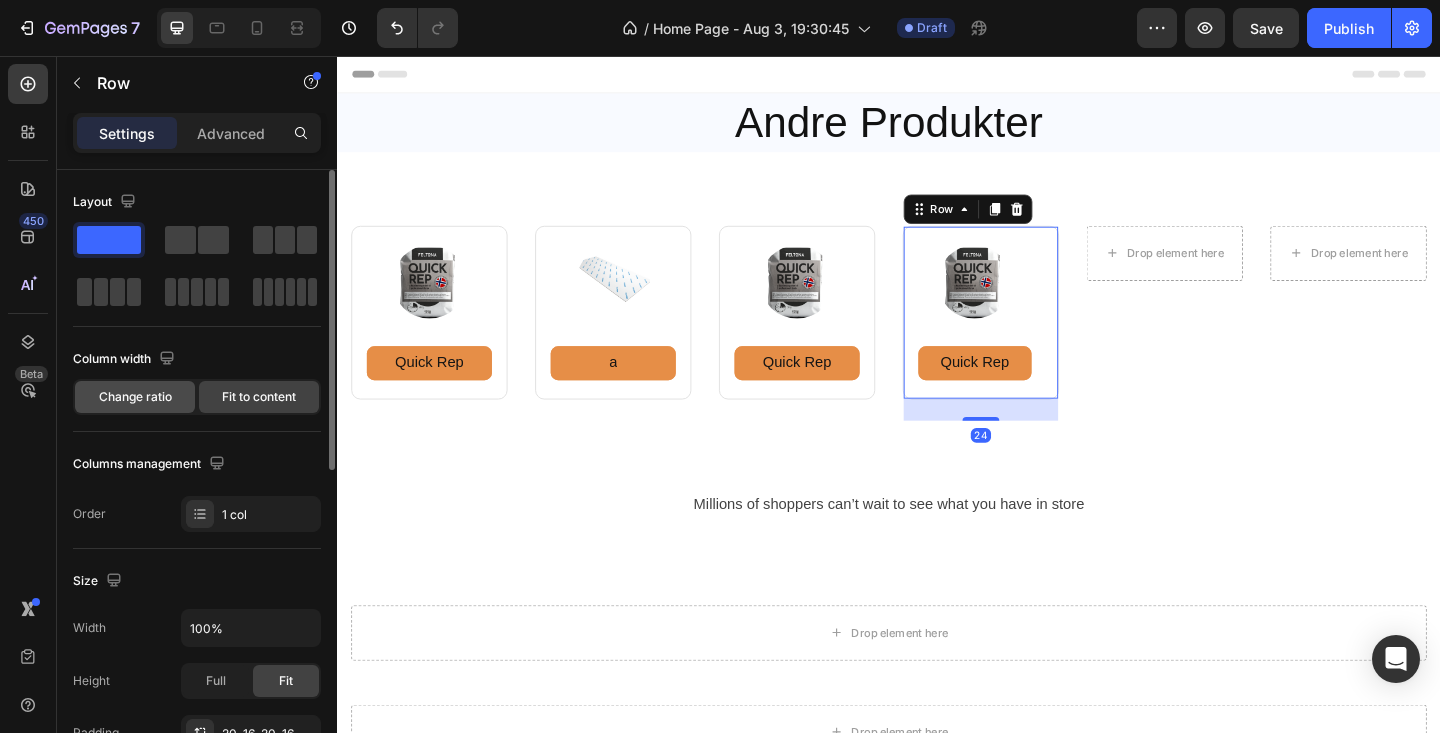 click on "Change ratio" 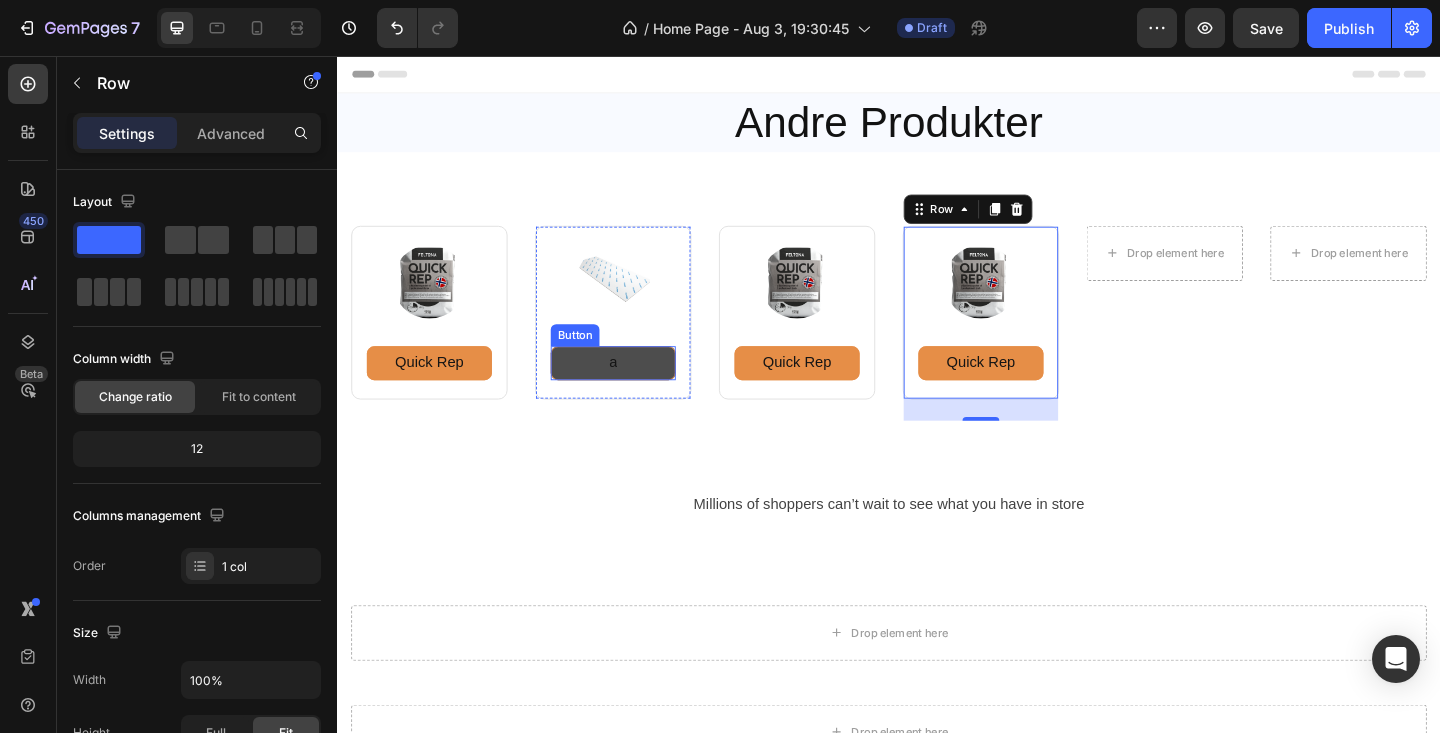 click on "a" at bounding box center (637, 390) 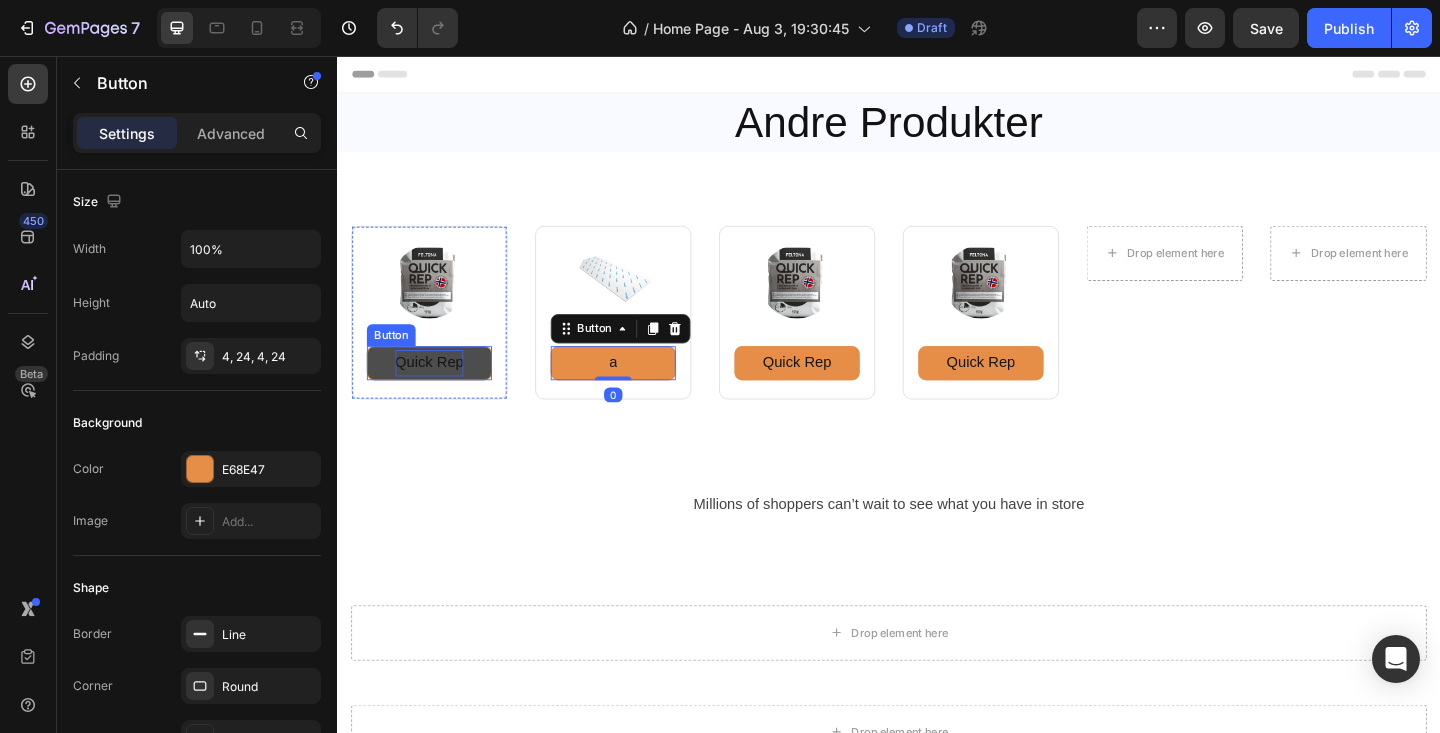click on "Quick Rep" at bounding box center [437, 390] 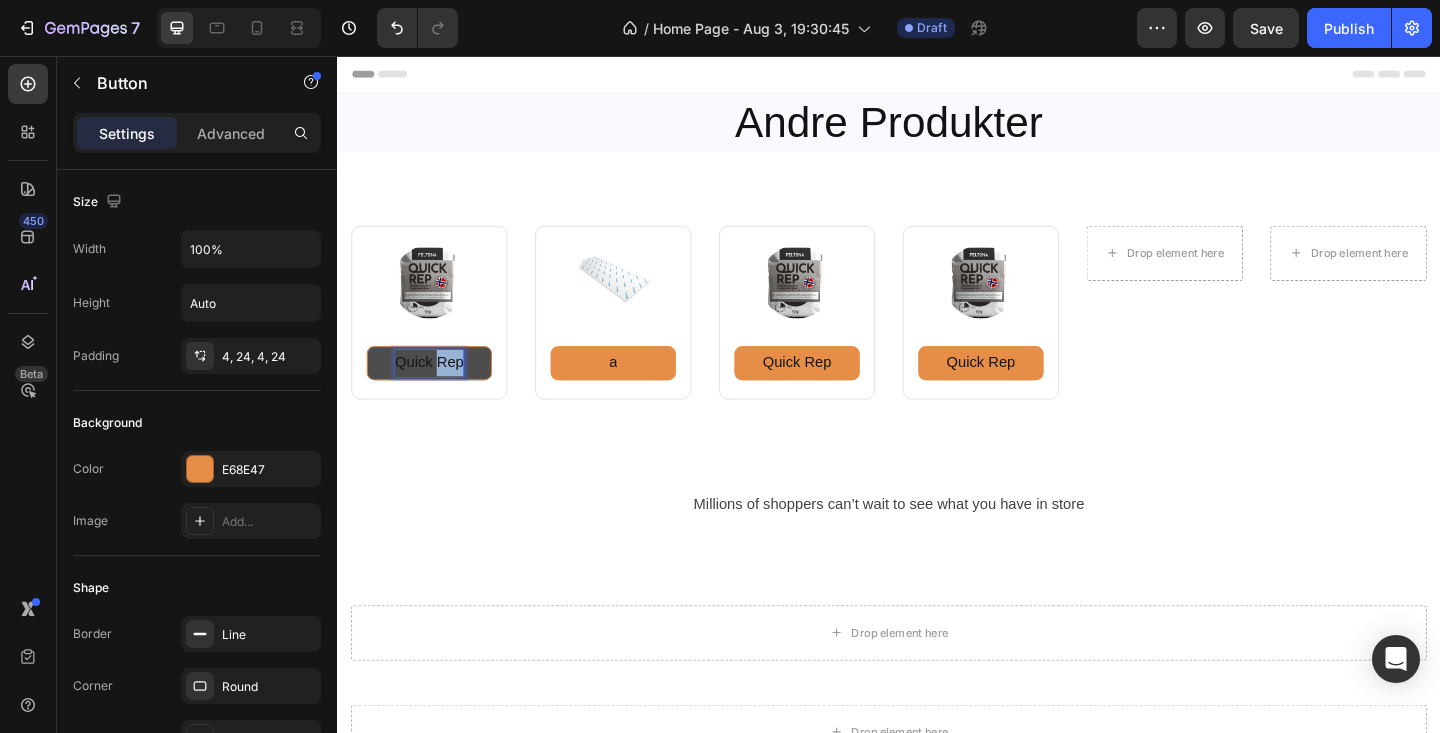 click on "Quick Rep" at bounding box center [437, 390] 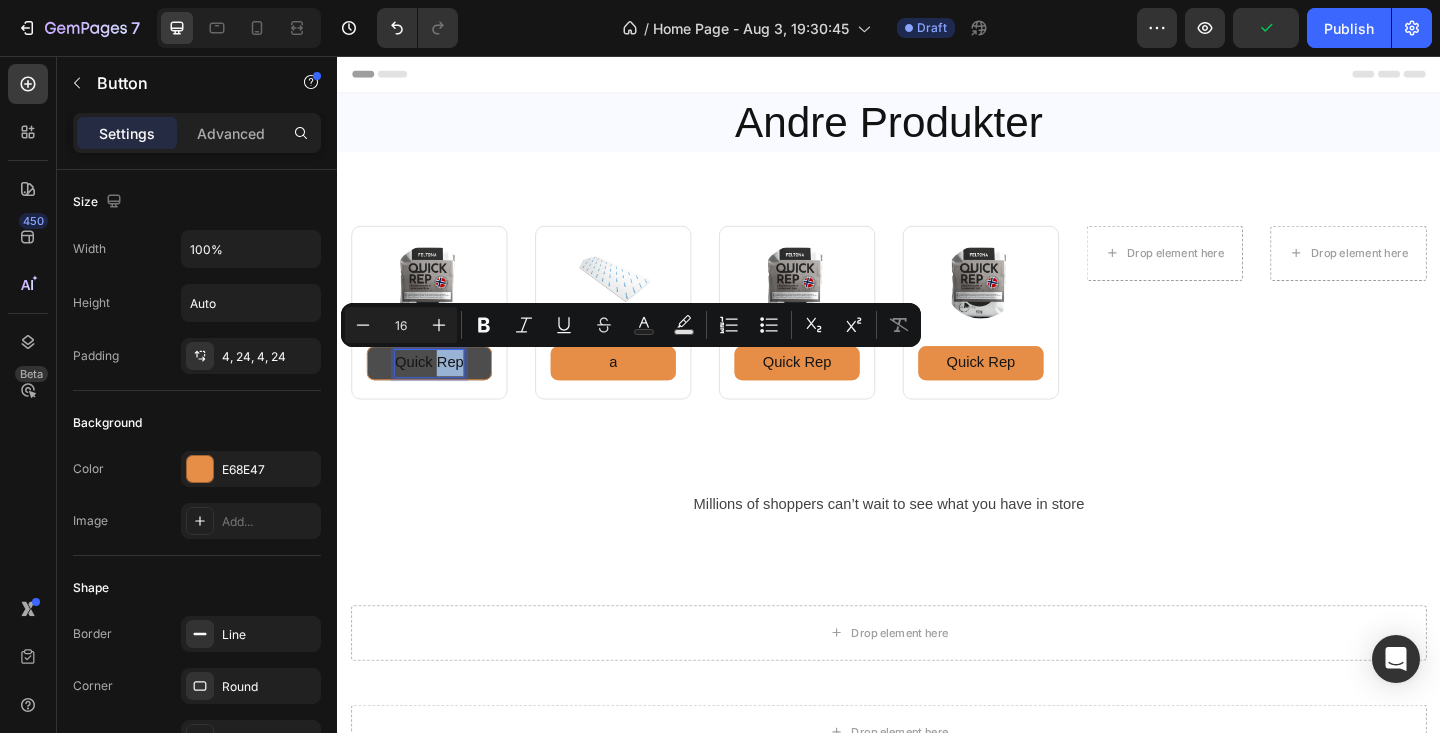 click on "Quick Rep" at bounding box center (437, 390) 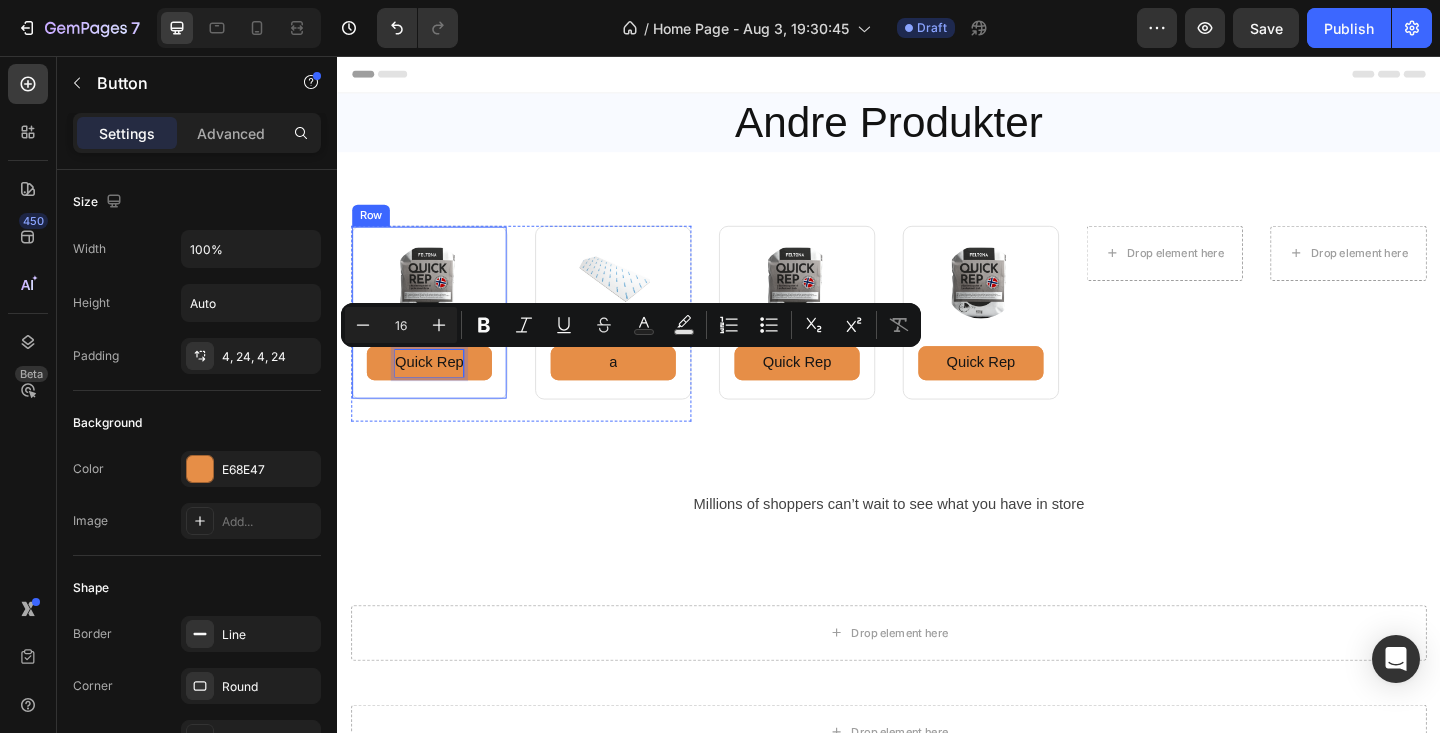 click on "Image Quick Rep Button   0 Row" at bounding box center (437, 347) 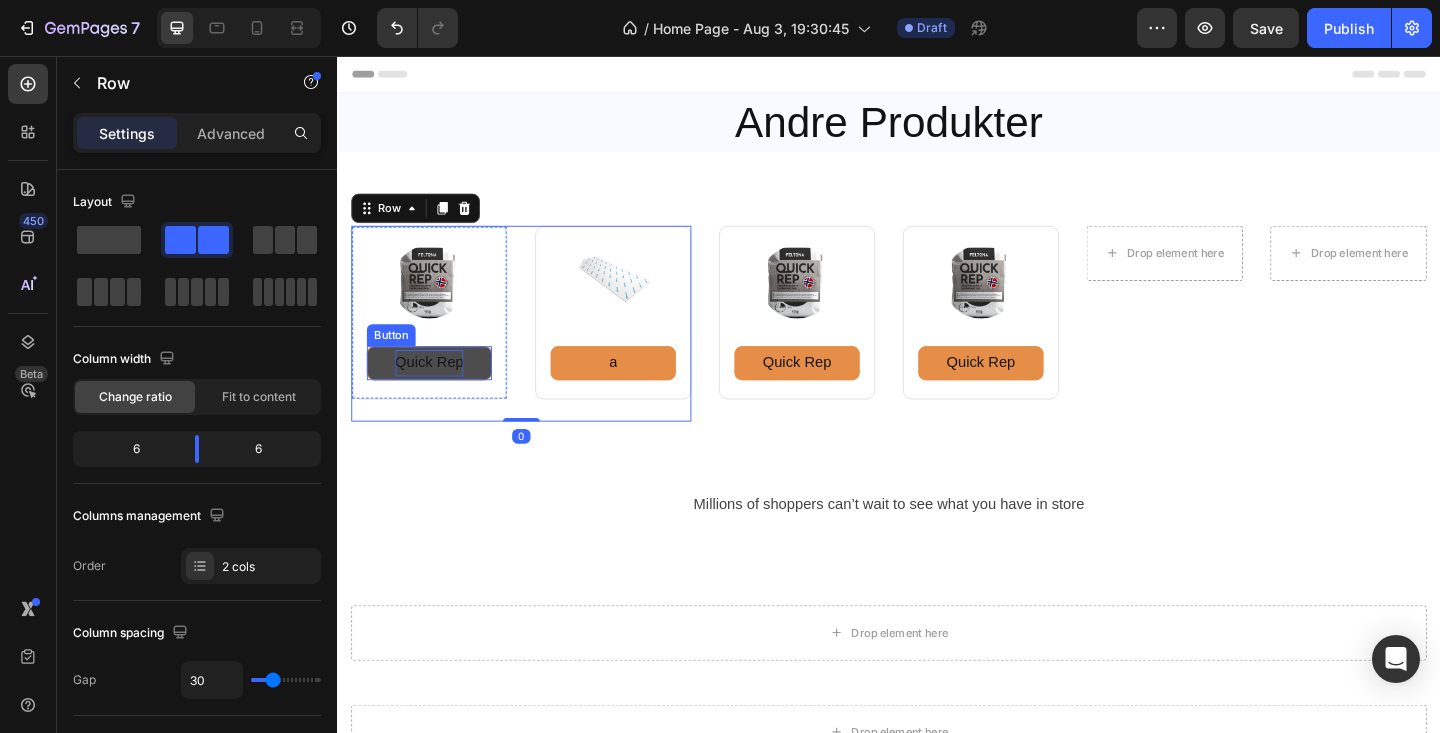 click on "Quick Rep" at bounding box center [437, 390] 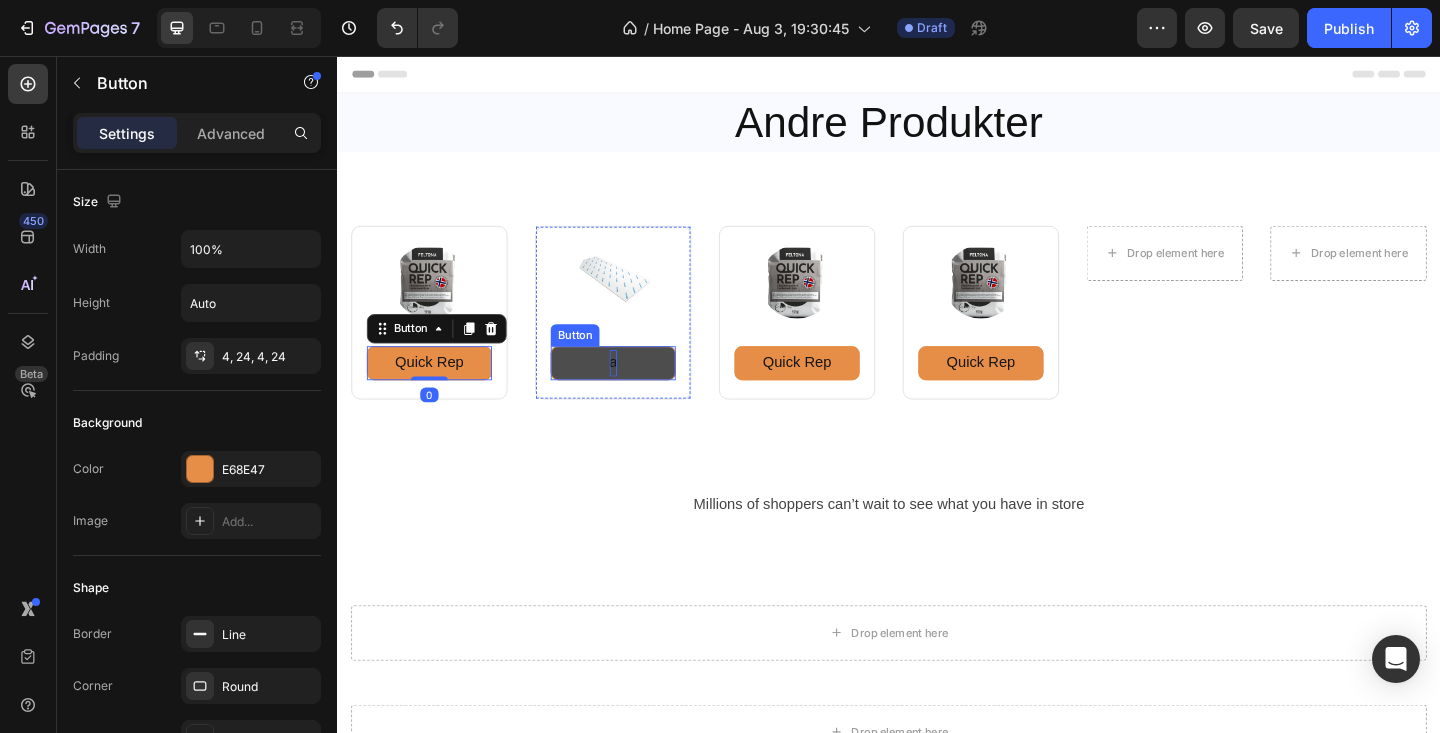 click on "a" at bounding box center [637, 390] 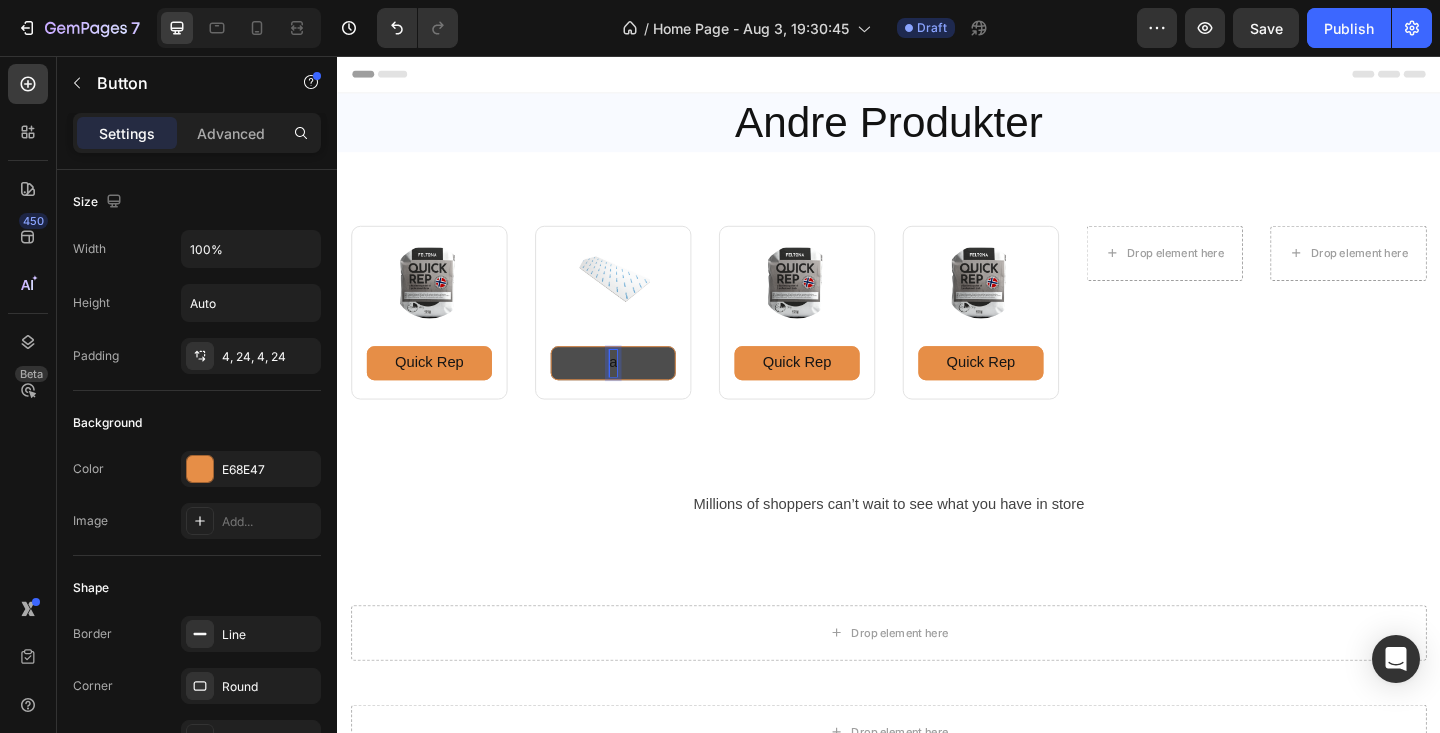 click on "a" at bounding box center [637, 390] 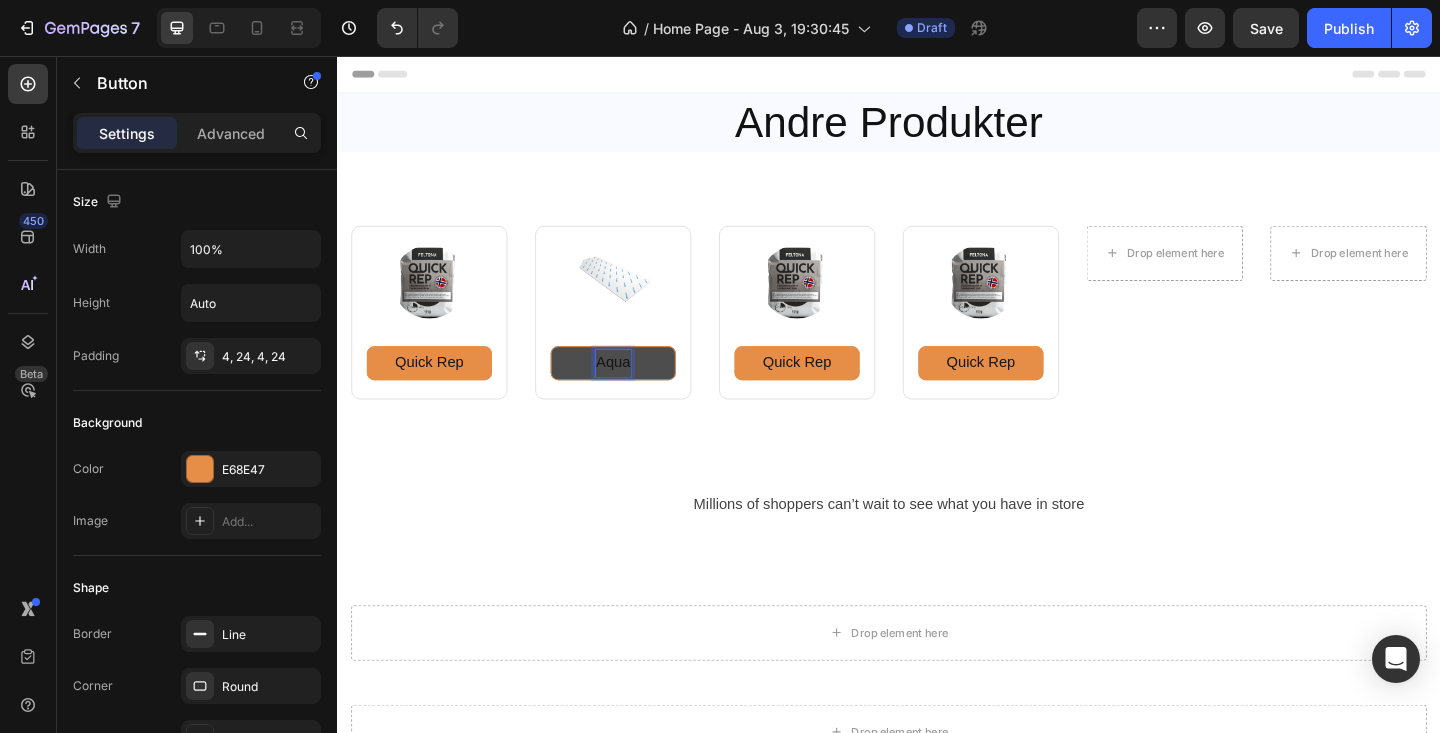 click on "Aqua" at bounding box center [637, 390] 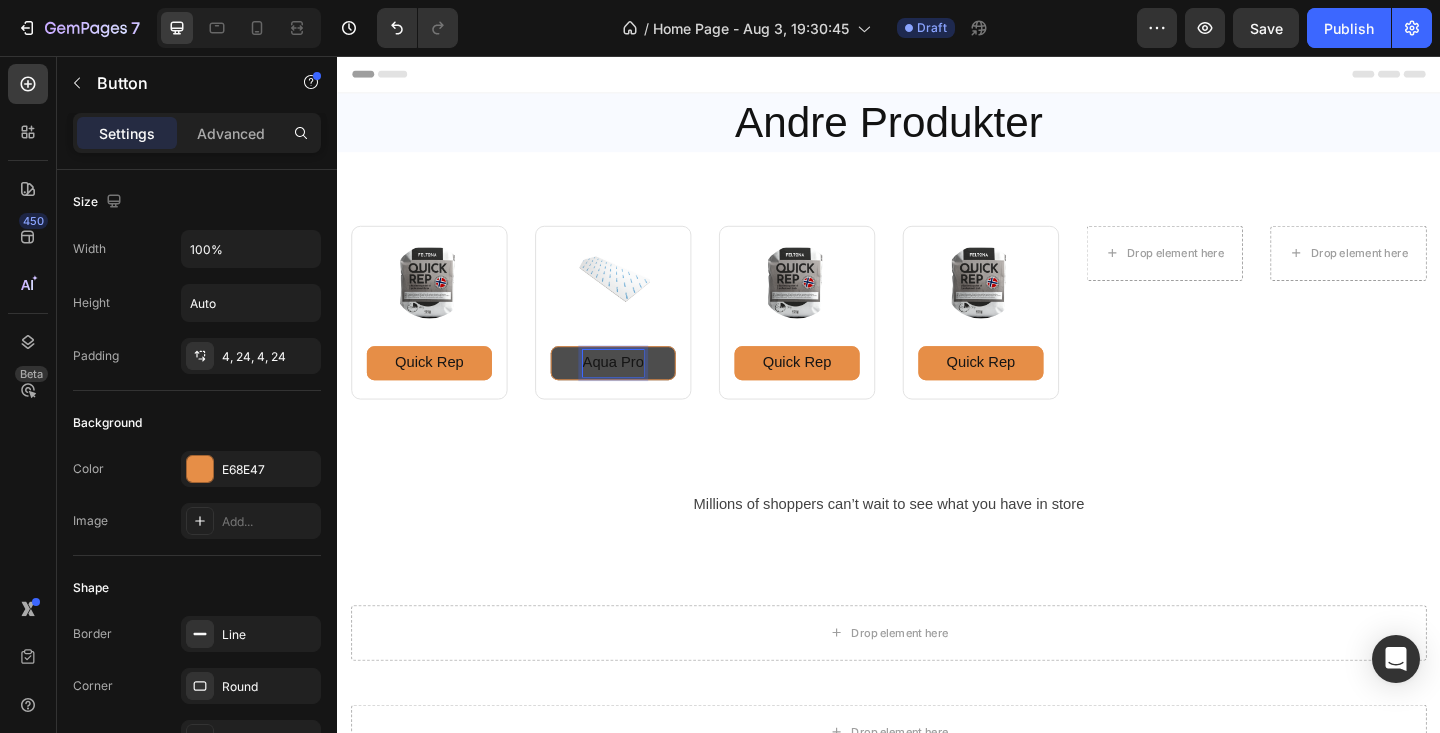 click on "Aqua Pro" at bounding box center [637, 390] 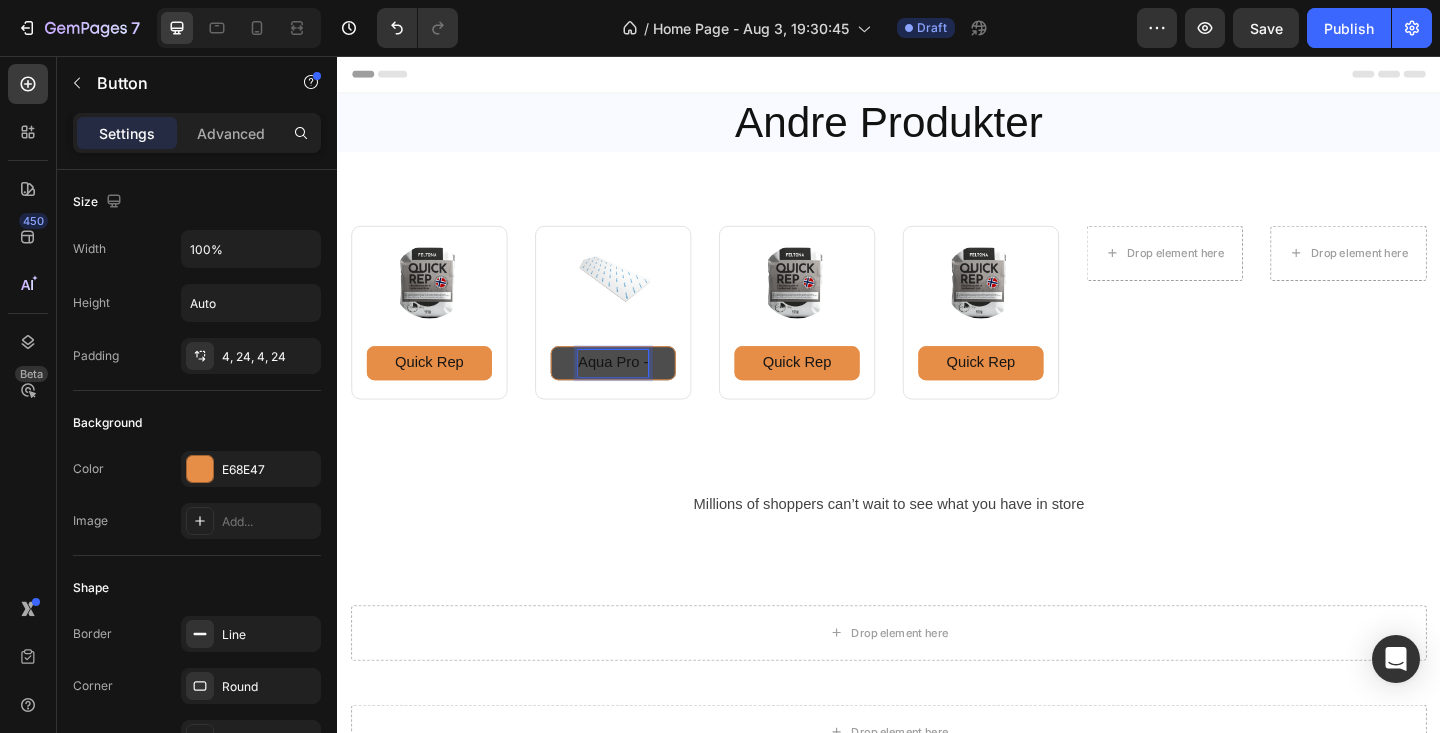 click on "Aqua Pro -" at bounding box center [637, 390] 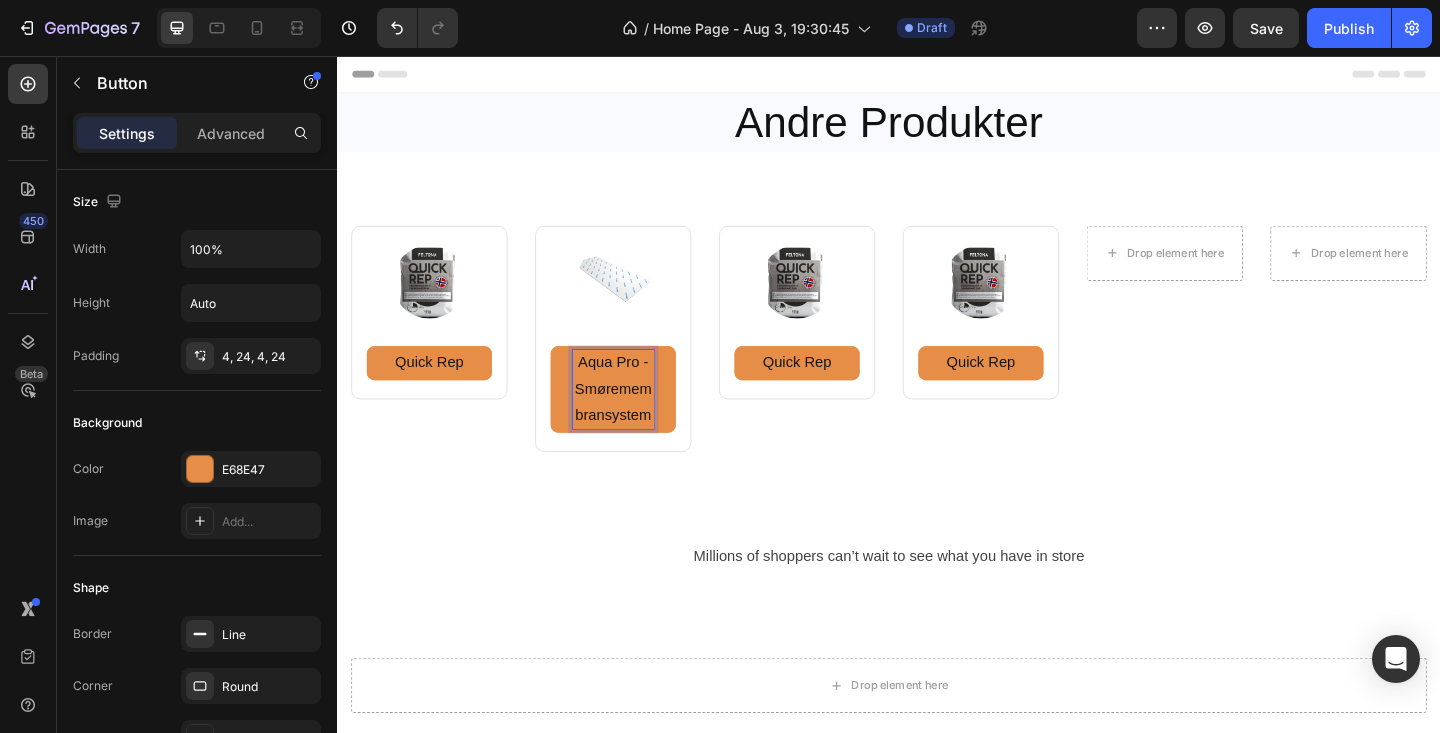 click on "Aqua Pro - Smøremembransystem" at bounding box center (637, 419) 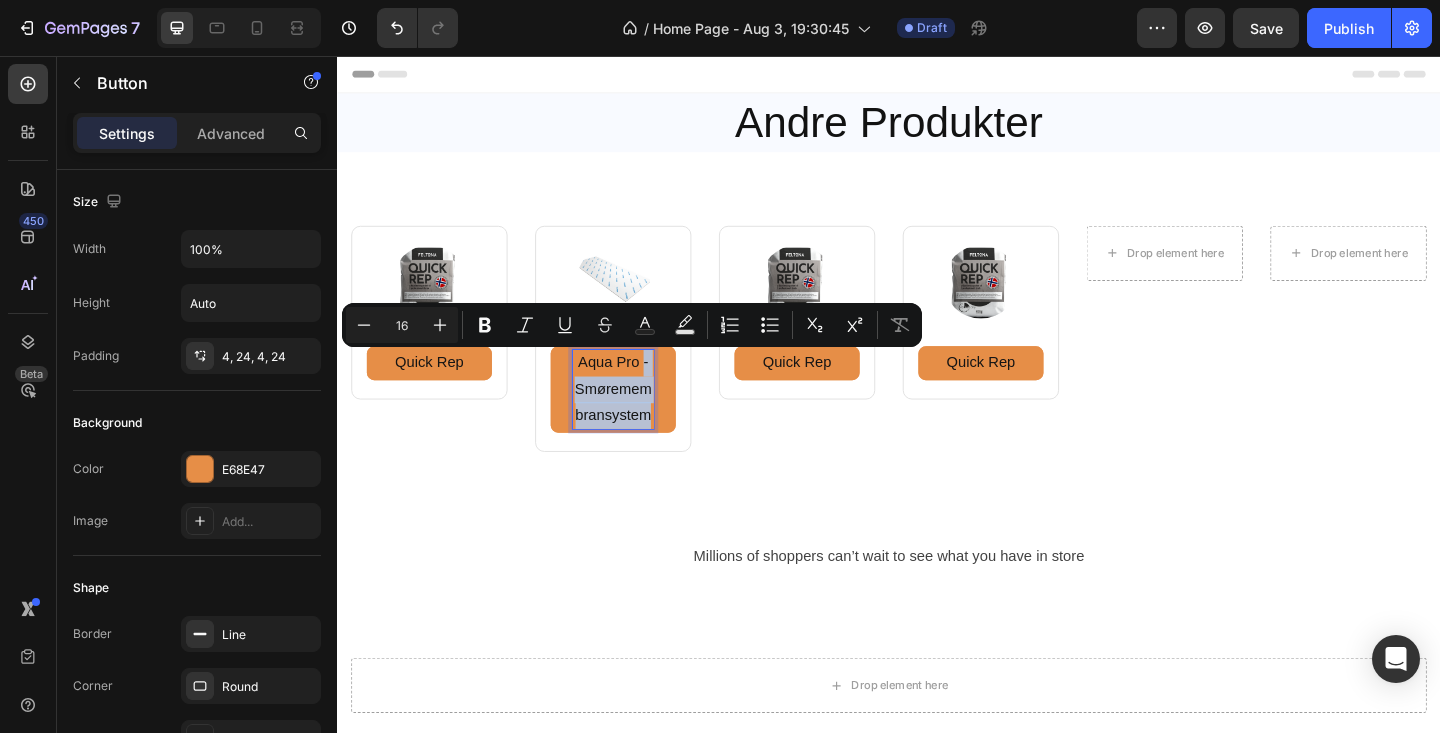 drag, startPoint x: 662, startPoint y: 394, endPoint x: 670, endPoint y: 442, distance: 48.6621 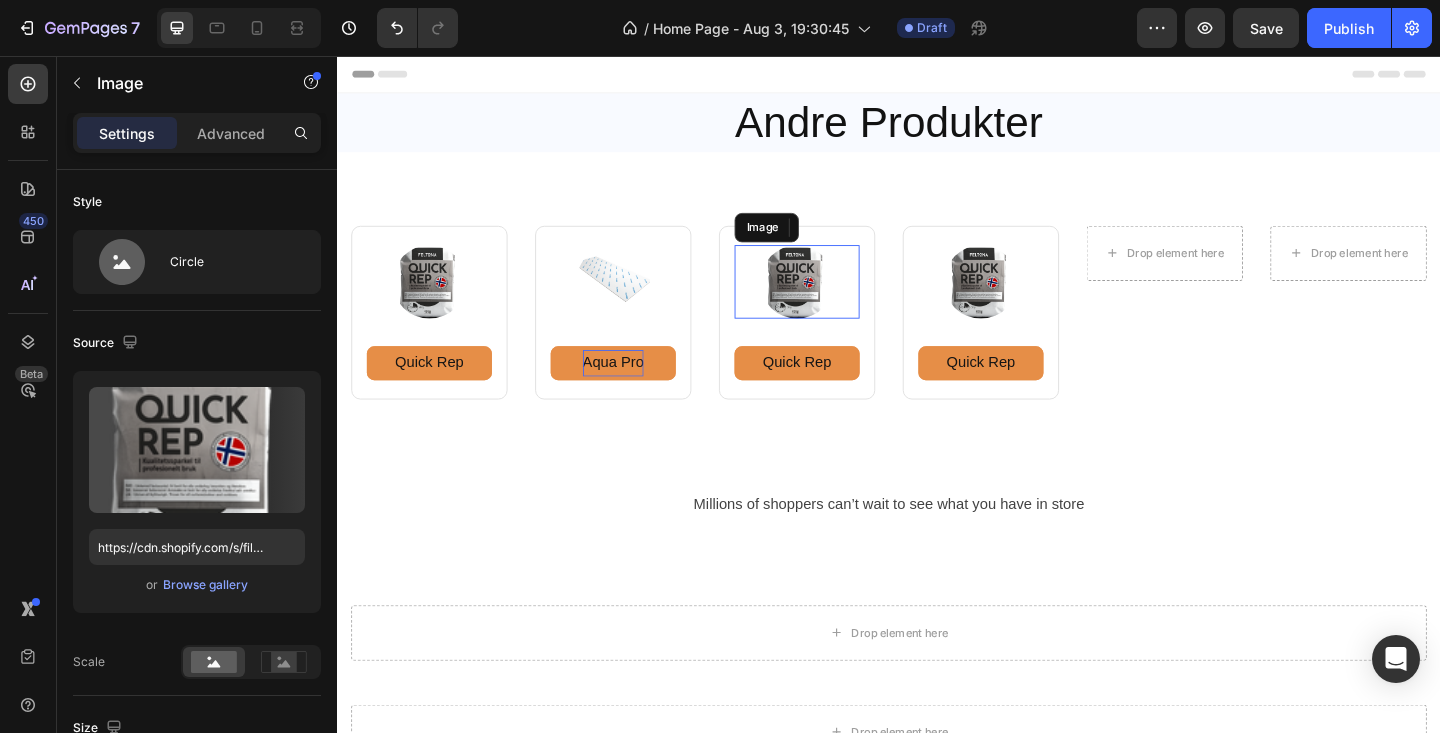 click at bounding box center [837, 302] 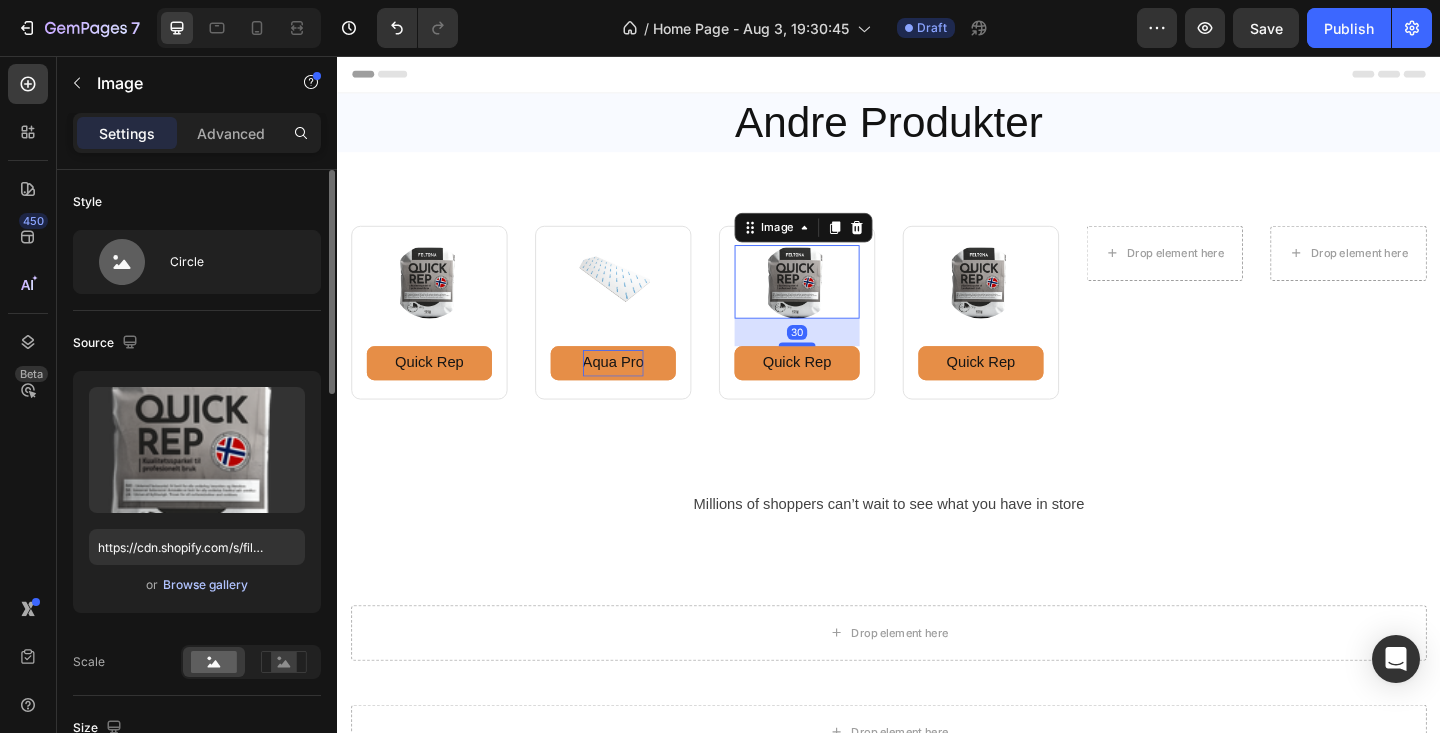 click on "Browse gallery" at bounding box center [205, 585] 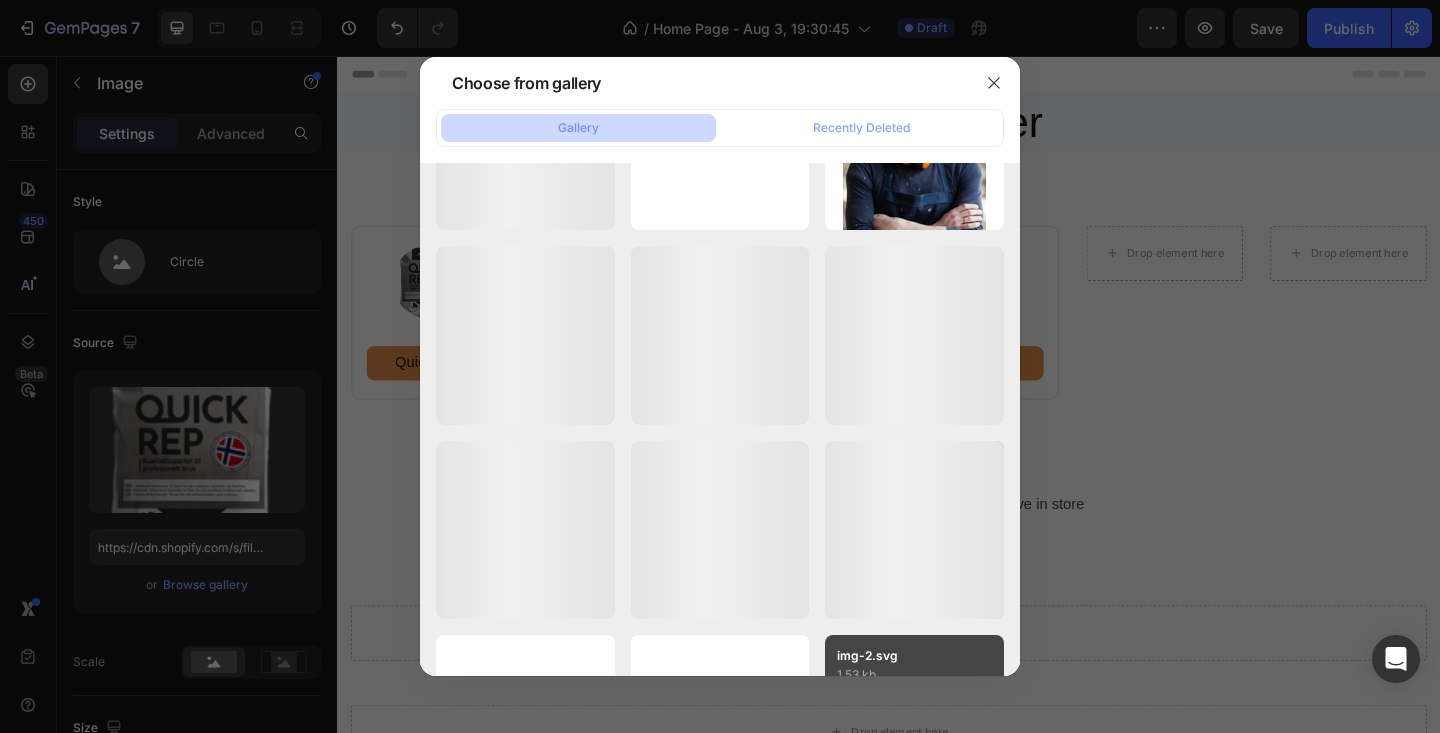 scroll, scrollTop: 11962, scrollLeft: 0, axis: vertical 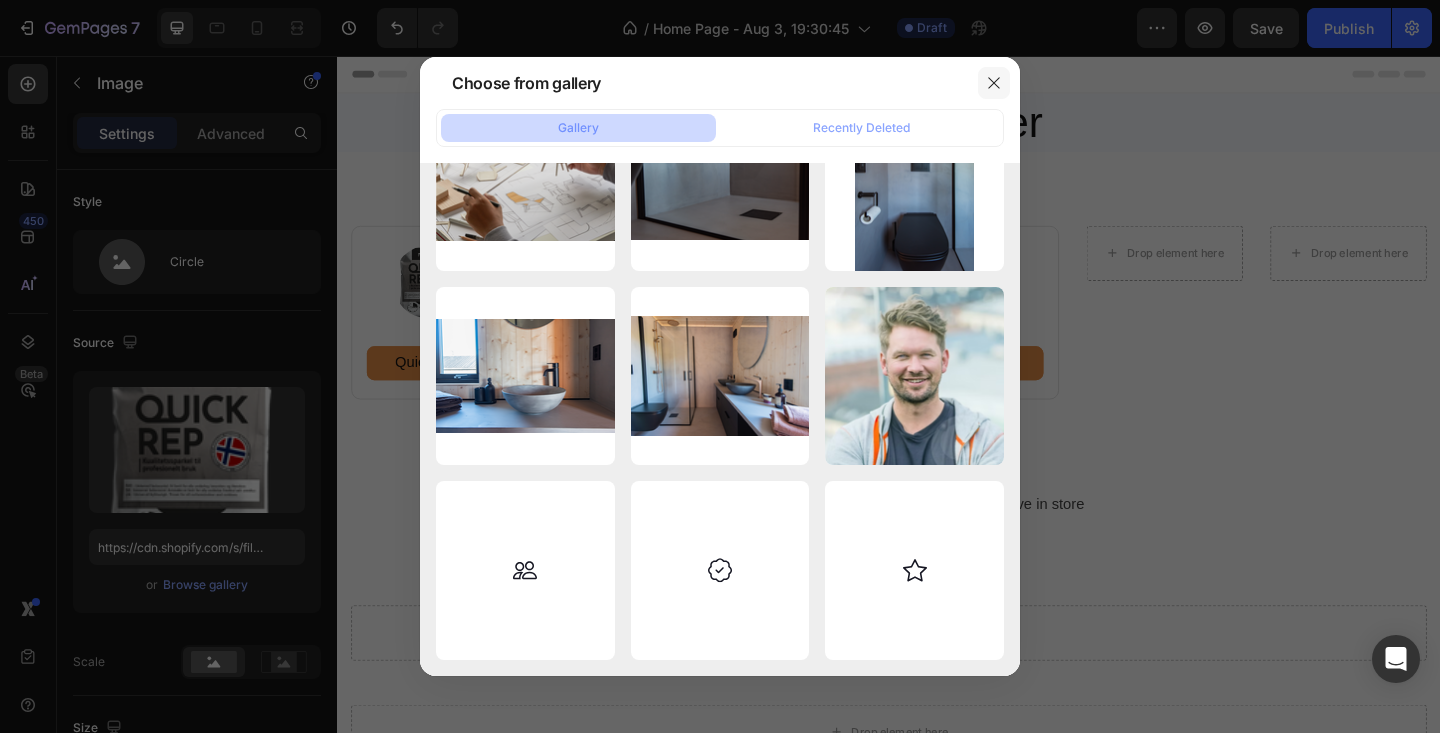 click 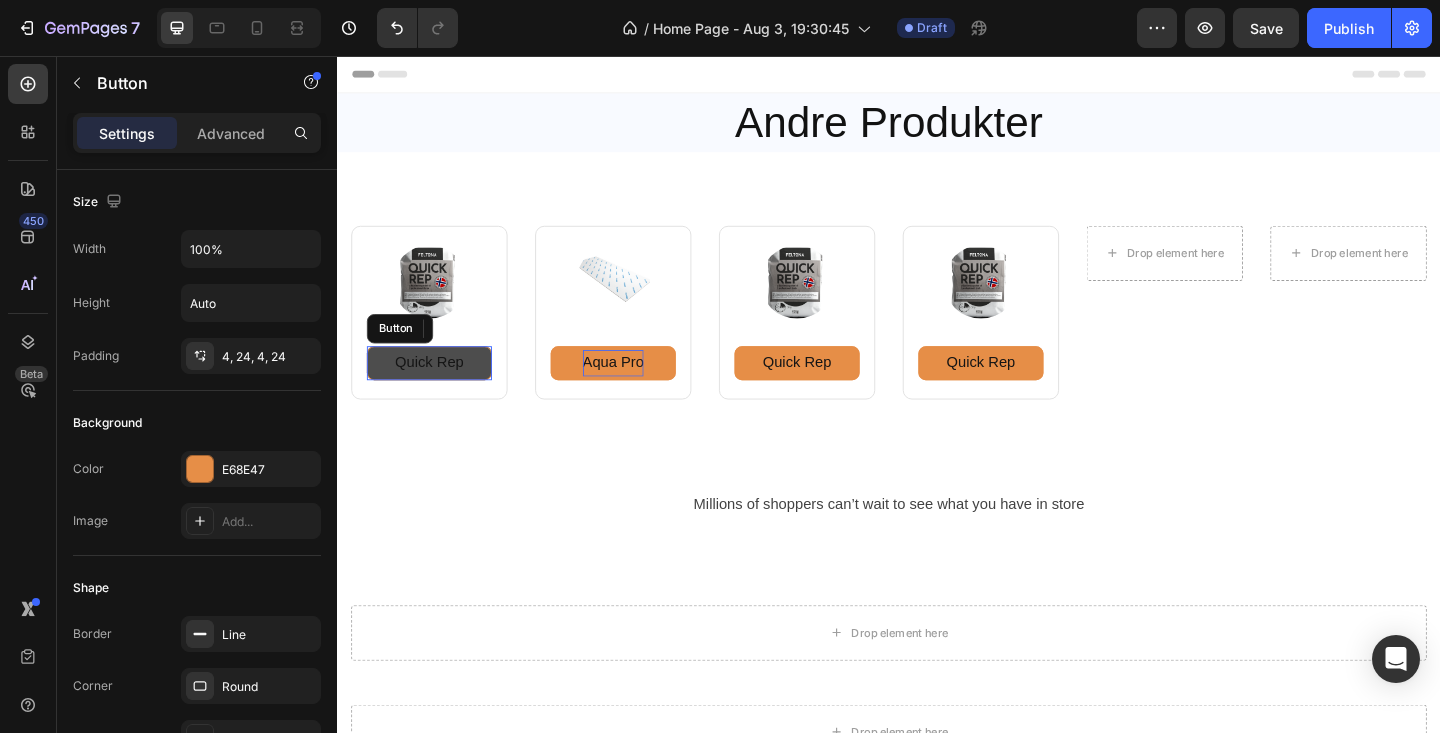 click on "Quick Rep" at bounding box center [437, 390] 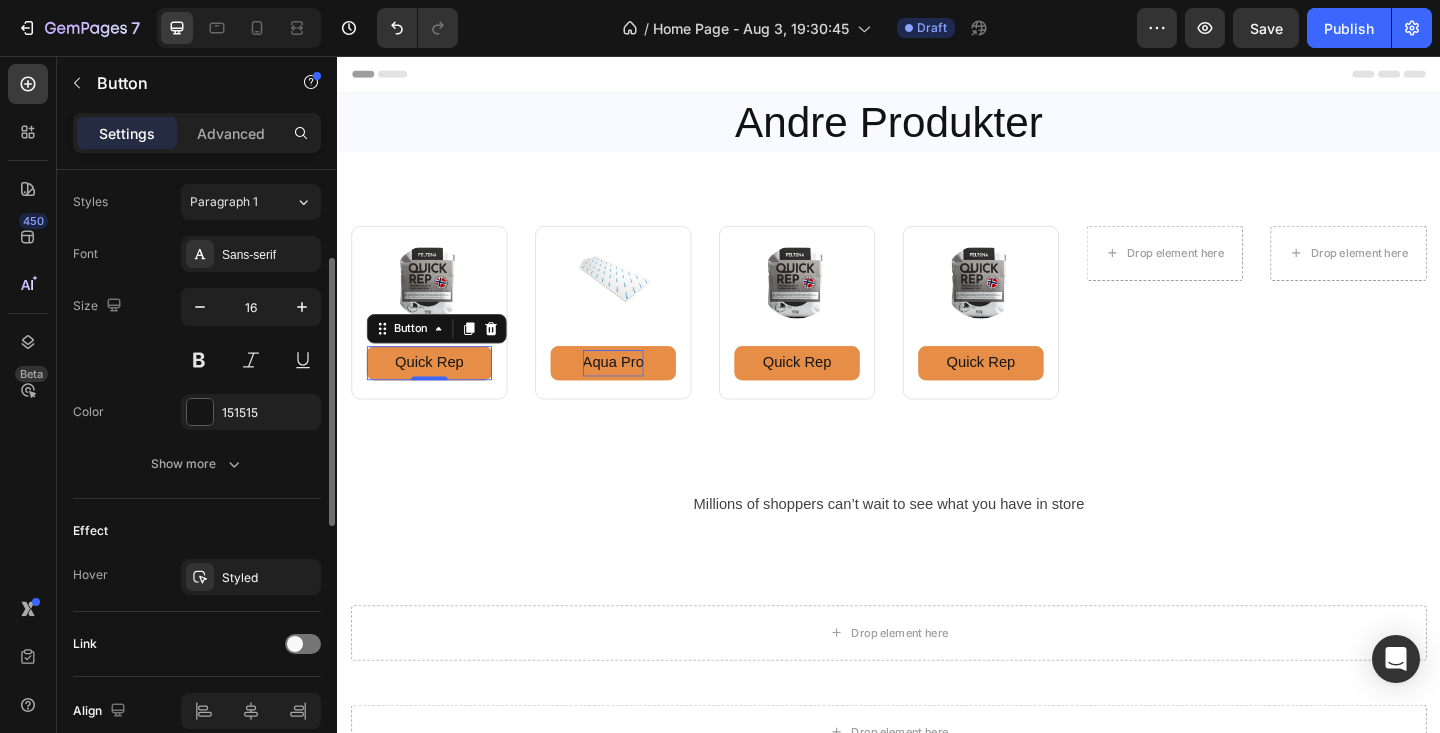 scroll, scrollTop: 814, scrollLeft: 0, axis: vertical 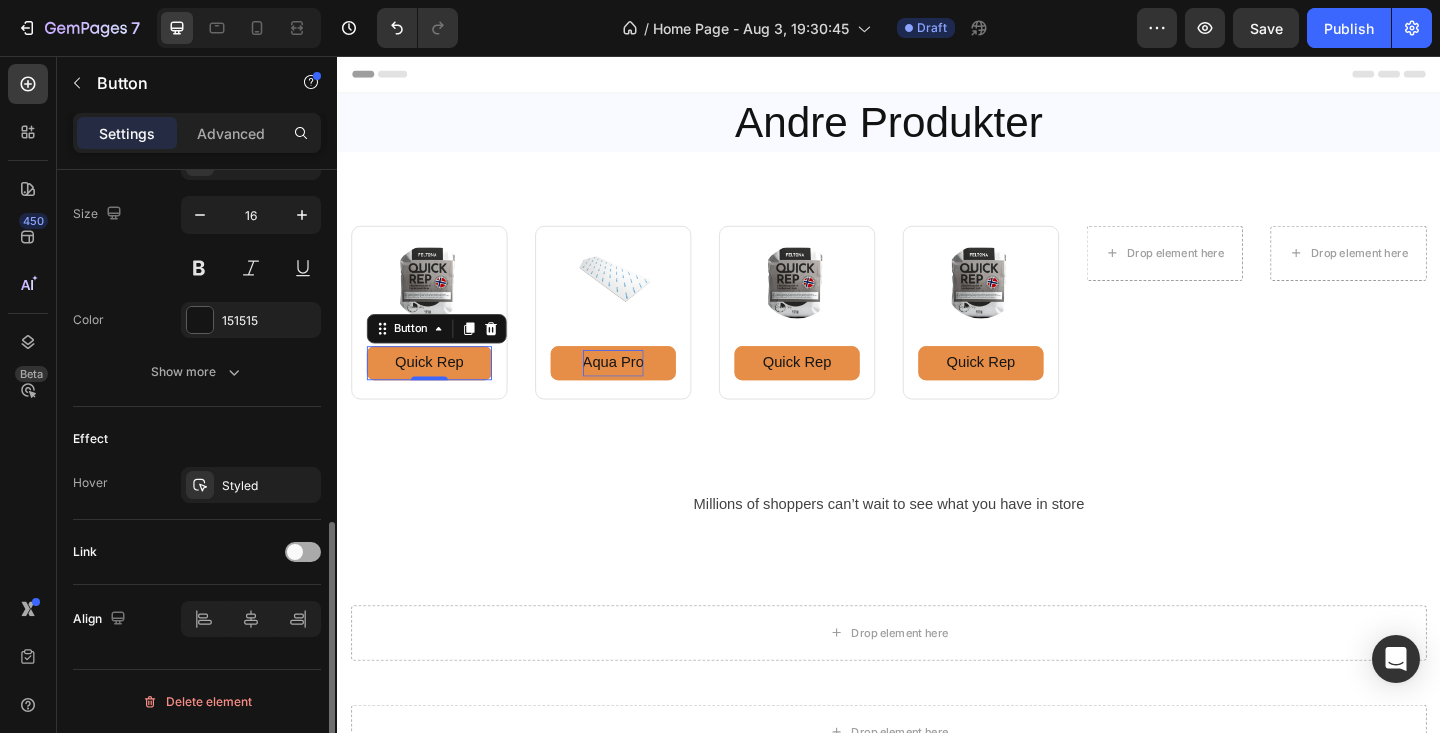 click at bounding box center (295, 552) 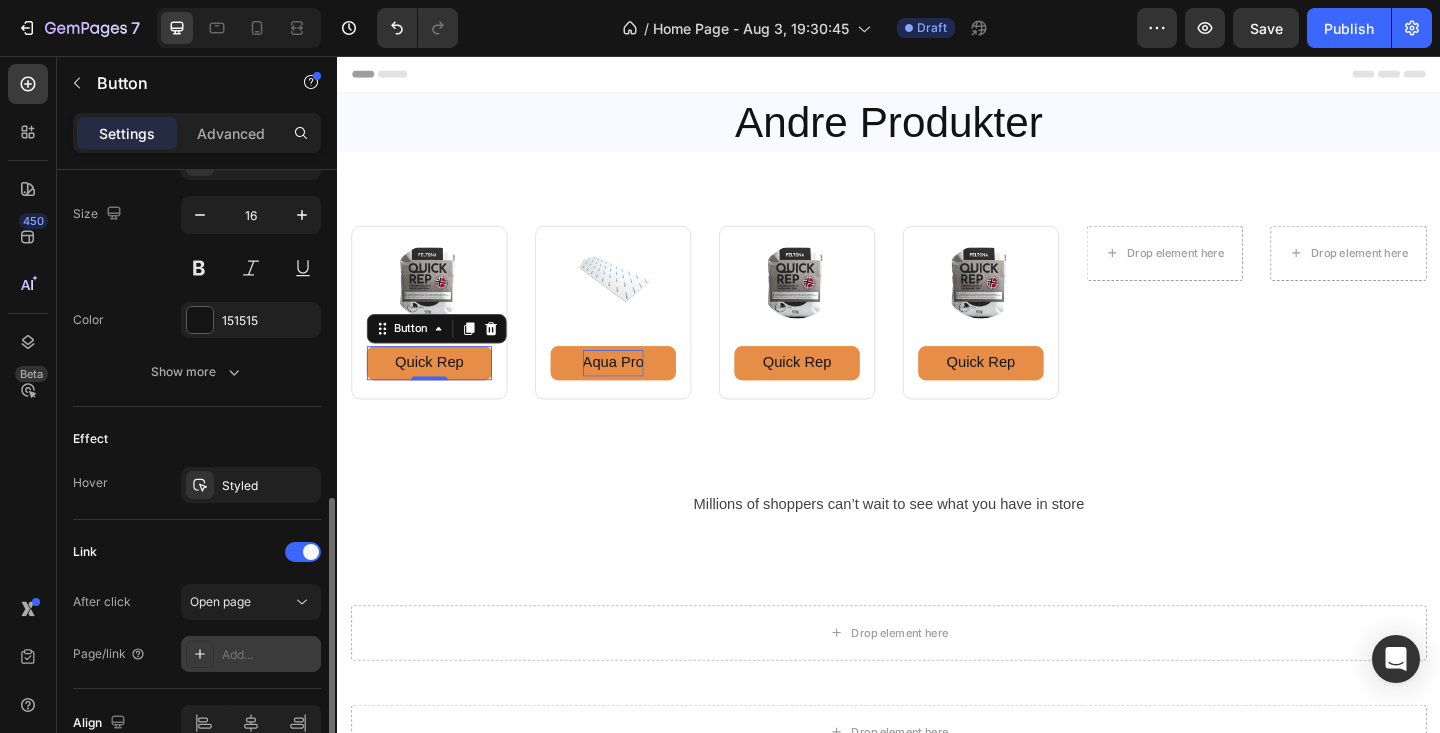 click on "Add..." at bounding box center [269, 655] 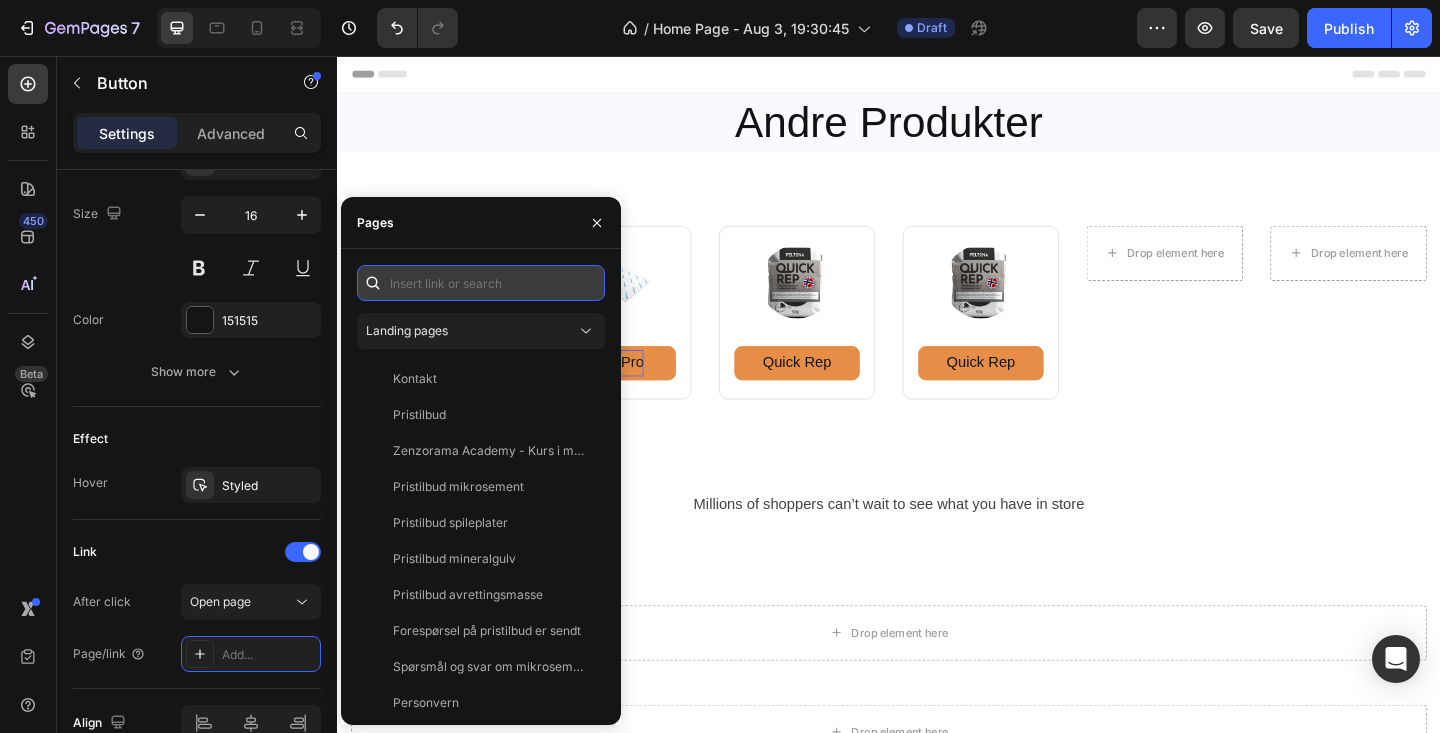 click at bounding box center (481, 283) 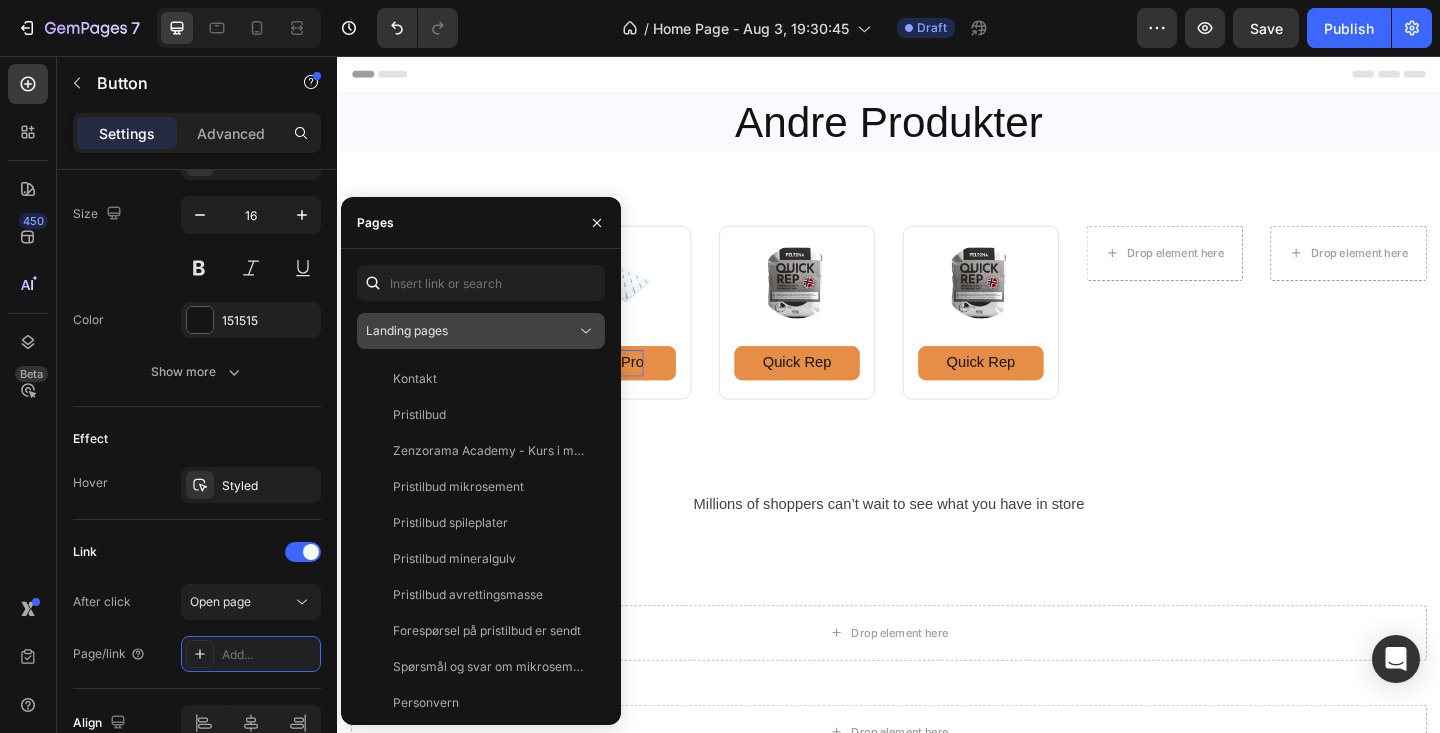 click on "Landing pages" at bounding box center [471, 331] 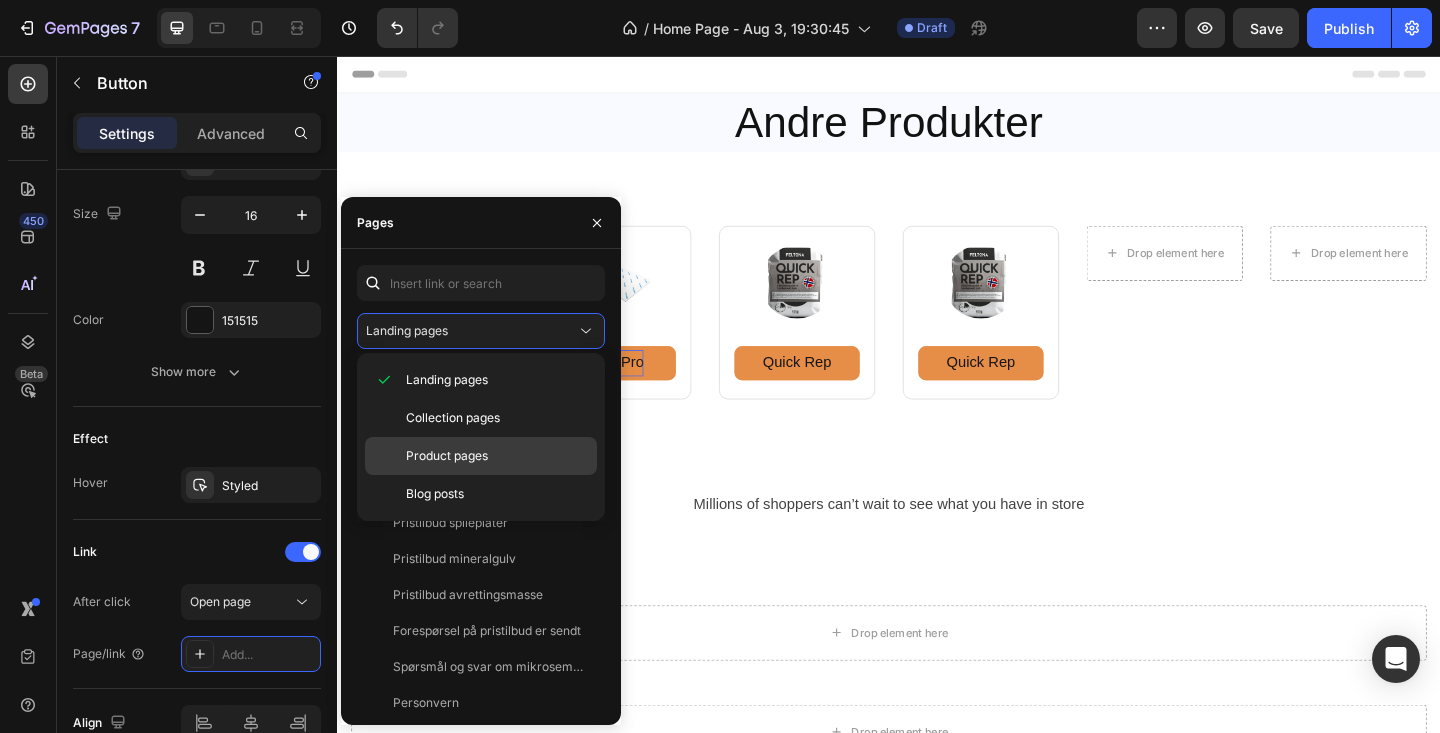 click on "Product pages" at bounding box center (447, 456) 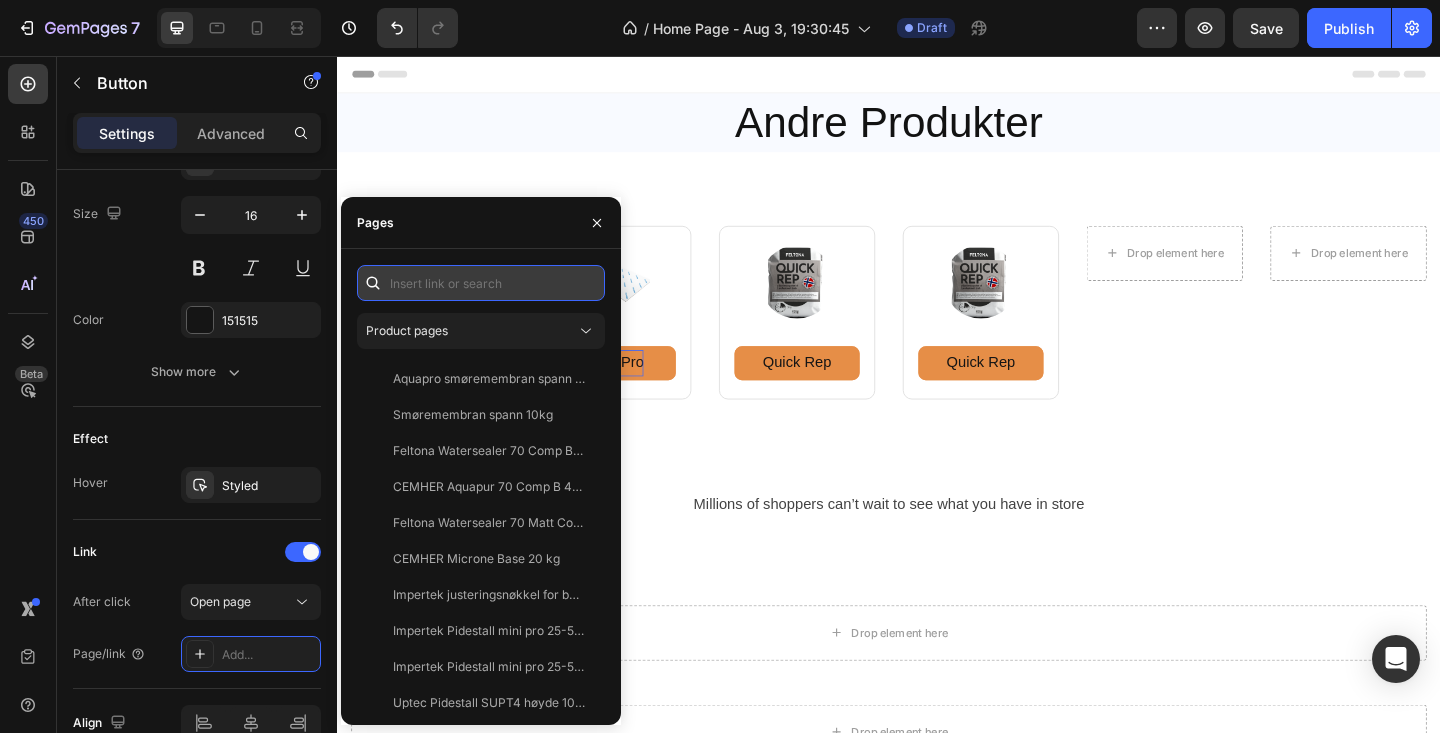 click at bounding box center [481, 283] 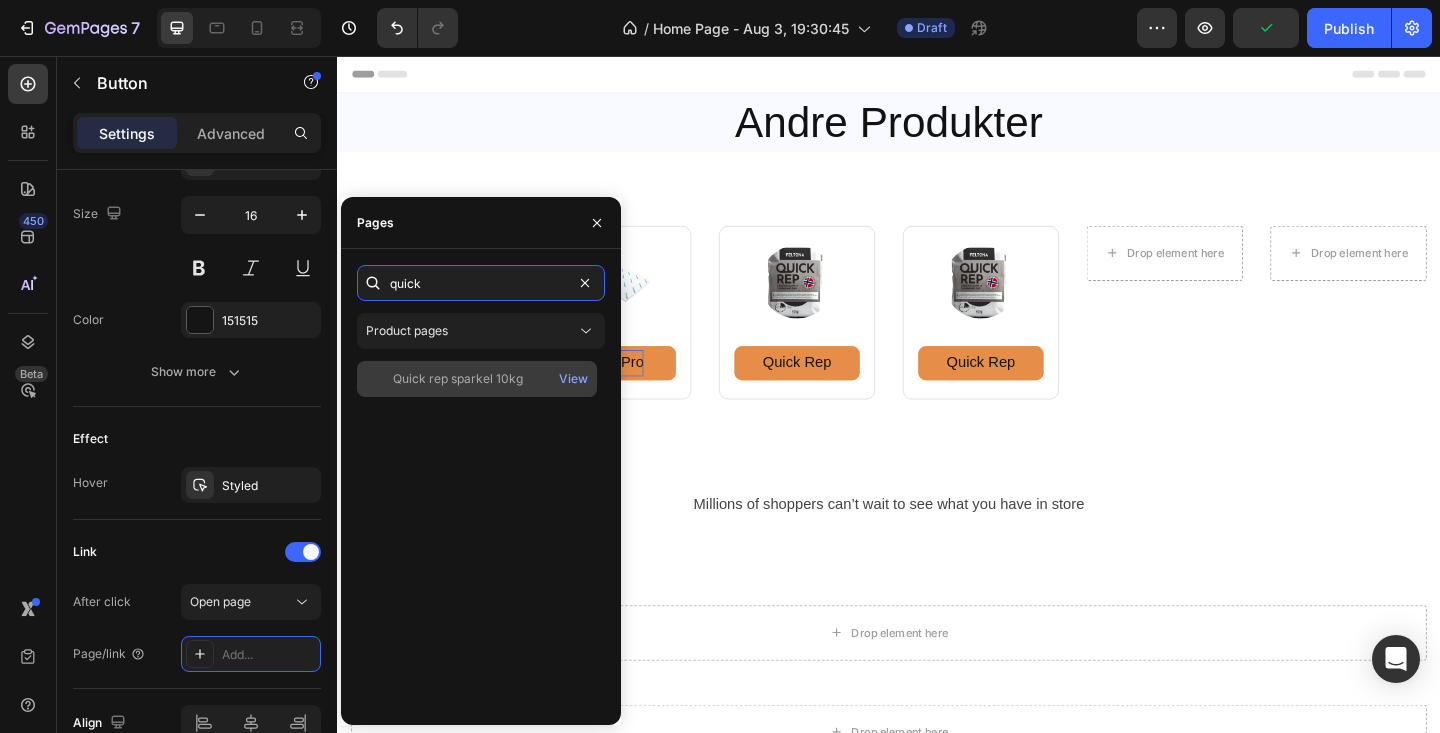 type on "quick" 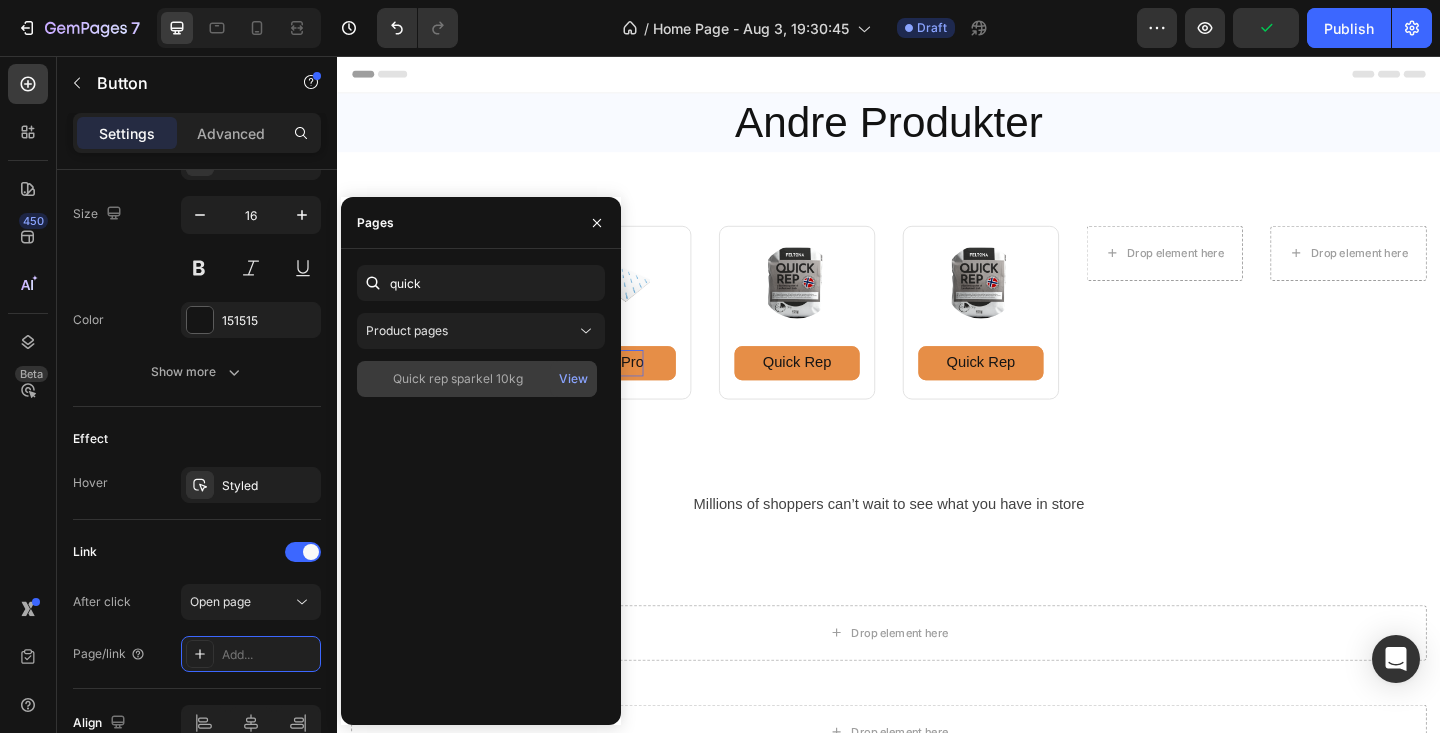 click on "Quick rep sparkel 10kg" 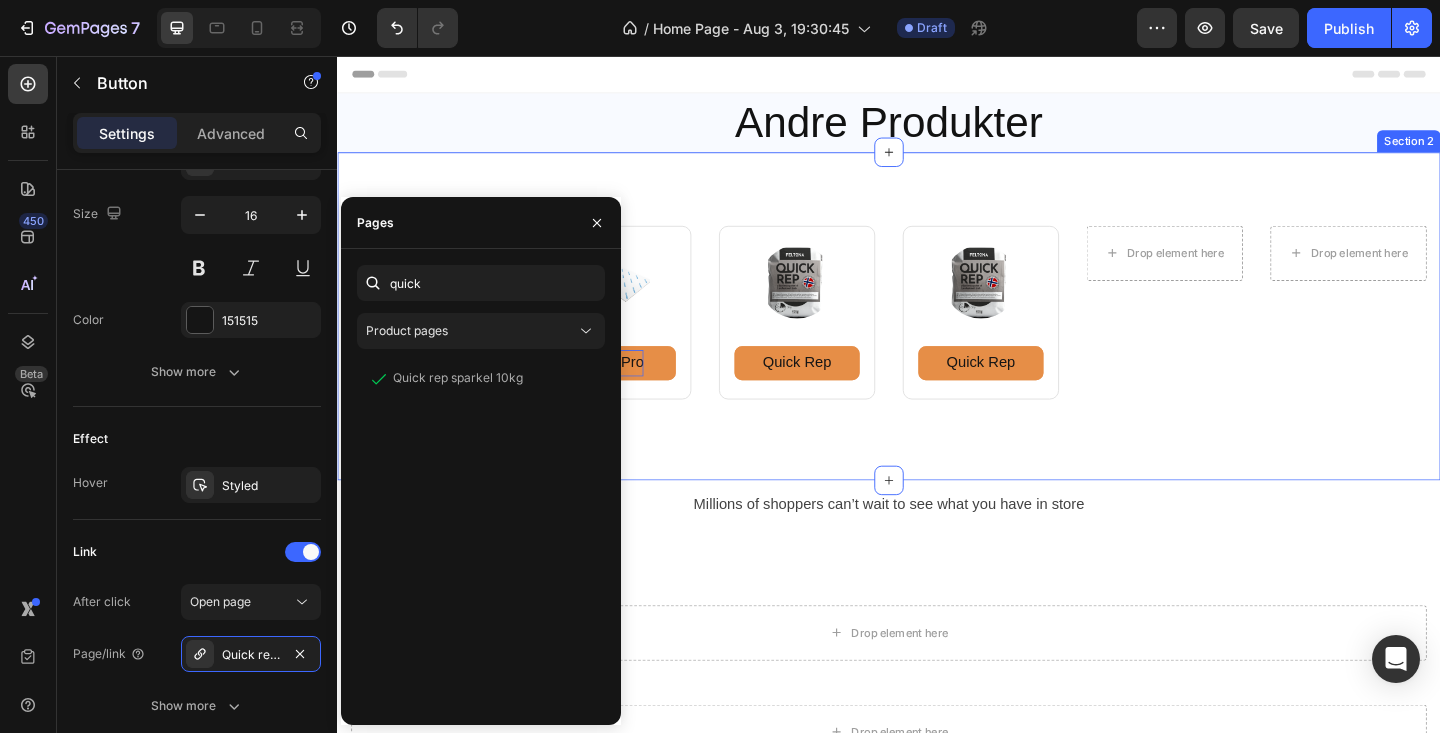 click on "Image Quick Rep Button   0 Row Image Aqua Pro  Button Row Row Image Quick Rep Button Row Image Quick Rep Button Row Row
Drop element here
Drop element here Row Row Section 2" at bounding box center (937, 339) 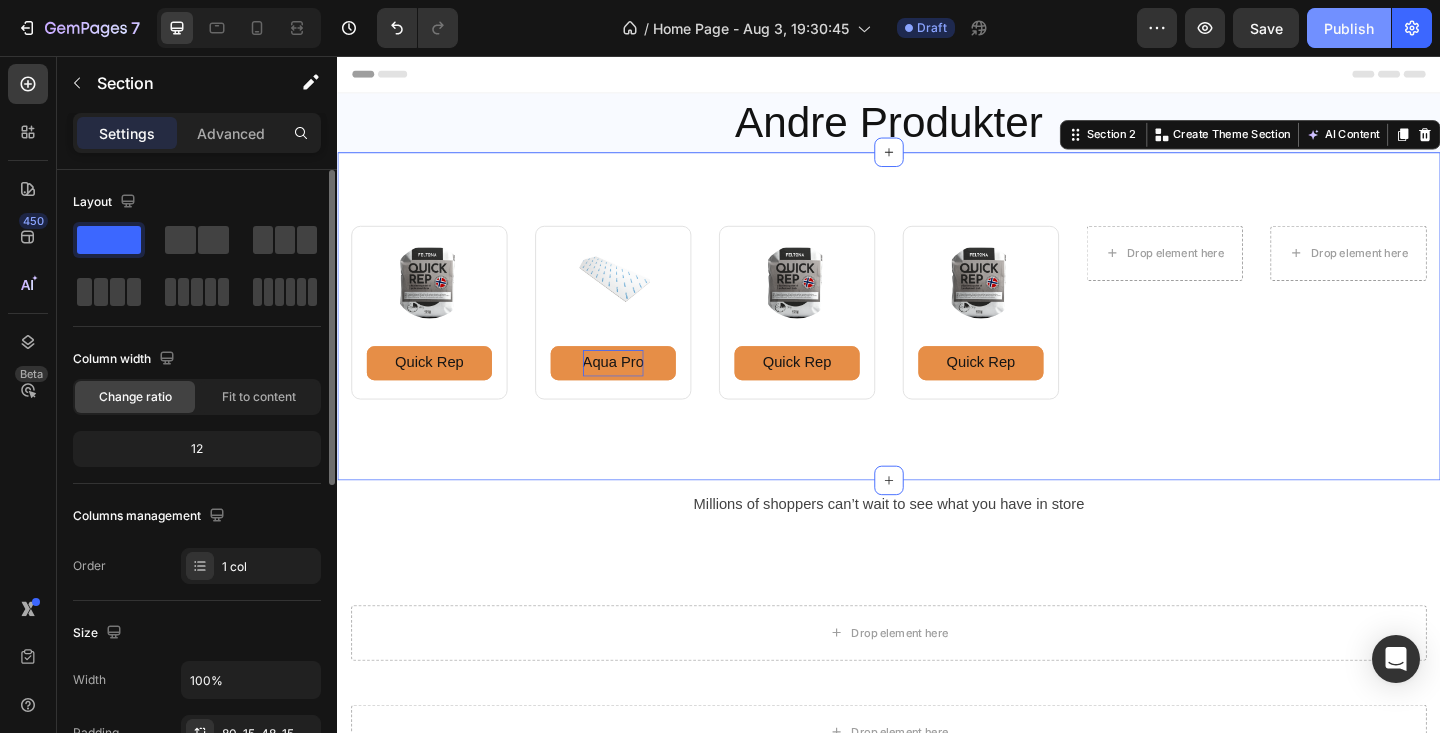 click on "Publish" 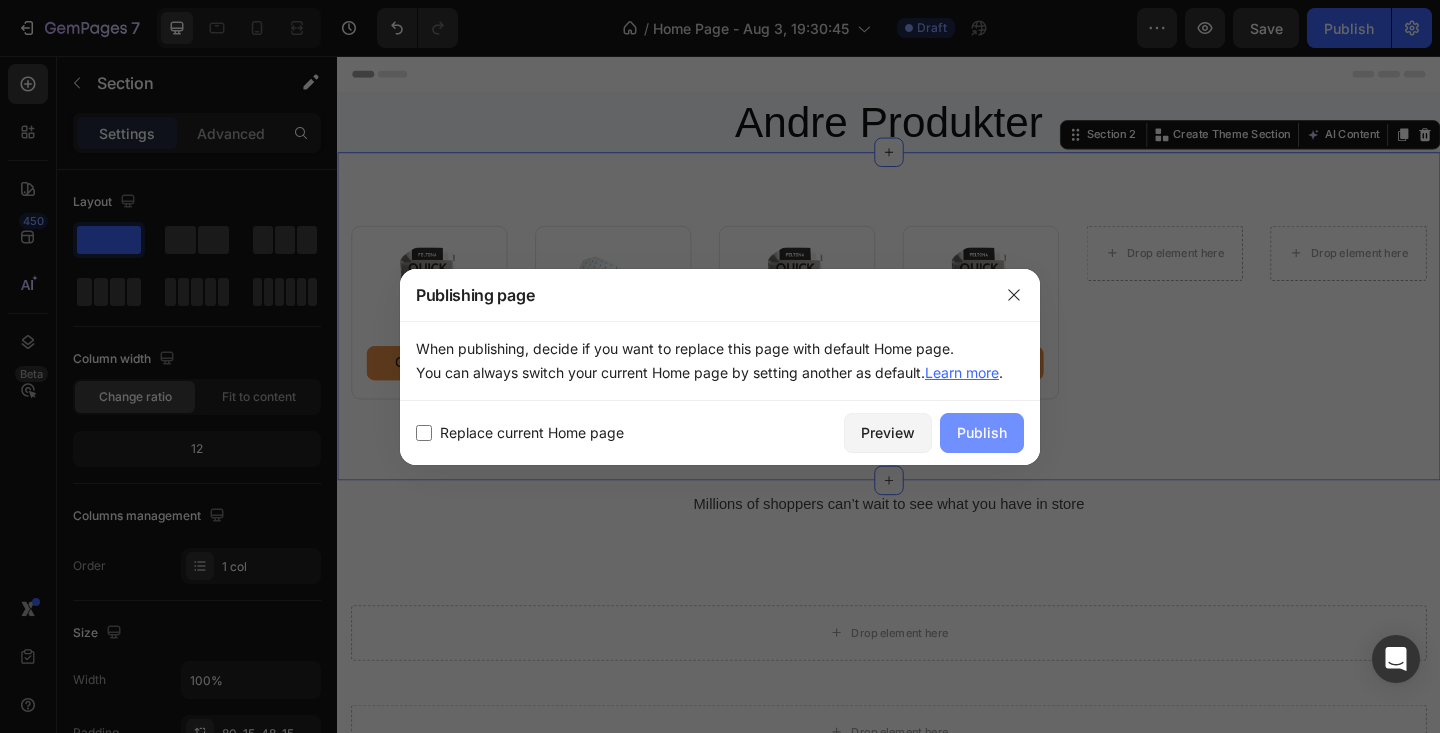 click on "Publish" at bounding box center [982, 433] 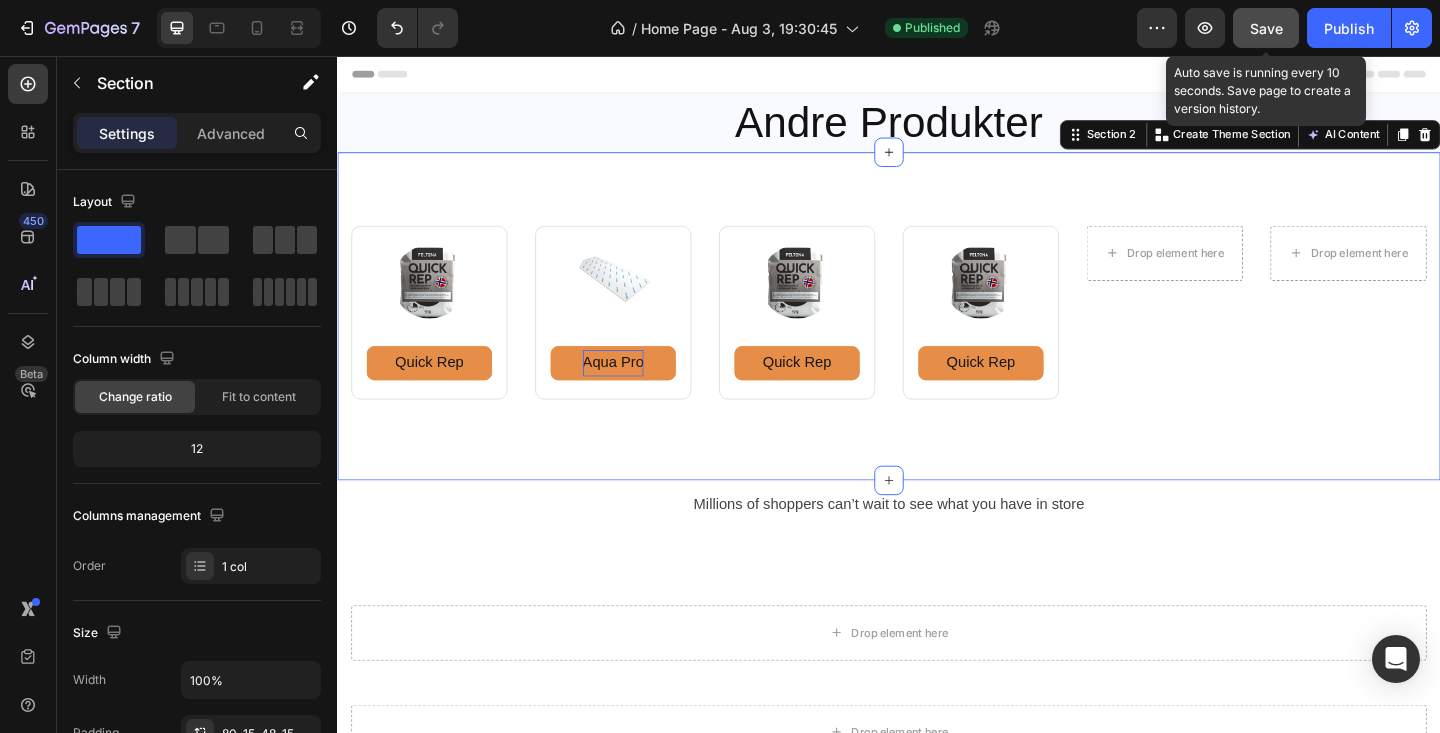 click on "Save" 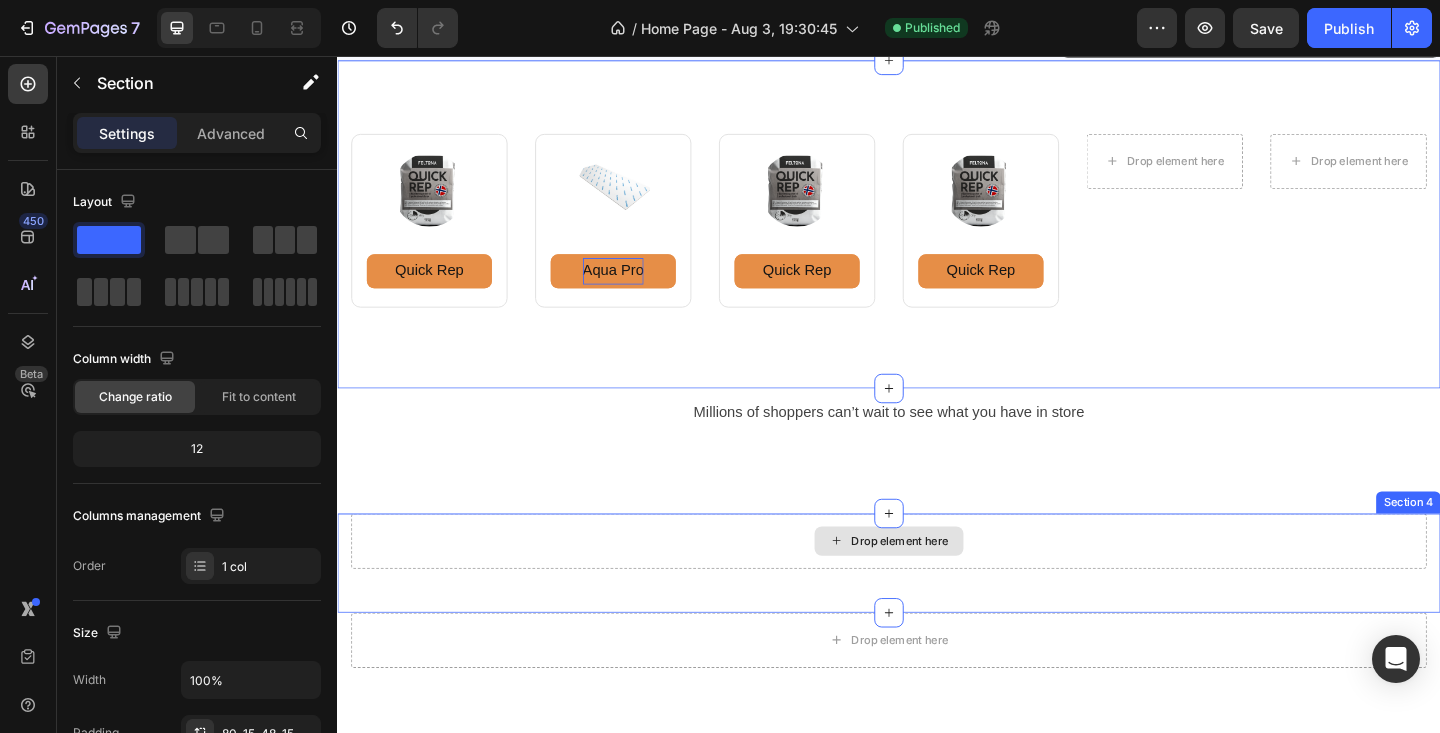 scroll, scrollTop: 122, scrollLeft: 0, axis: vertical 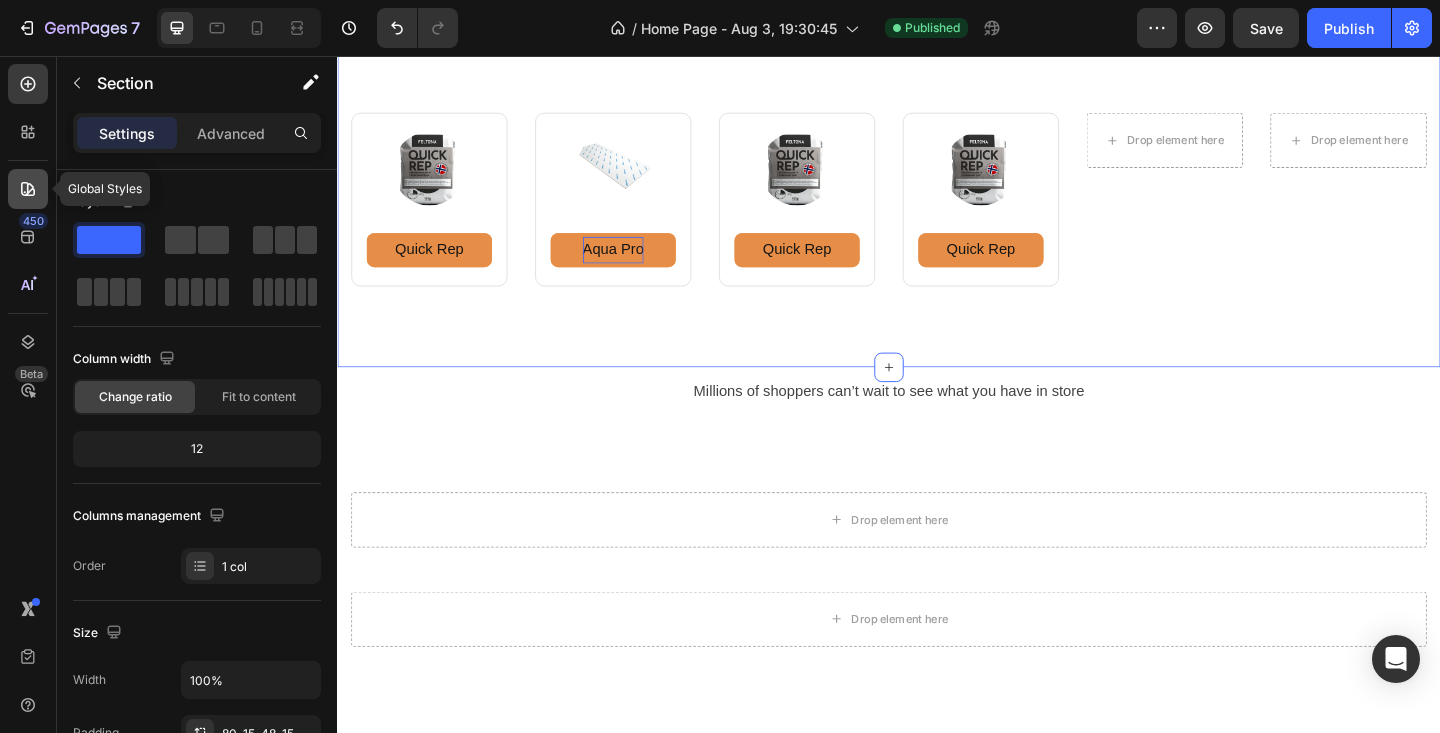click 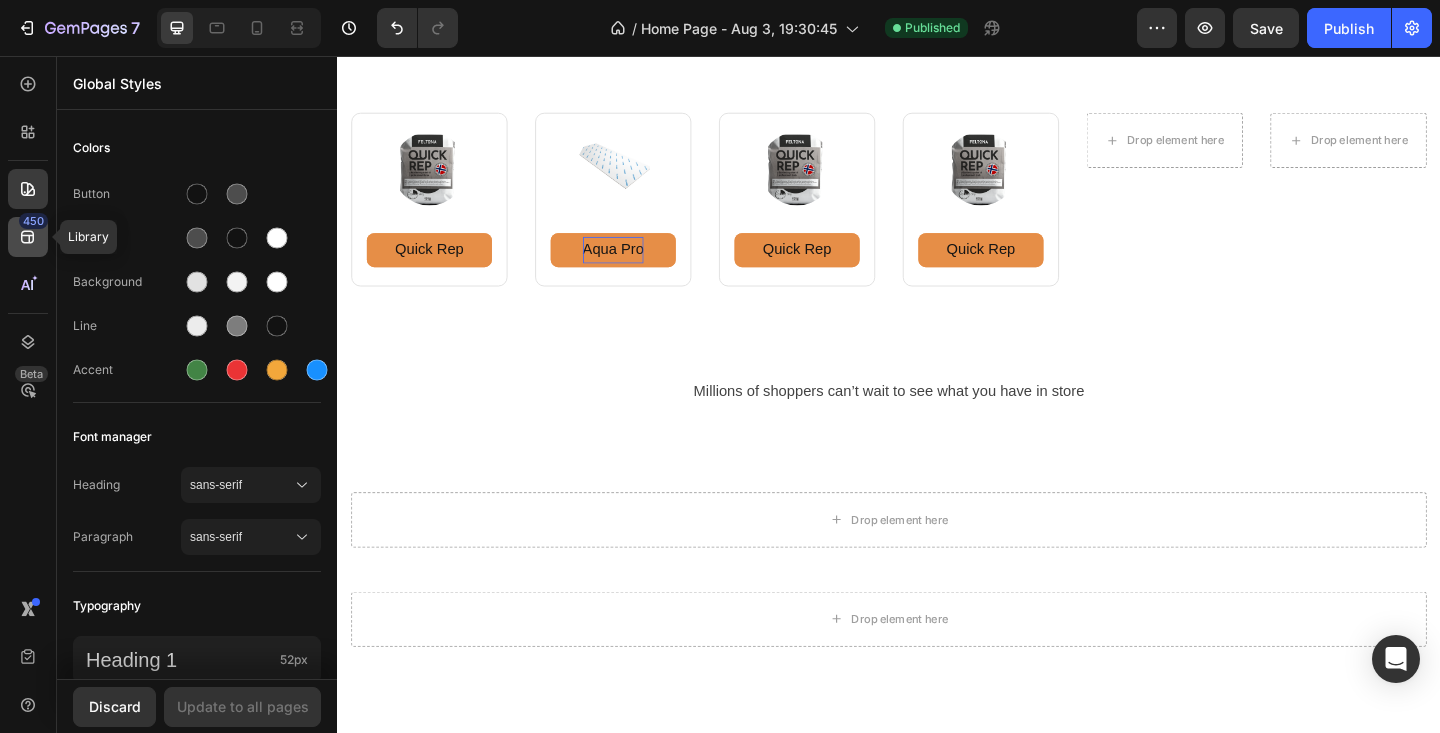 click 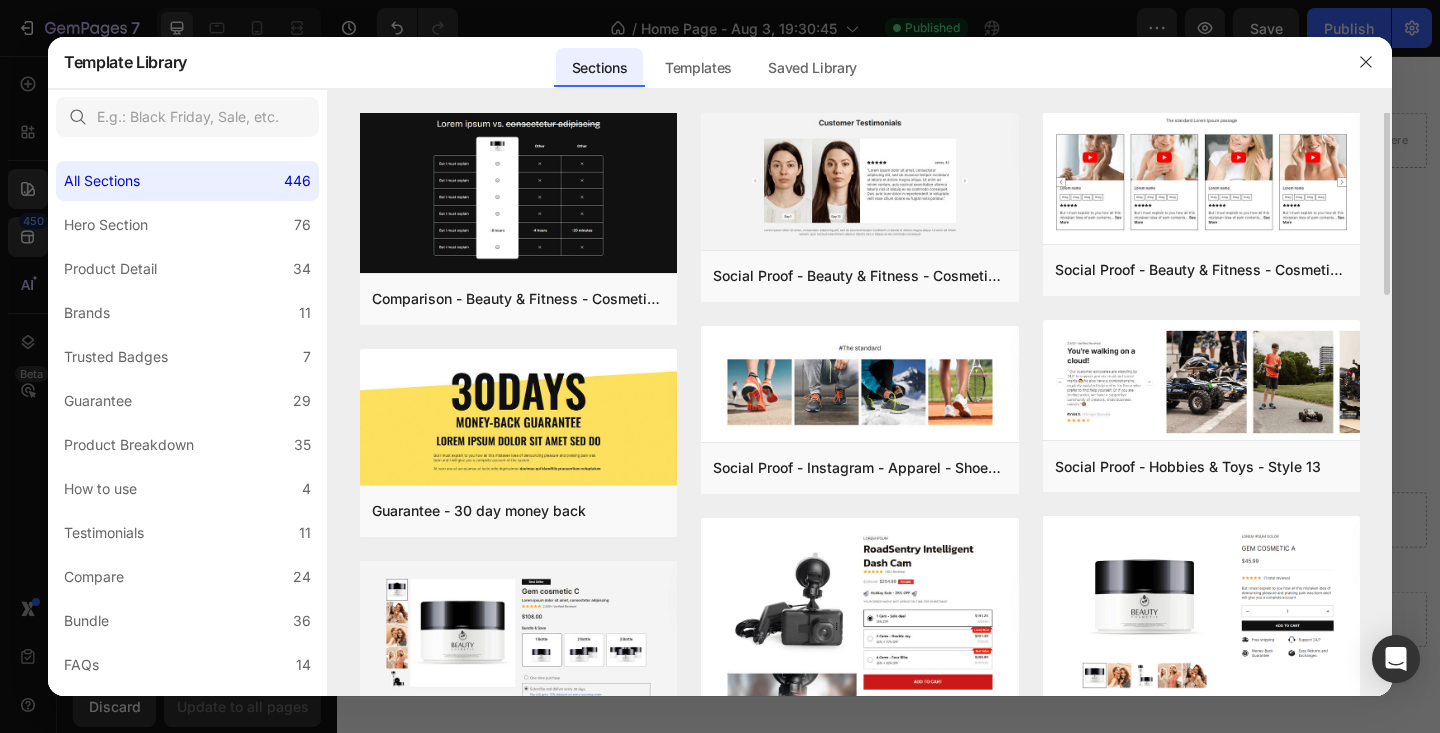 scroll, scrollTop: 8, scrollLeft: 0, axis: vertical 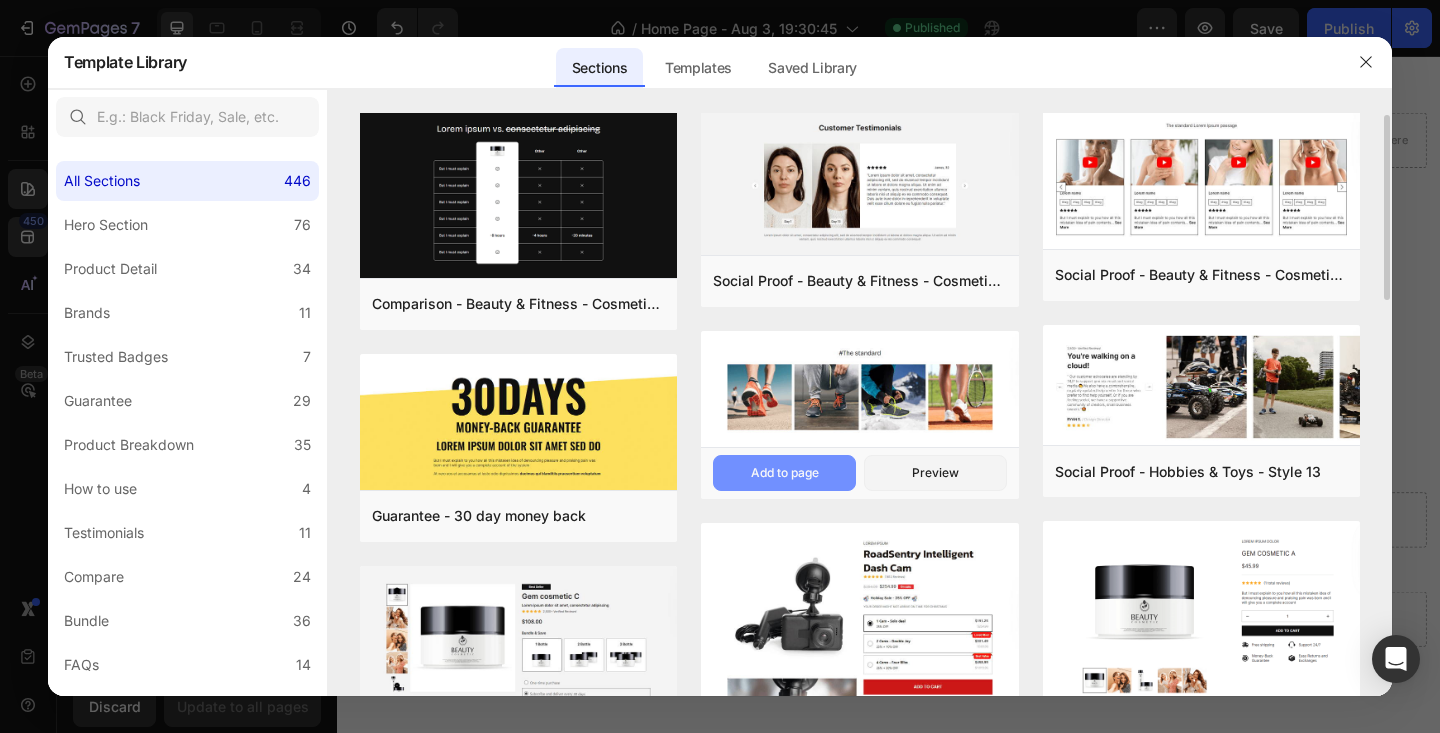click on "Add to page" at bounding box center [785, 473] 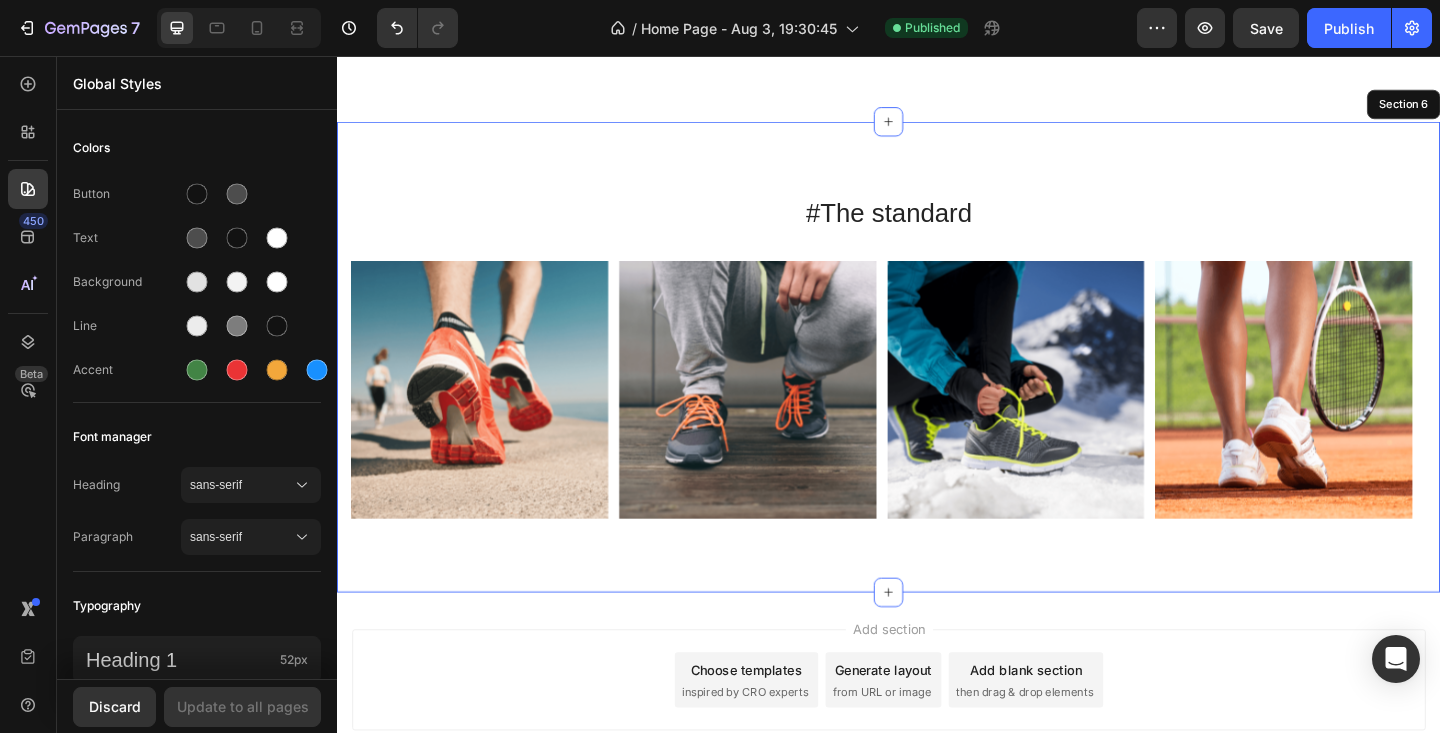scroll, scrollTop: 614, scrollLeft: 0, axis: vertical 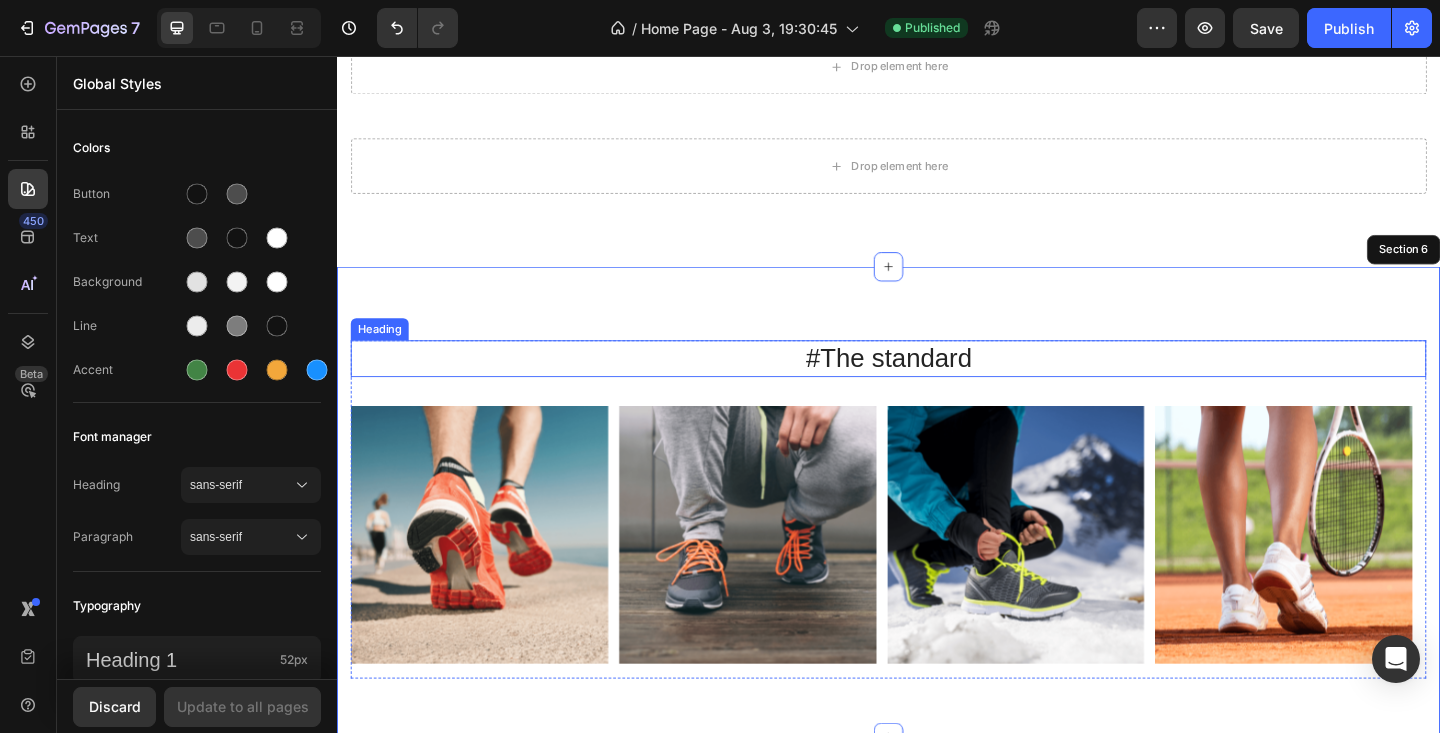 click on "#The standard" at bounding box center [937, 386] 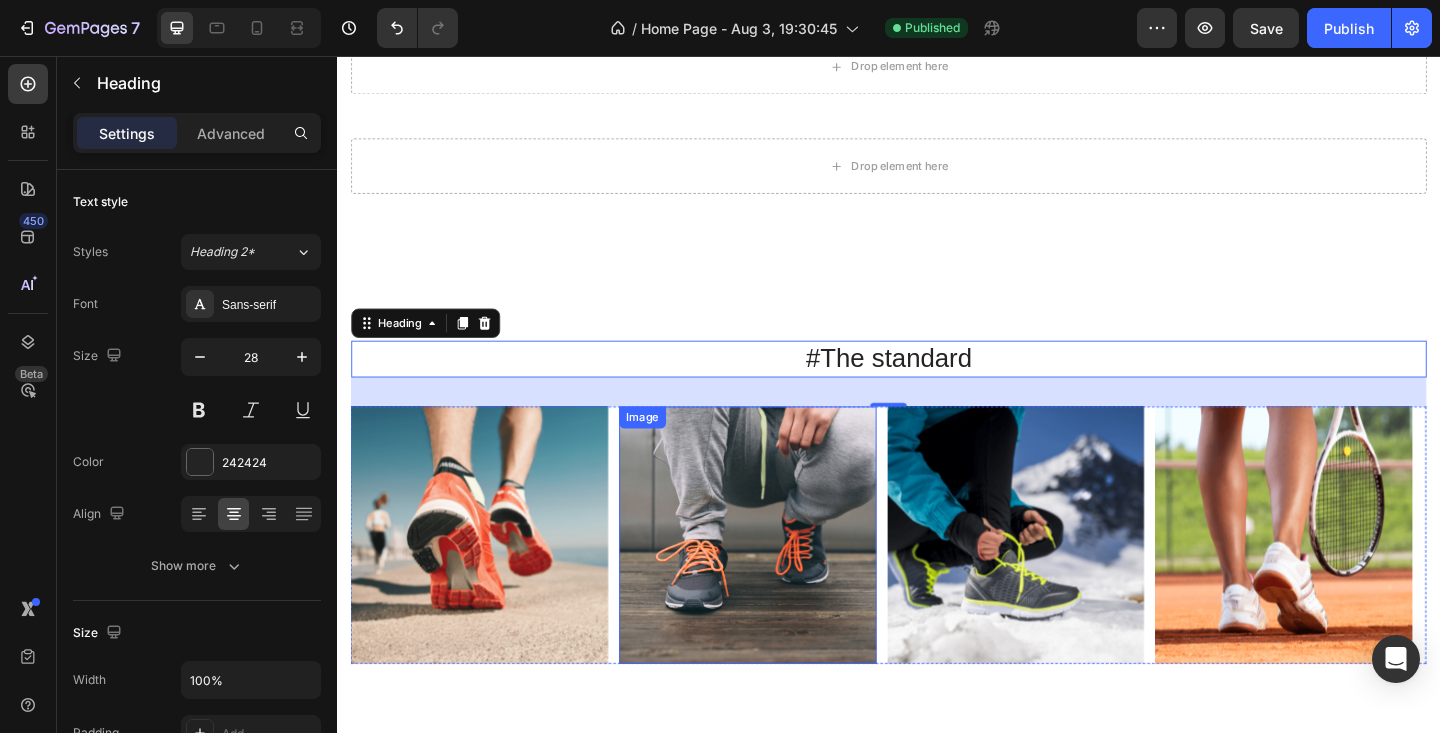 click at bounding box center (784, 578) 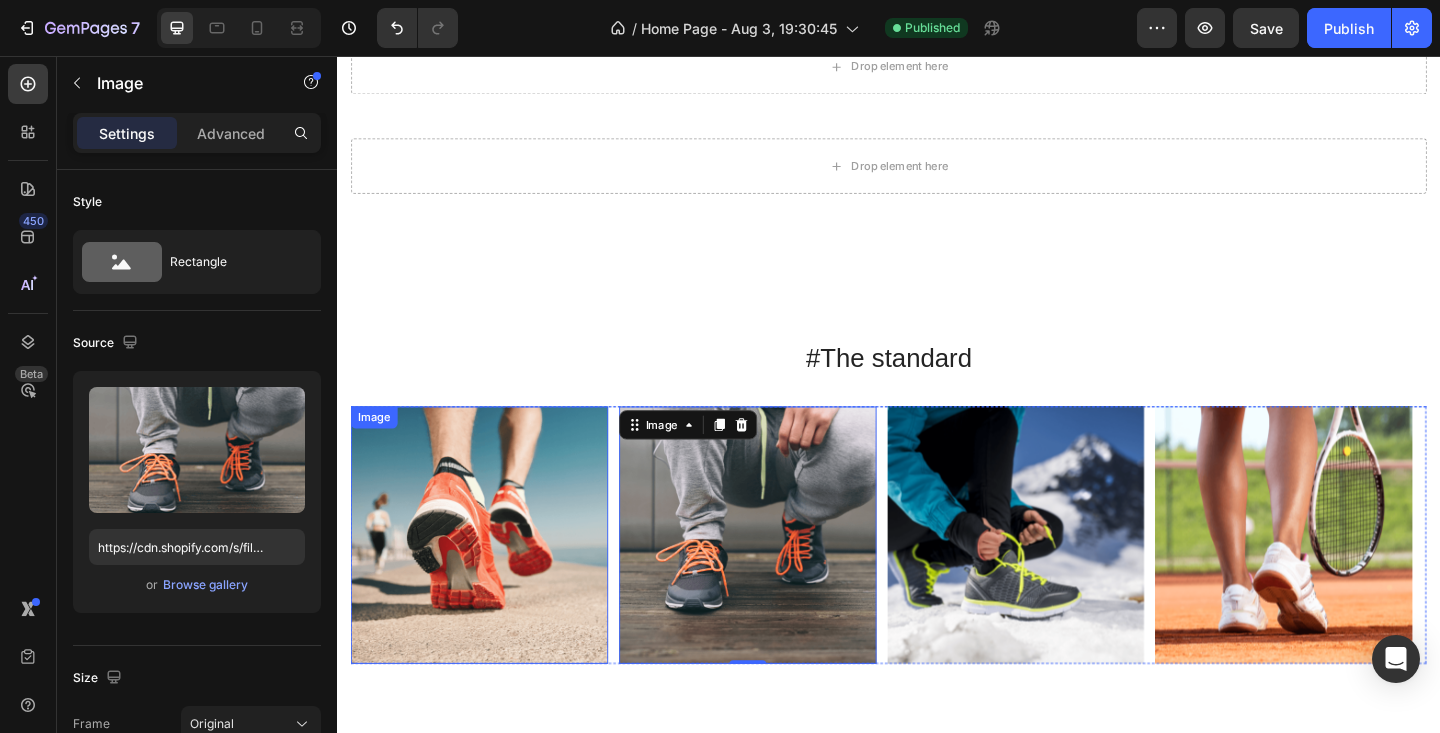 click at bounding box center [492, 578] 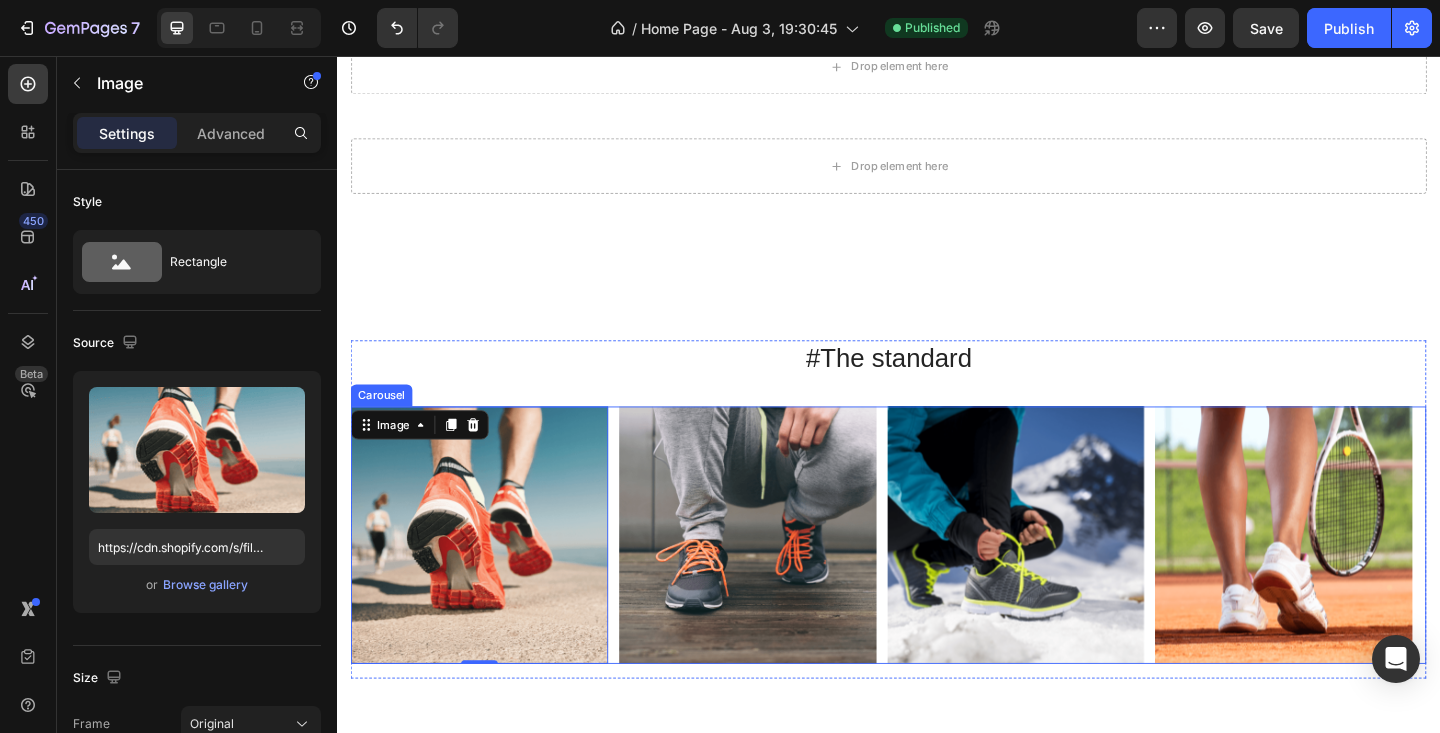 click on "Image   0 Image Image Image Image" at bounding box center (937, 578) 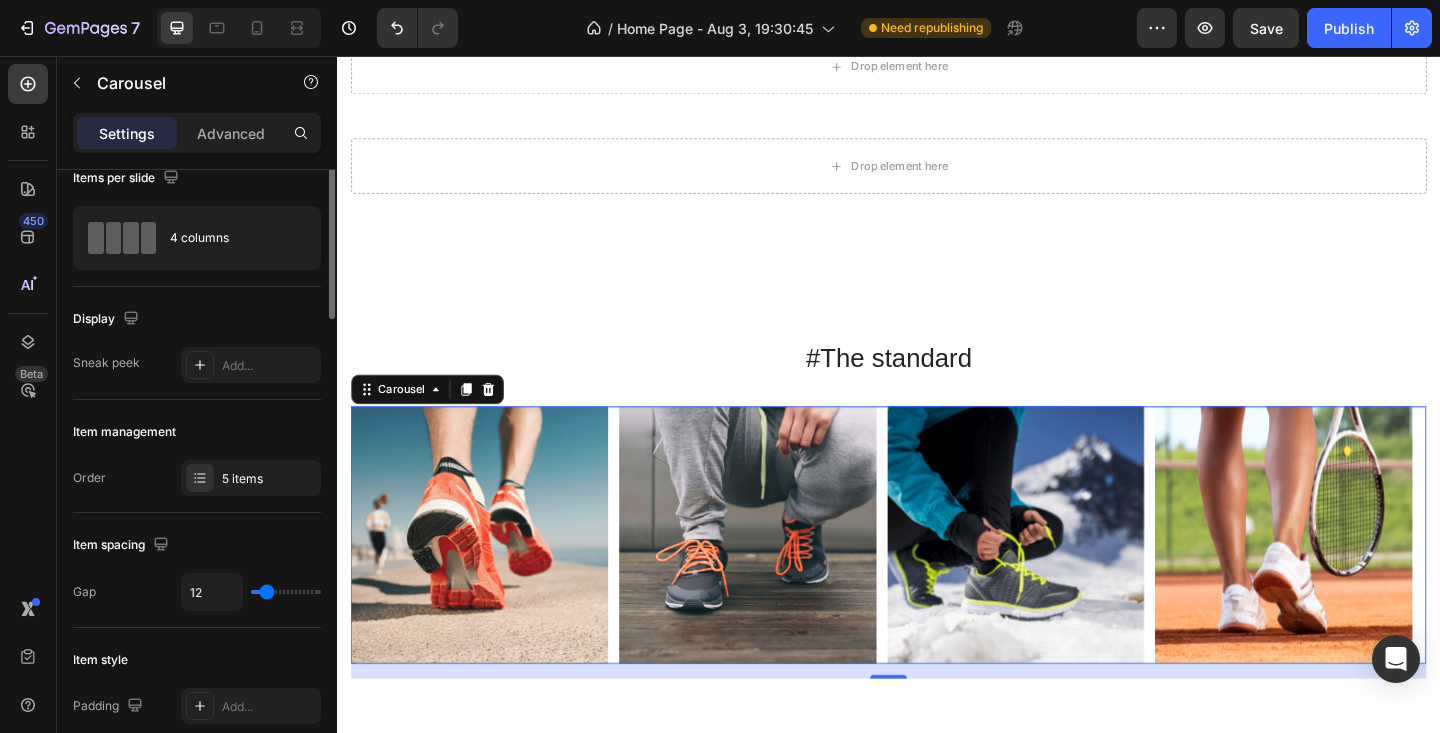 scroll, scrollTop: 0, scrollLeft: 0, axis: both 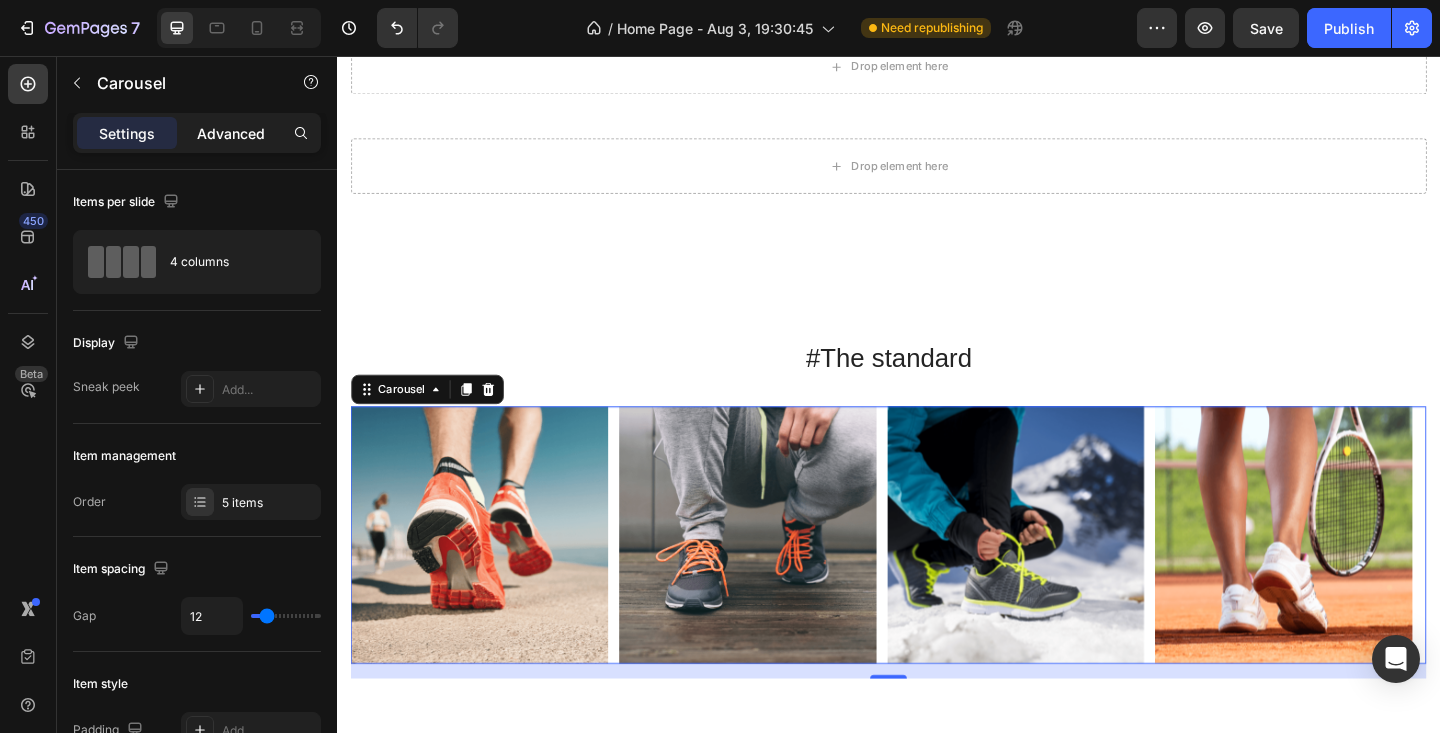 click on "Advanced" at bounding box center (231, 133) 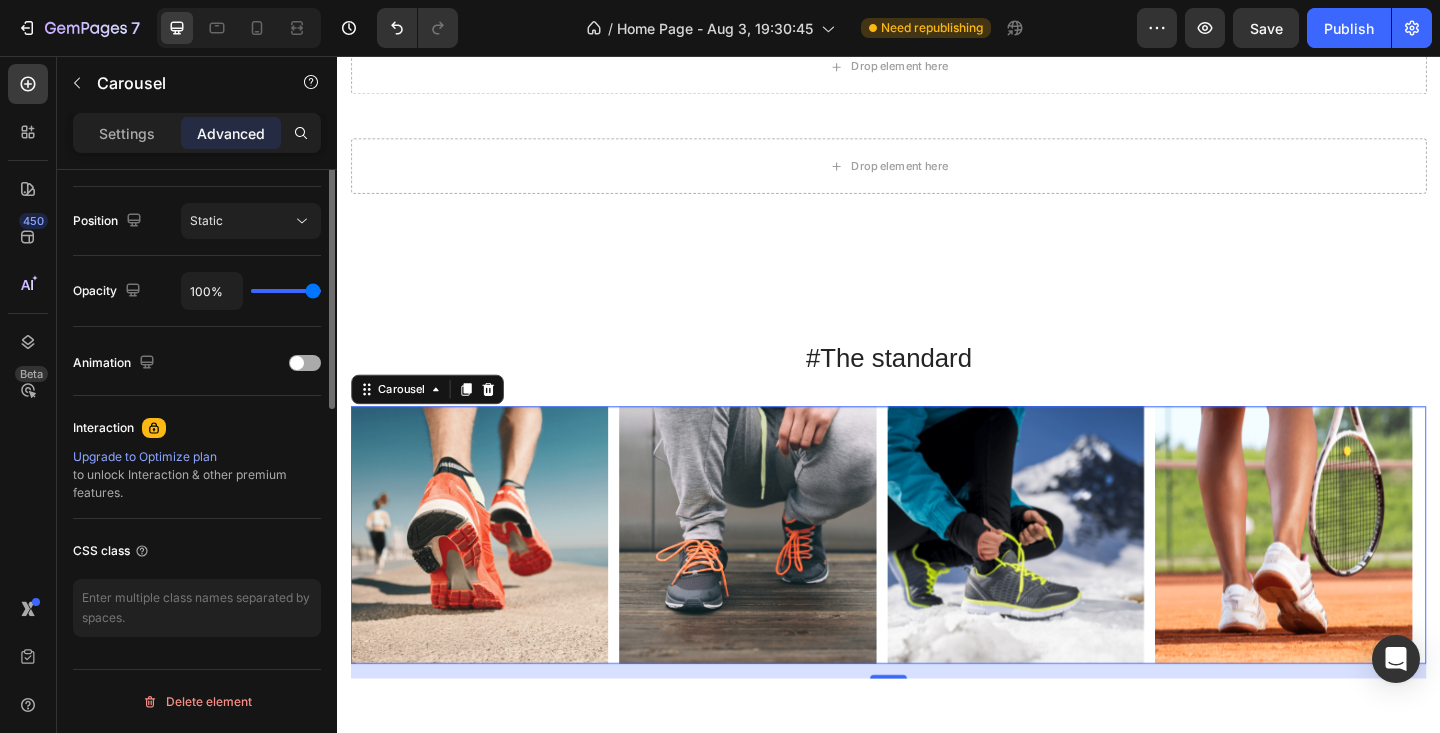 scroll, scrollTop: 0, scrollLeft: 0, axis: both 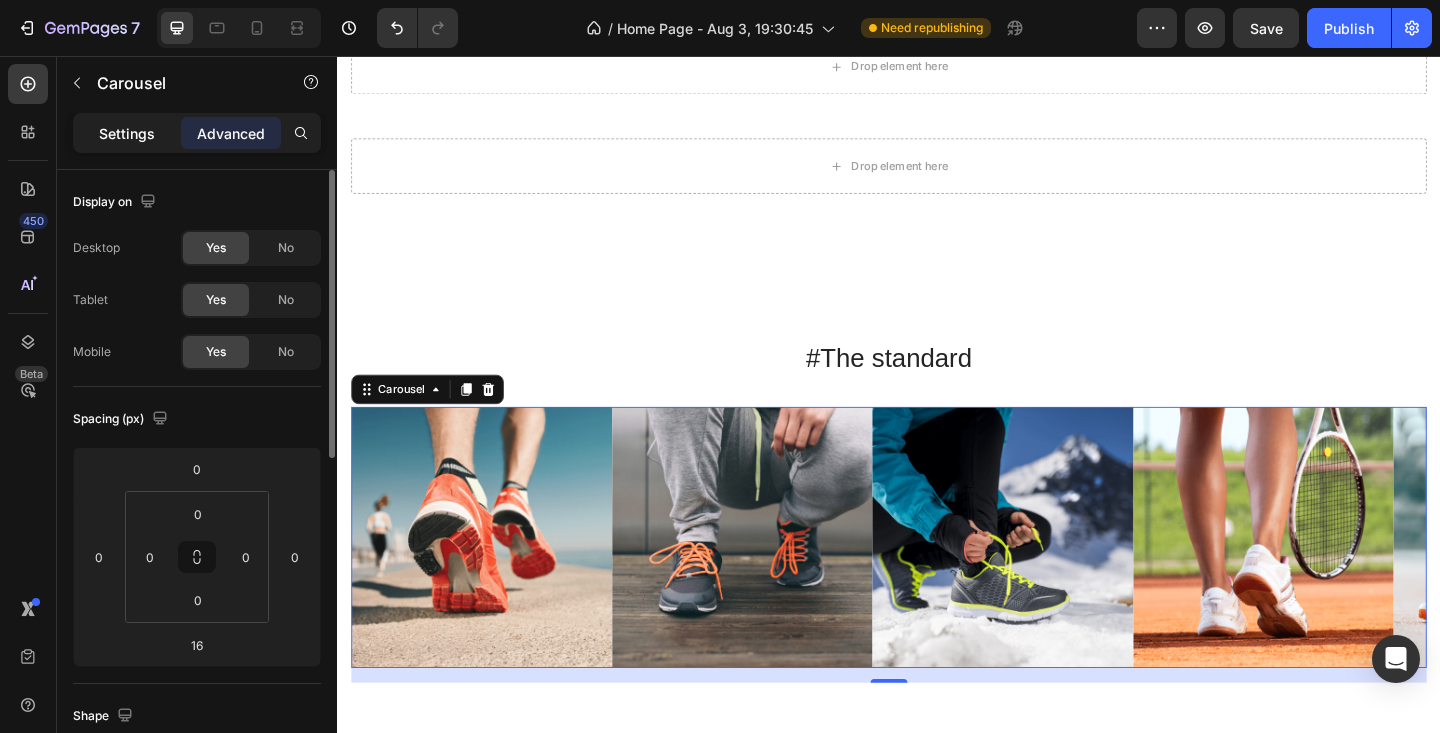 click on "Settings" at bounding box center (127, 133) 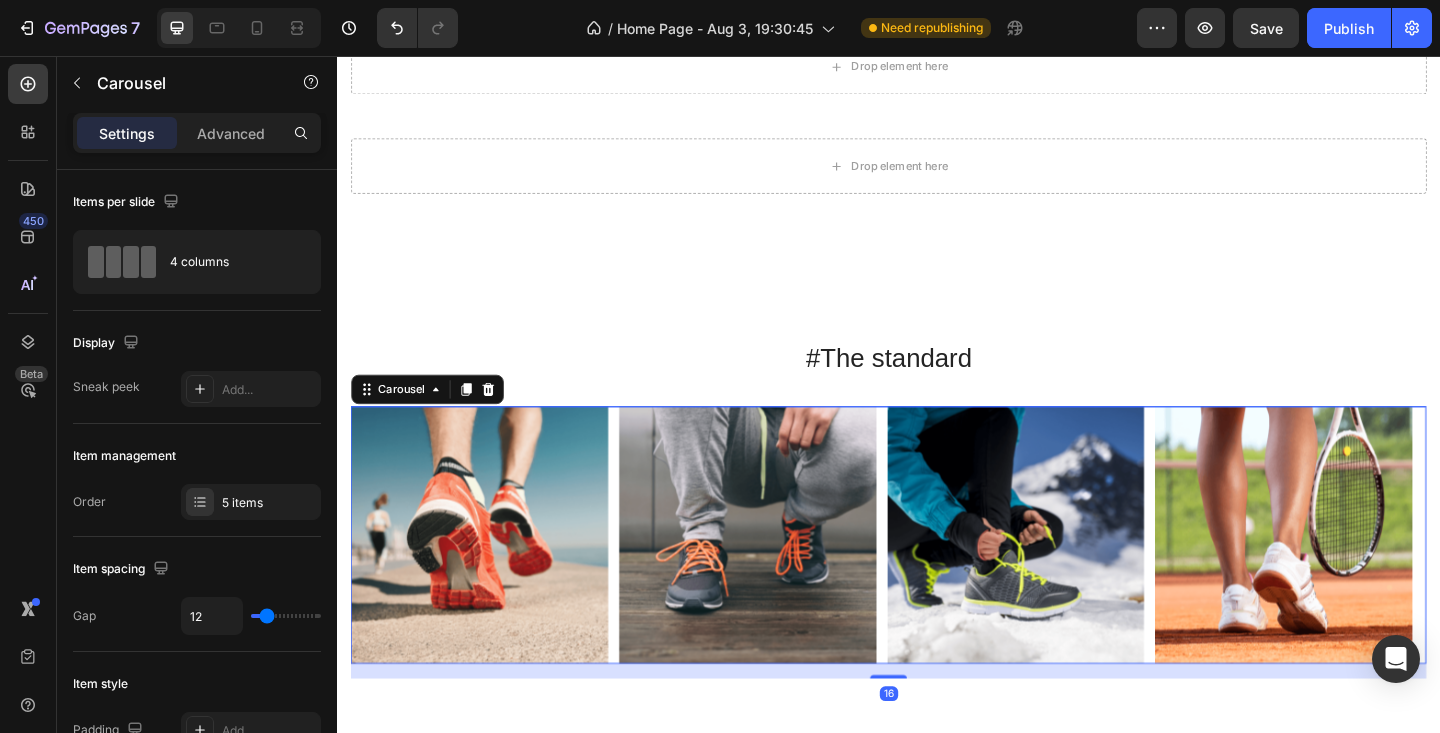 click on "Settings" at bounding box center (127, 133) 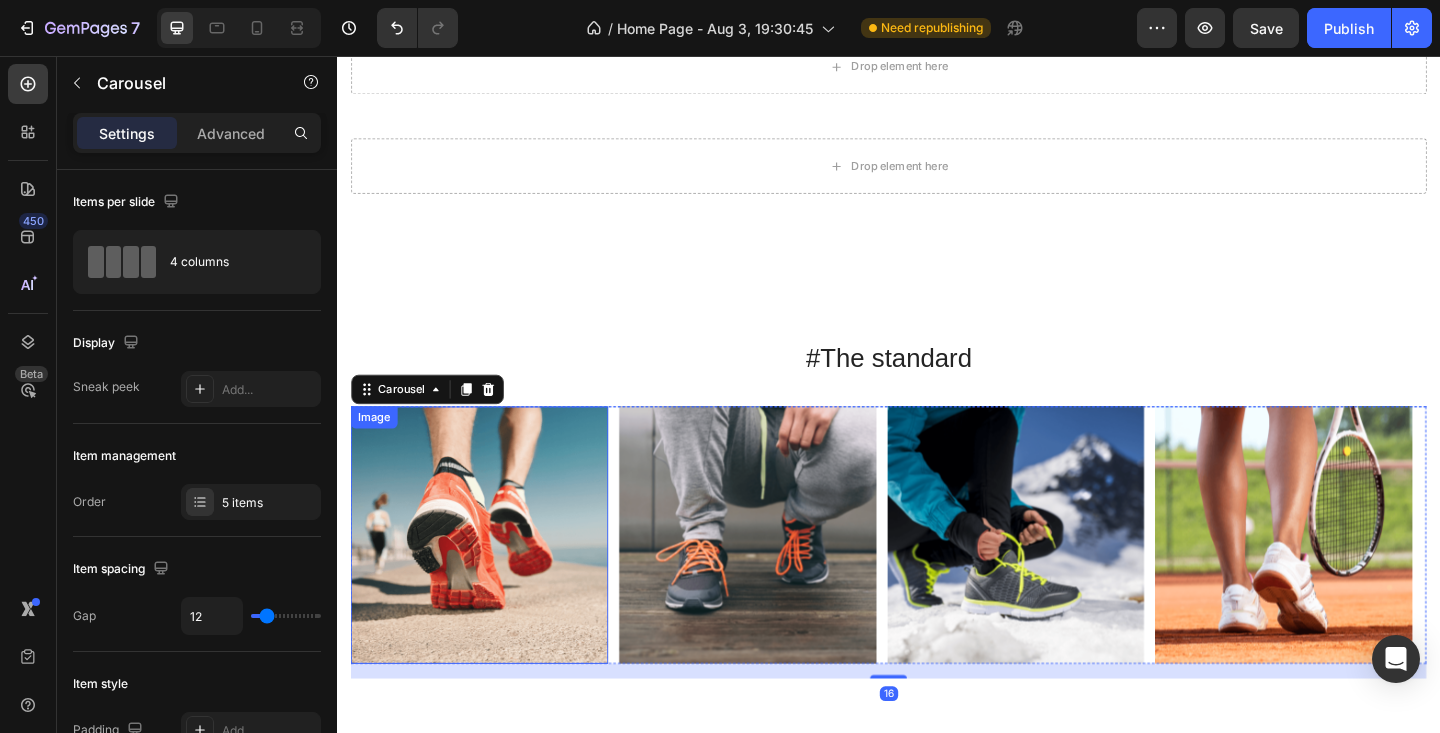 click at bounding box center (492, 578) 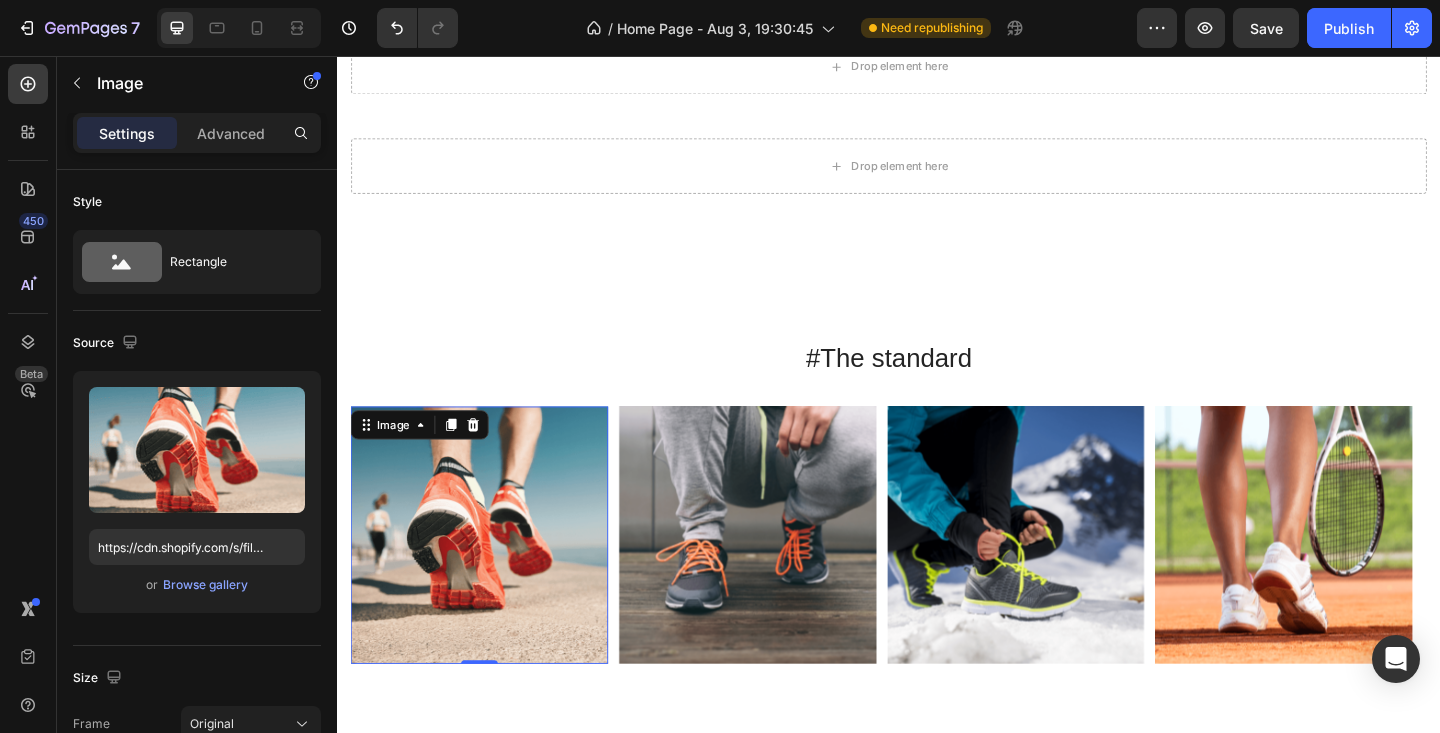 click at bounding box center (492, 578) 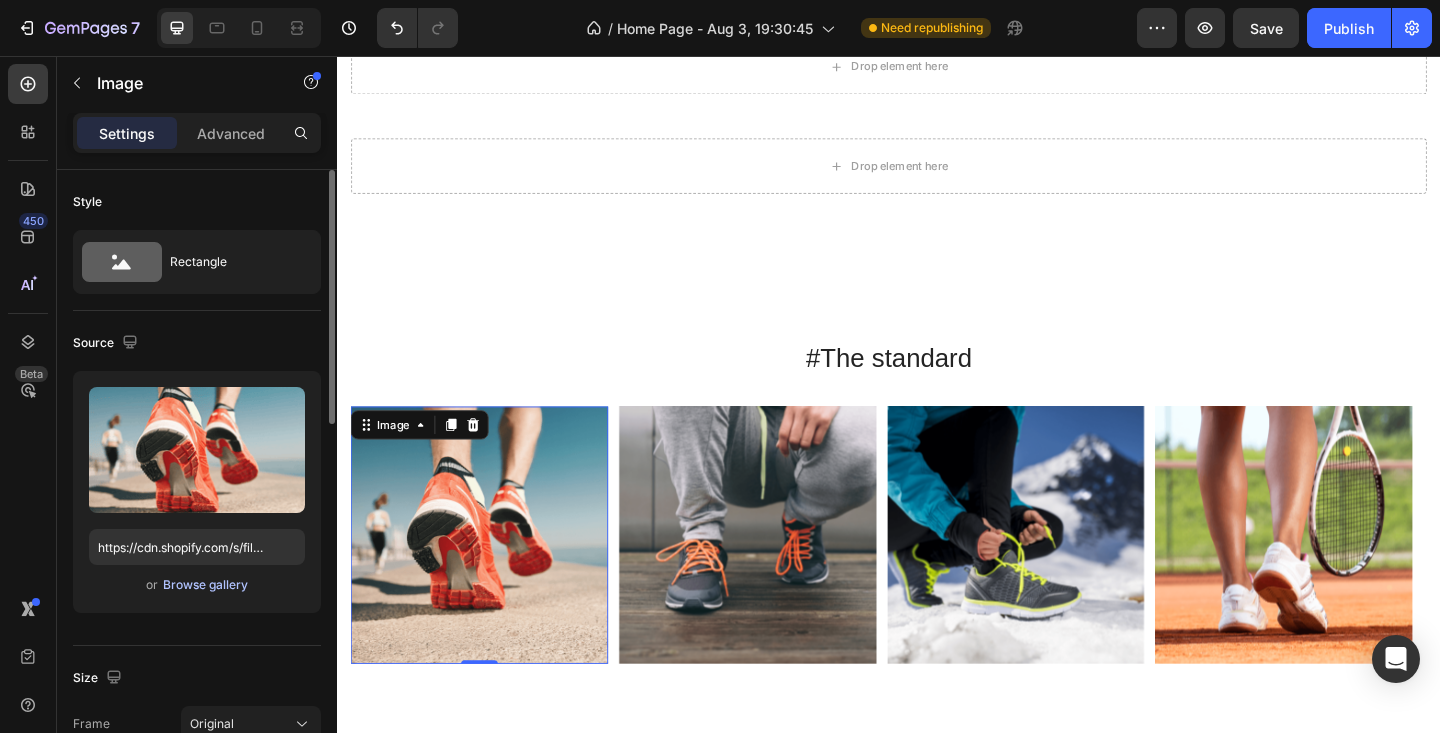 click on "Browse gallery" at bounding box center (205, 585) 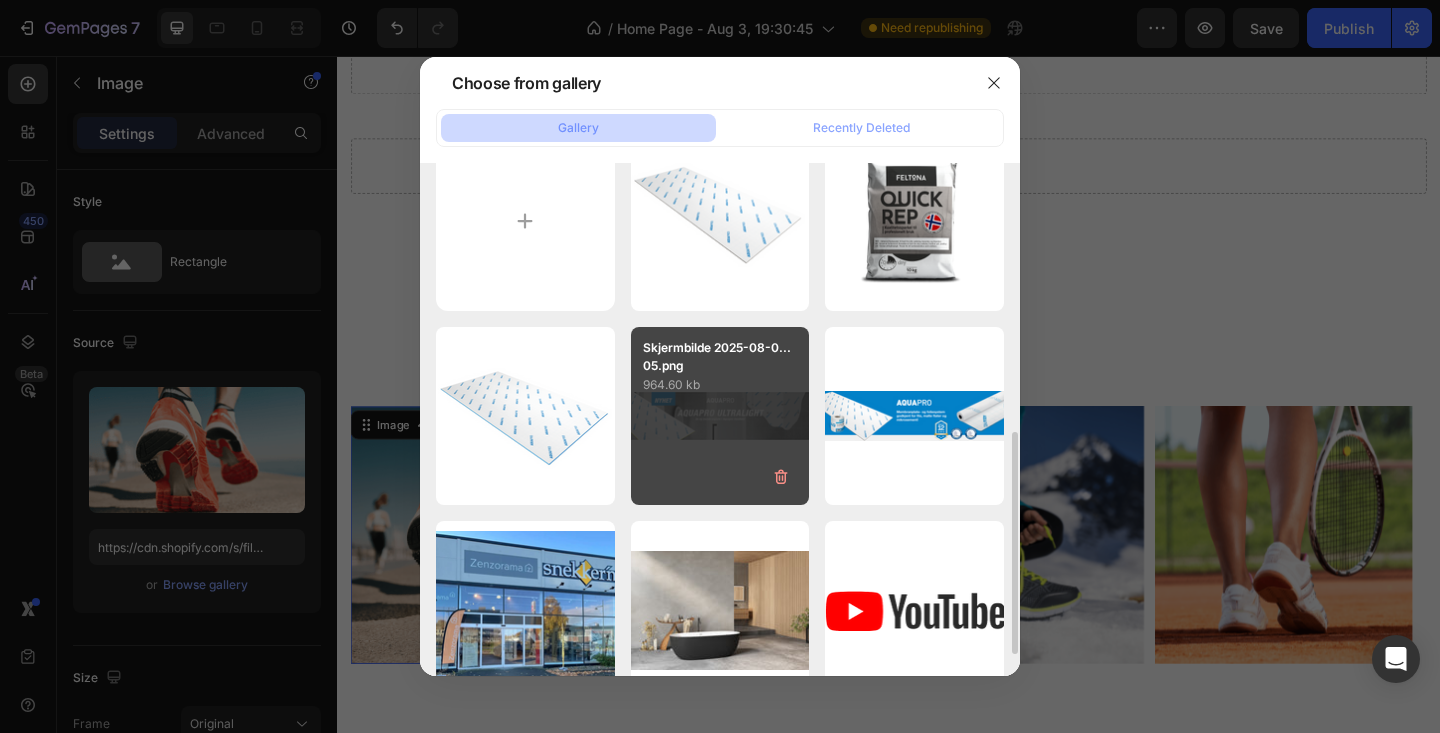 scroll, scrollTop: 221, scrollLeft: 0, axis: vertical 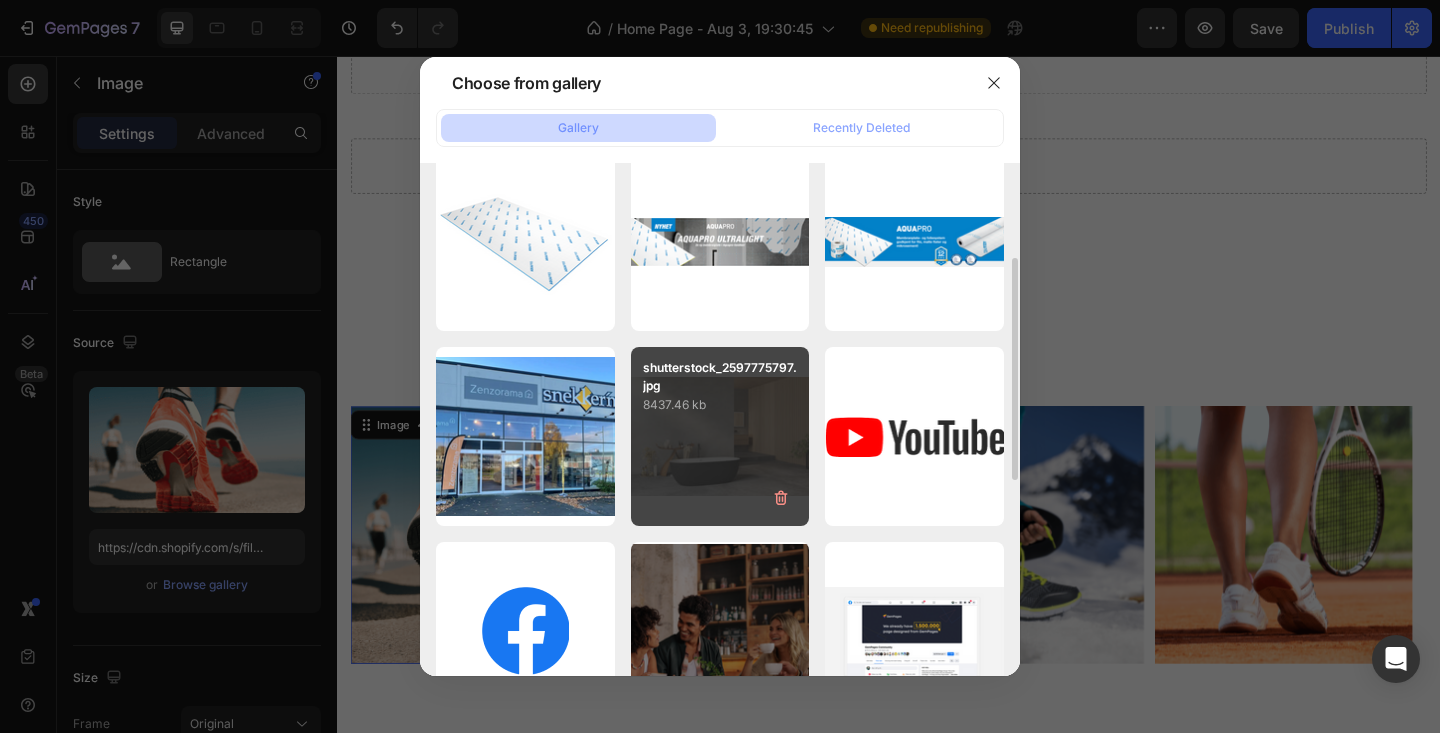 click on "shutterstock_2597775797.jpg 8437.46 kb" at bounding box center [720, 436] 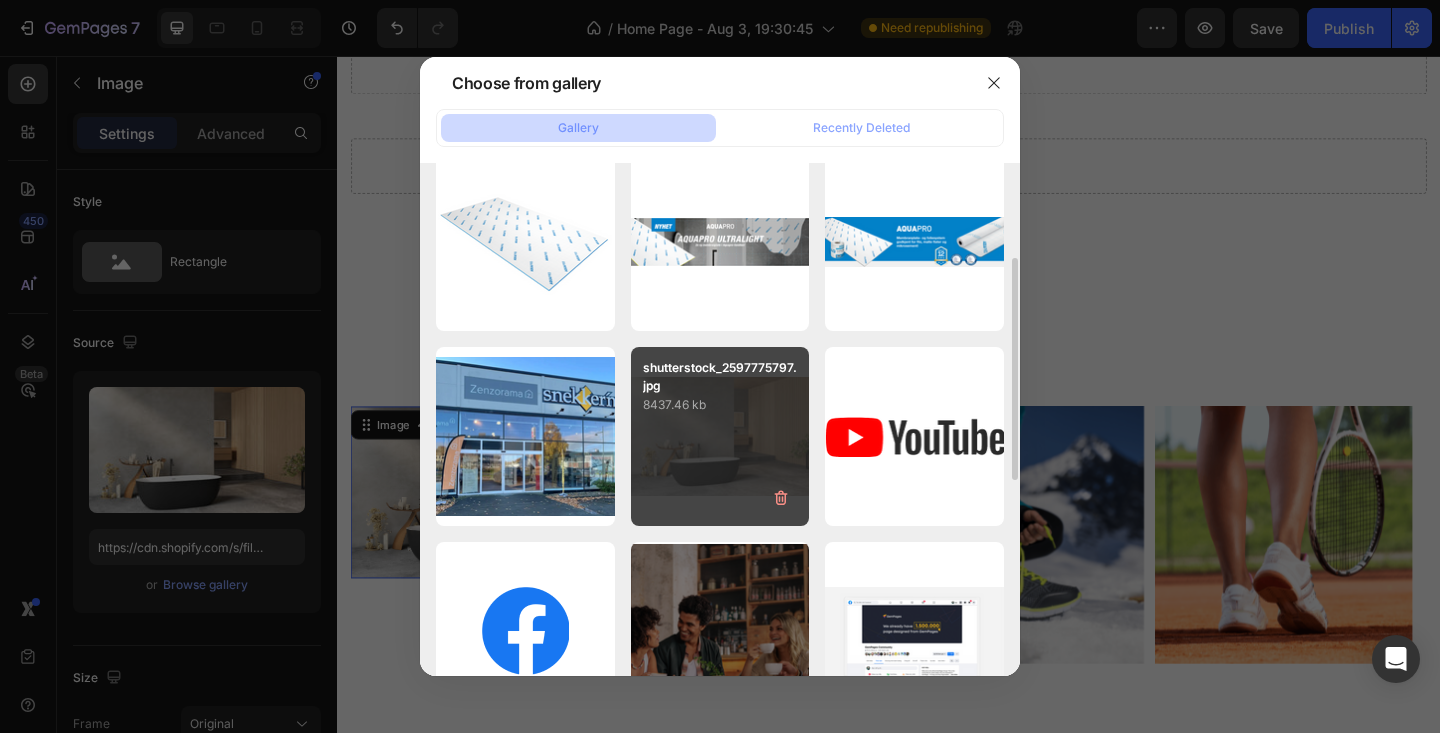 type on "https://cdn.shopify.com/s/files/1/0641/4739/0602/files/gempages_574251025586717465-38c6eb1e-7b3c-445d-a922-f9cd8d195c3a.jpg" 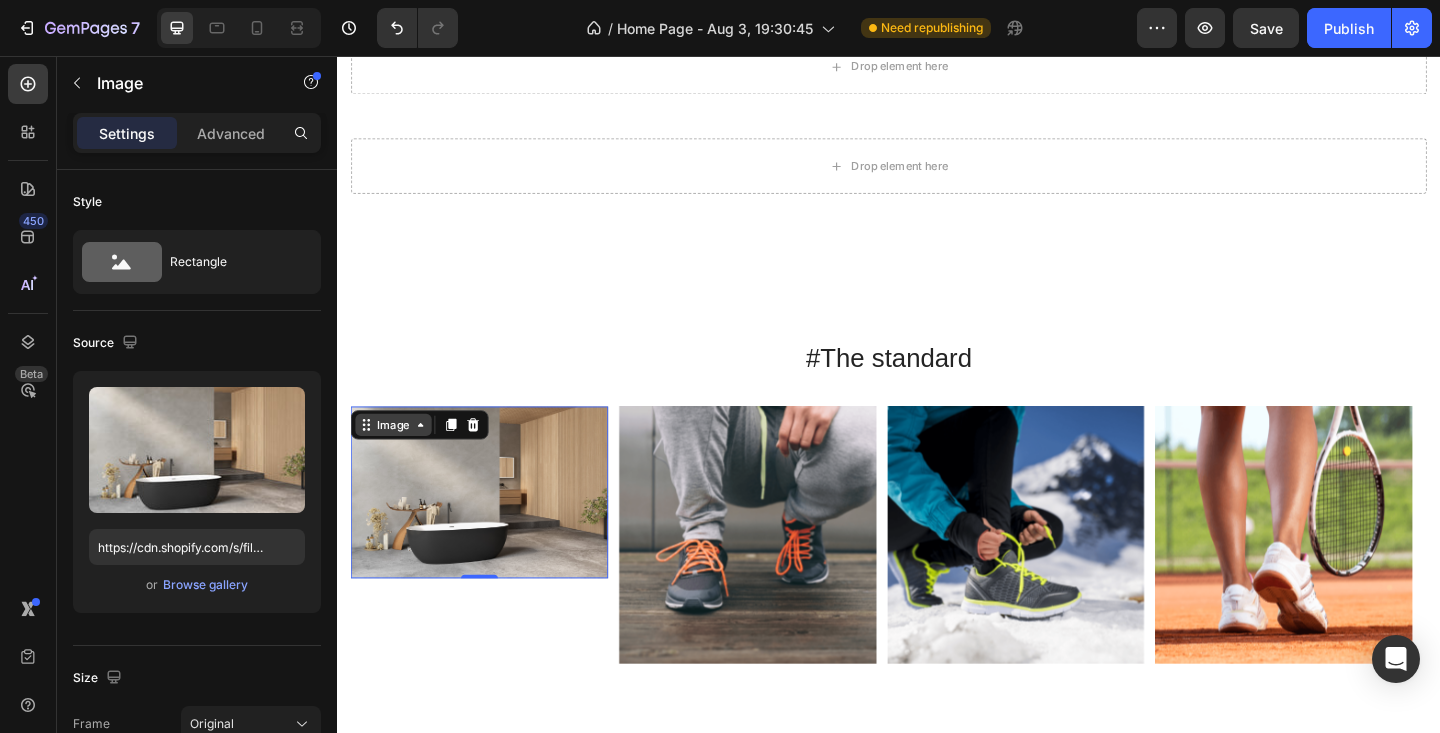 click 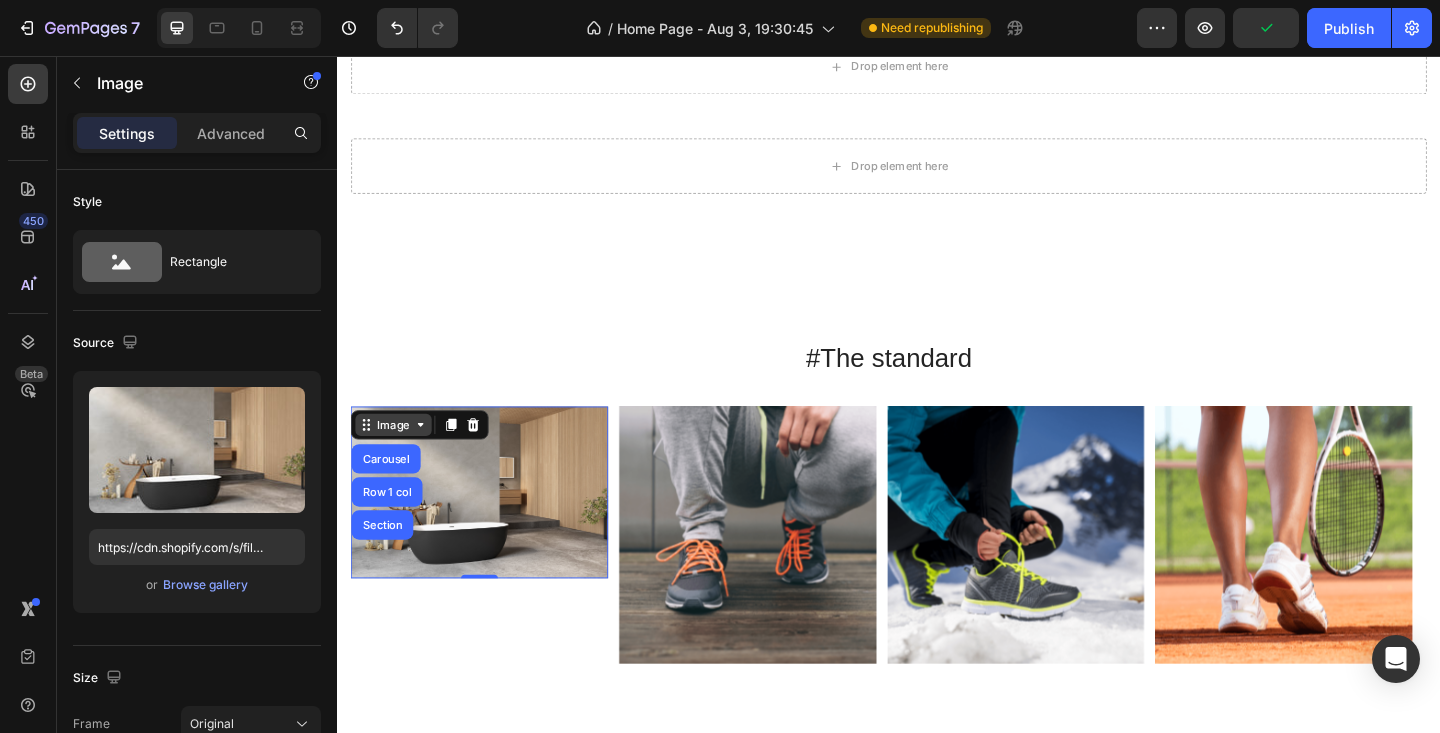 click 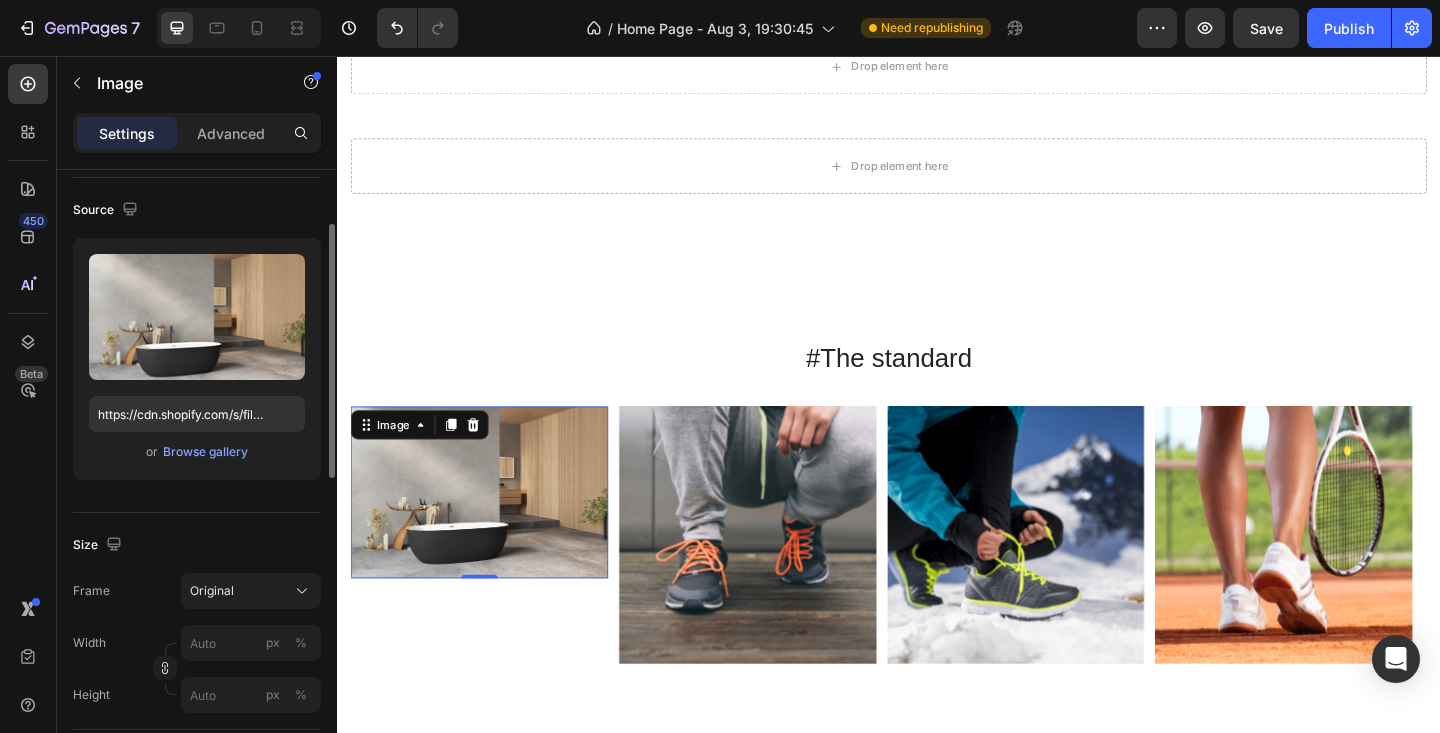 scroll, scrollTop: 195, scrollLeft: 0, axis: vertical 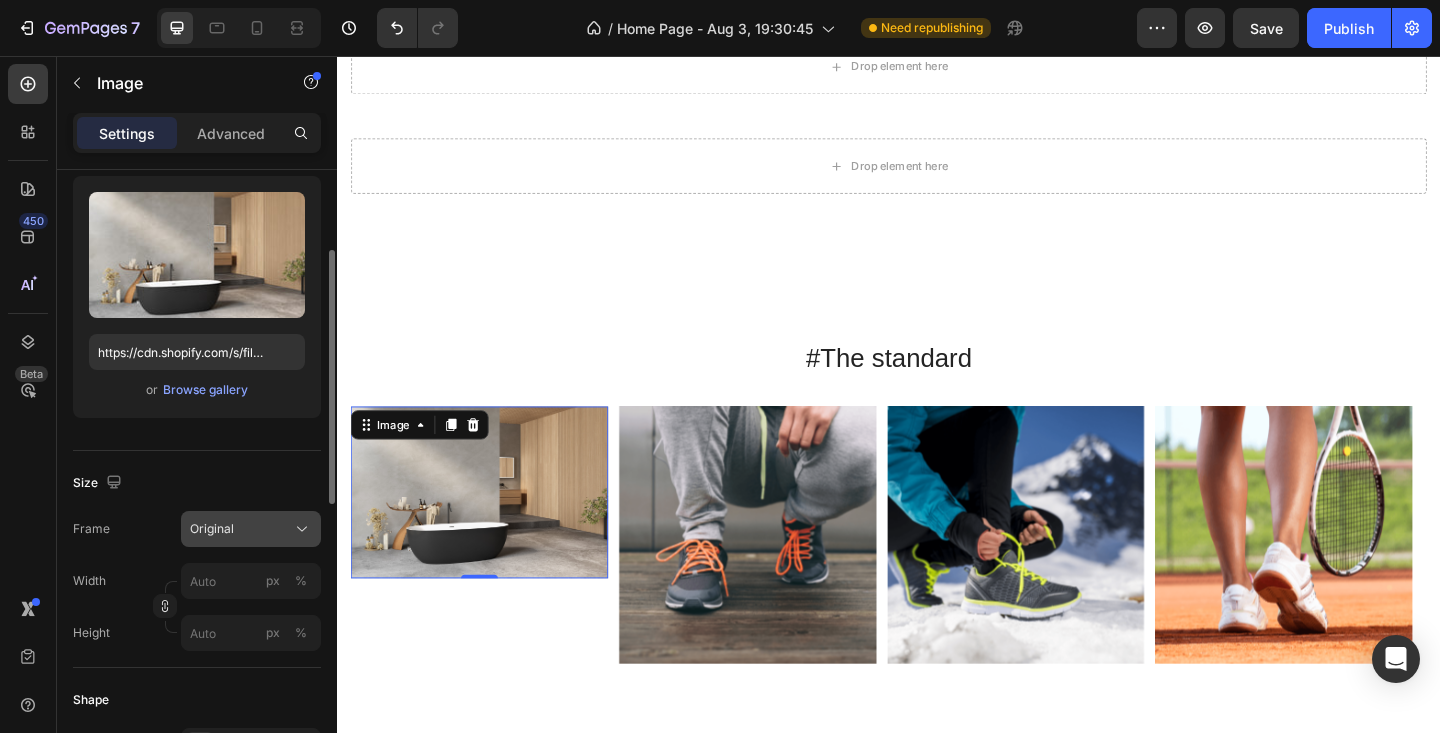 click on "Original" at bounding box center [251, 529] 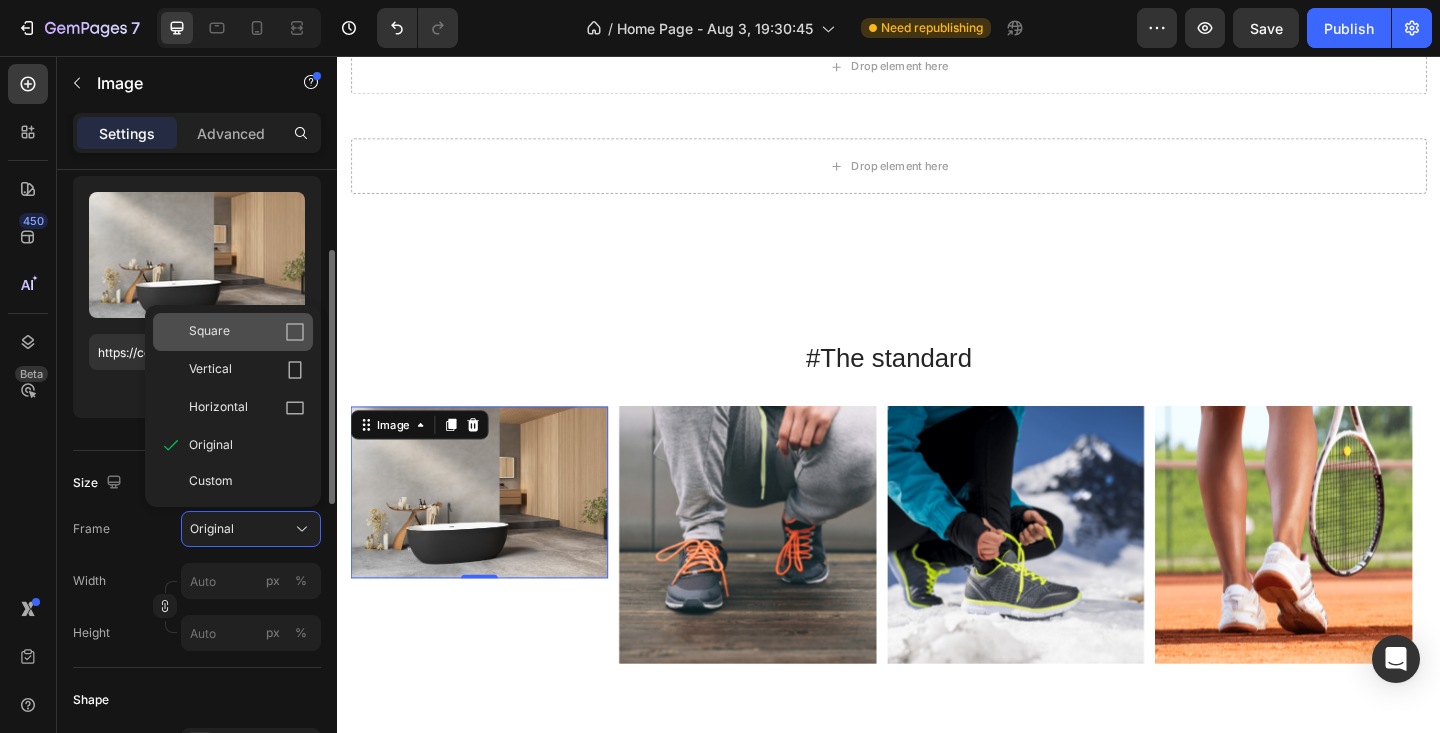 click on "Square" at bounding box center (247, 332) 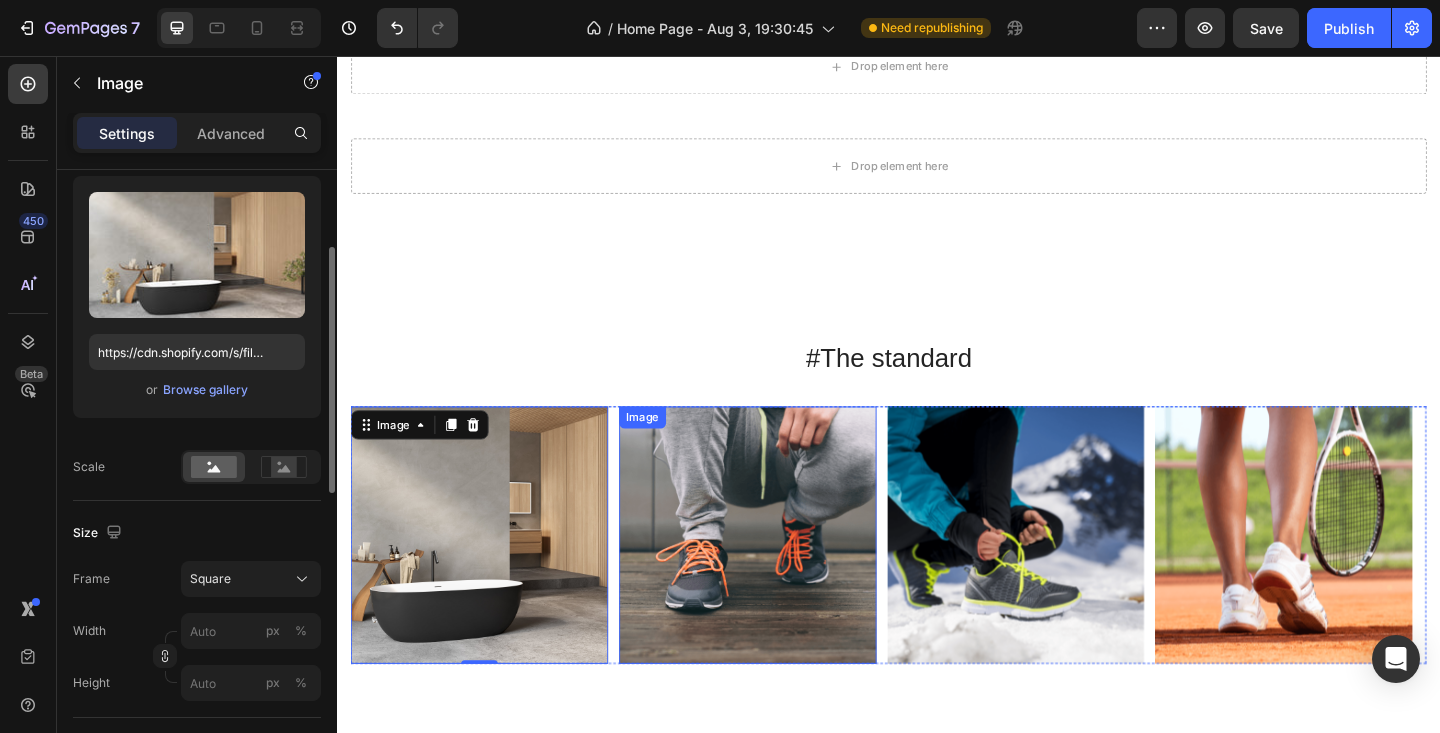 click at bounding box center [784, 578] 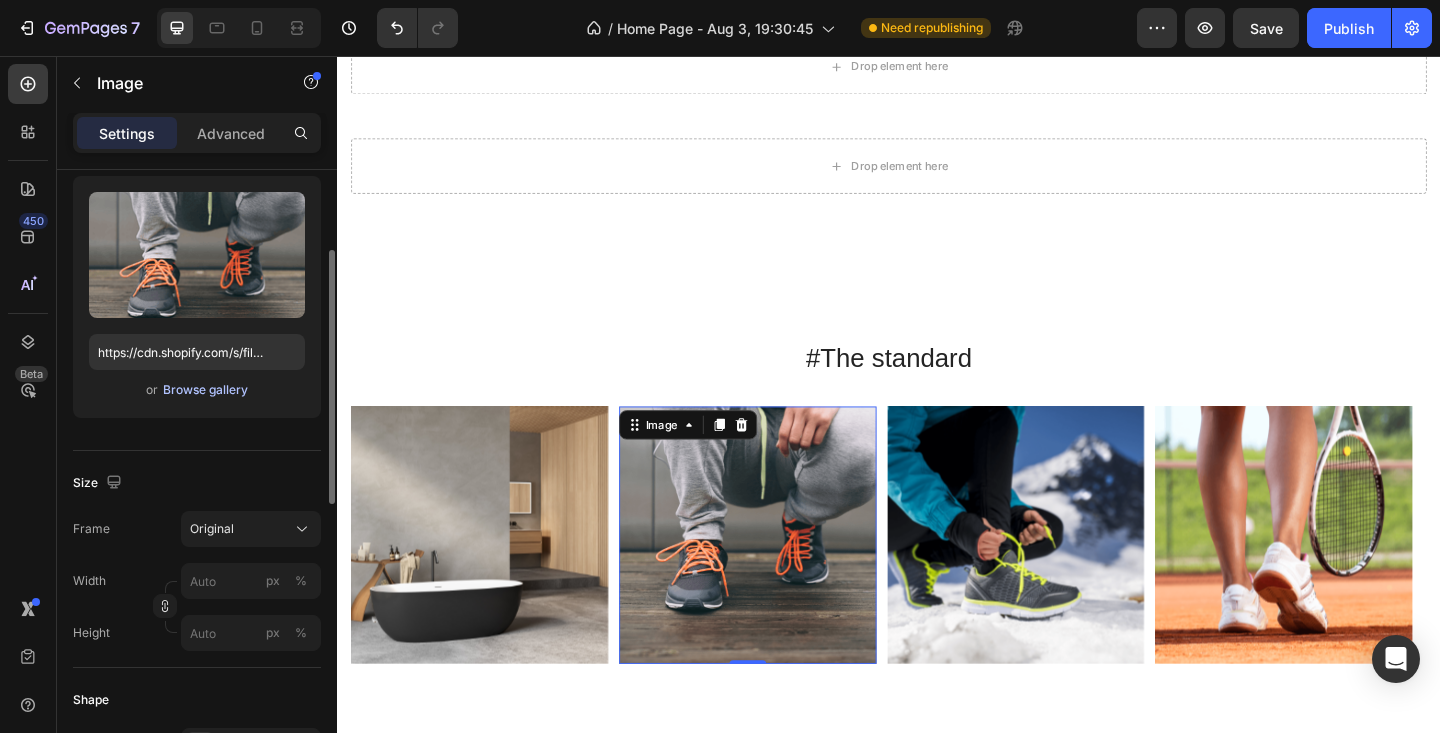 click on "Browse gallery" at bounding box center [205, 390] 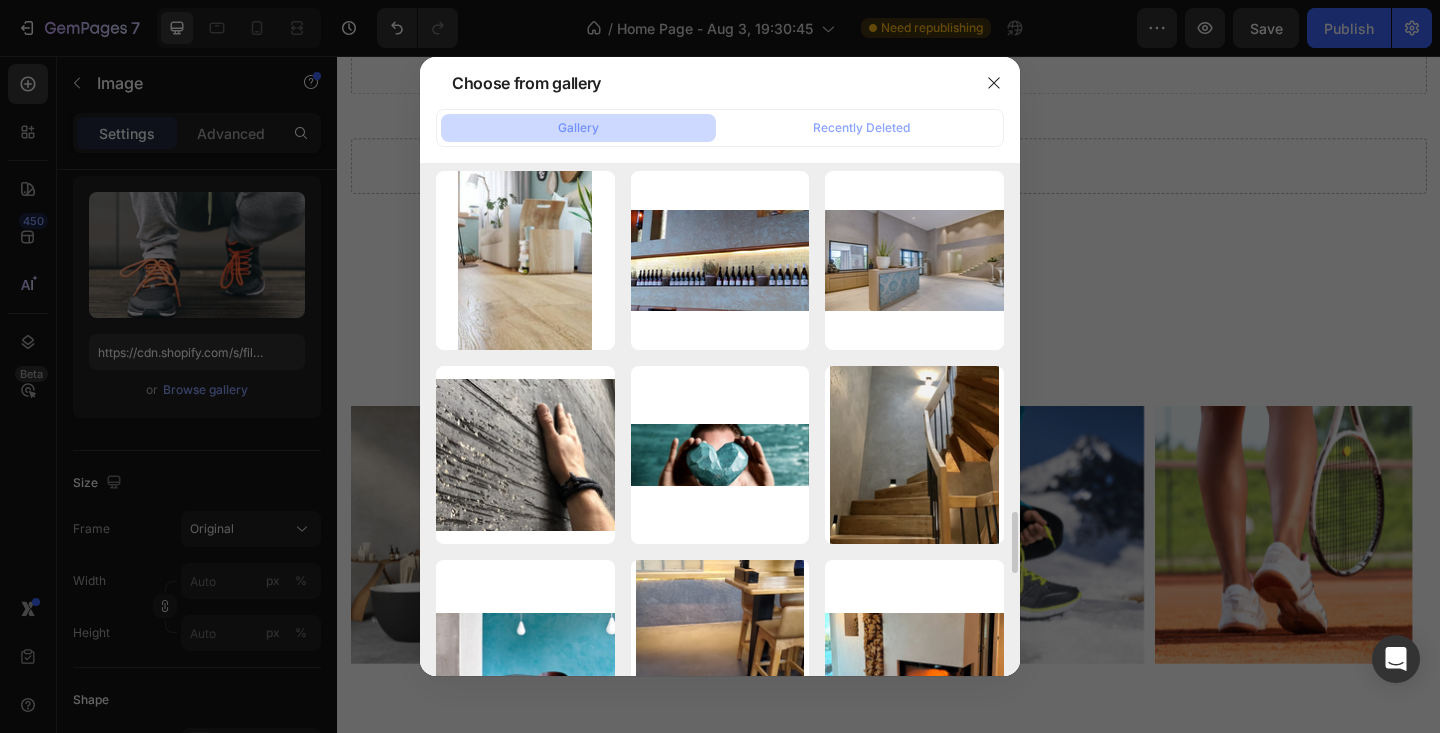 scroll, scrollTop: 2923, scrollLeft: 0, axis: vertical 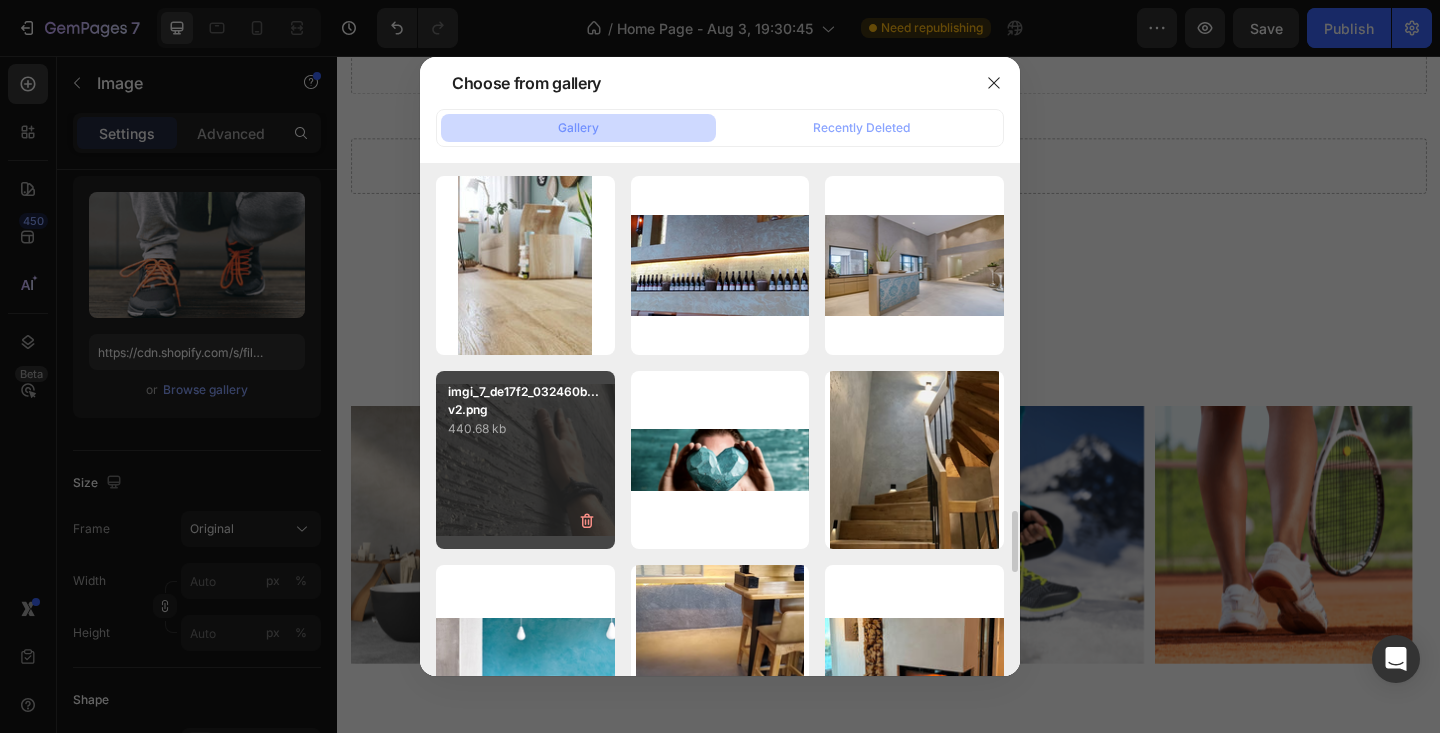 click on "imgi_7_de17f2_032460b...v2.png 440.68 kb" at bounding box center [525, 460] 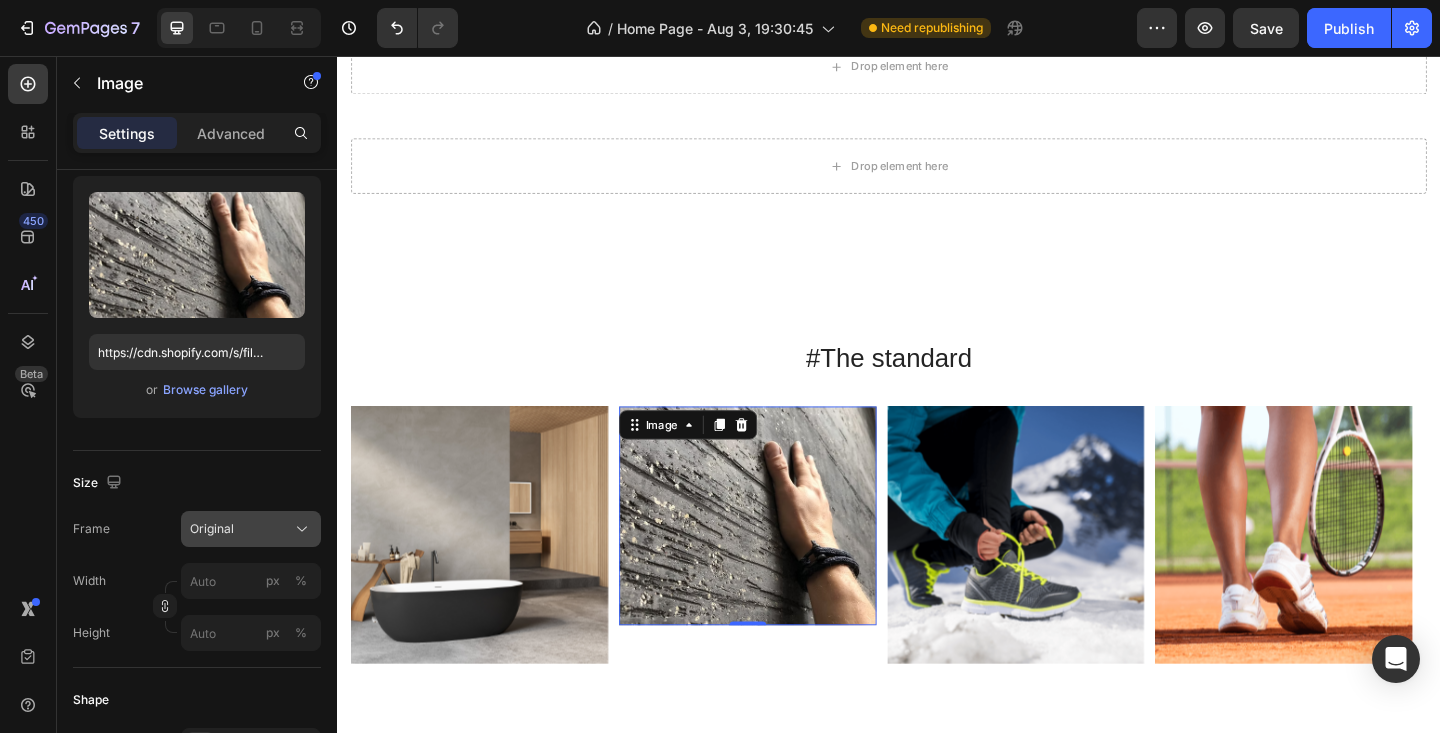 click on "Original" at bounding box center [251, 529] 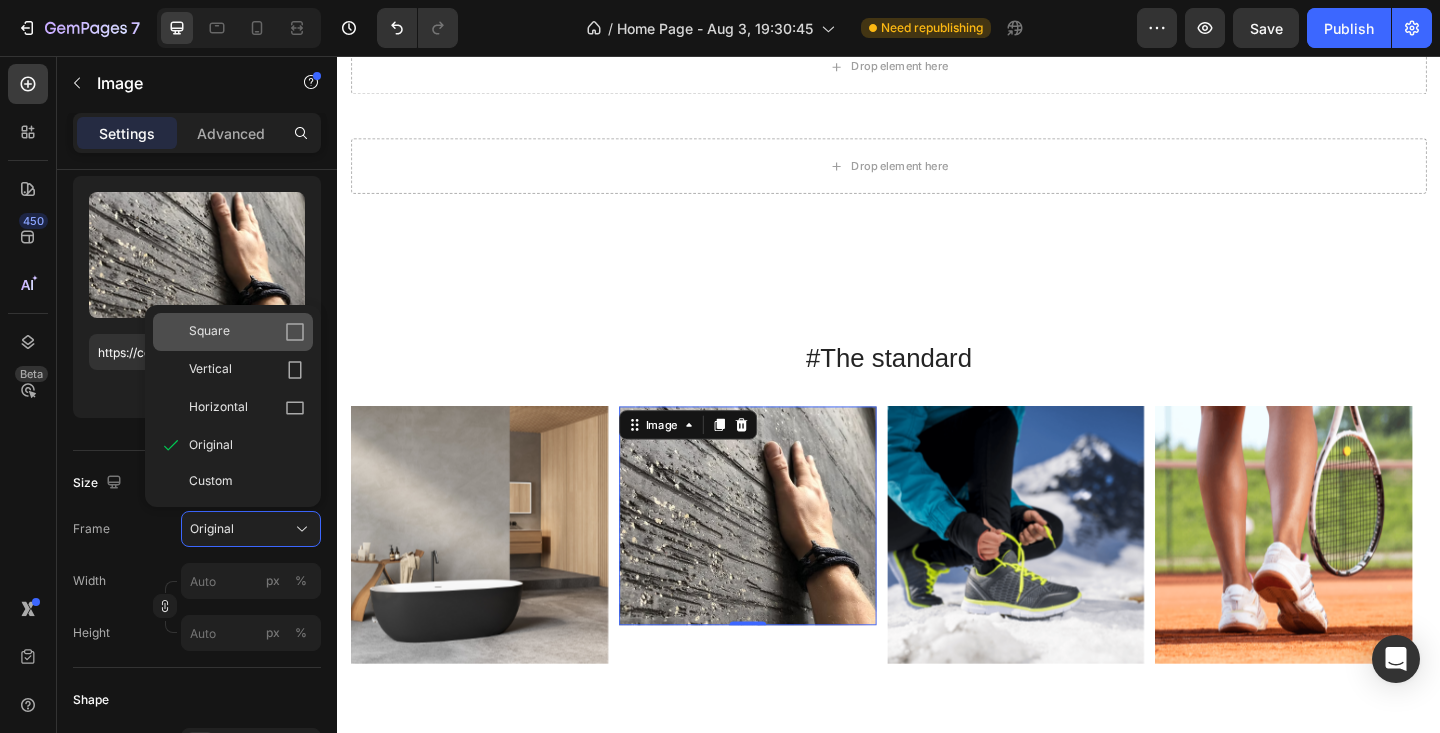 click on "Square" at bounding box center [247, 332] 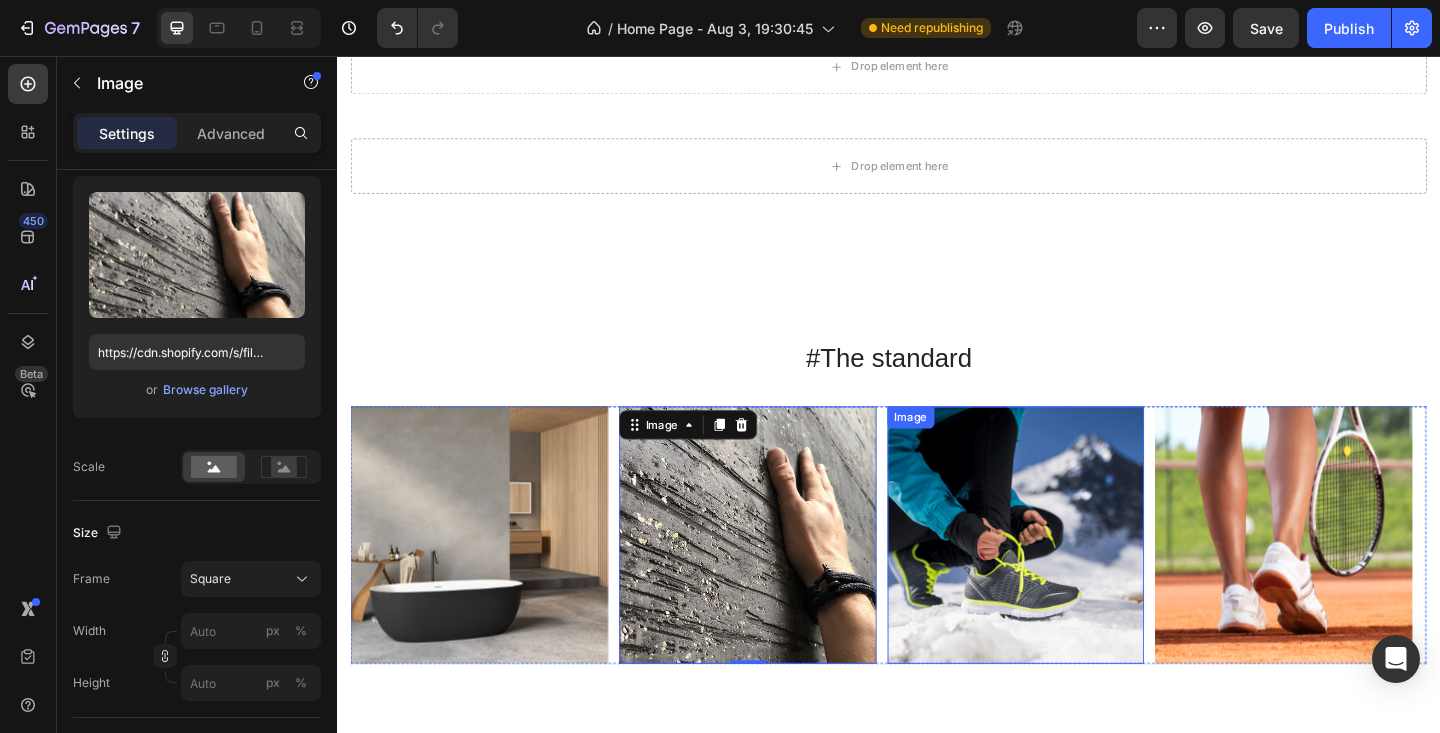 click at bounding box center [1076, 578] 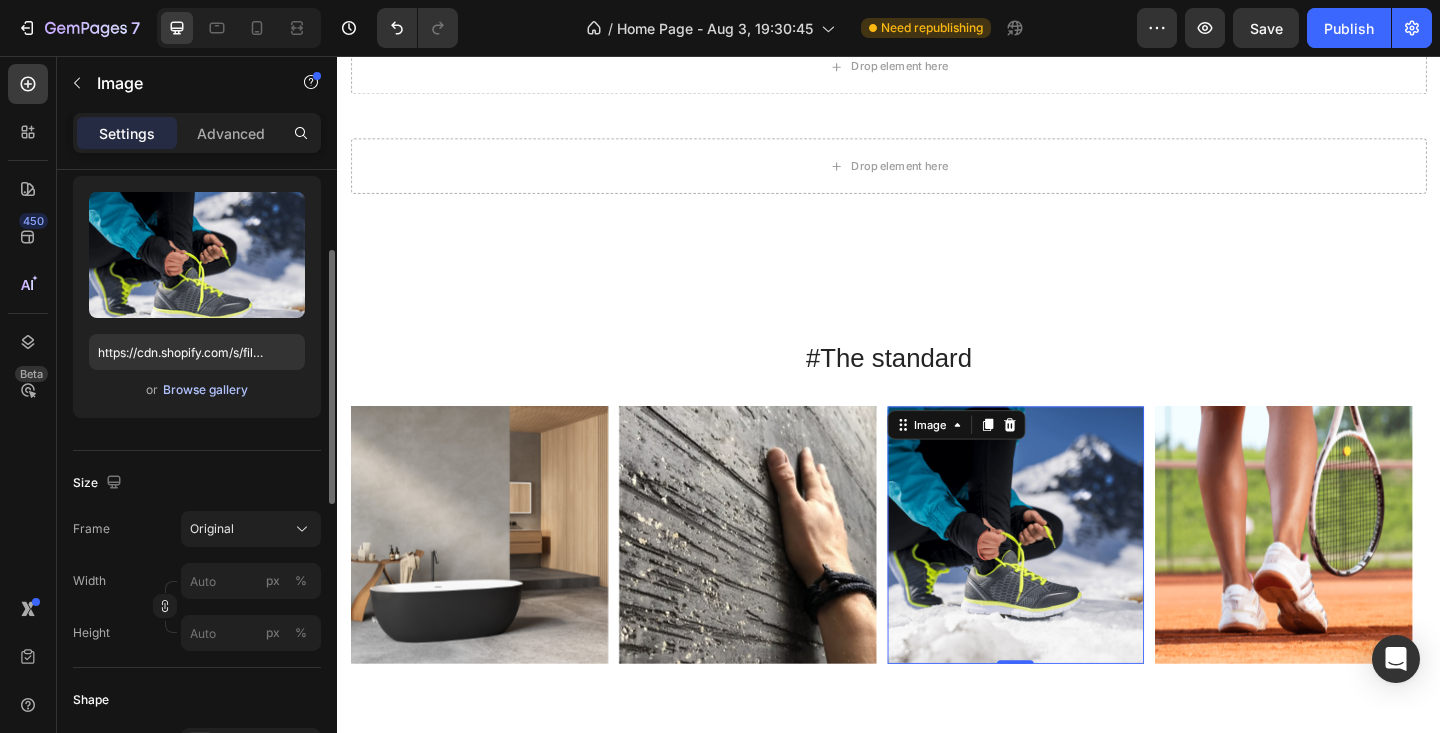 click on "Browse gallery" at bounding box center (205, 390) 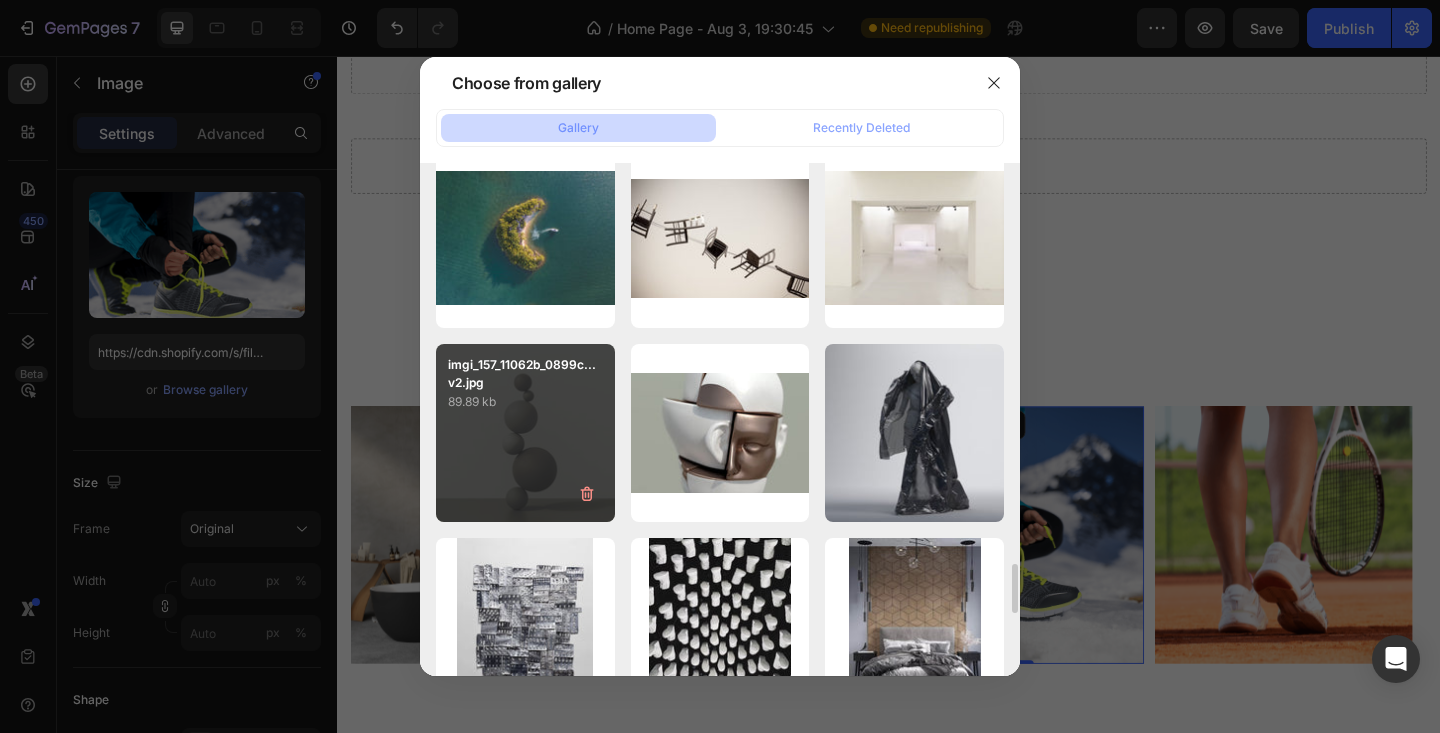 scroll, scrollTop: 4329, scrollLeft: 0, axis: vertical 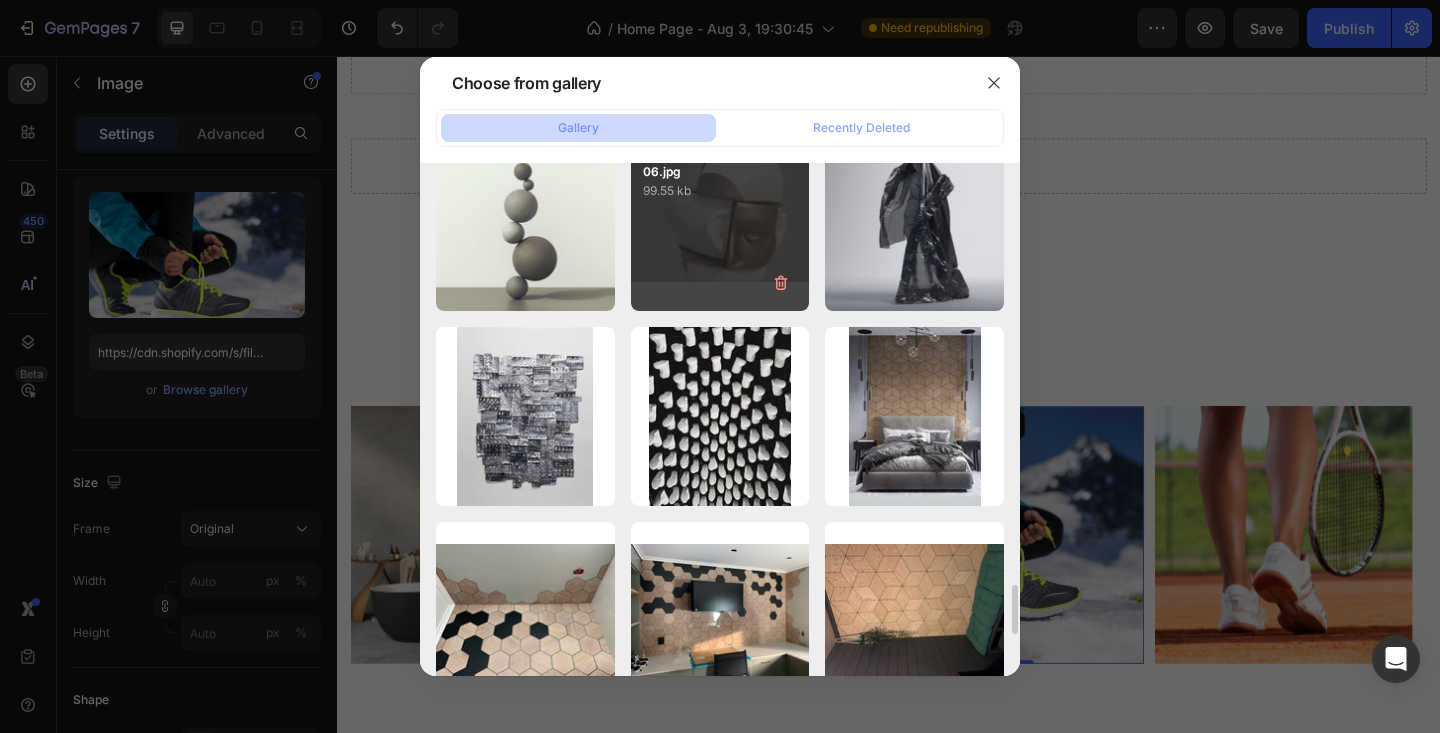 click on "imgi_158_a08b973d9717...06.jpg 99.55 kb" at bounding box center [720, 222] 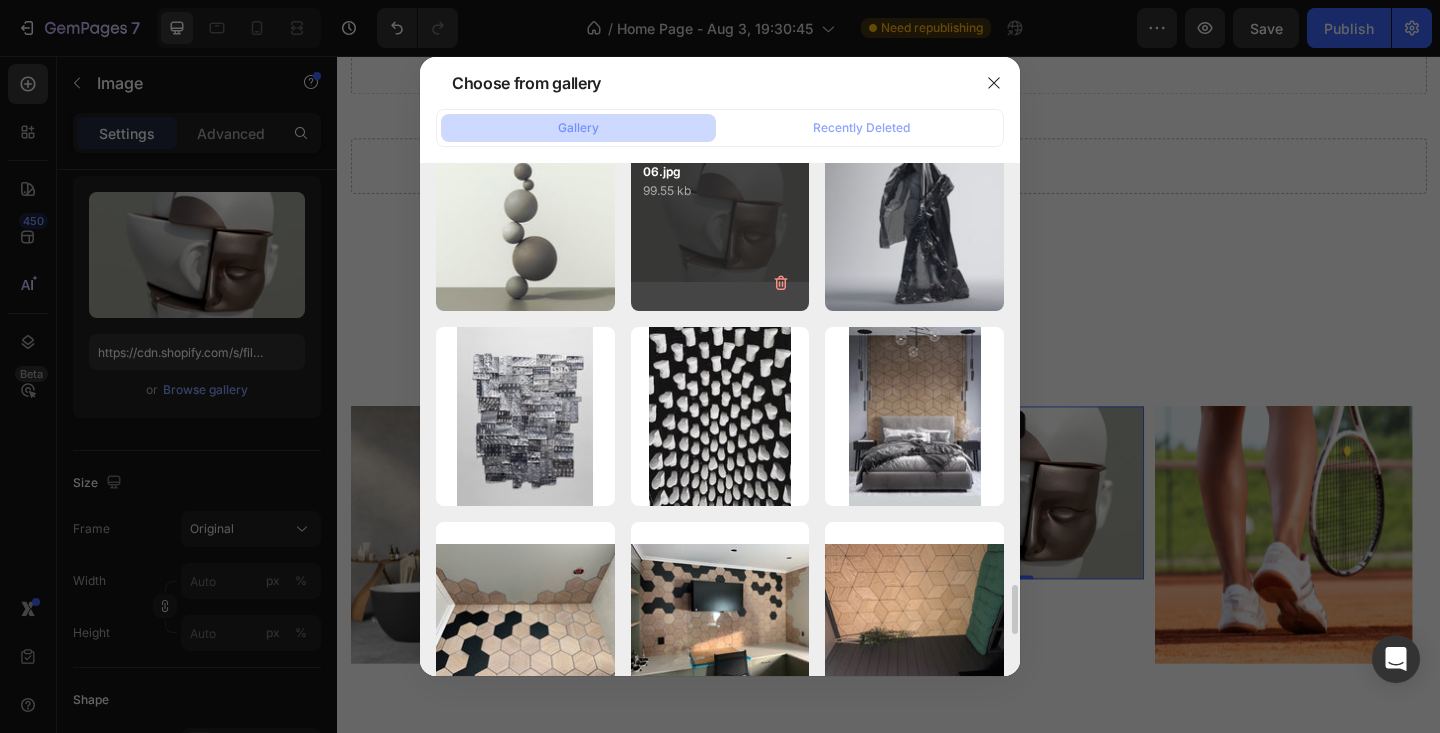 type on "https://cdn.shopify.com/s/files/1/0641/4739/0602/files/gempages_574251025586717465-122cf338-149a-41ea-be3f-88bdb53b24aa.jpg" 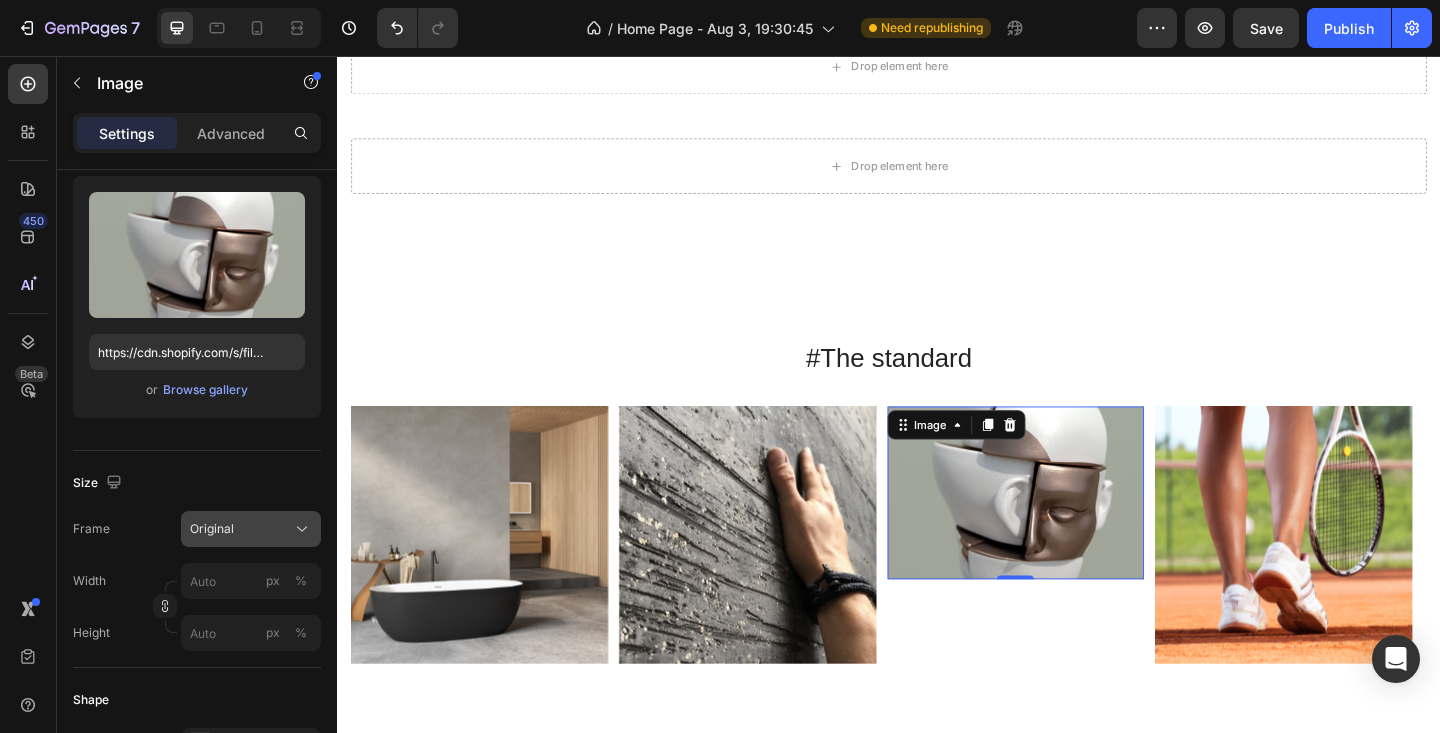 click on "Original" at bounding box center (251, 529) 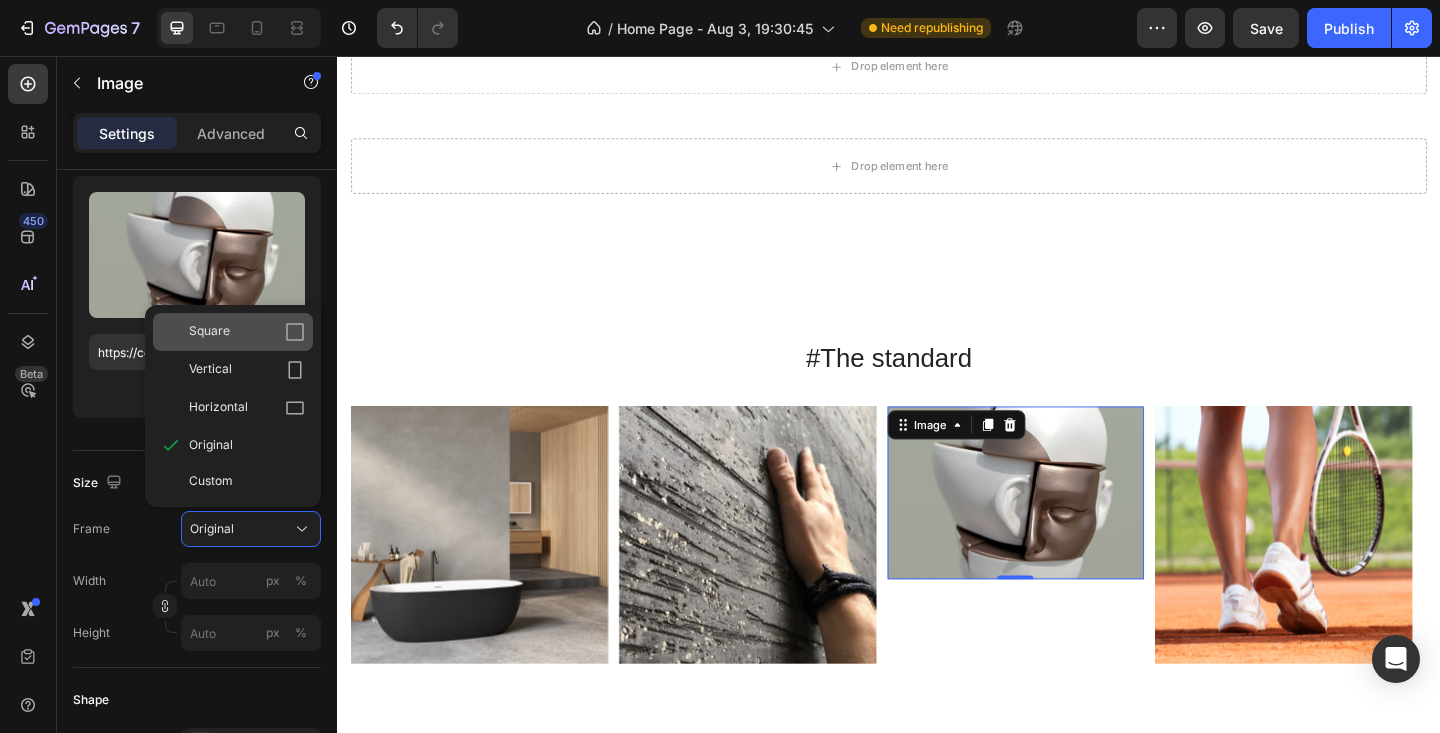 click on "Square" at bounding box center [247, 332] 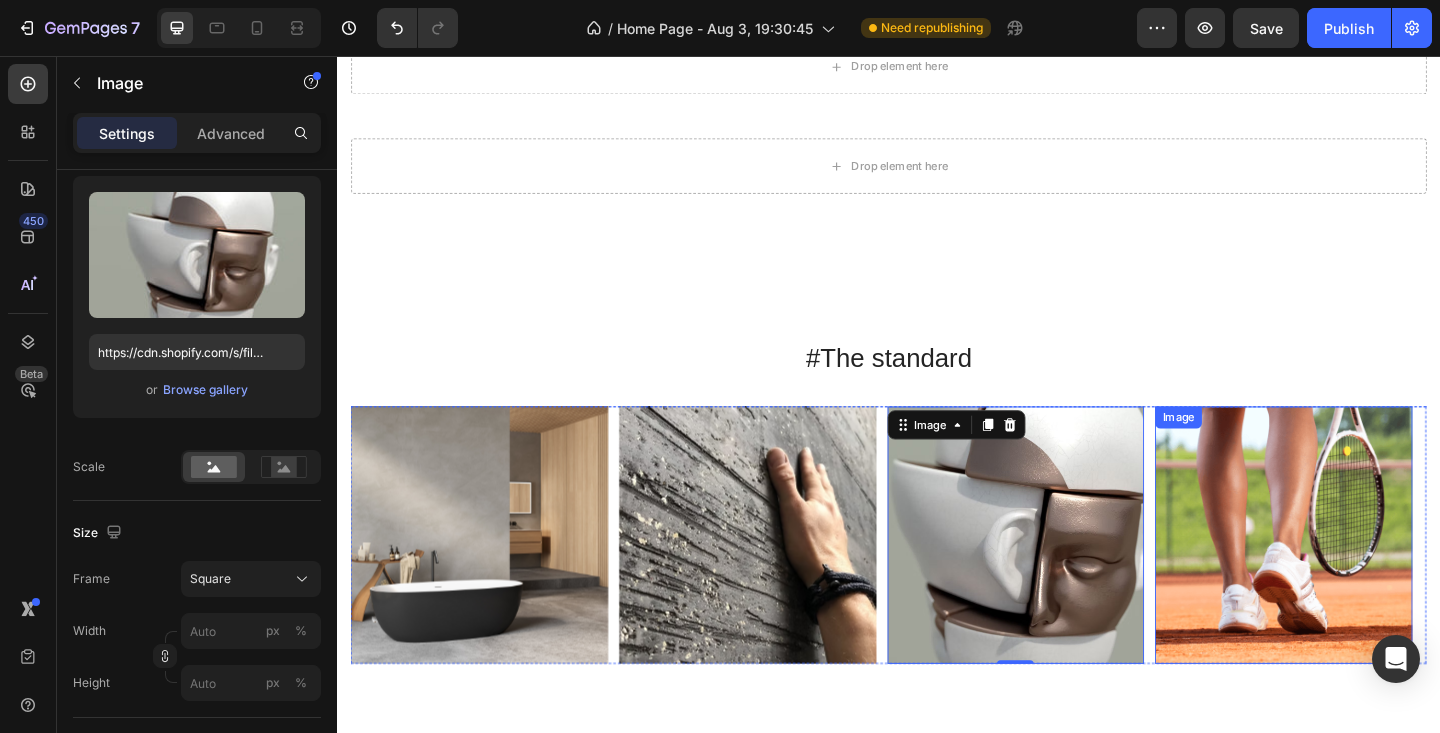 click on "Image" at bounding box center (1367, 578) 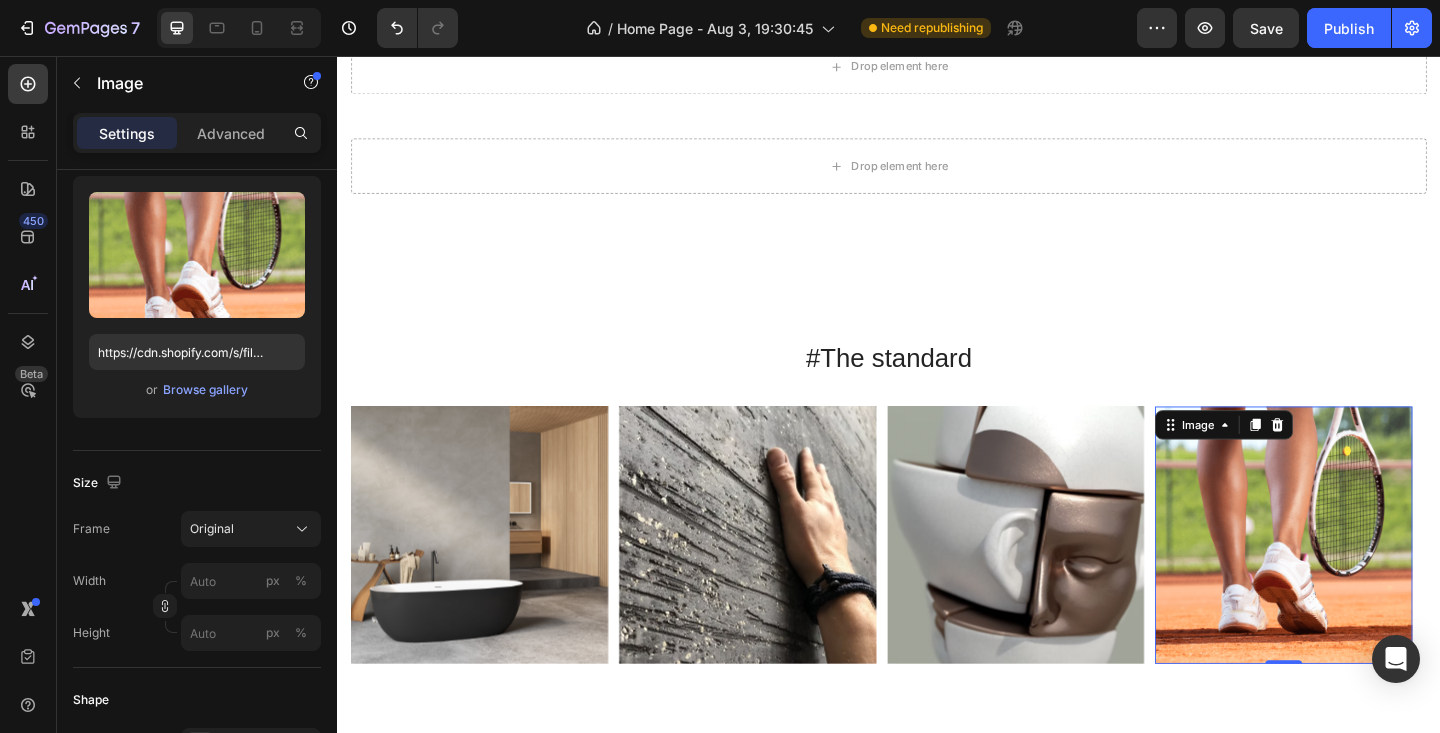 click at bounding box center (1367, 578) 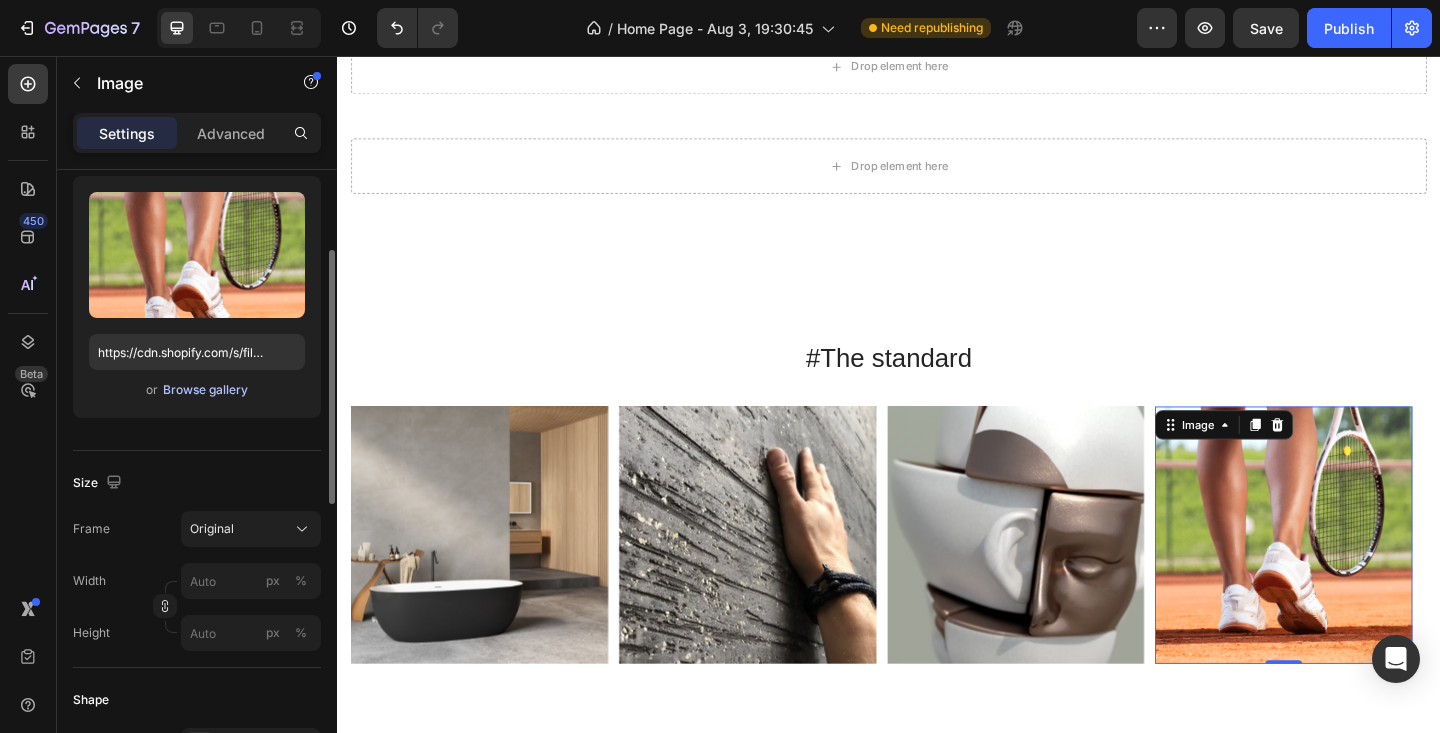 click on "Browse gallery" at bounding box center (205, 390) 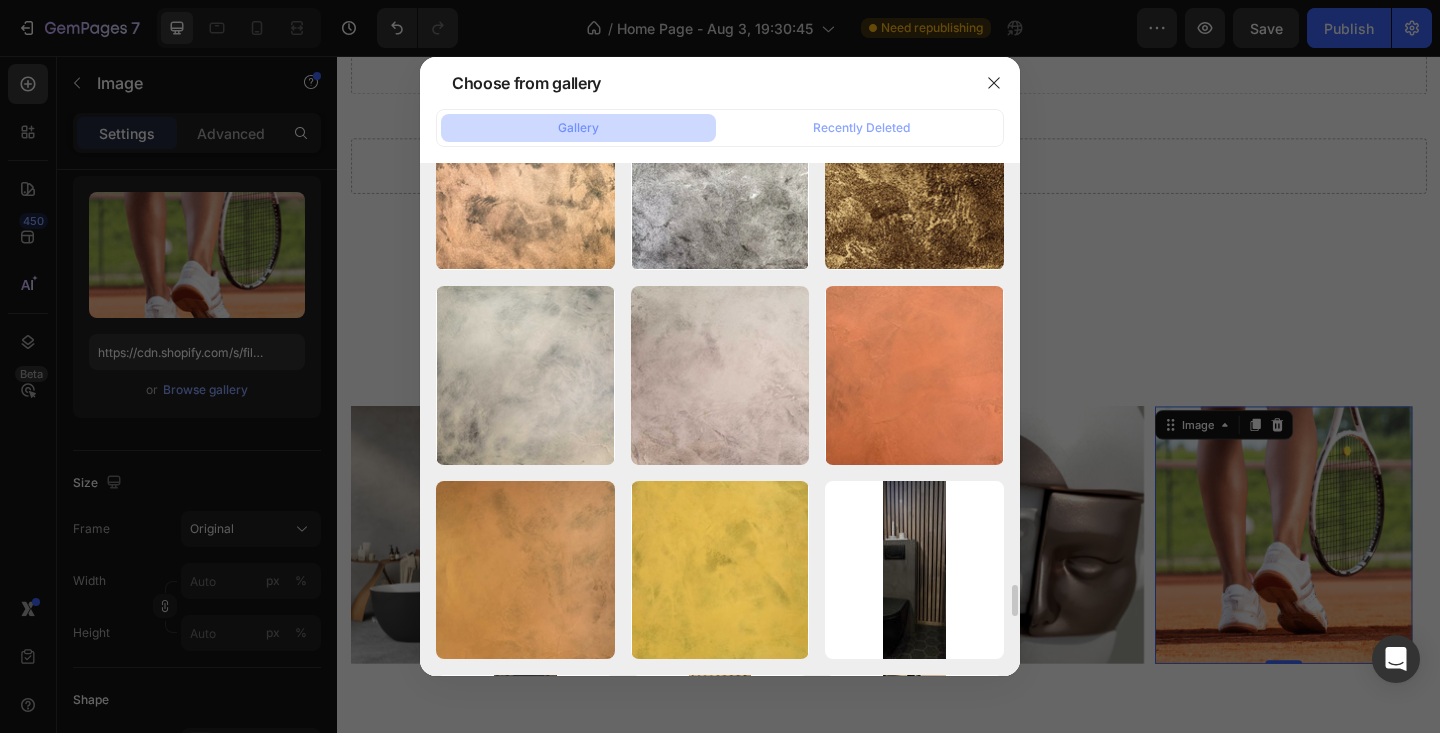 scroll, scrollTop: 8265, scrollLeft: 0, axis: vertical 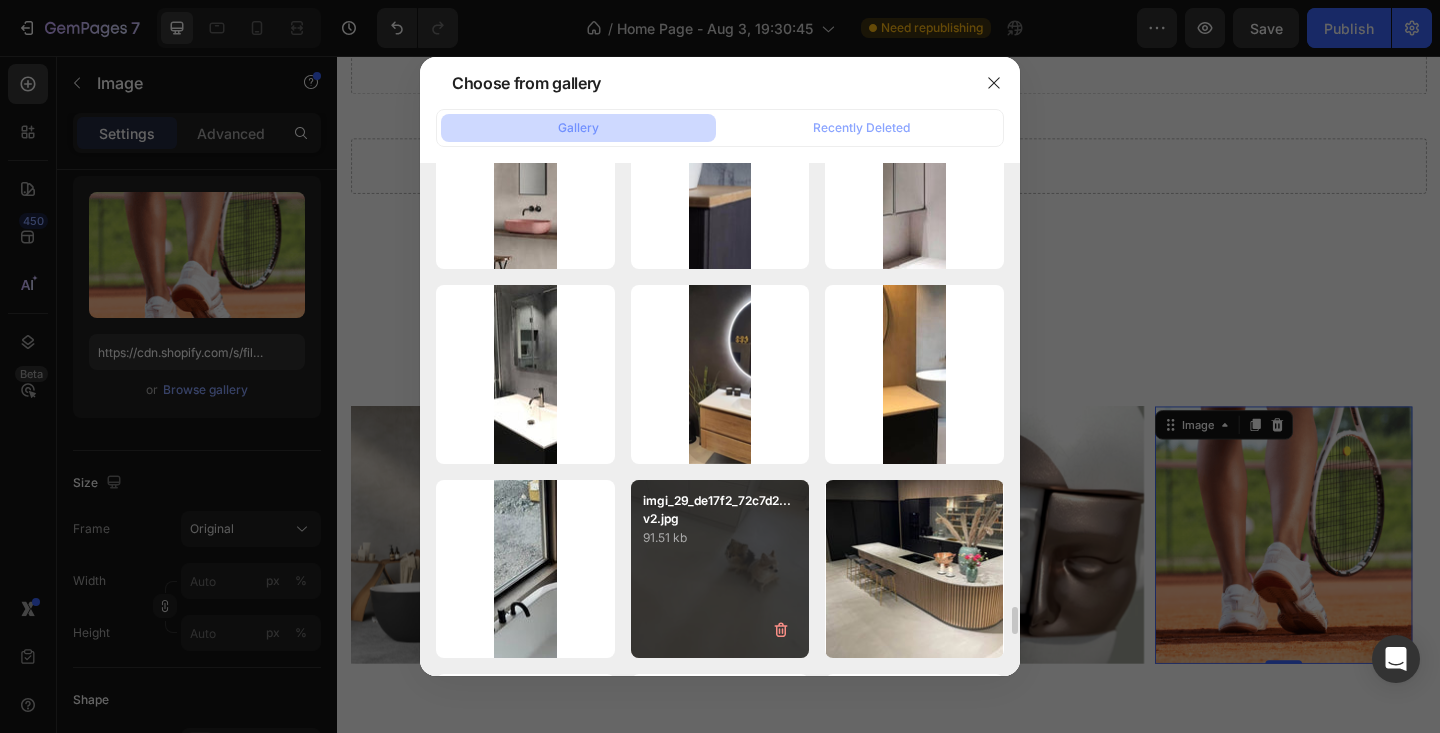 click on "91.51 kb" at bounding box center (720, 538) 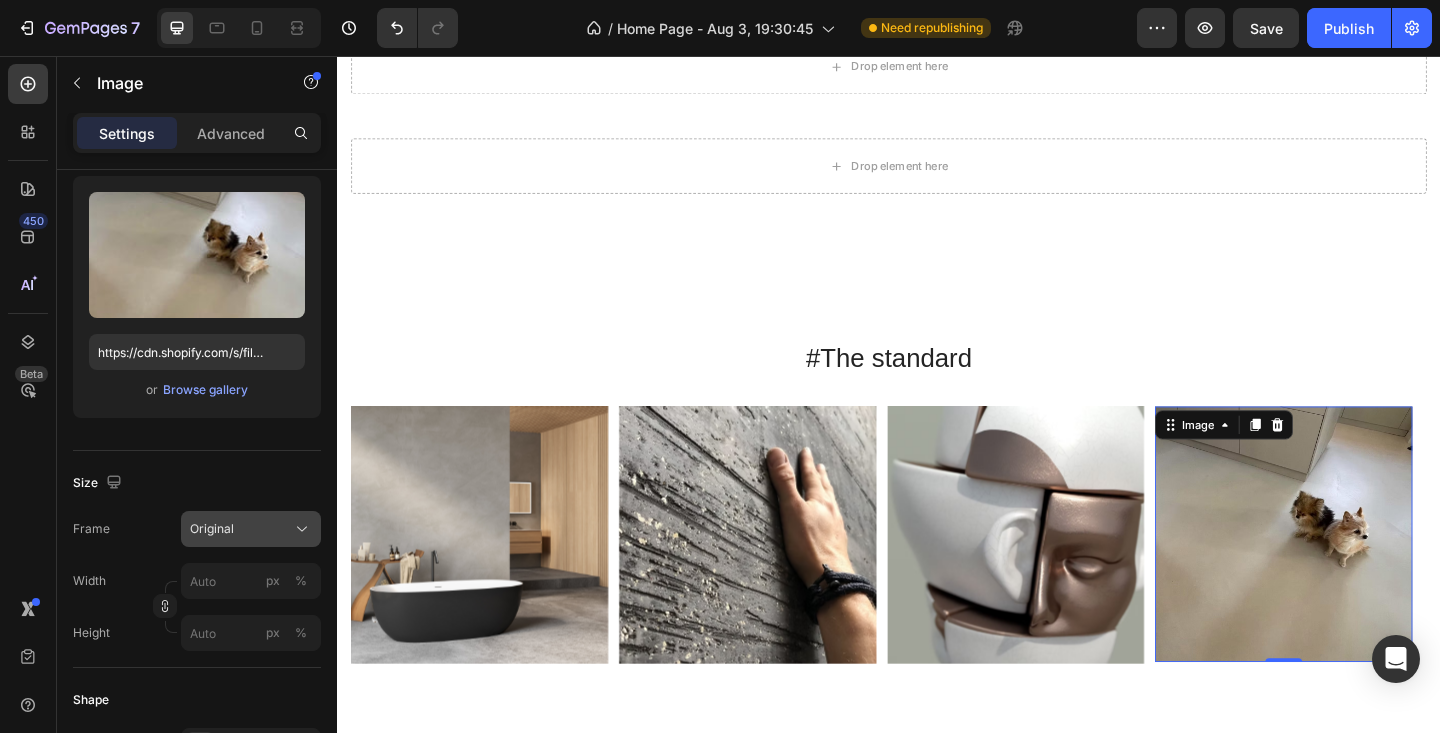 click on "Original" at bounding box center [251, 529] 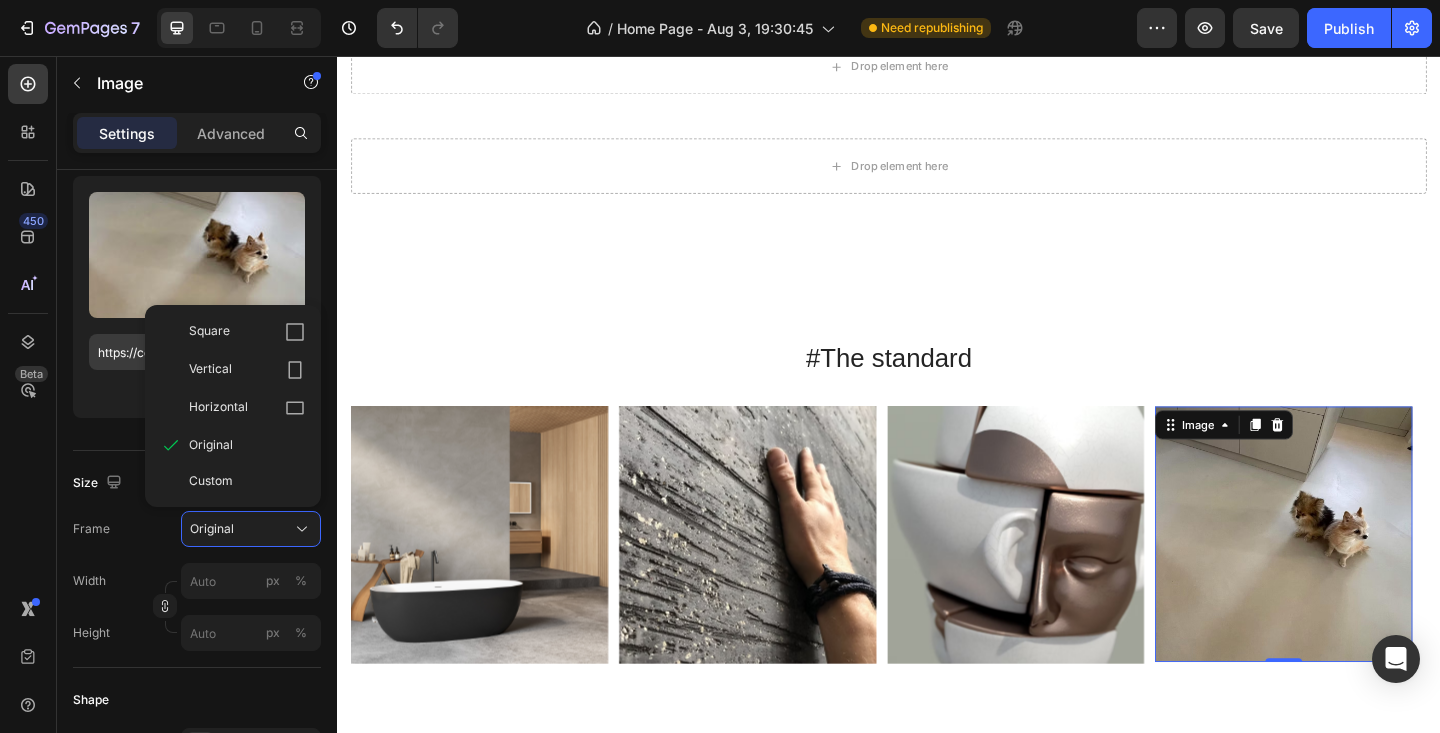 click on "Square" at bounding box center (209, 332) 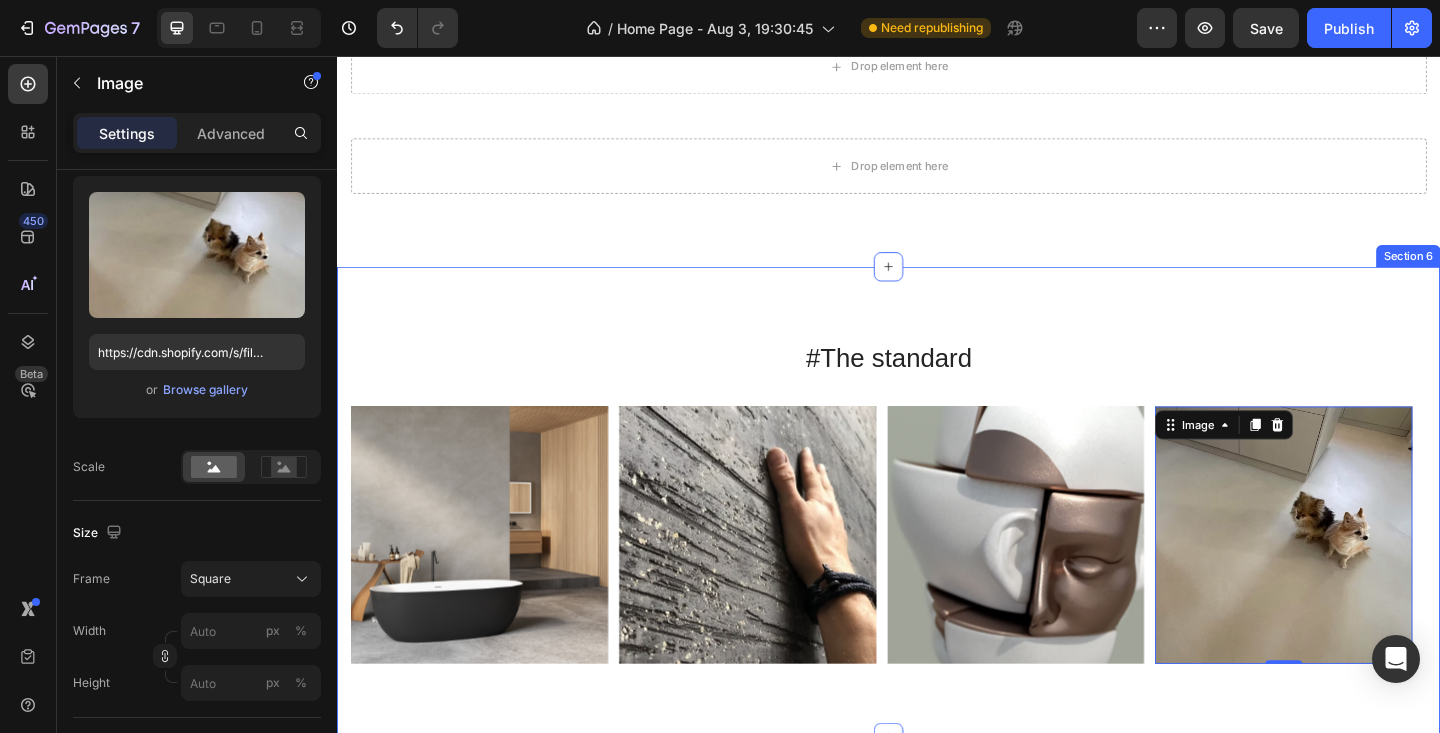 click on "#The standard Heading
Image Image Image Image   0 Image
Carousel Row Section 6" at bounding box center (937, 542) 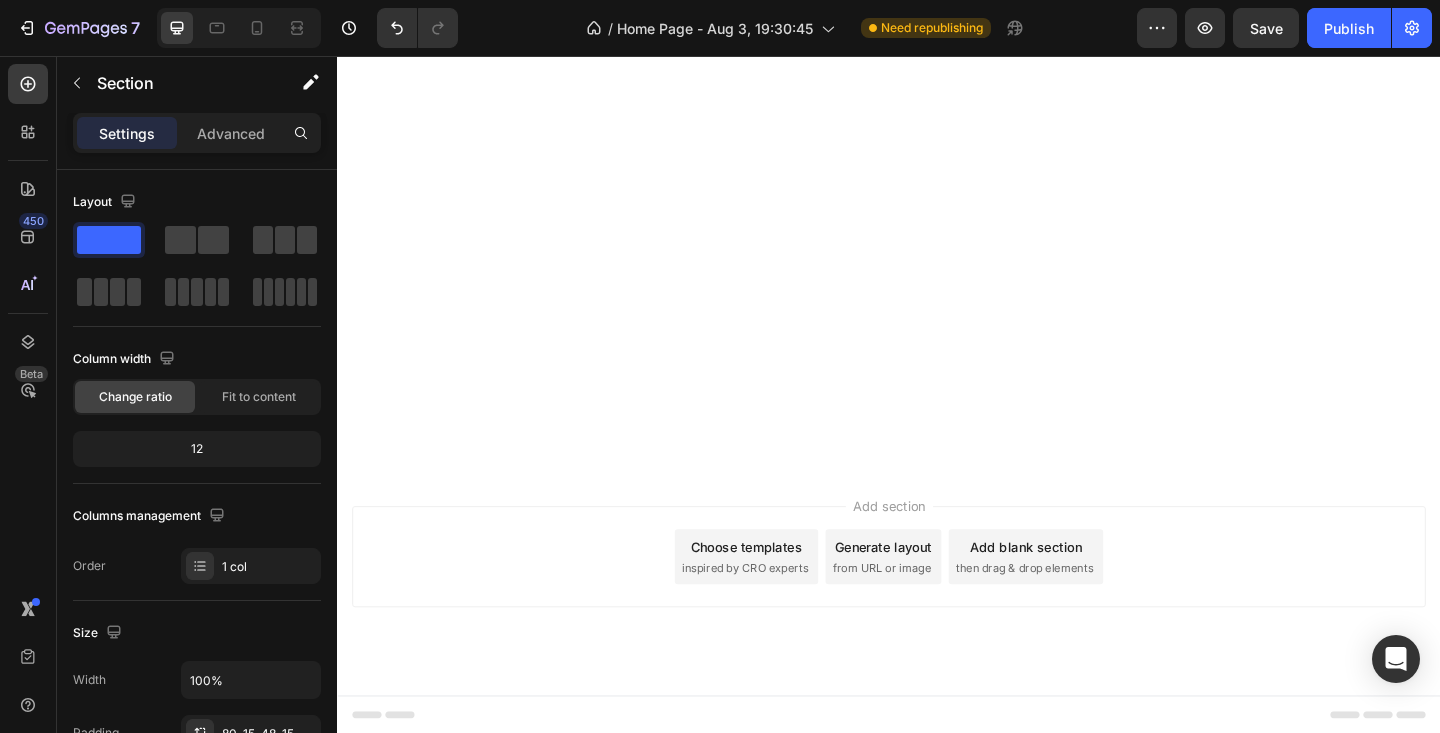 scroll, scrollTop: 0, scrollLeft: 0, axis: both 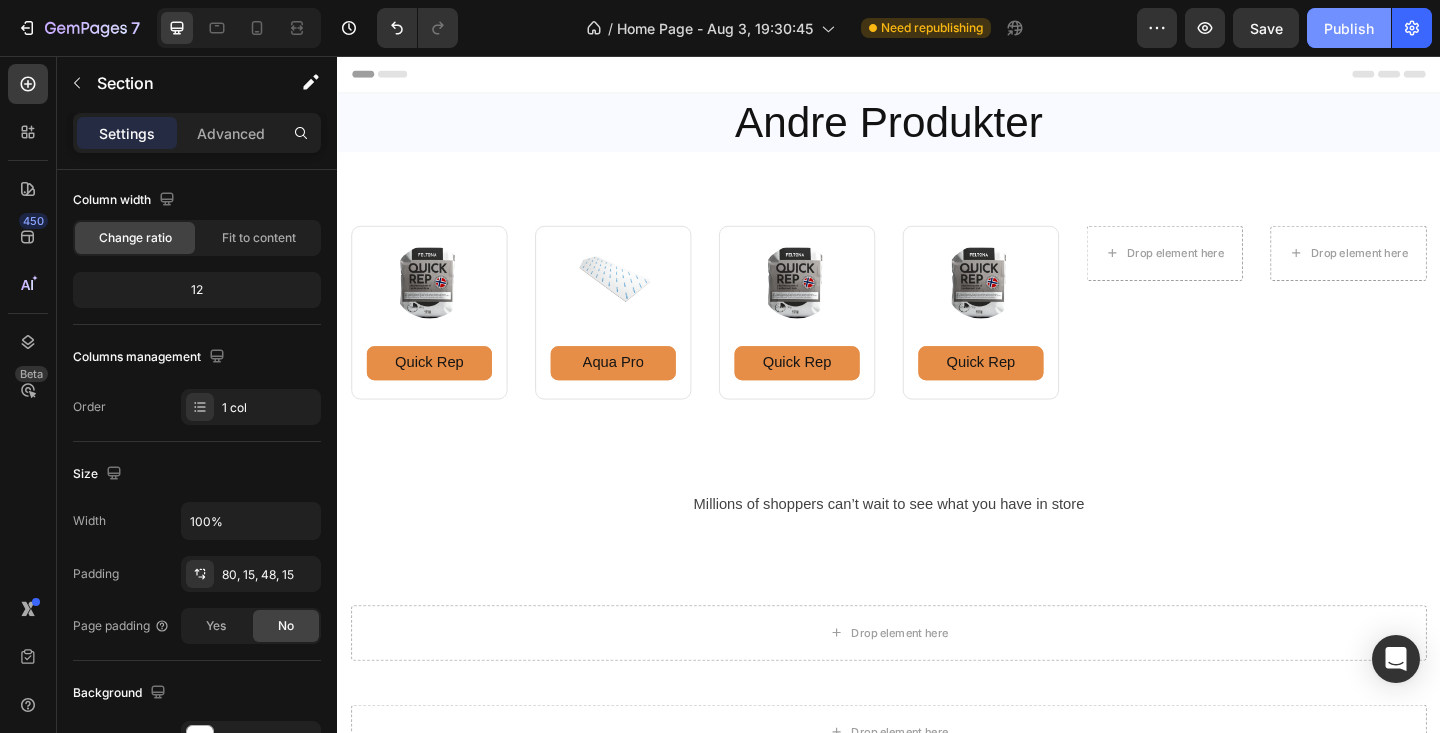 click on "Publish" at bounding box center (1349, 28) 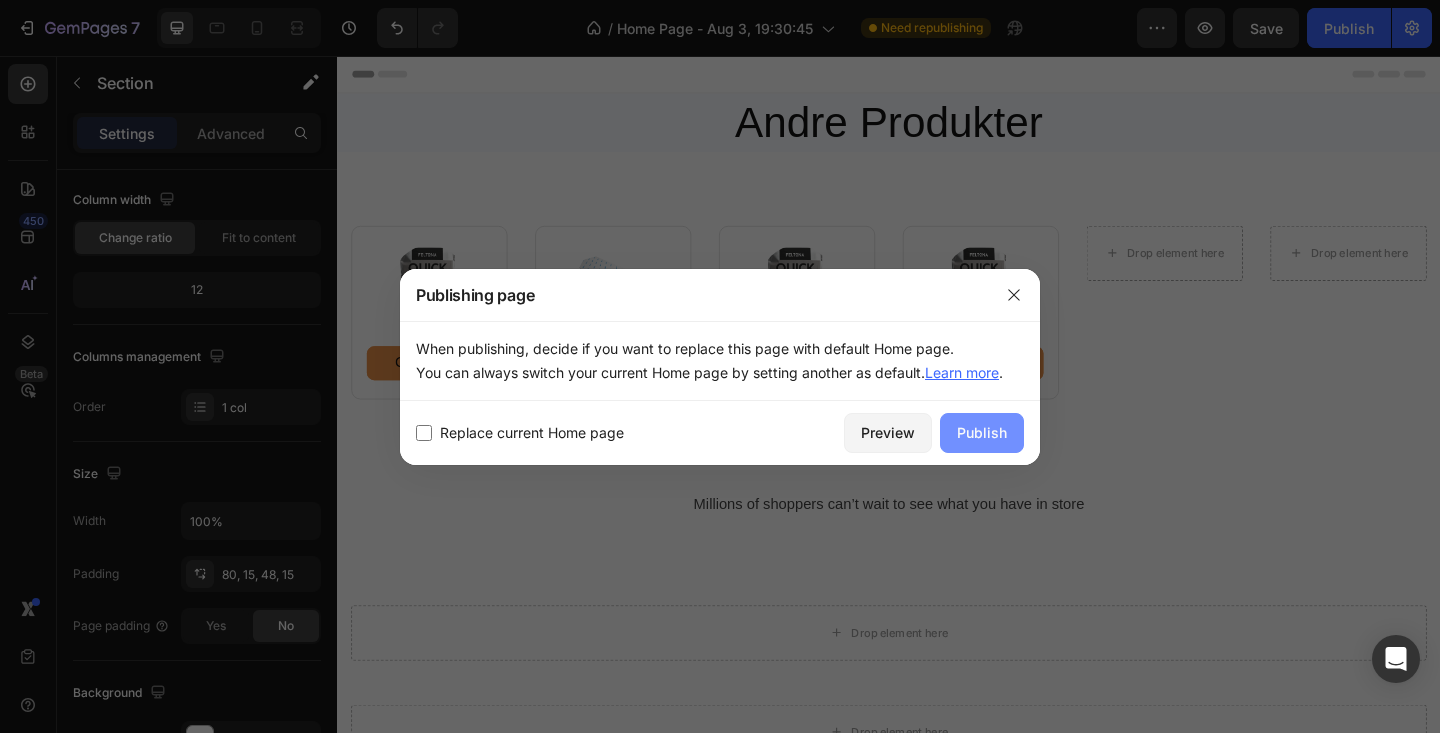 click on "Publish" at bounding box center (982, 432) 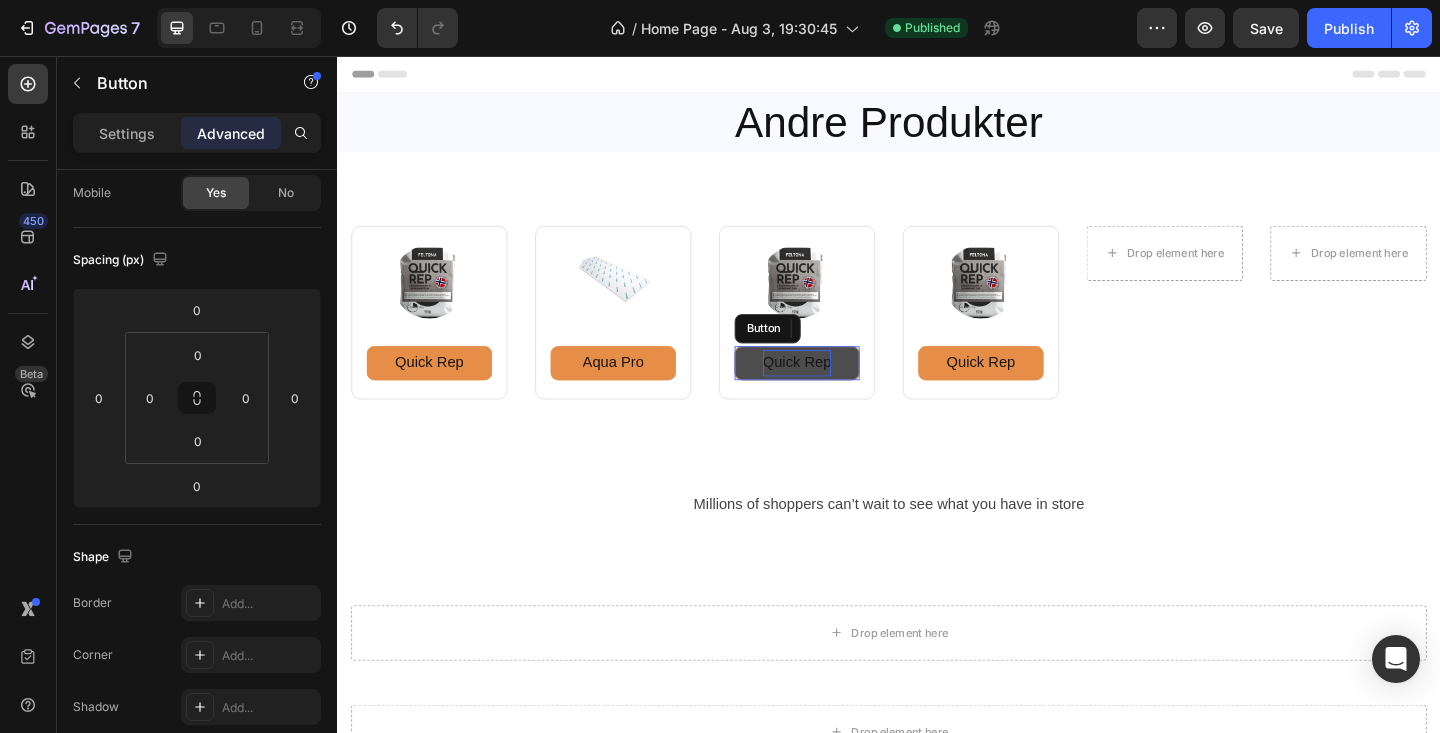 click on "Quick Rep" at bounding box center (837, 390) 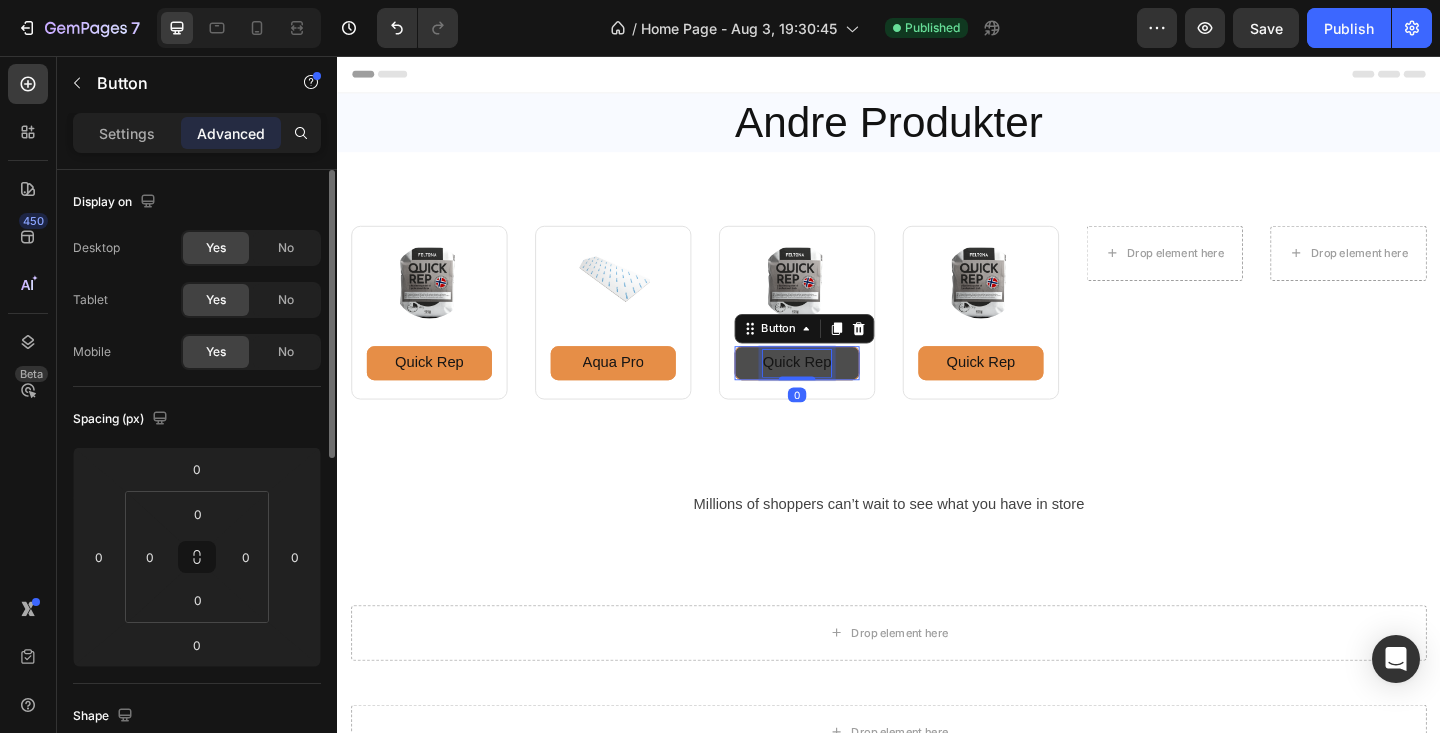 click on "Quick Rep" at bounding box center [837, 390] 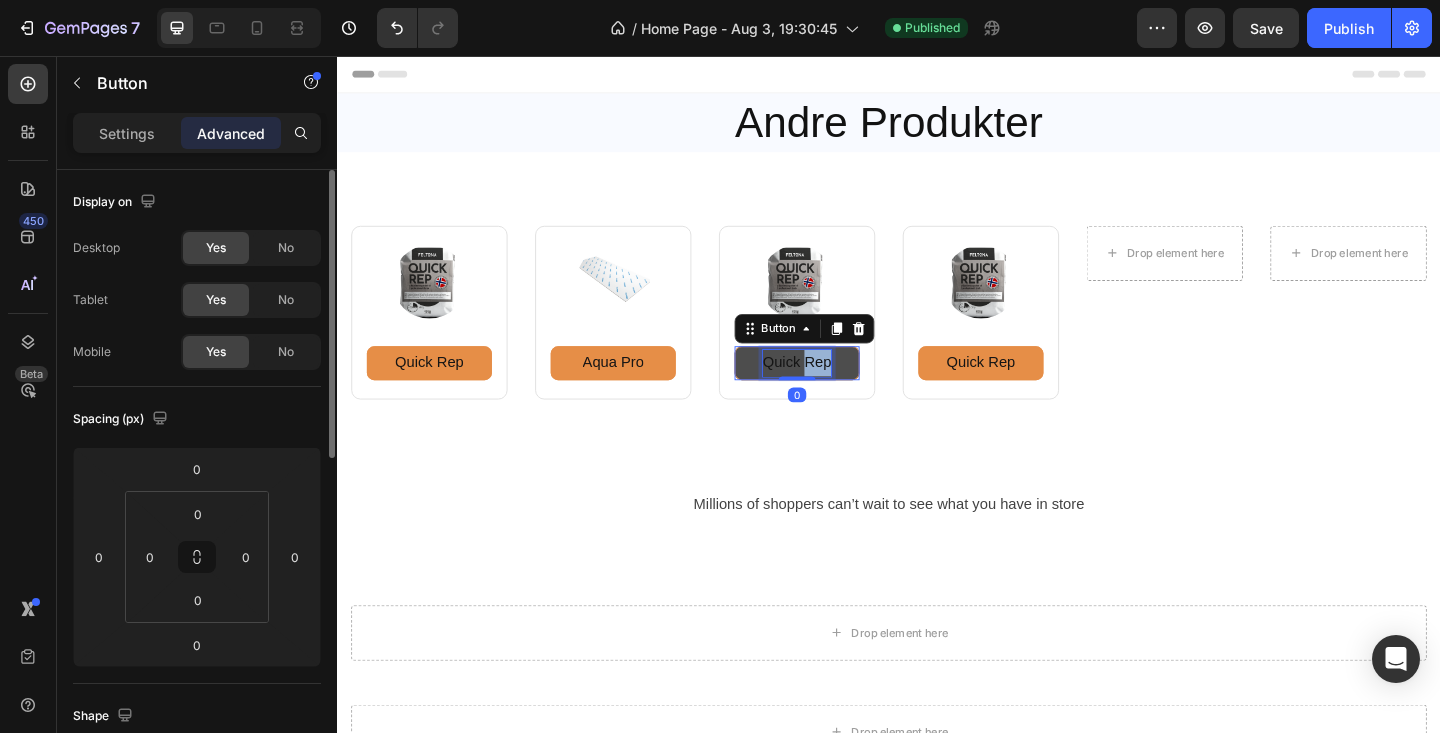 click on "Quick Rep" at bounding box center [837, 390] 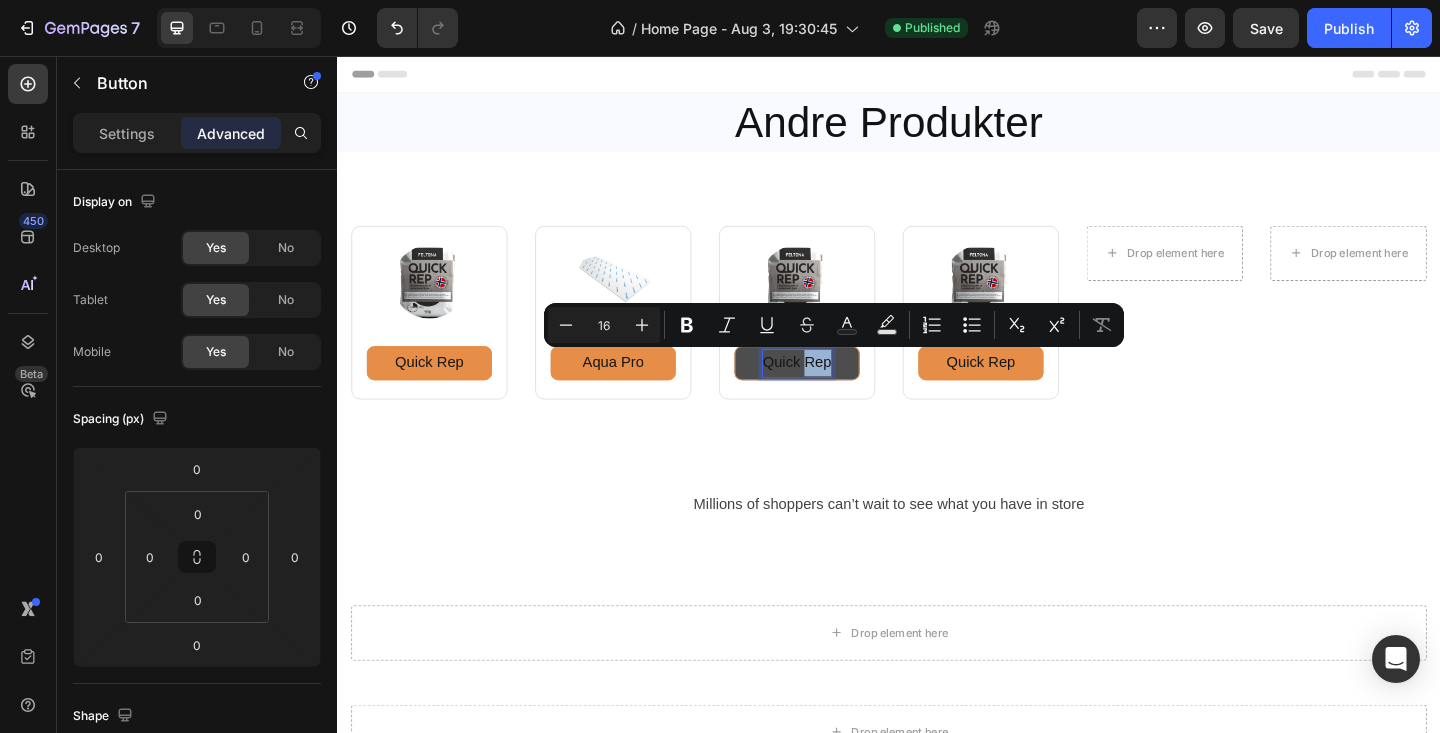 click on "Quick Rep" at bounding box center (837, 390) 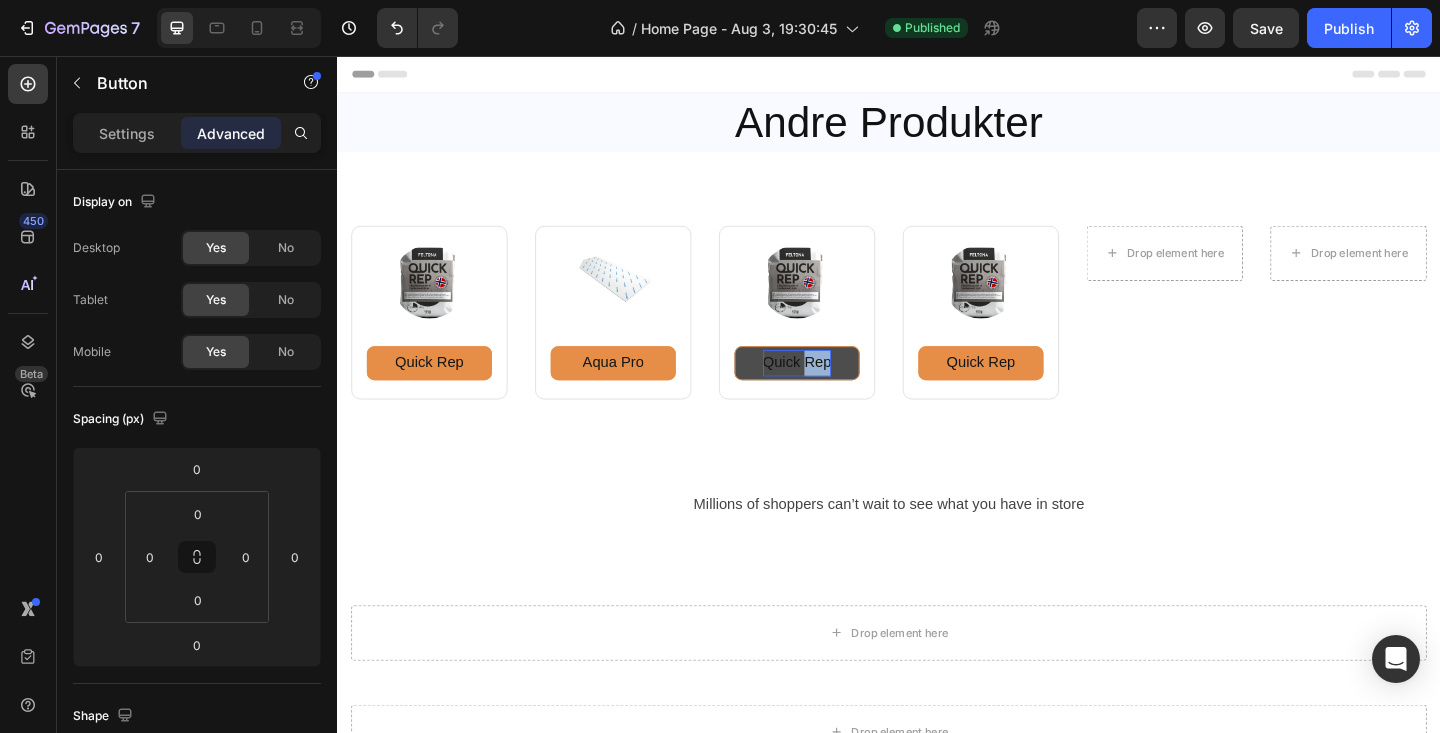 click on "Quick Rep" at bounding box center [837, 390] 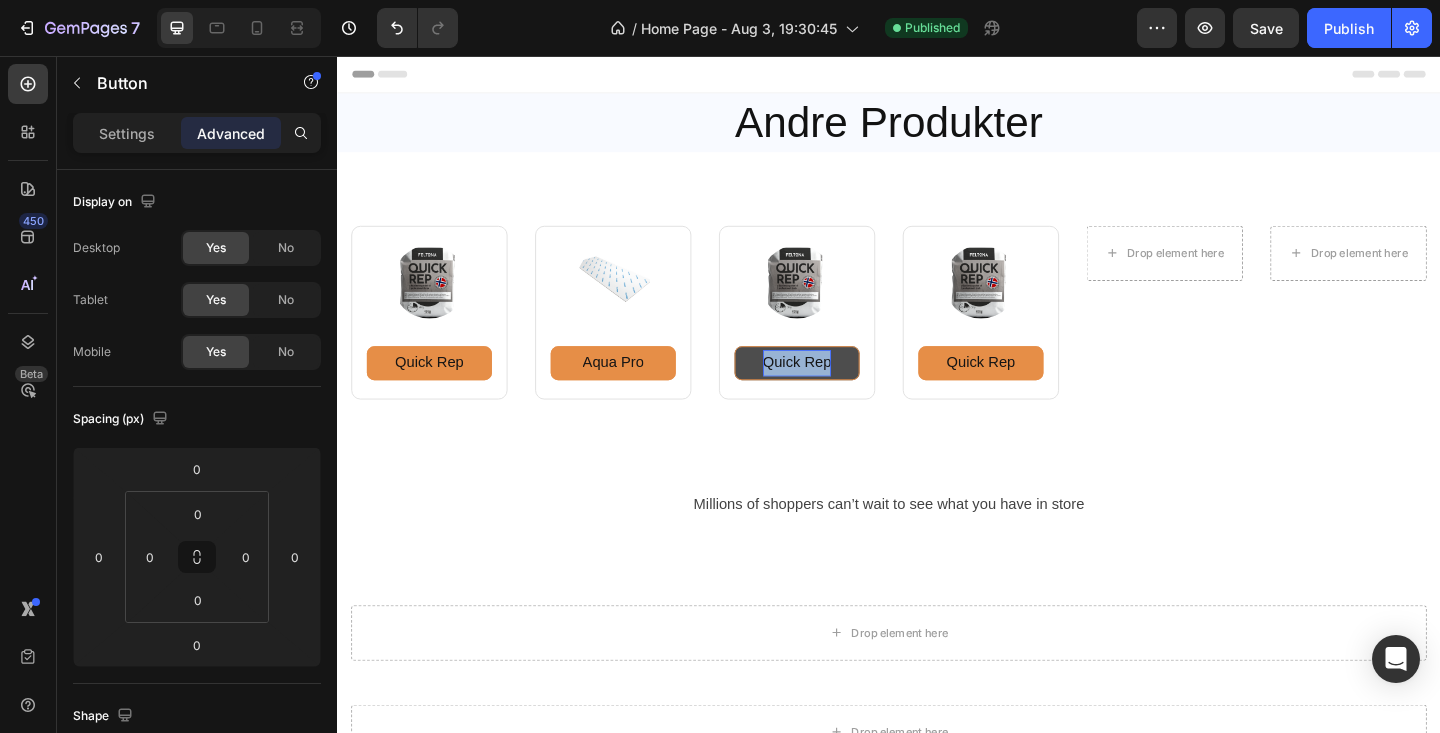 click on "Quick Rep" at bounding box center (837, 390) 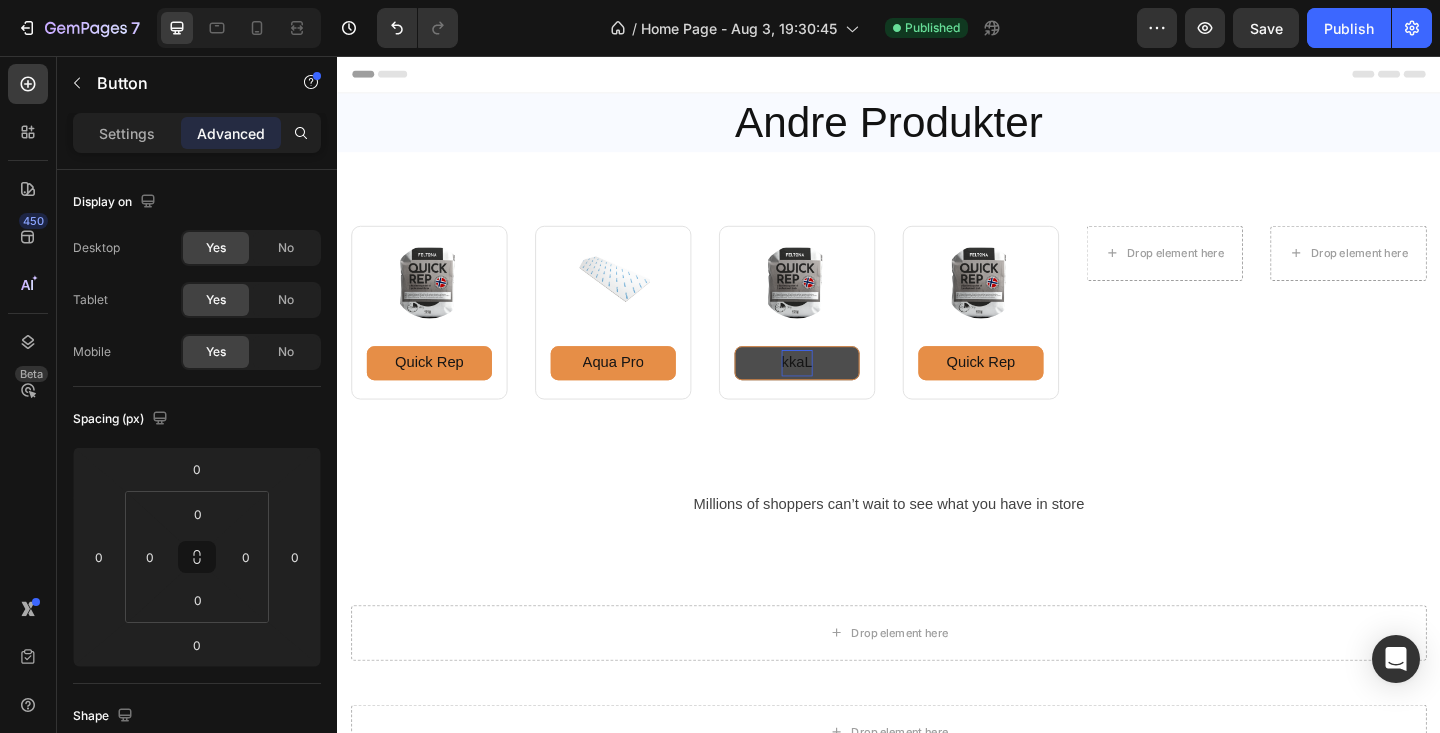 click on "kkaL" at bounding box center [837, 390] 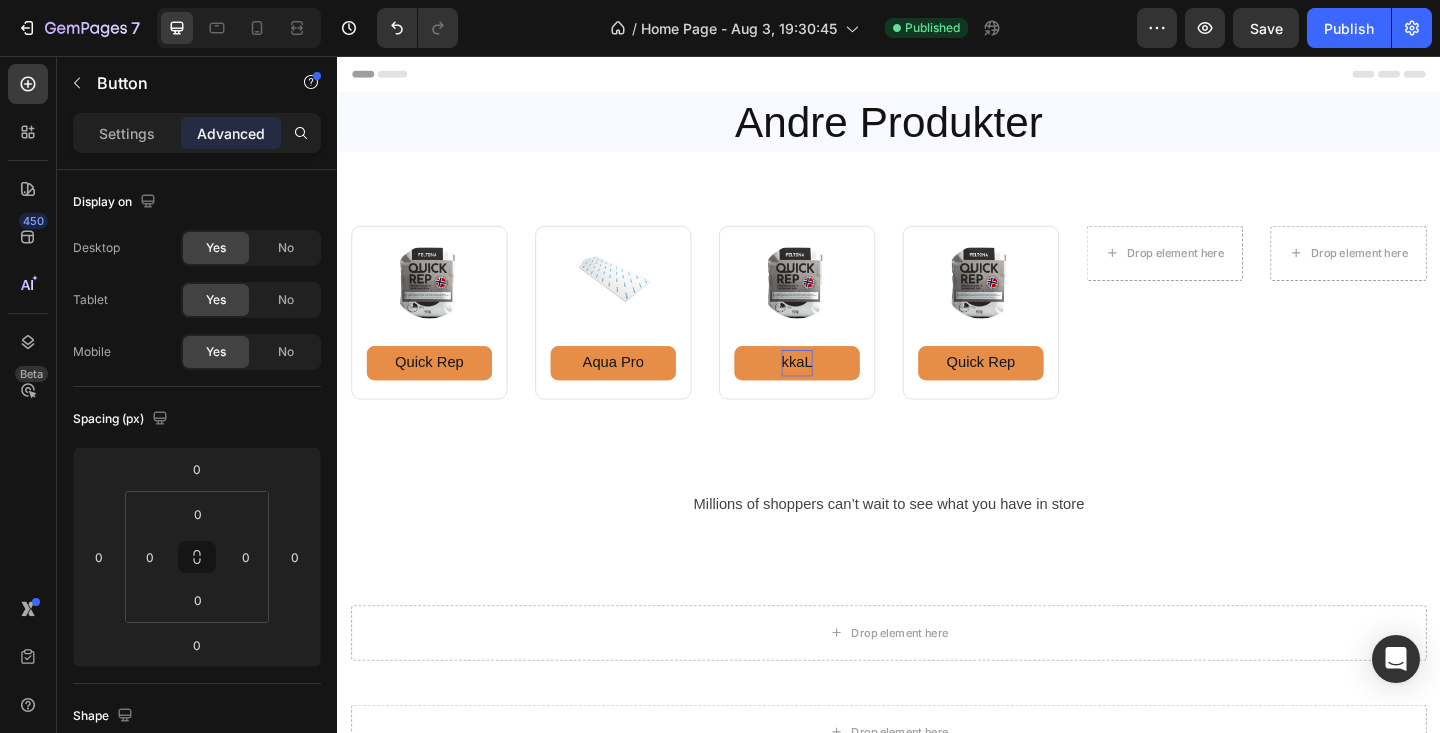 click on "kkaL" at bounding box center (837, 390) 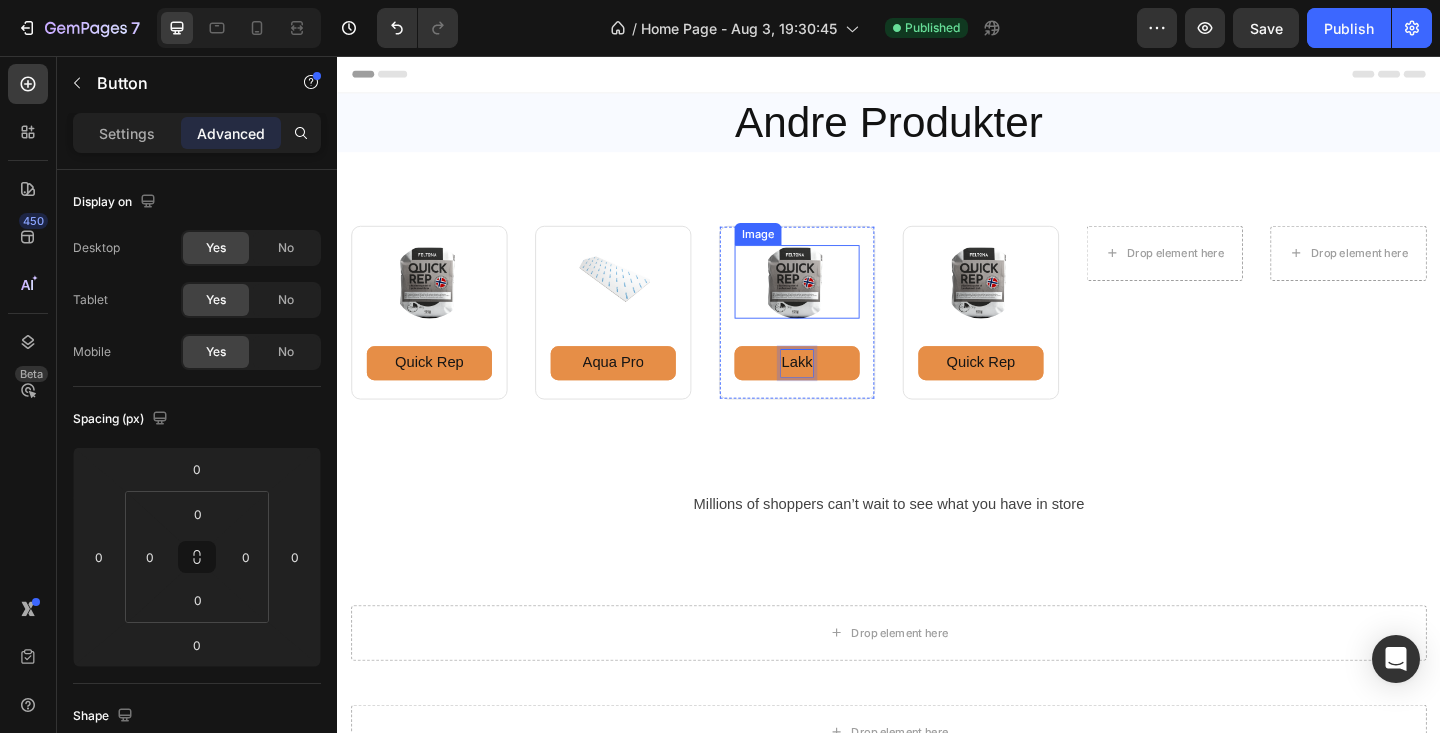 click at bounding box center (837, 302) 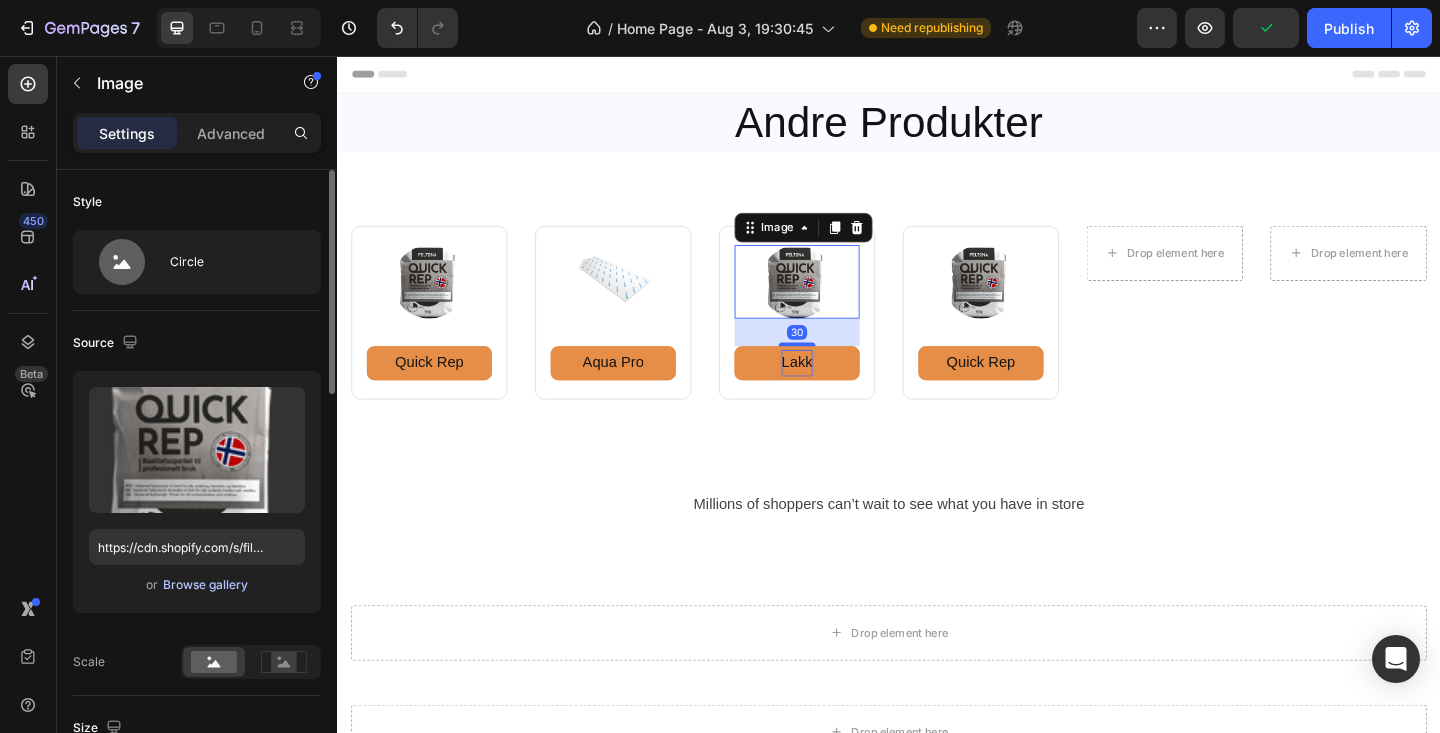 click on "Browse gallery" at bounding box center (205, 585) 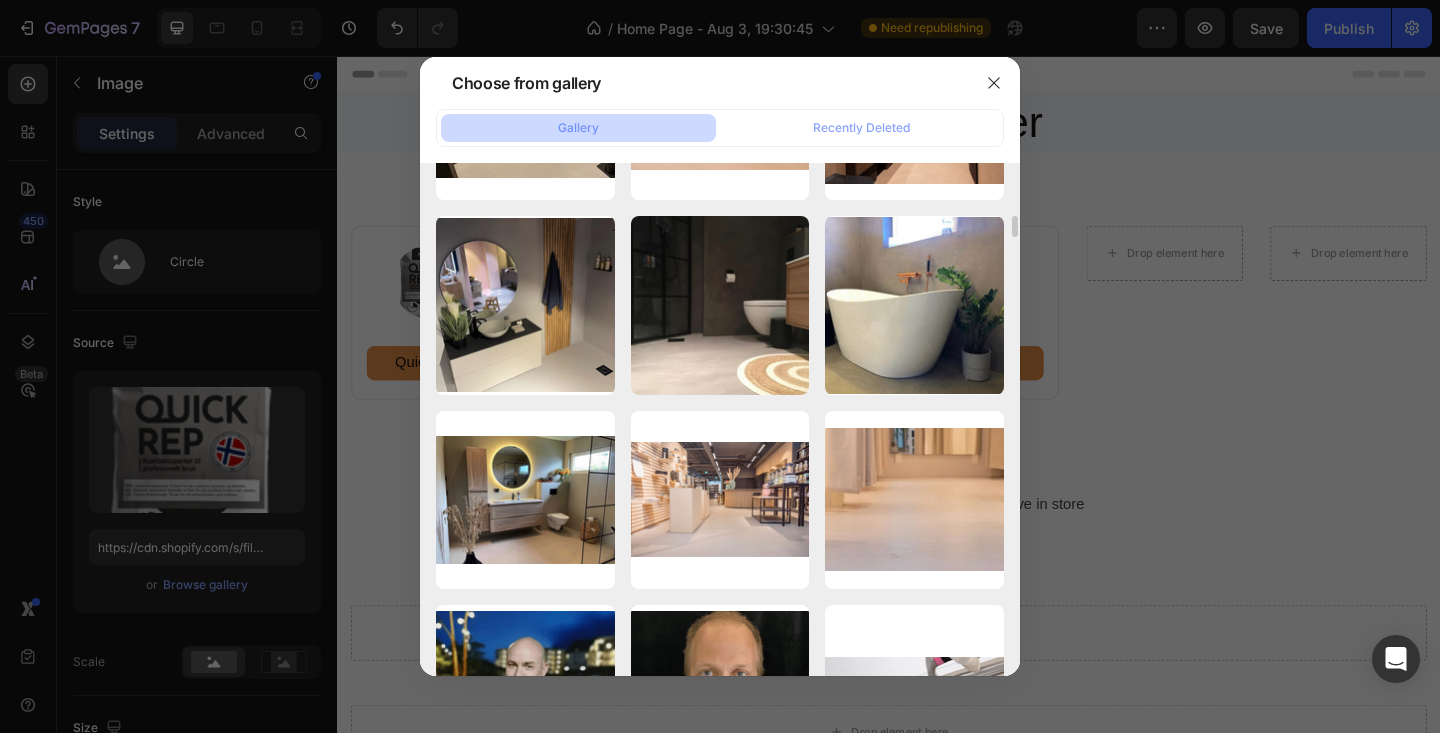 scroll, scrollTop: 8617, scrollLeft: 0, axis: vertical 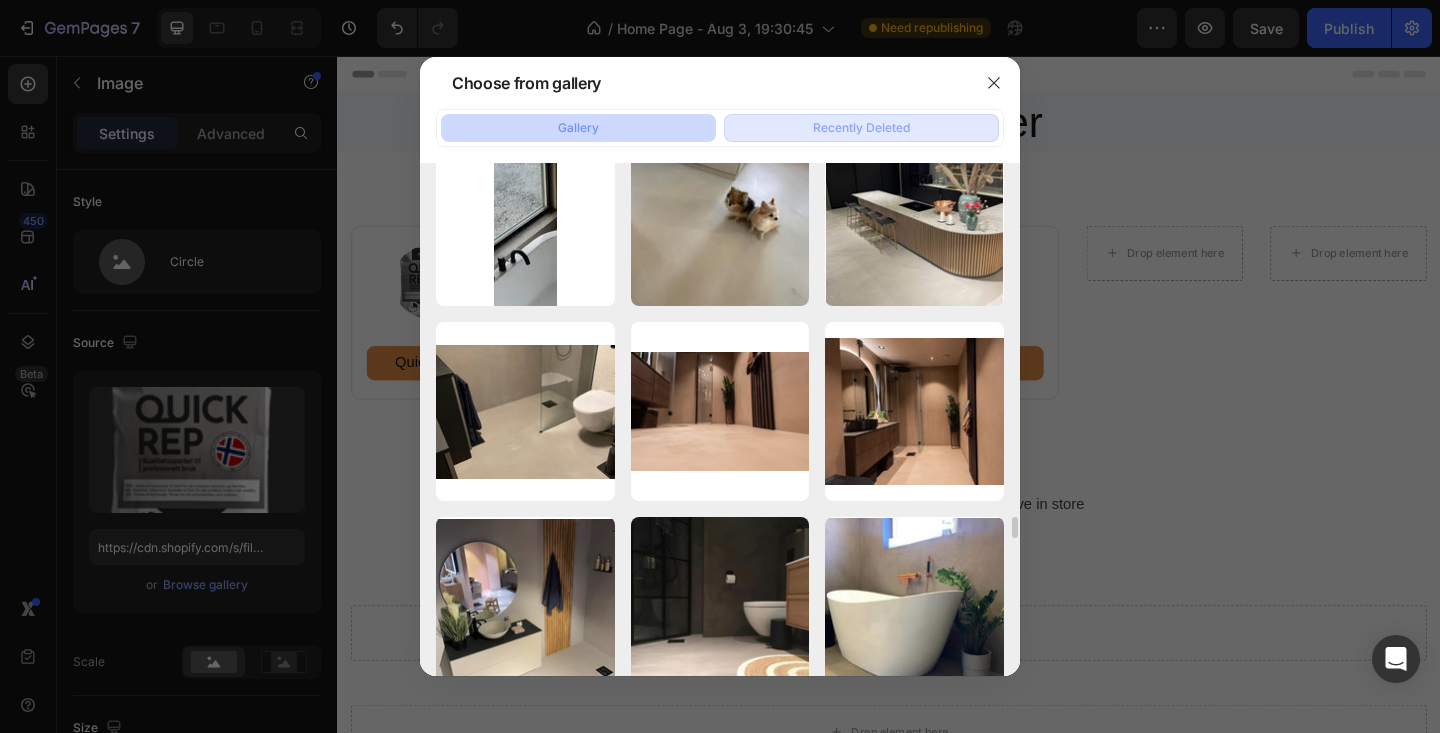 click on "Recently Deleted" at bounding box center [861, 128] 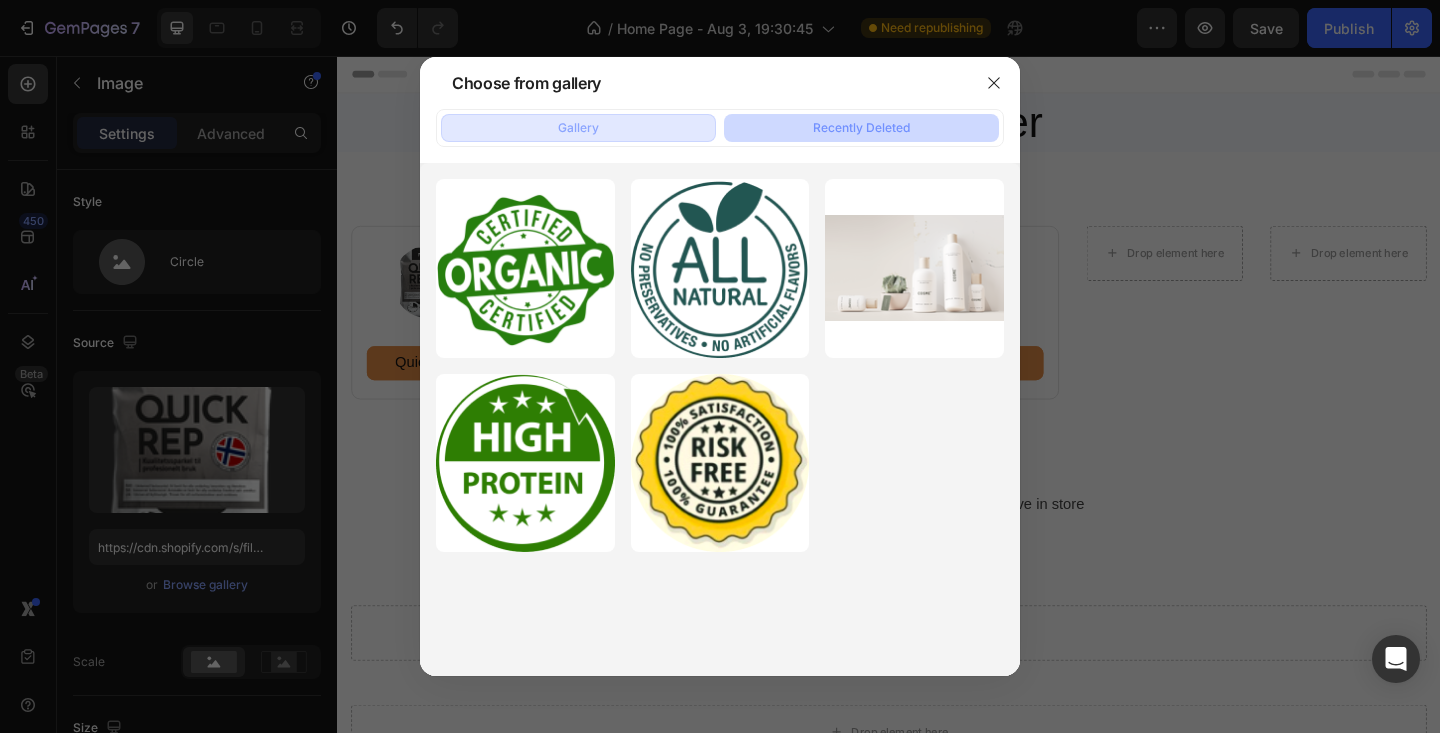click on "Gallery" at bounding box center (578, 128) 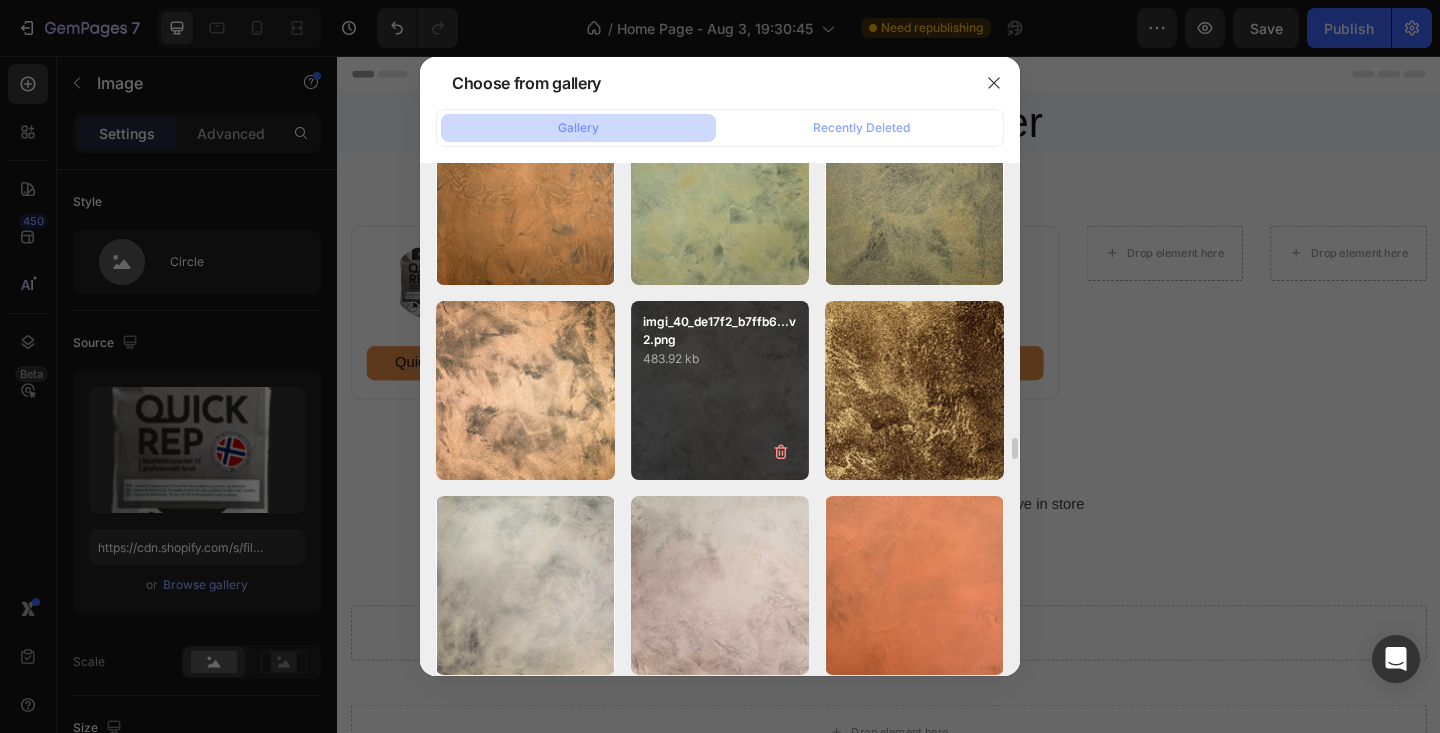 scroll, scrollTop: 7898, scrollLeft: 0, axis: vertical 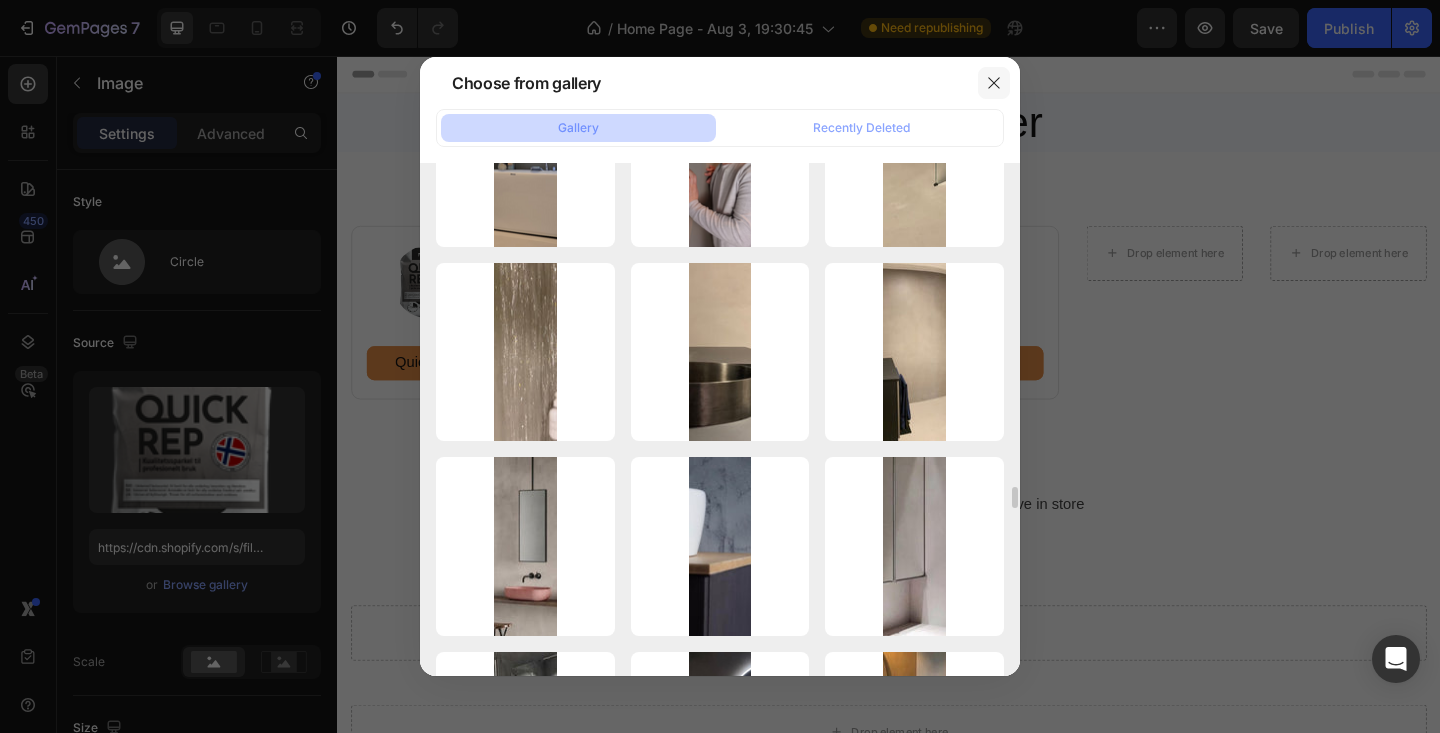 click 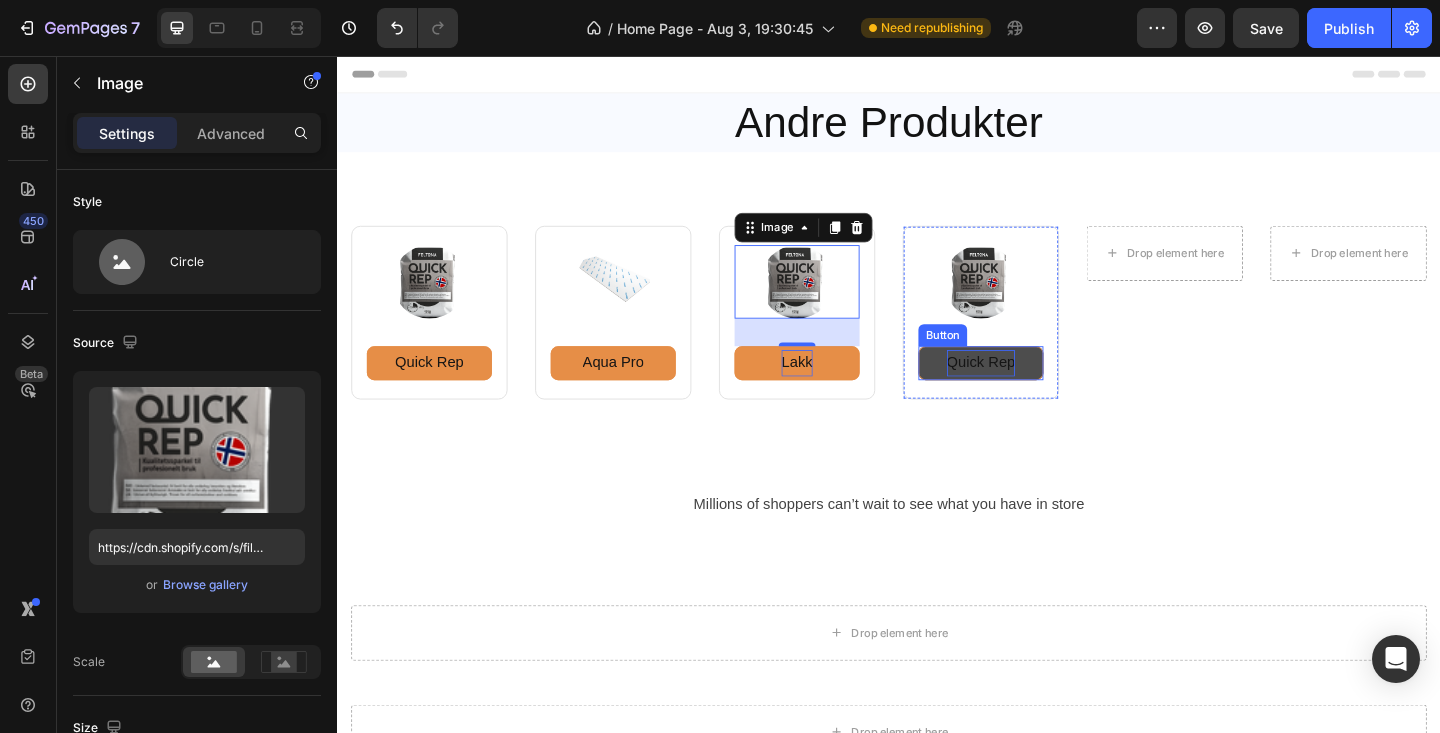 click on "Quick Rep" at bounding box center [1037, 390] 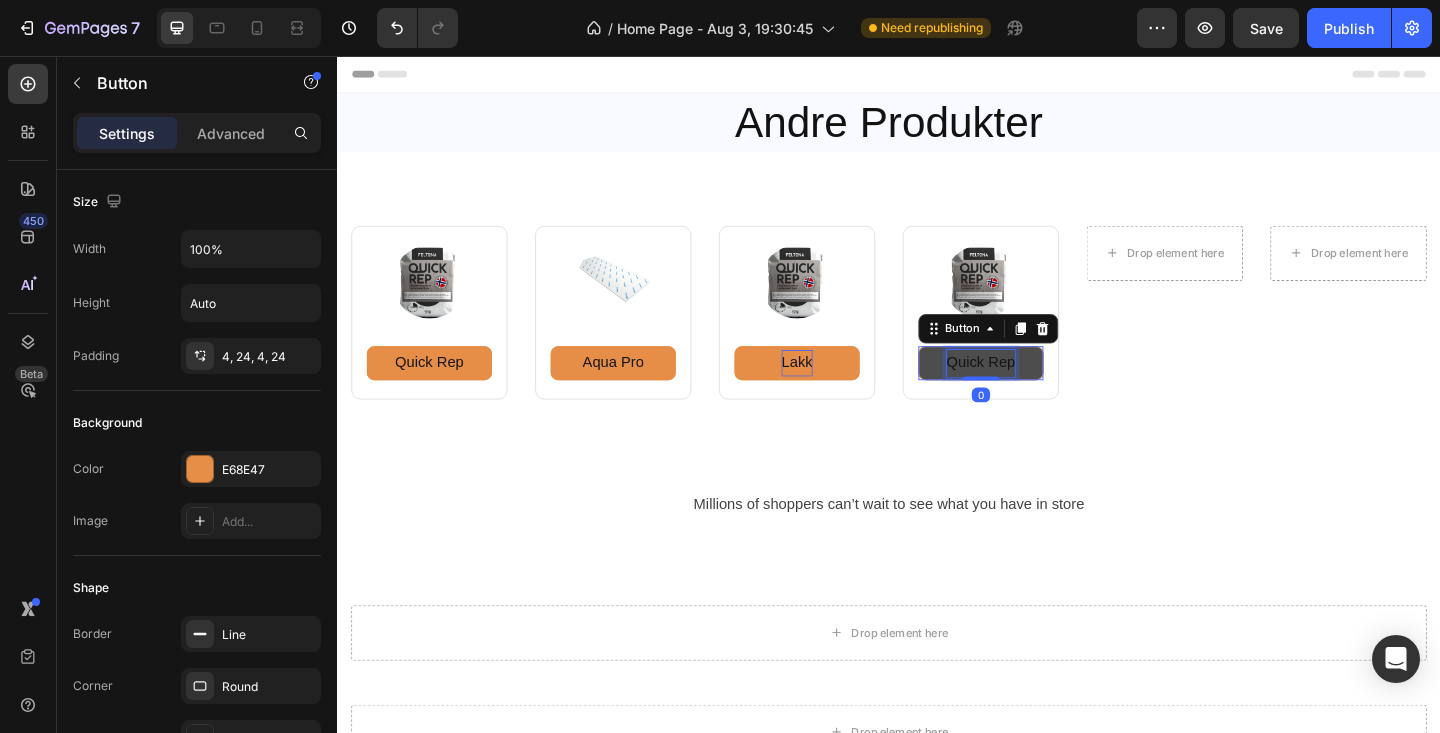 click on "Quick Rep" at bounding box center (1037, 390) 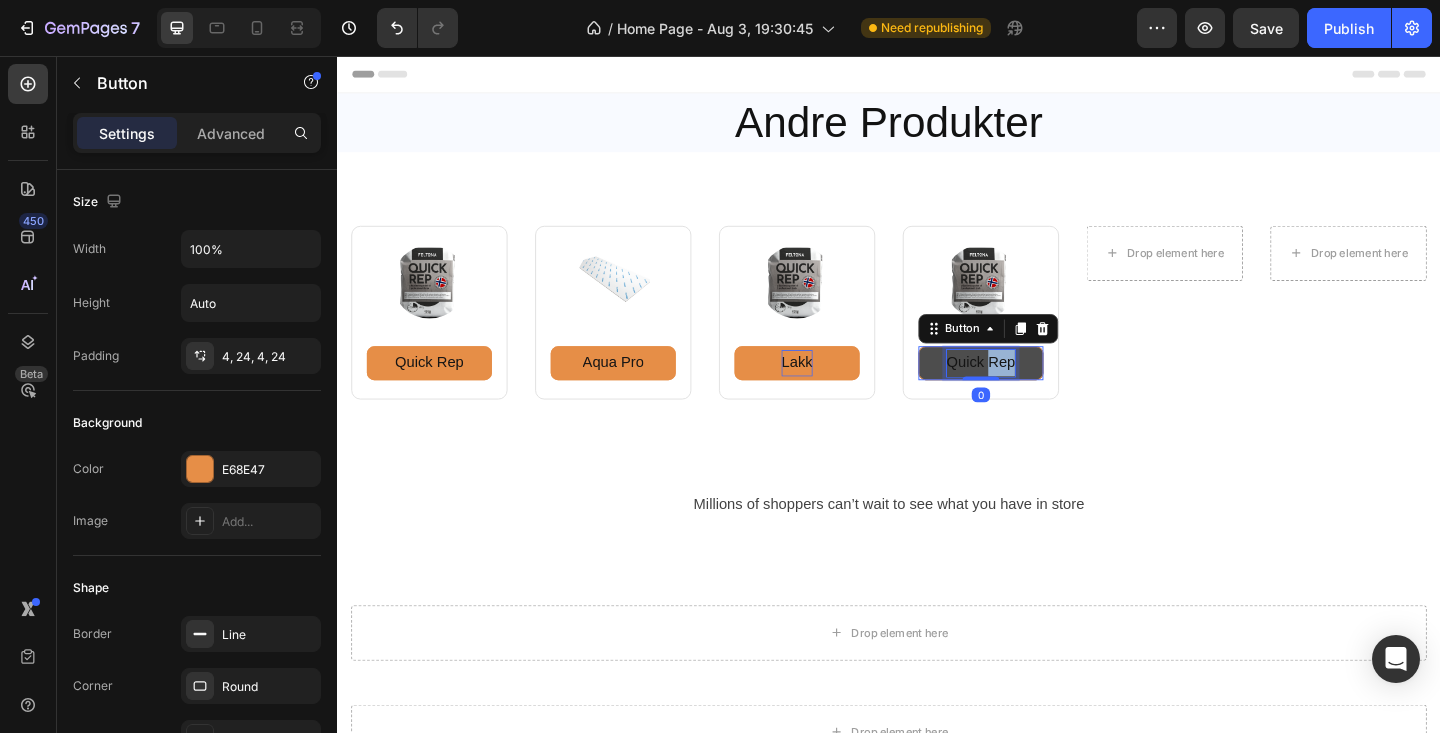 click on "Quick Rep" at bounding box center [1037, 390] 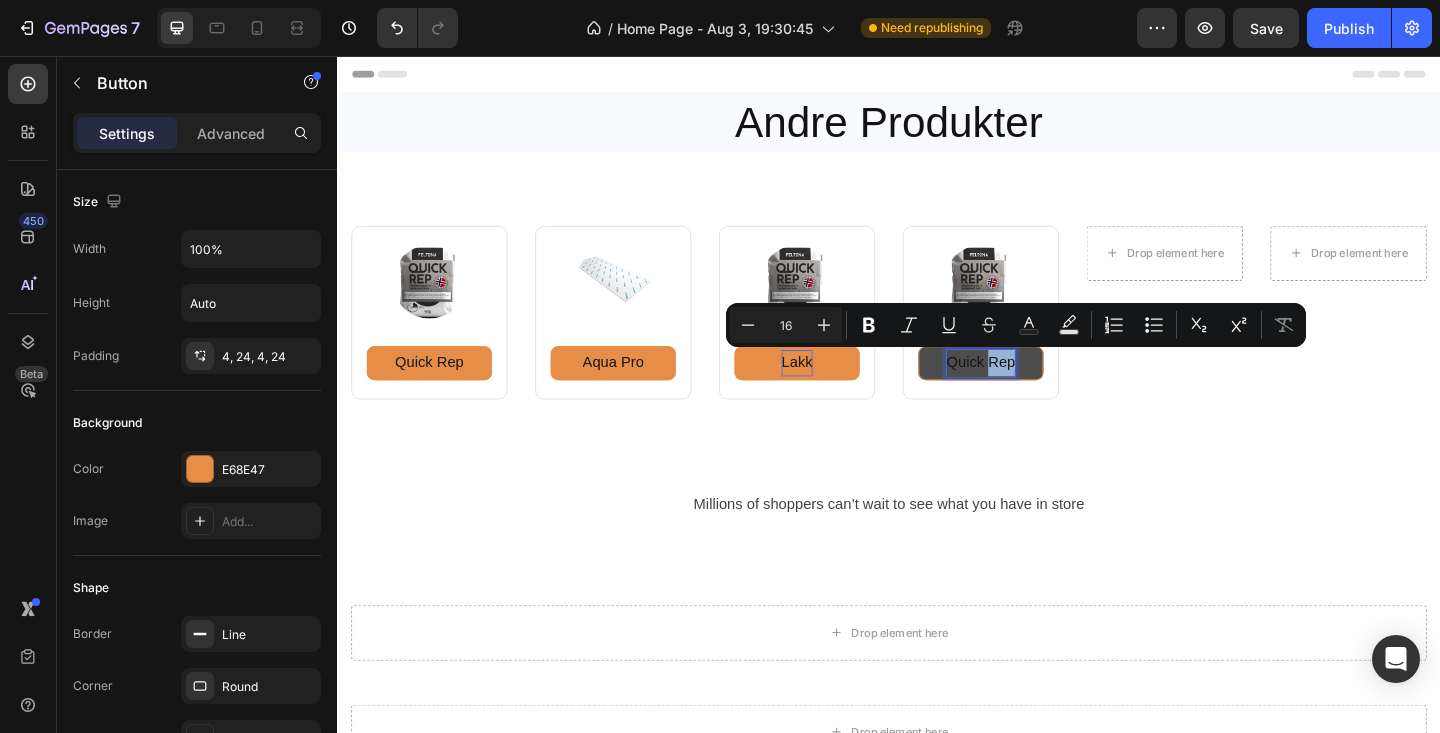 click on "Quick Rep" at bounding box center [1037, 390] 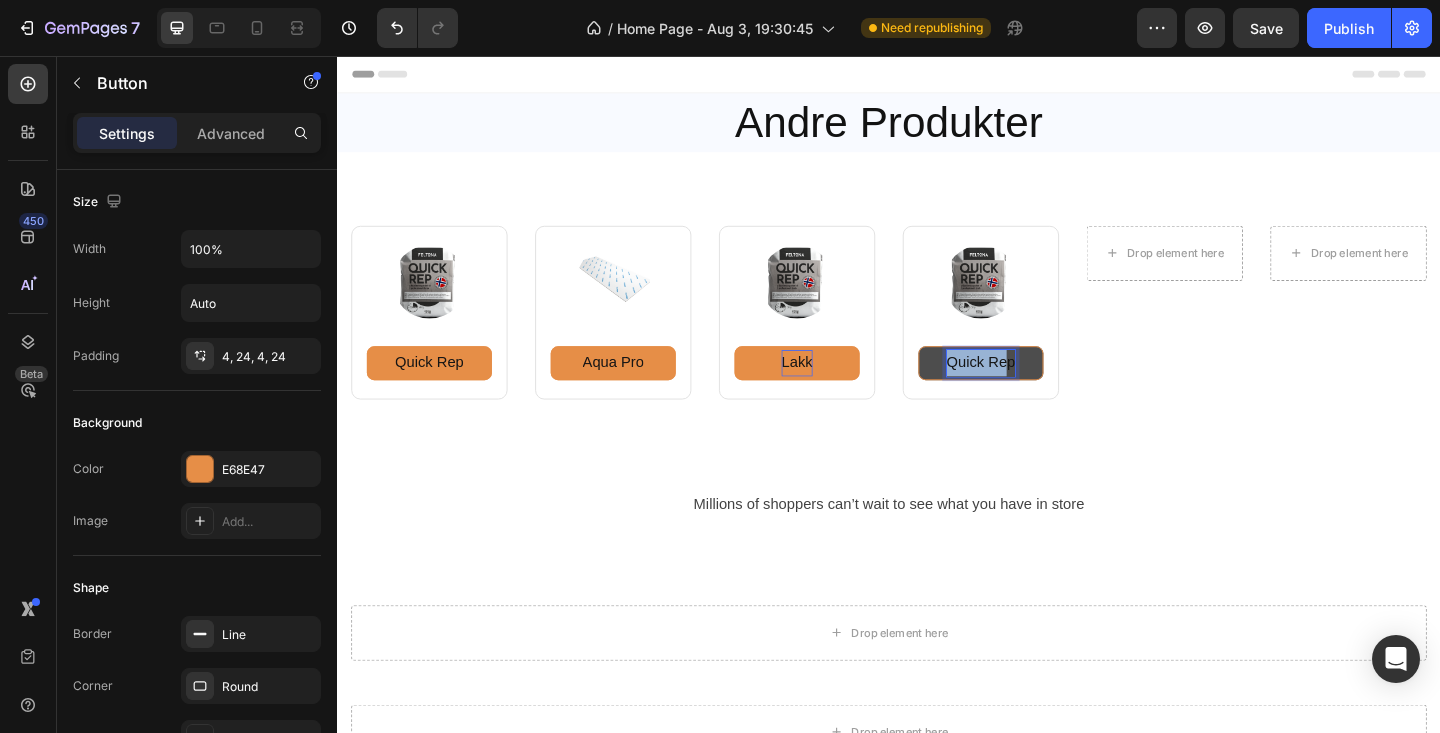 drag, startPoint x: 1059, startPoint y: 388, endPoint x: 995, endPoint y: 389, distance: 64.00781 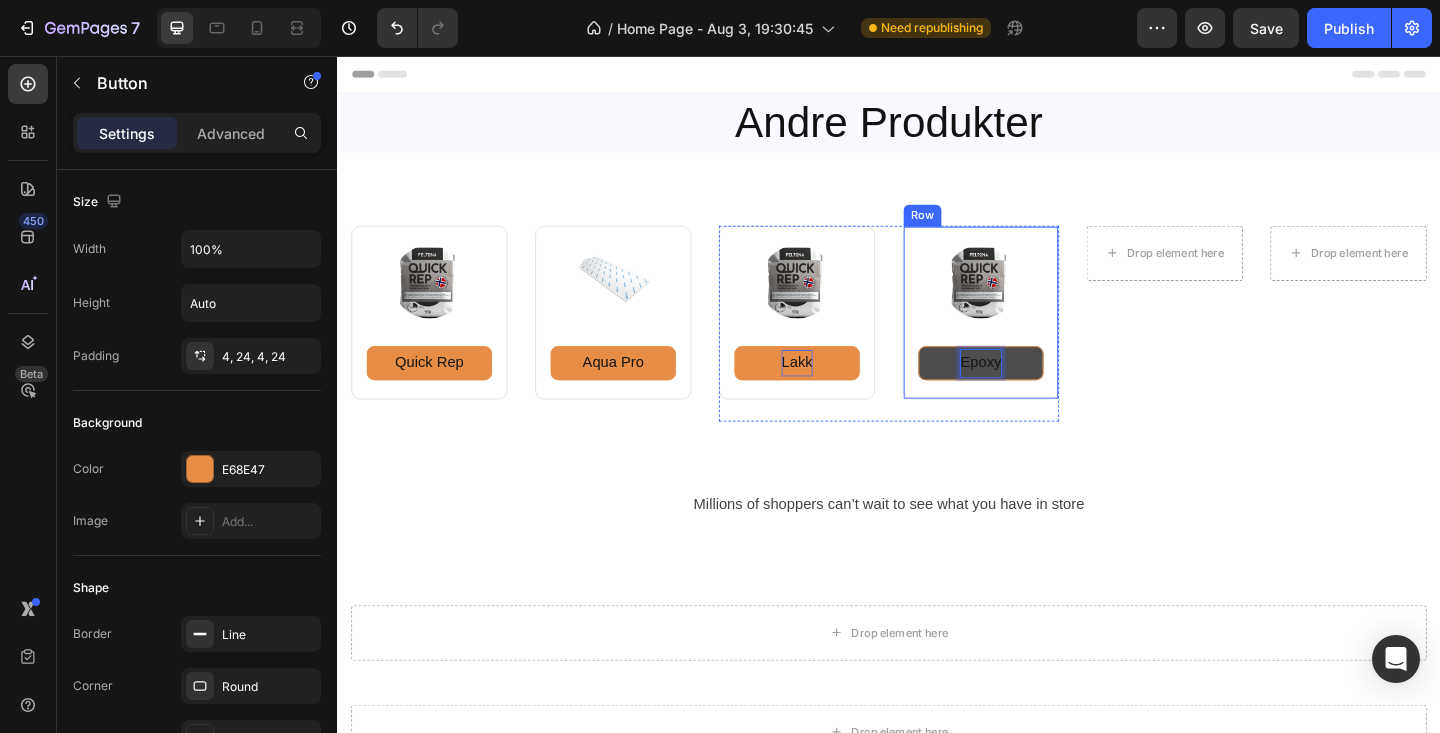 click on "Image Epoxy Button   0 Row" at bounding box center [1037, 347] 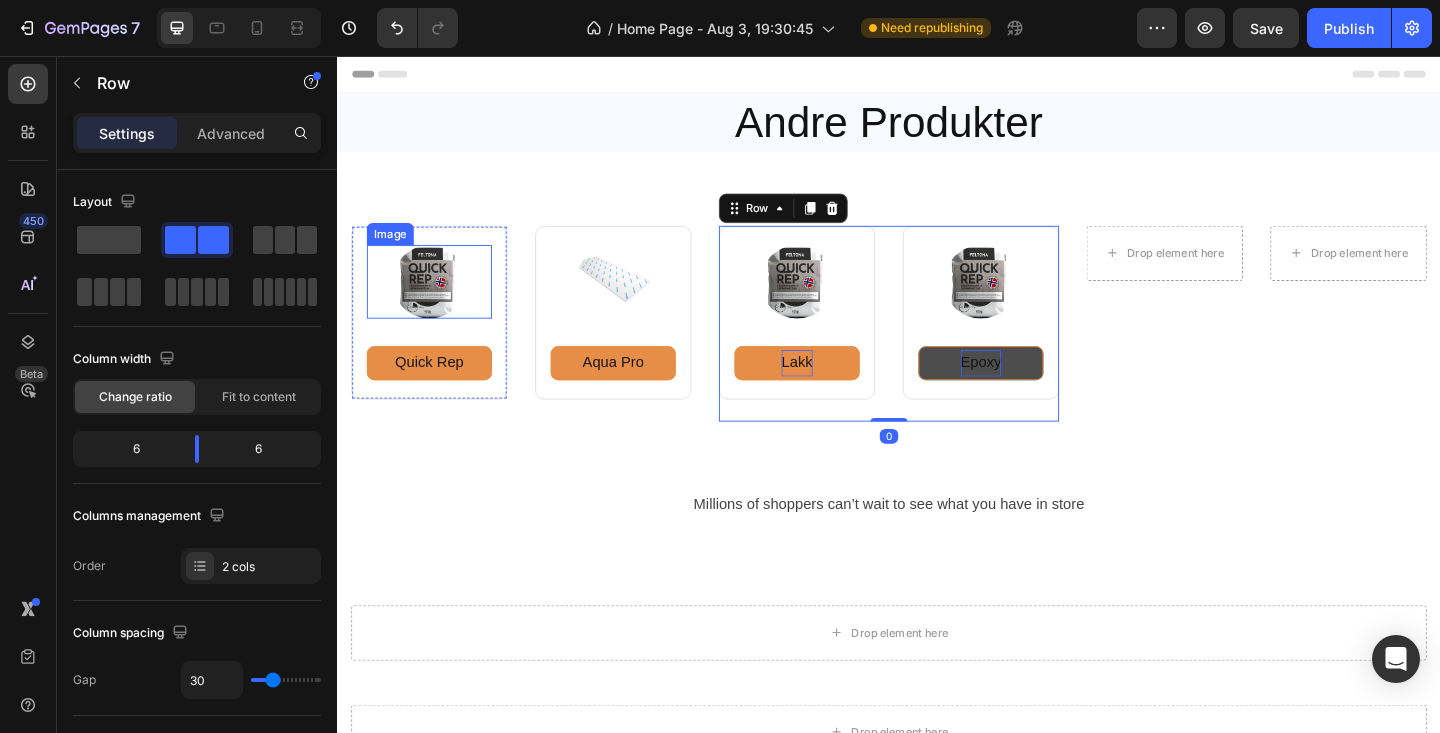 click at bounding box center [437, 302] 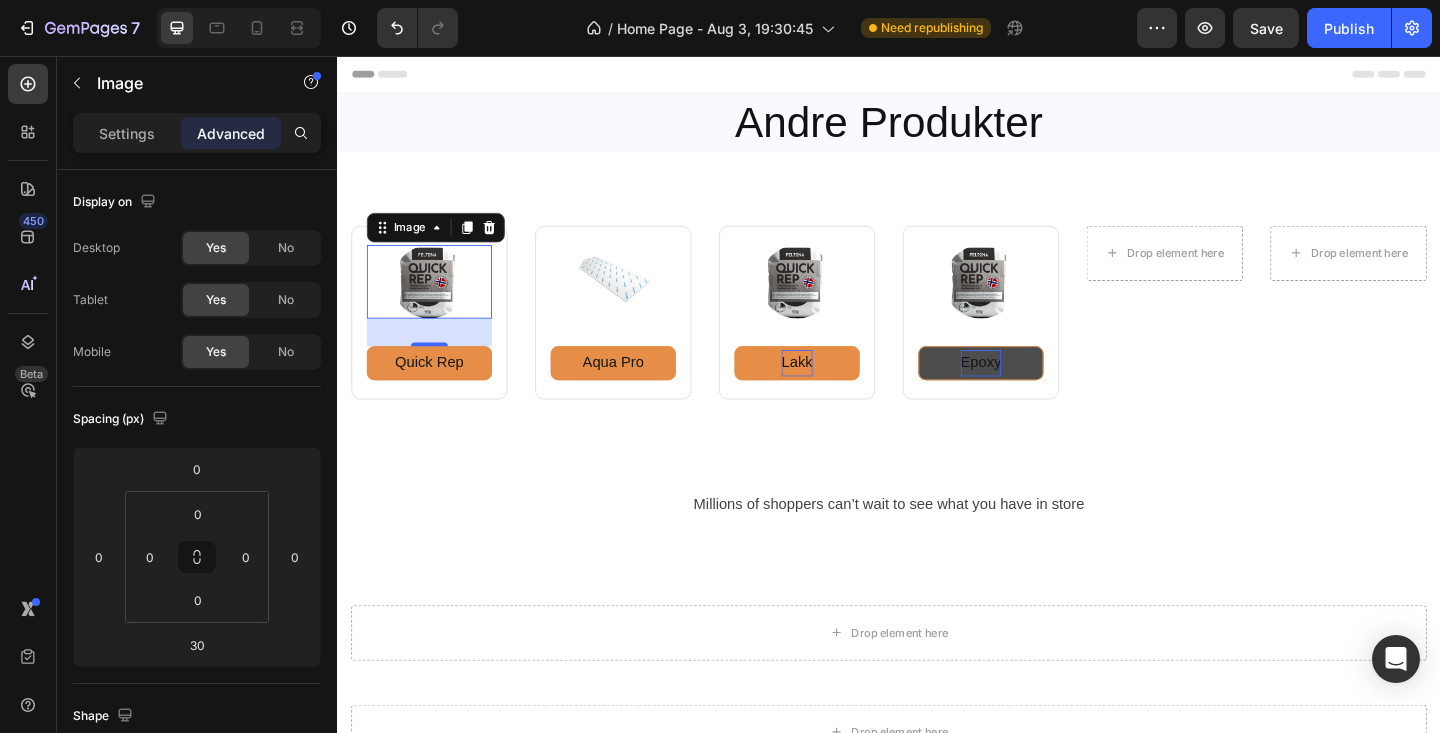 click at bounding box center [437, 302] 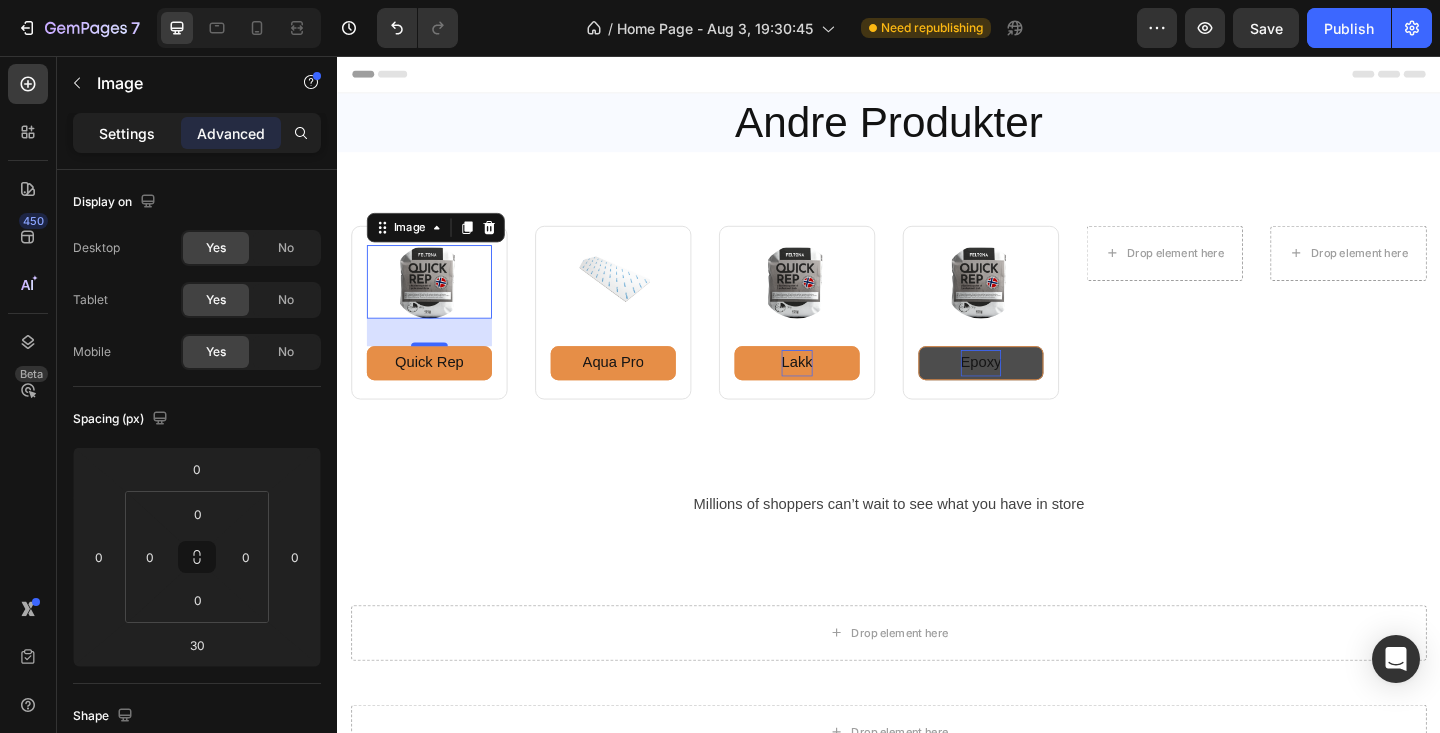 click on "Settings" at bounding box center [127, 133] 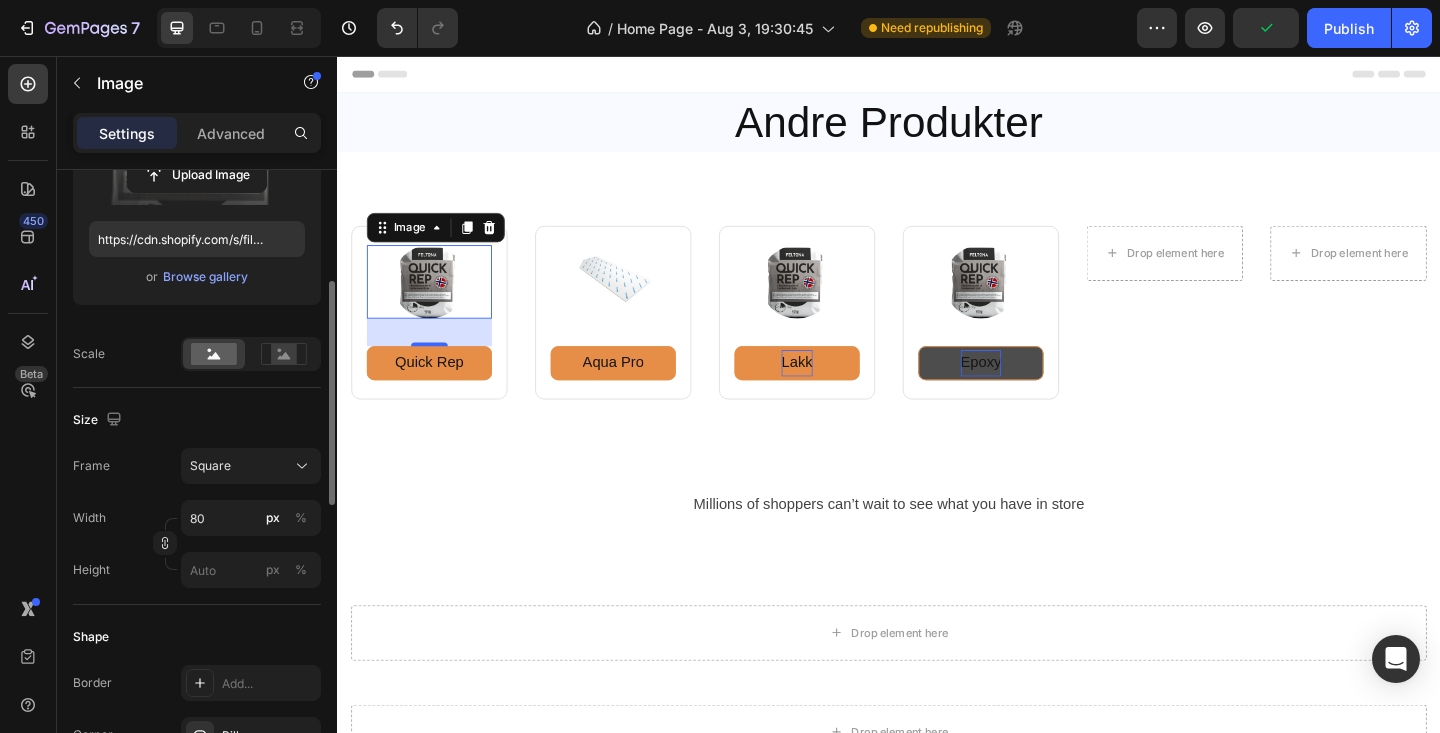 scroll, scrollTop: 0, scrollLeft: 0, axis: both 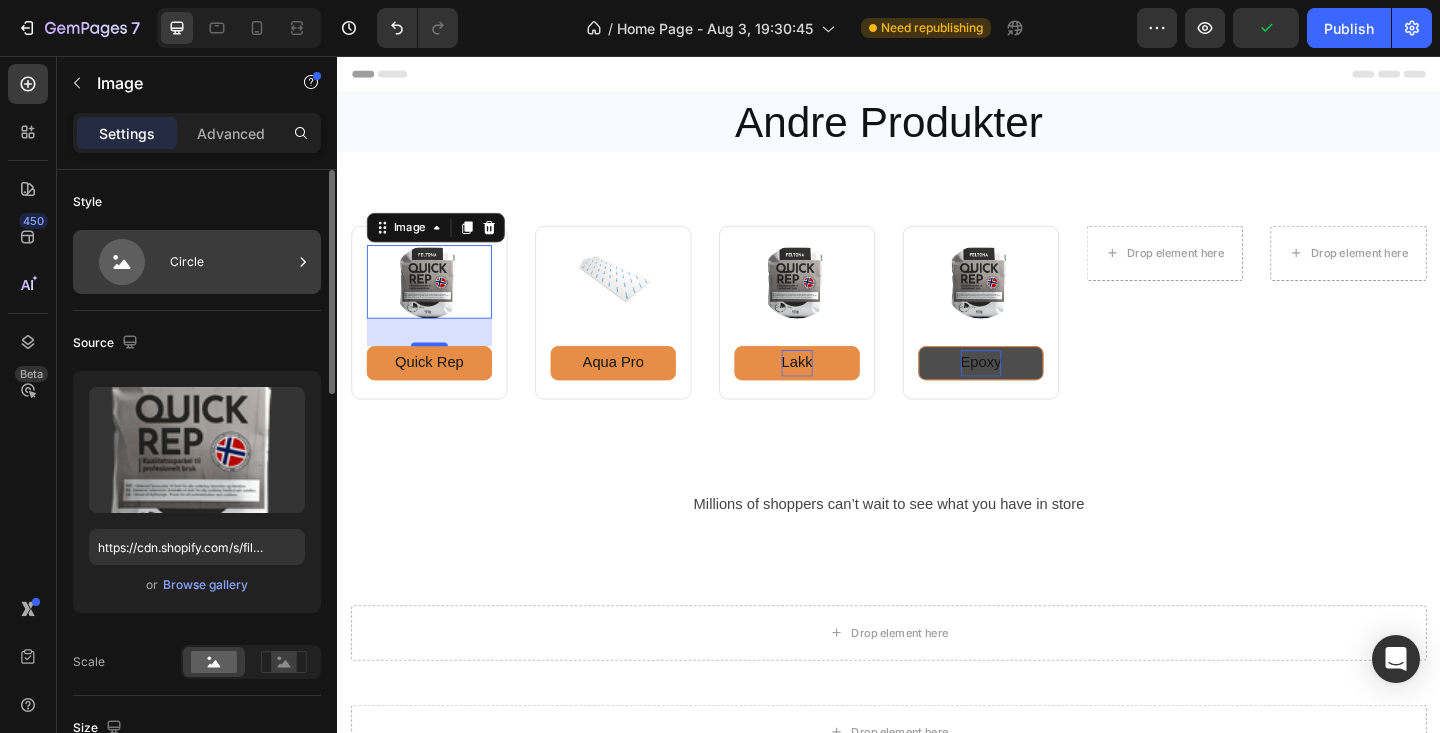 click 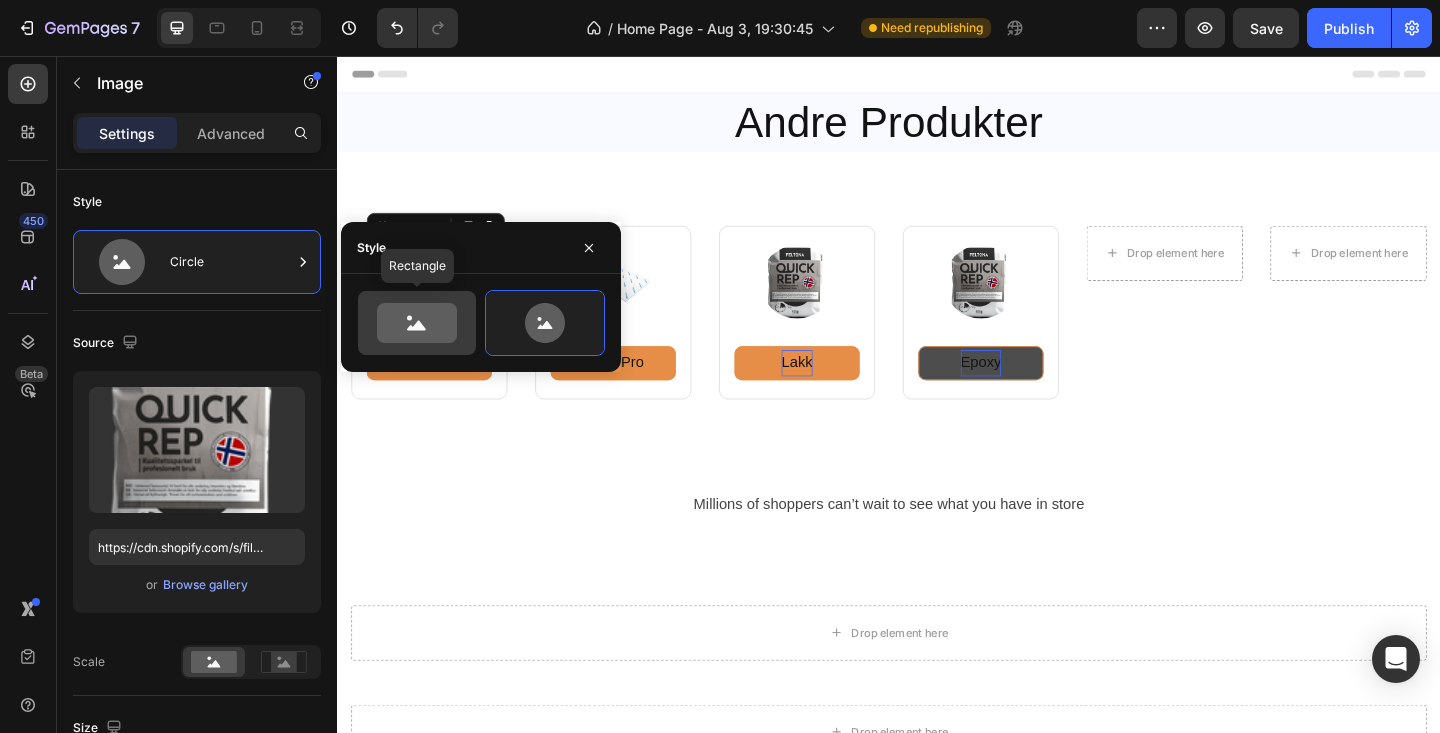 click 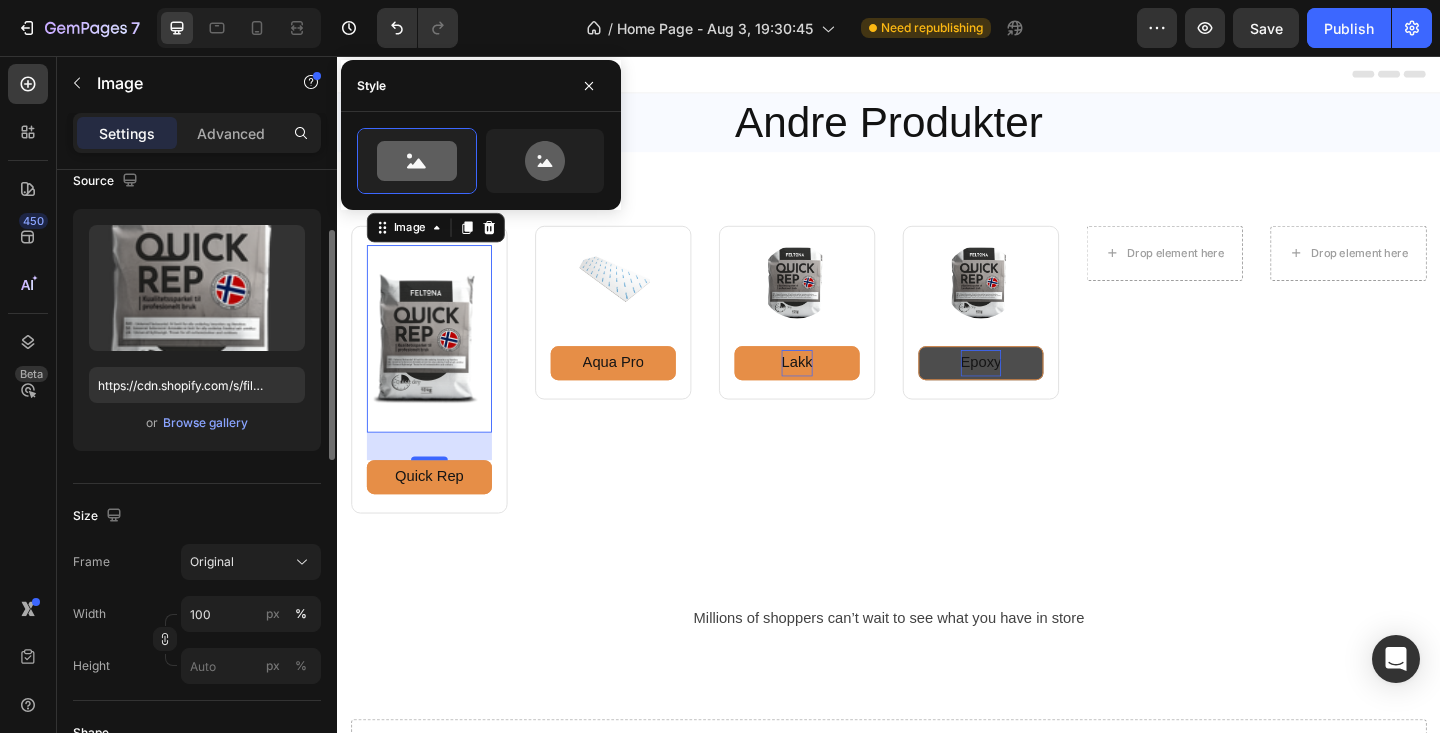 scroll, scrollTop: 327, scrollLeft: 0, axis: vertical 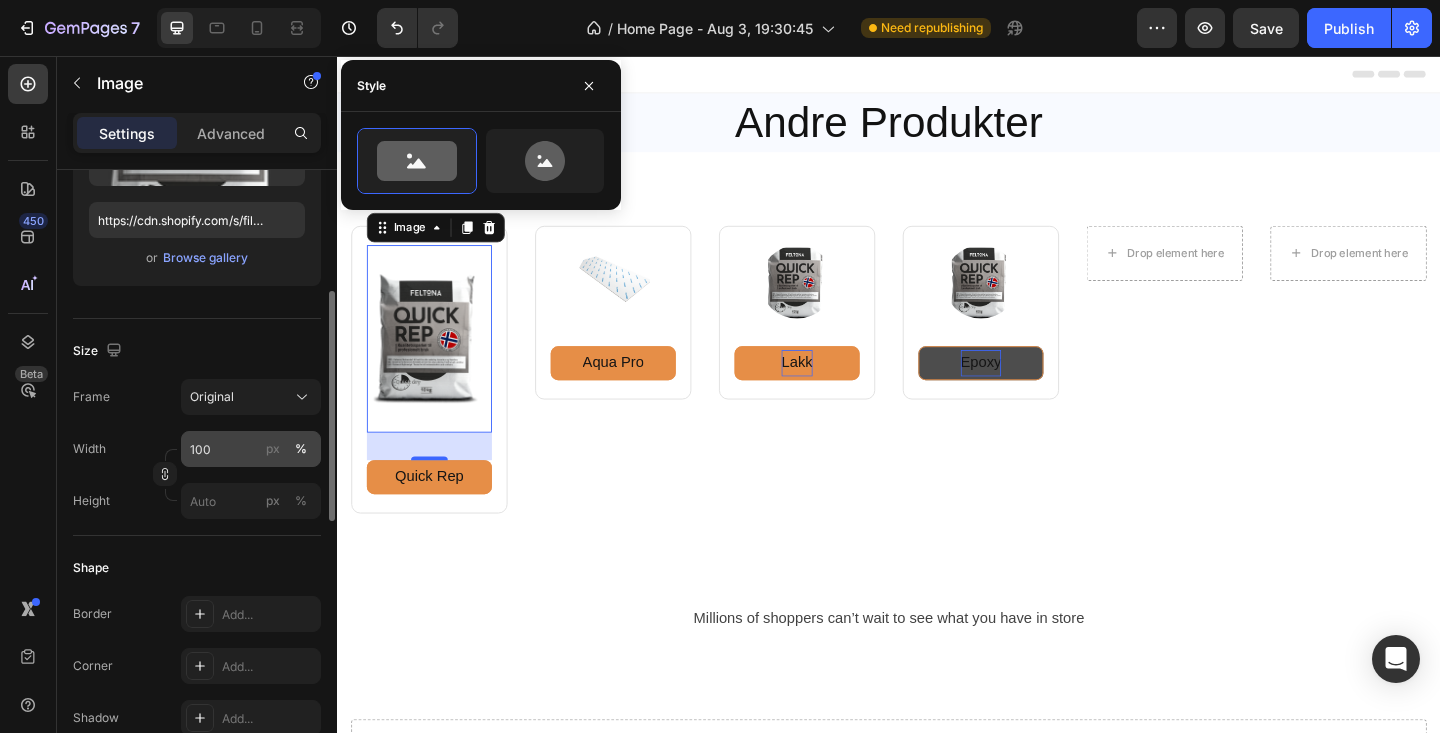 click on "%" at bounding box center (301, 449) 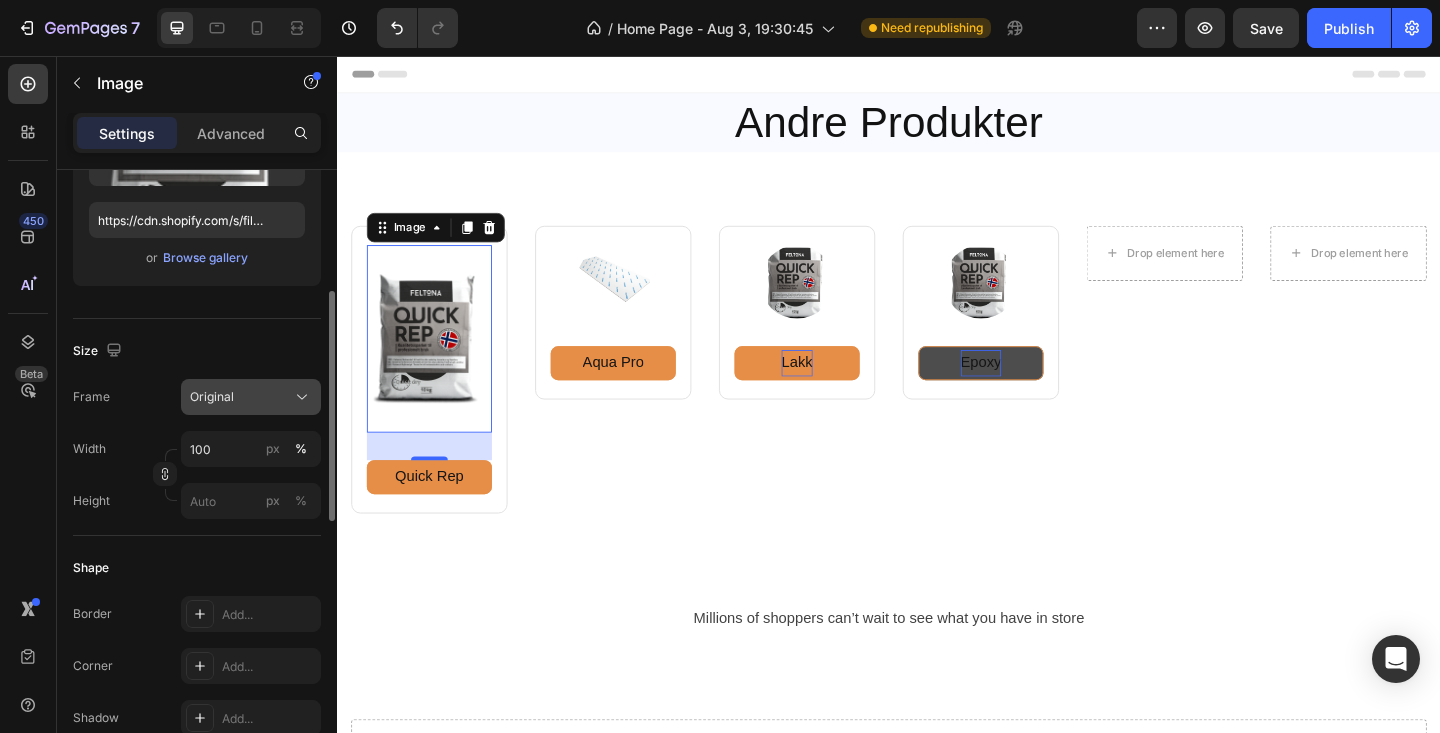 click 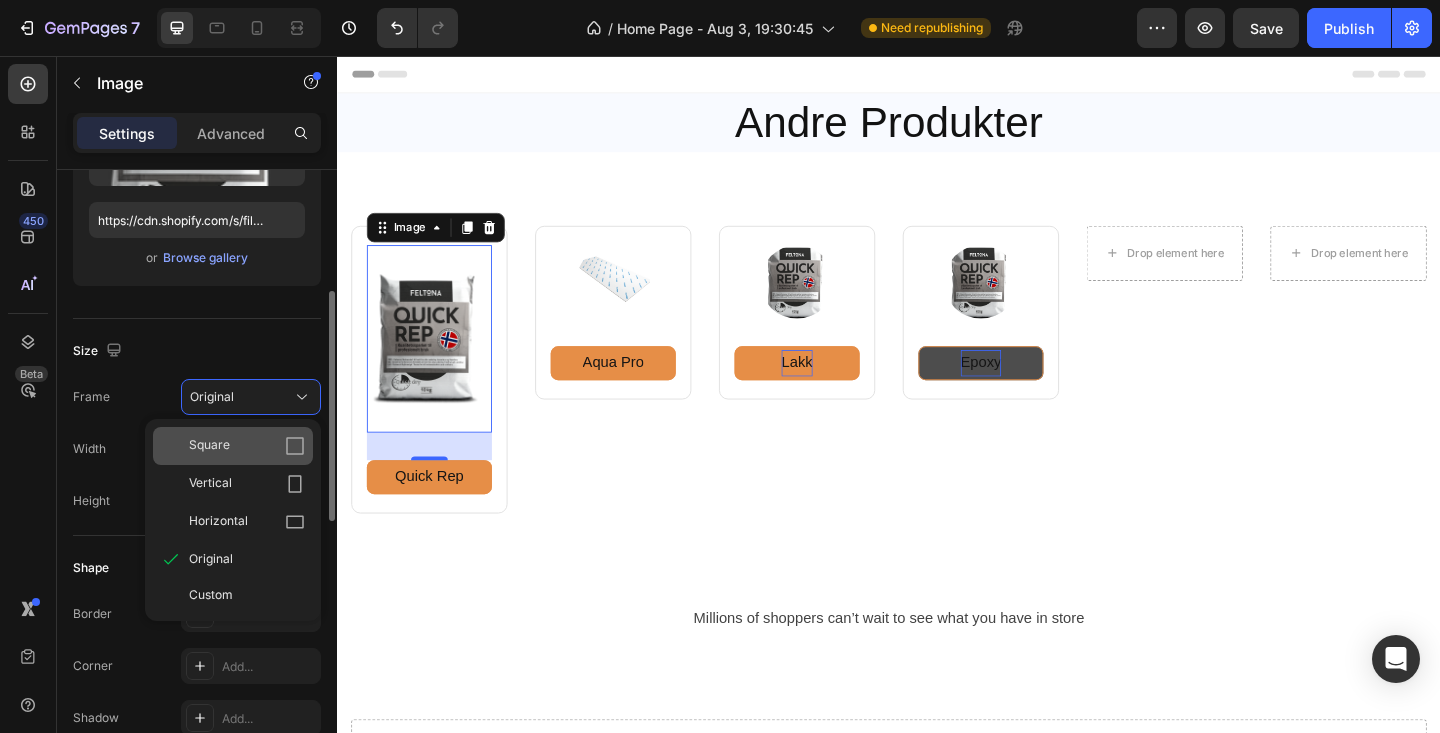 click on "Square" at bounding box center (247, 446) 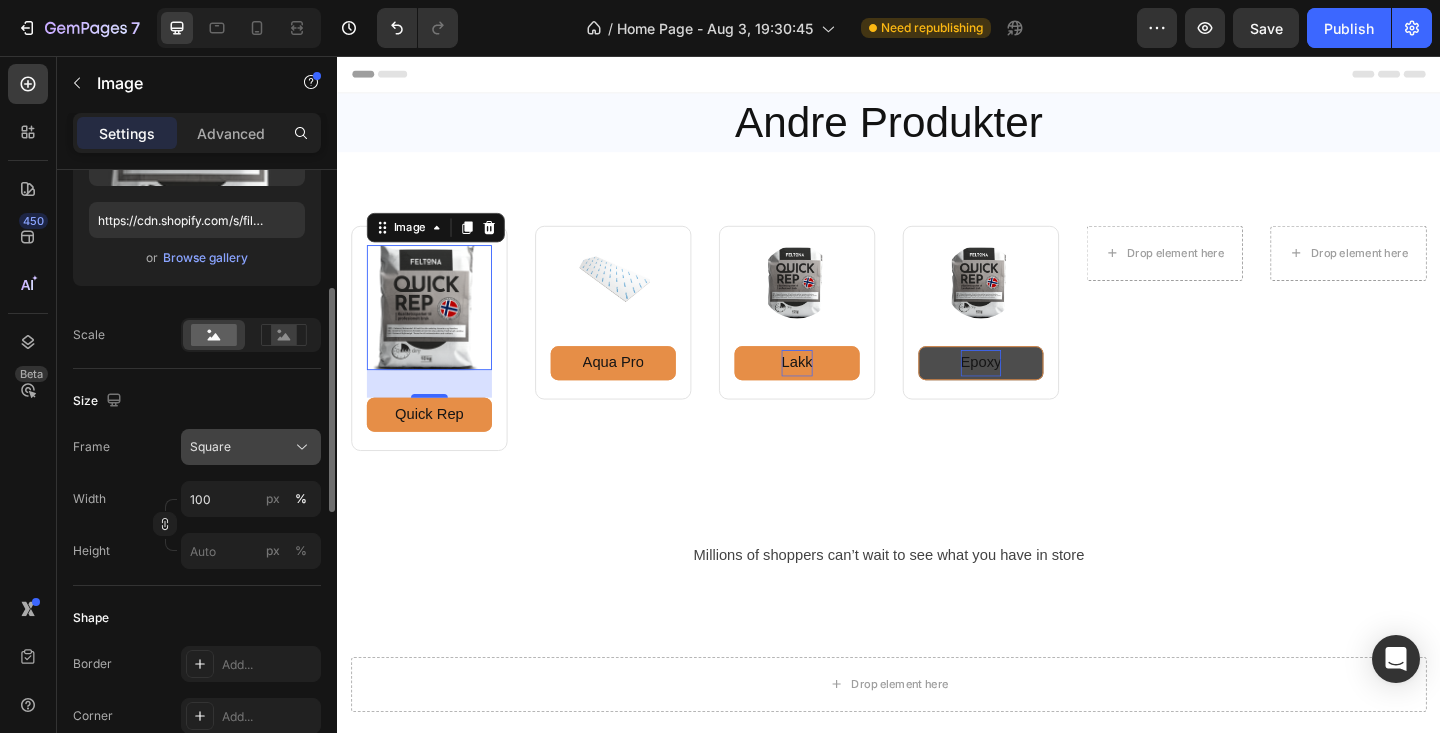 click 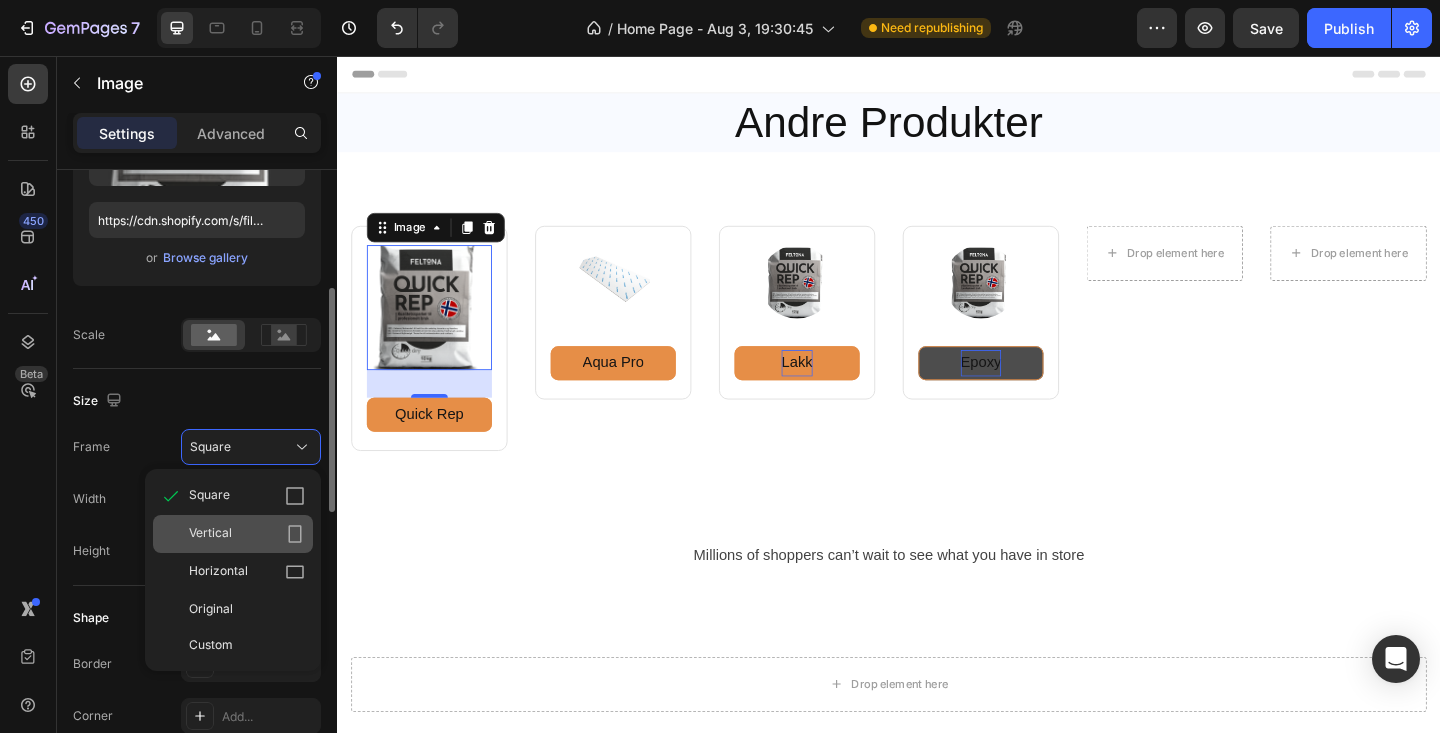 click on "Vertical" 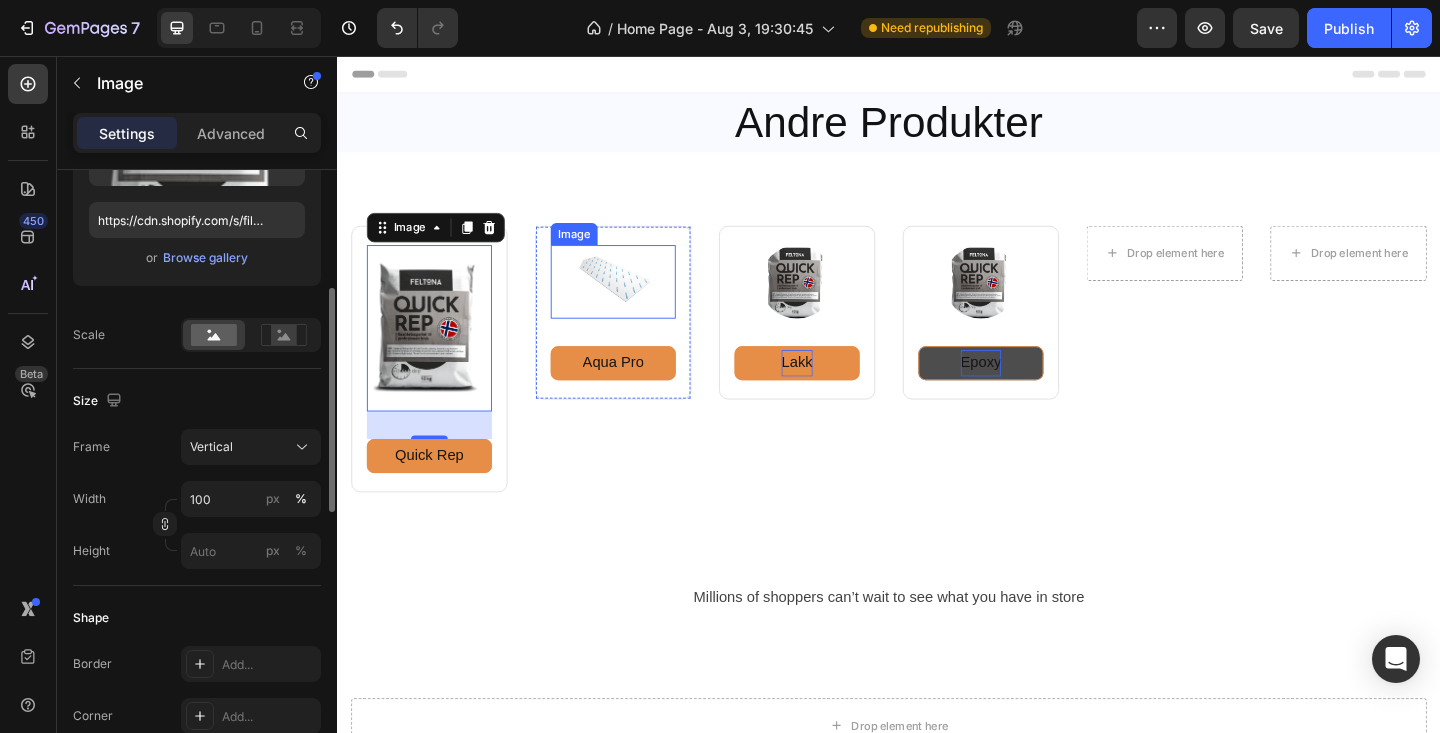 click at bounding box center [637, 302] 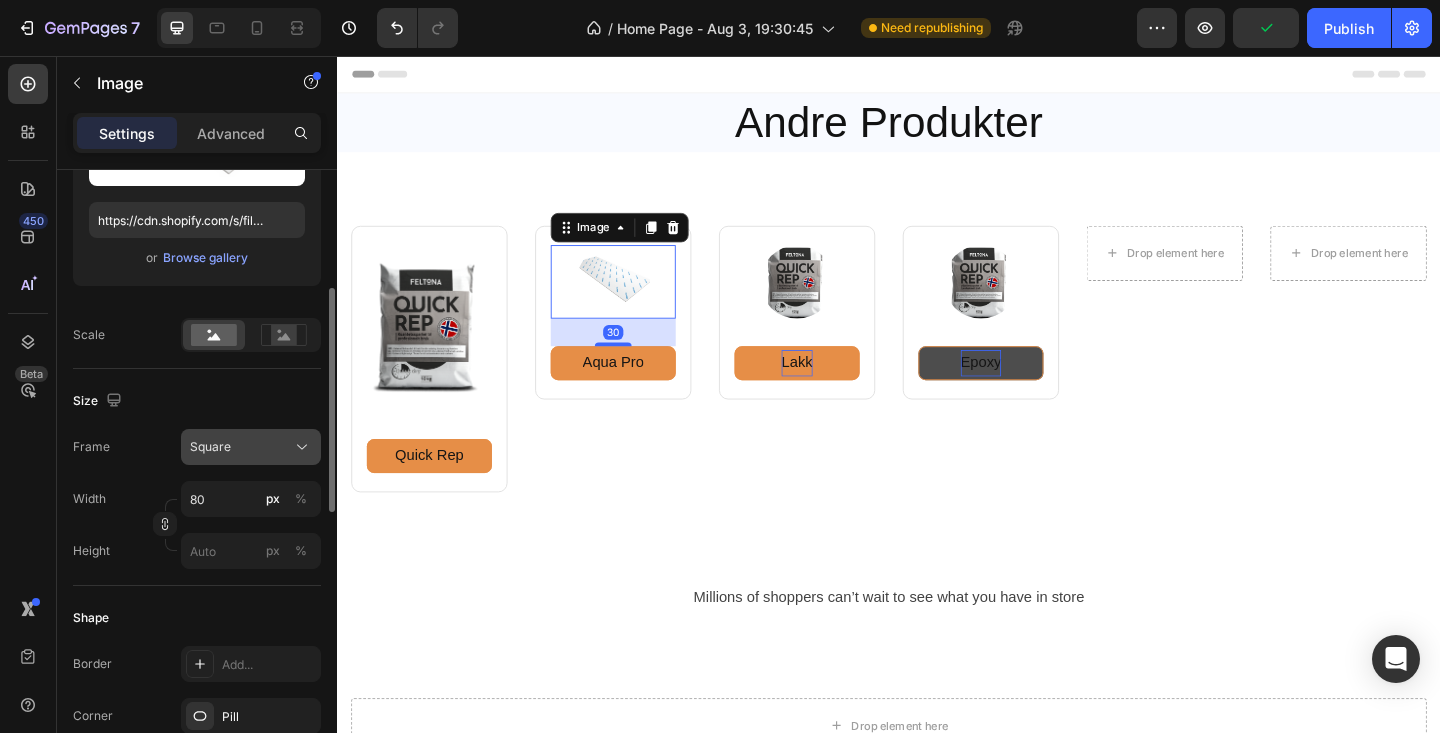 click 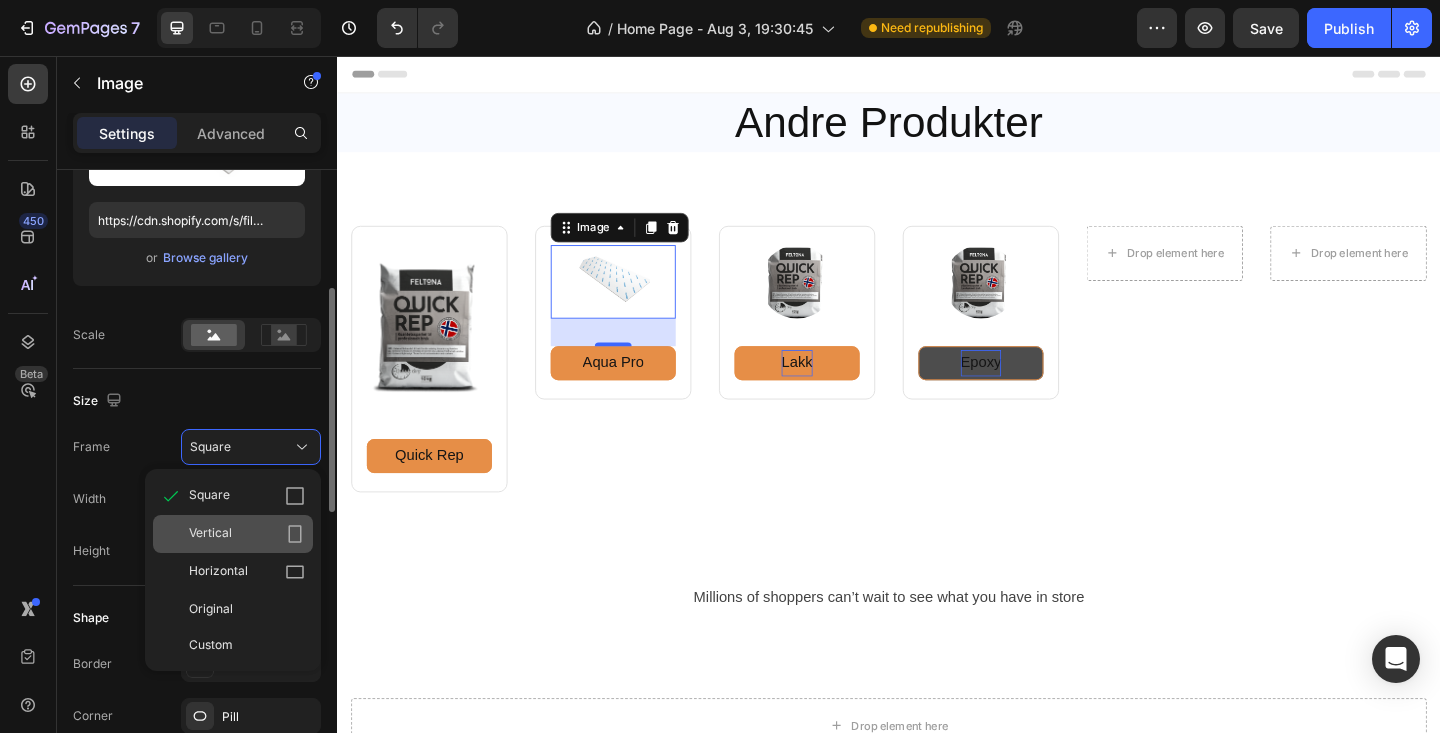 click on "Vertical" at bounding box center (210, 534) 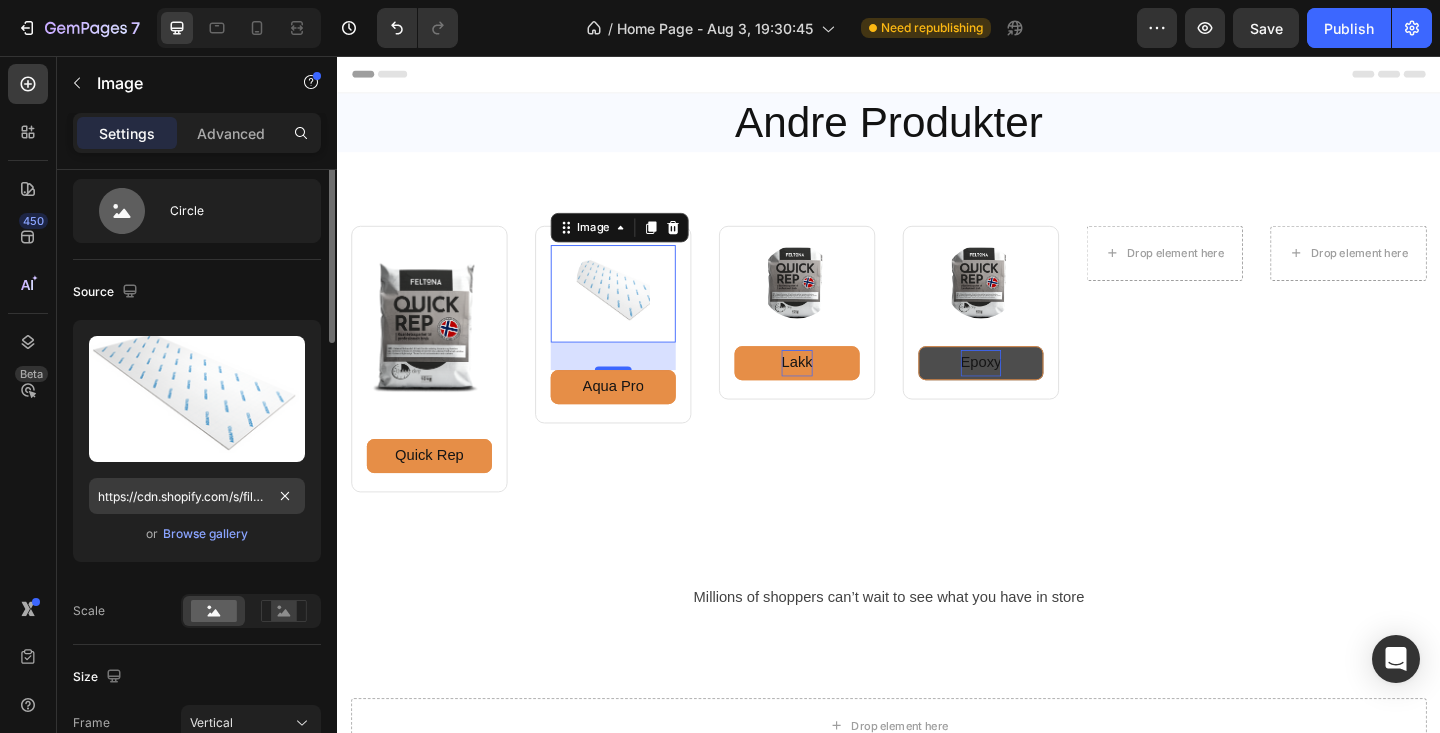 scroll, scrollTop: 0, scrollLeft: 0, axis: both 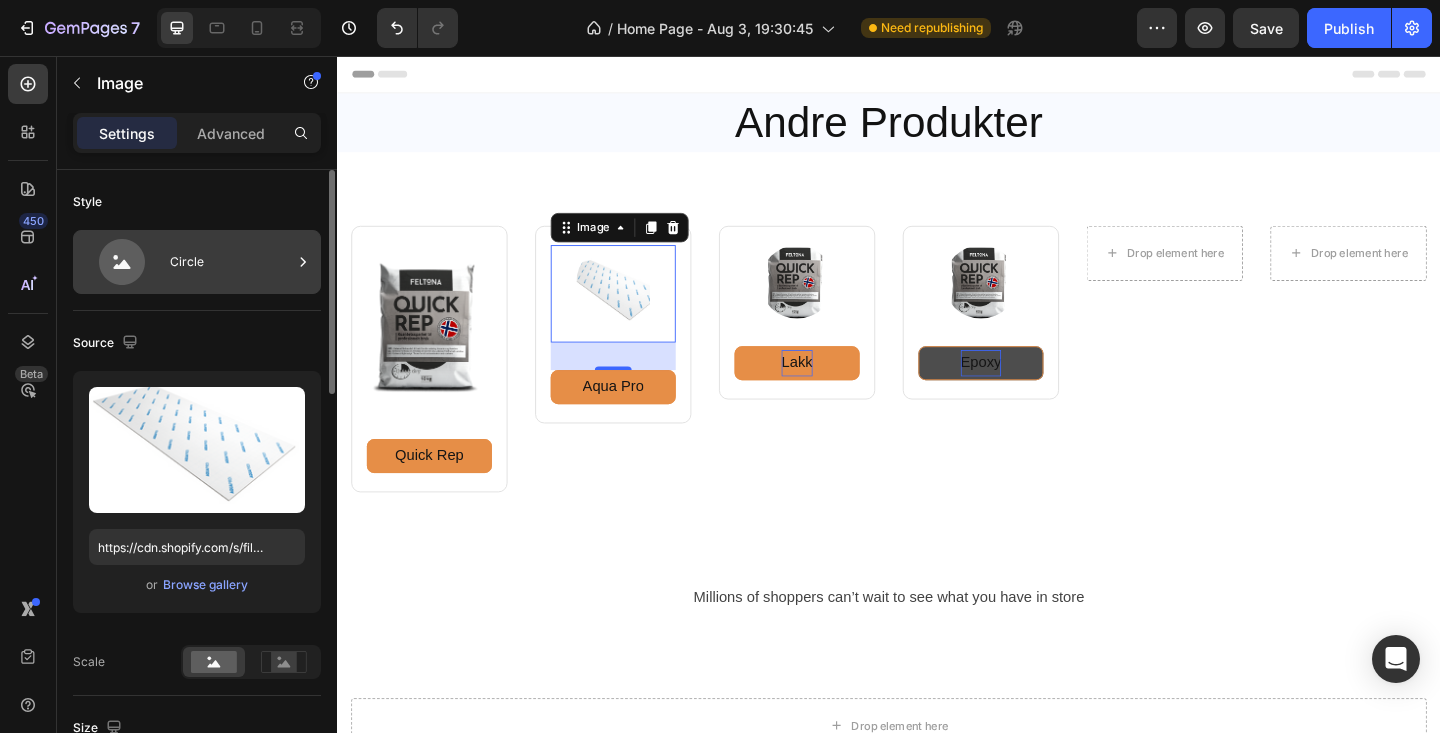 click on "Circle" at bounding box center (231, 262) 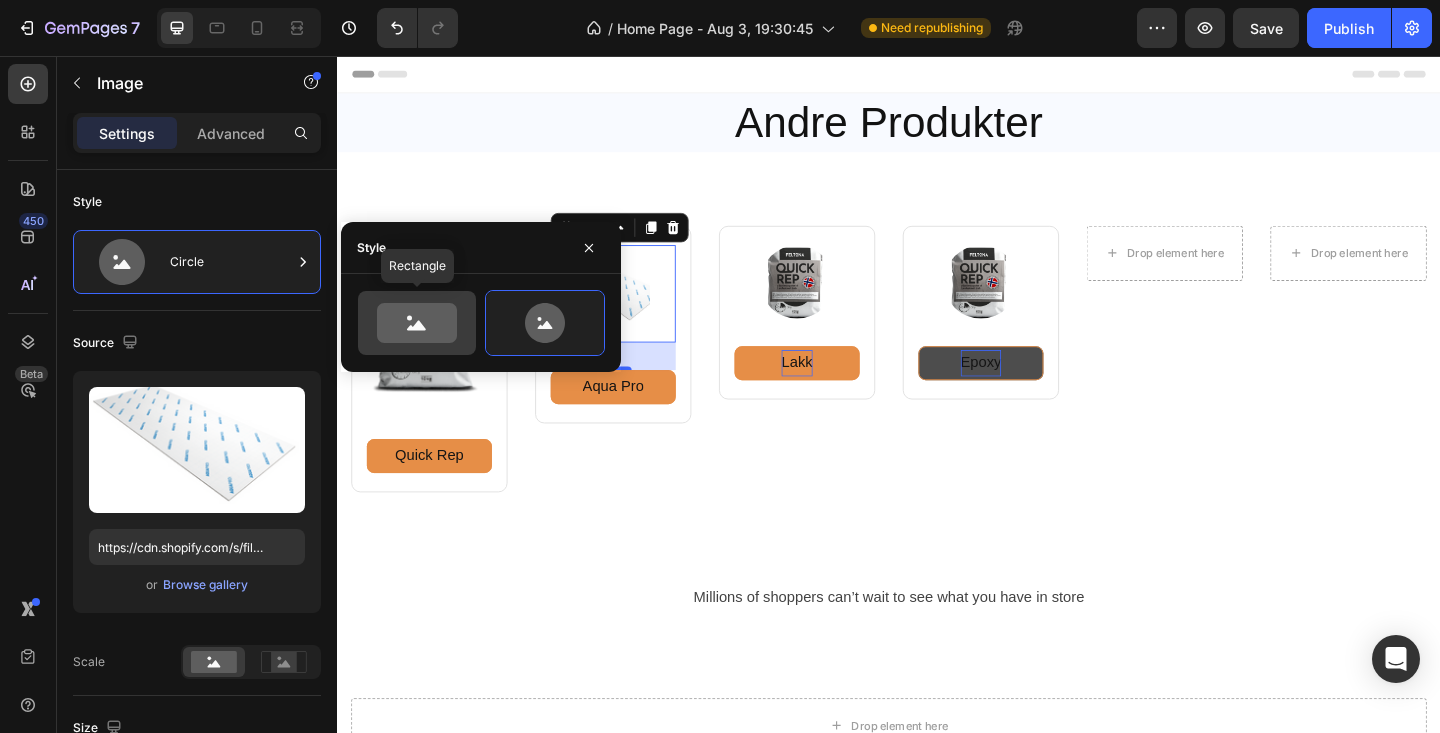 click 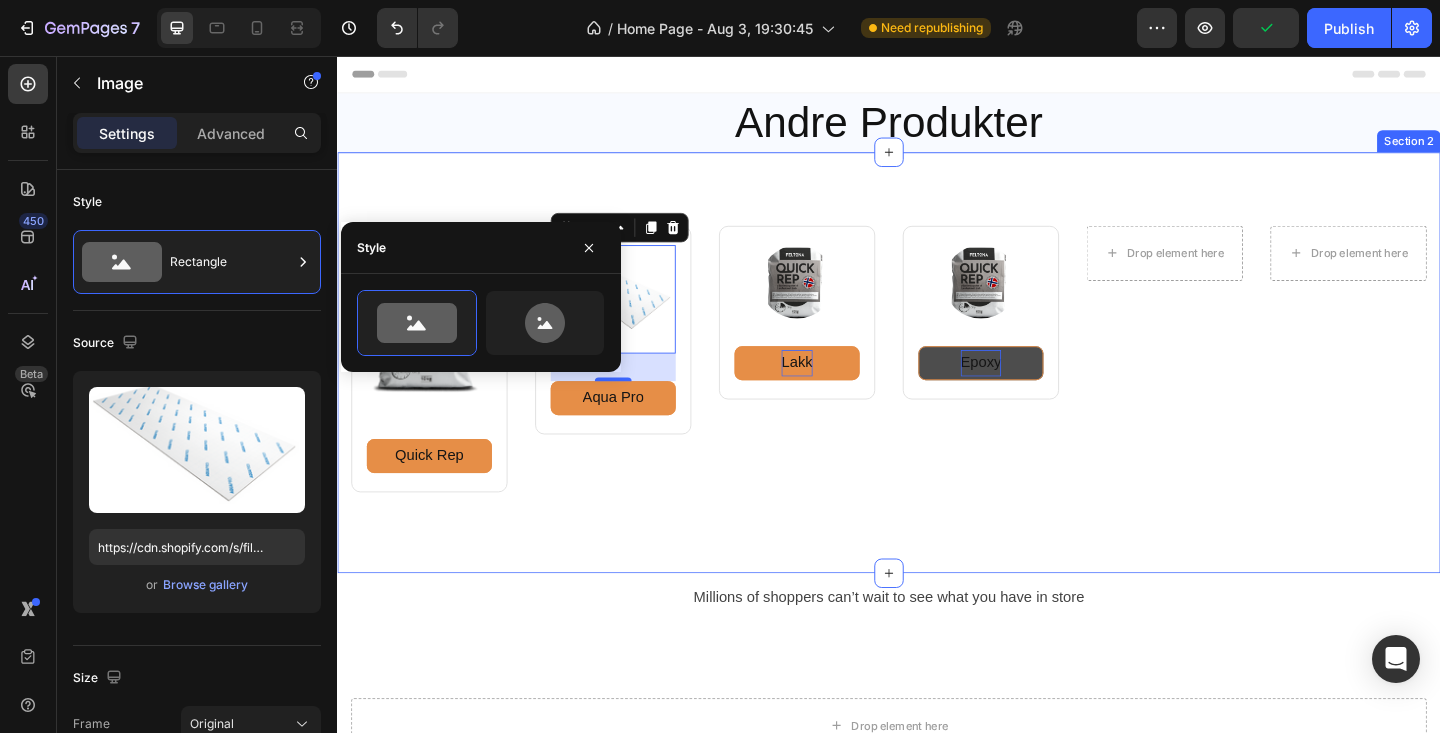 click on "Image Quick Rep Button Row Image   30 Aqua Pro   Button Row Row Image Lakk Button Row Image Epoxy Button Row Row
Drop element here
Drop element here Row Row Section 2" at bounding box center (937, 390) 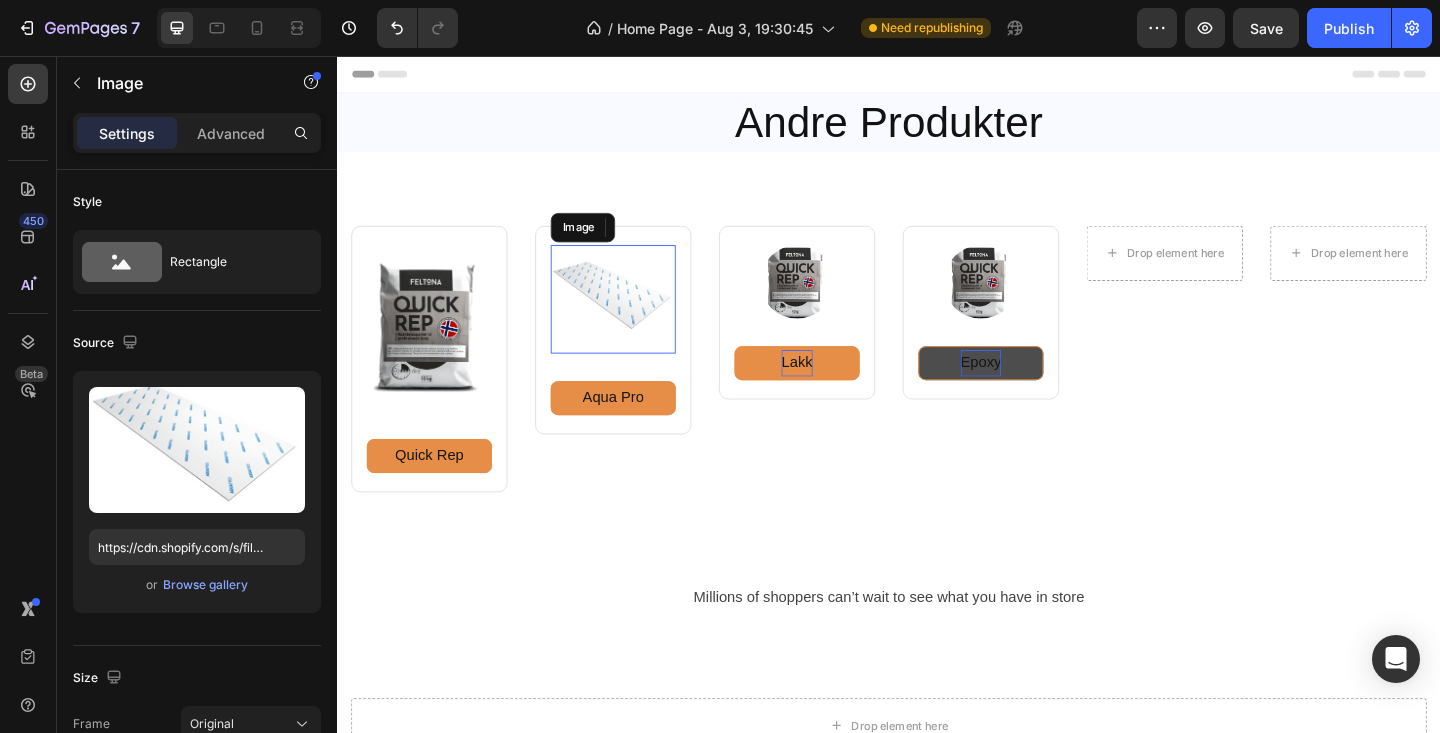 click at bounding box center (637, 321) 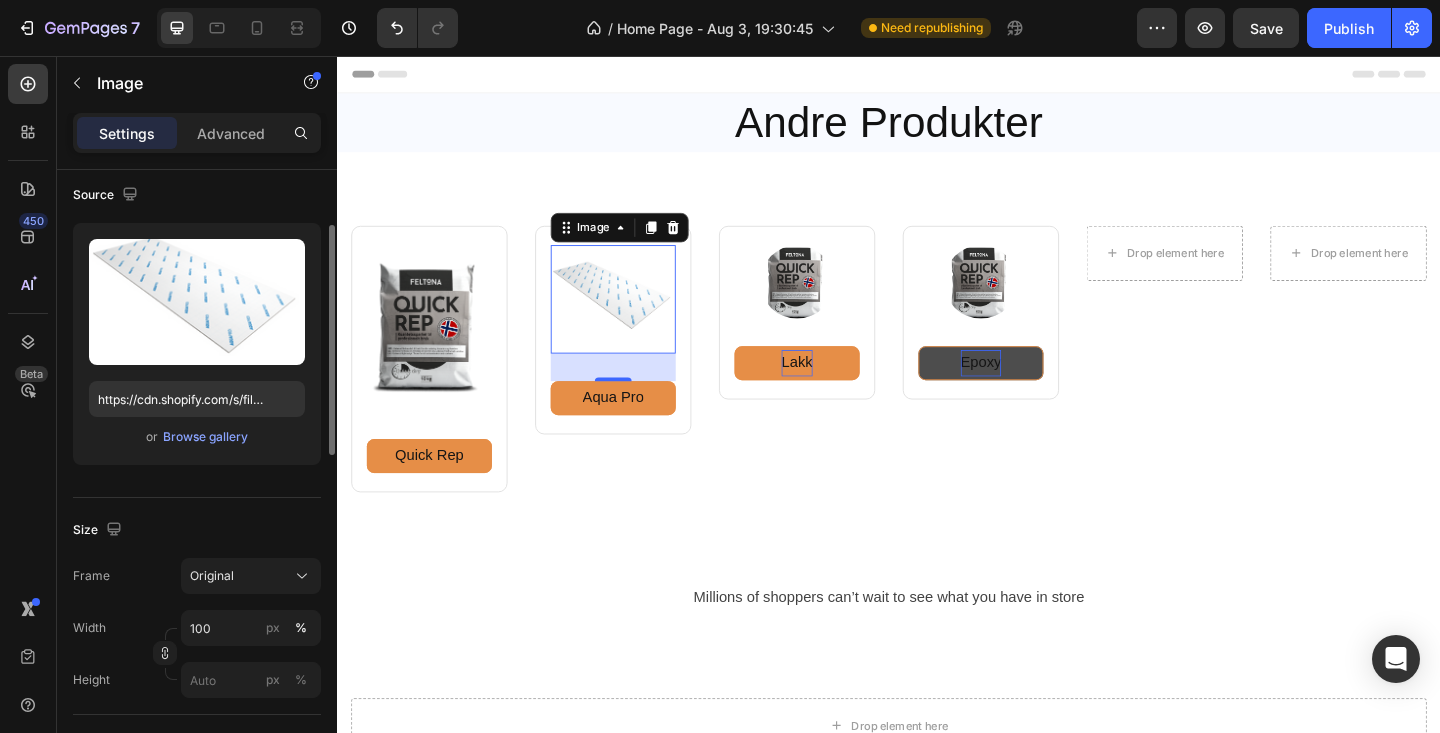 scroll, scrollTop: 181, scrollLeft: 0, axis: vertical 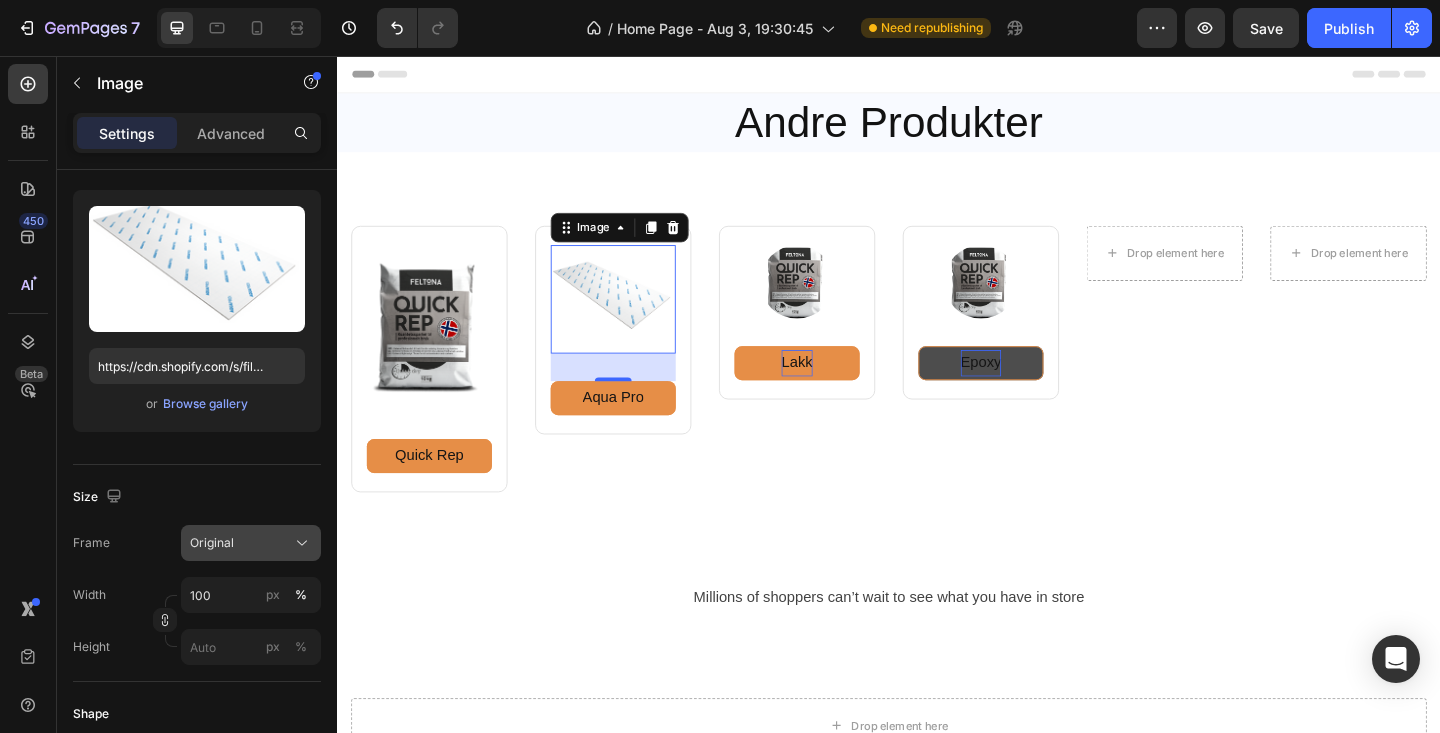 click 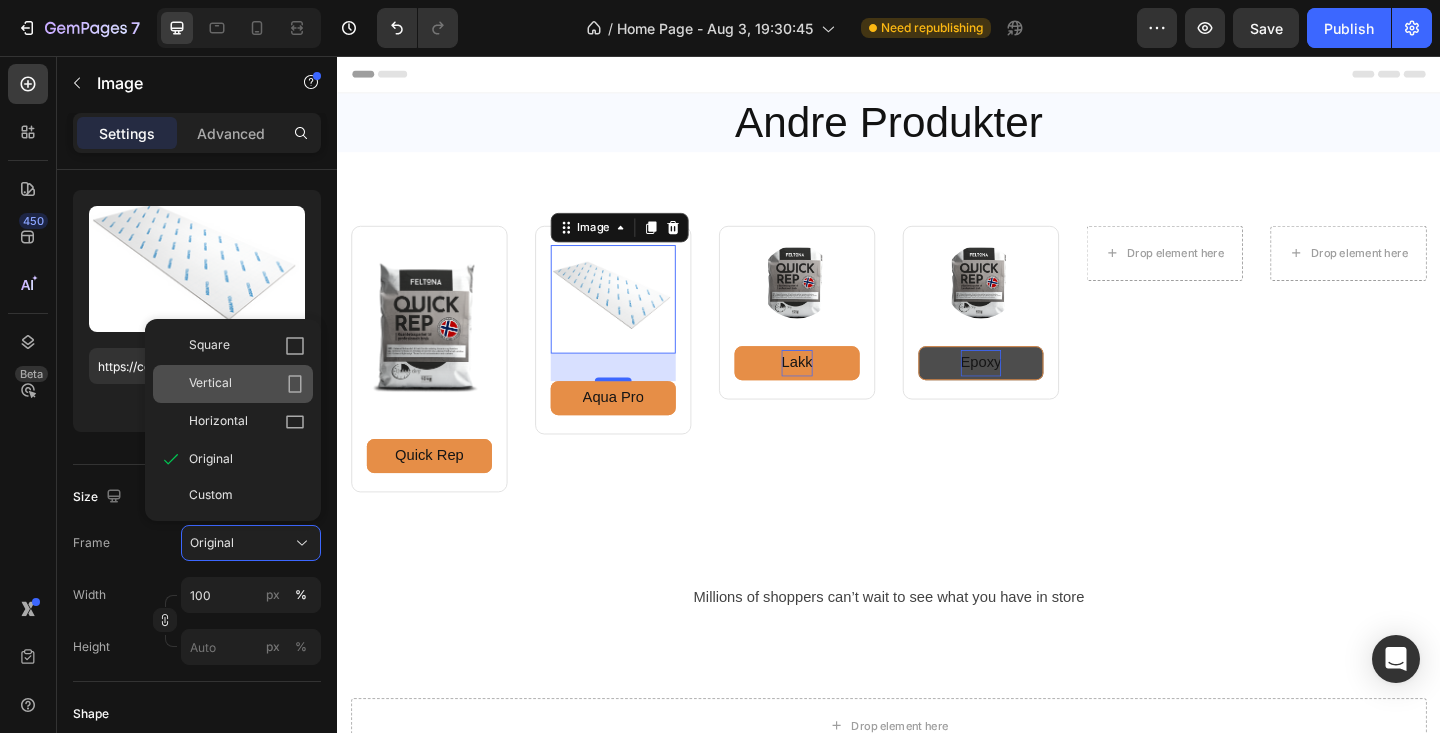 click on "Vertical" at bounding box center (247, 384) 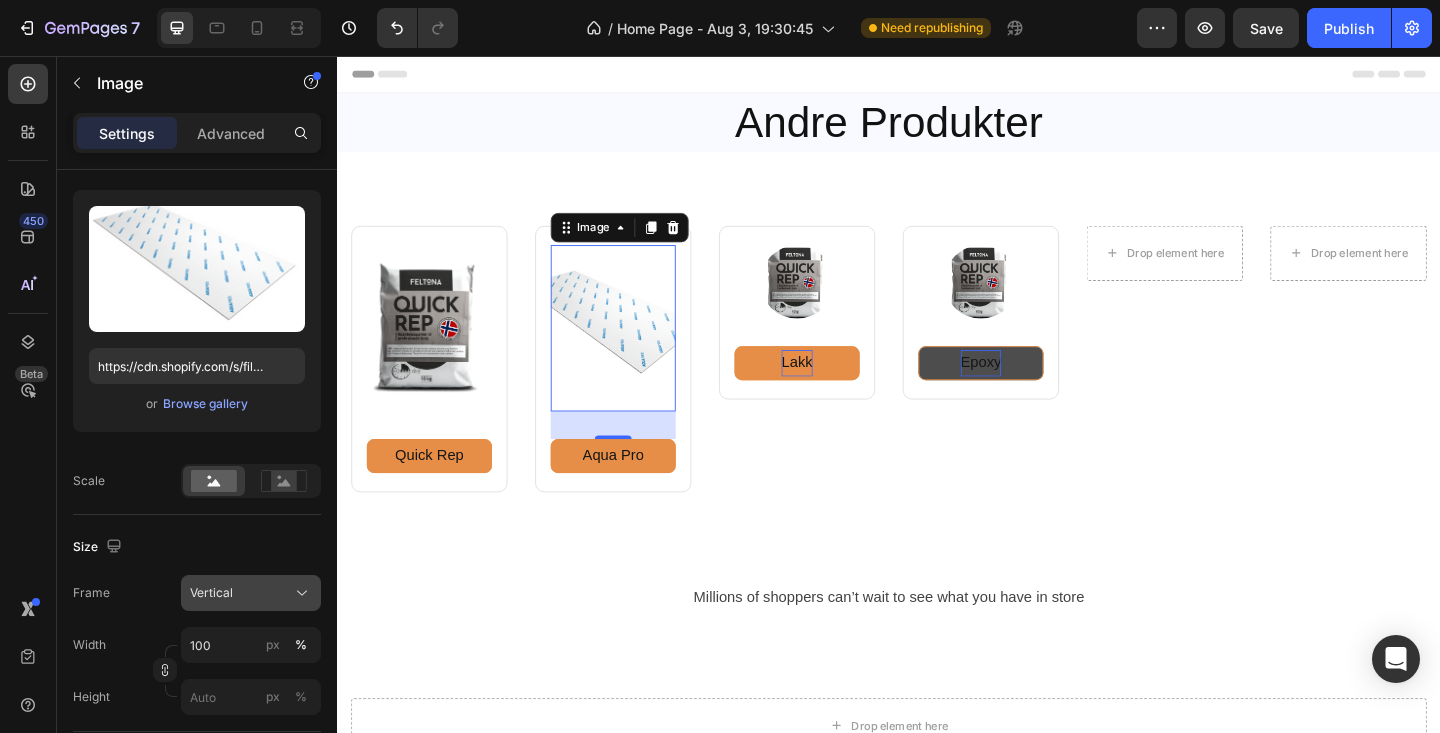 click 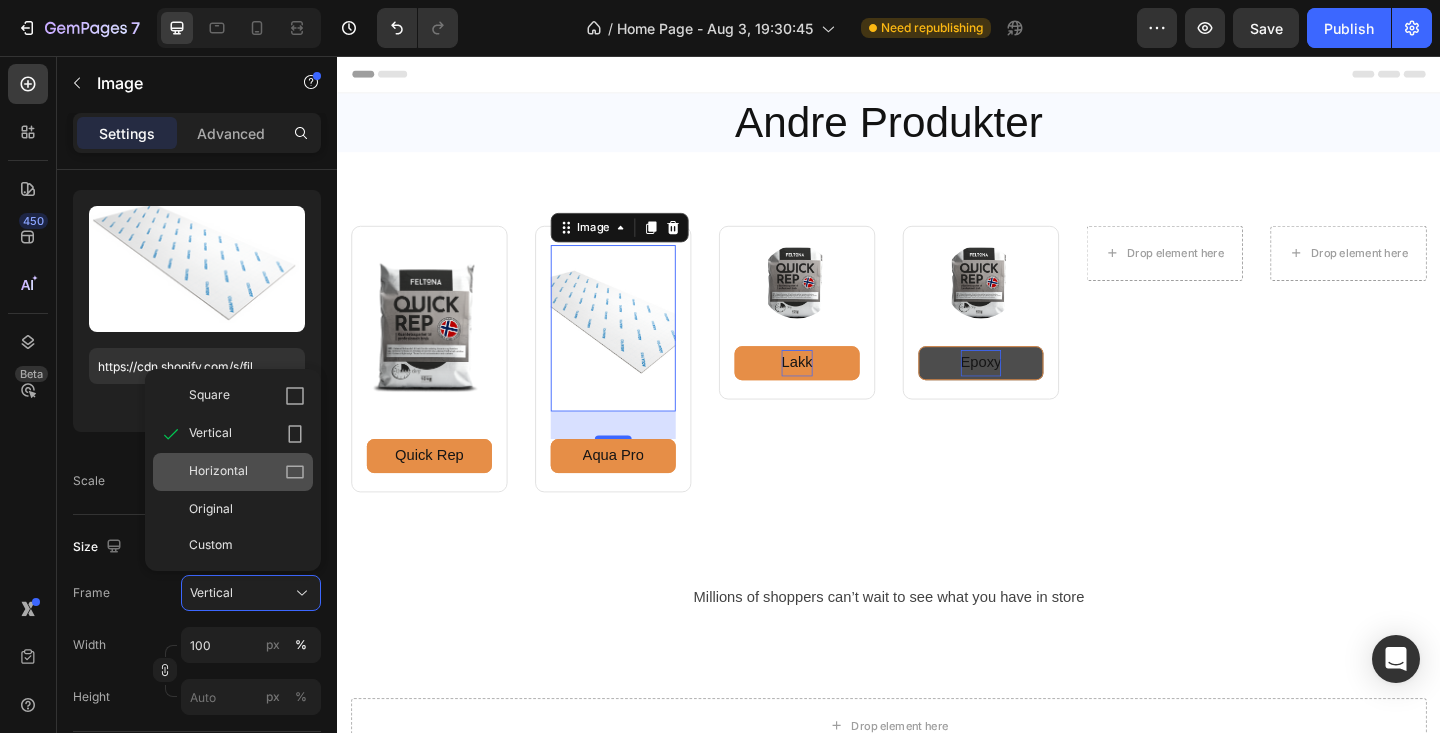 click on "Horizontal" at bounding box center (247, 472) 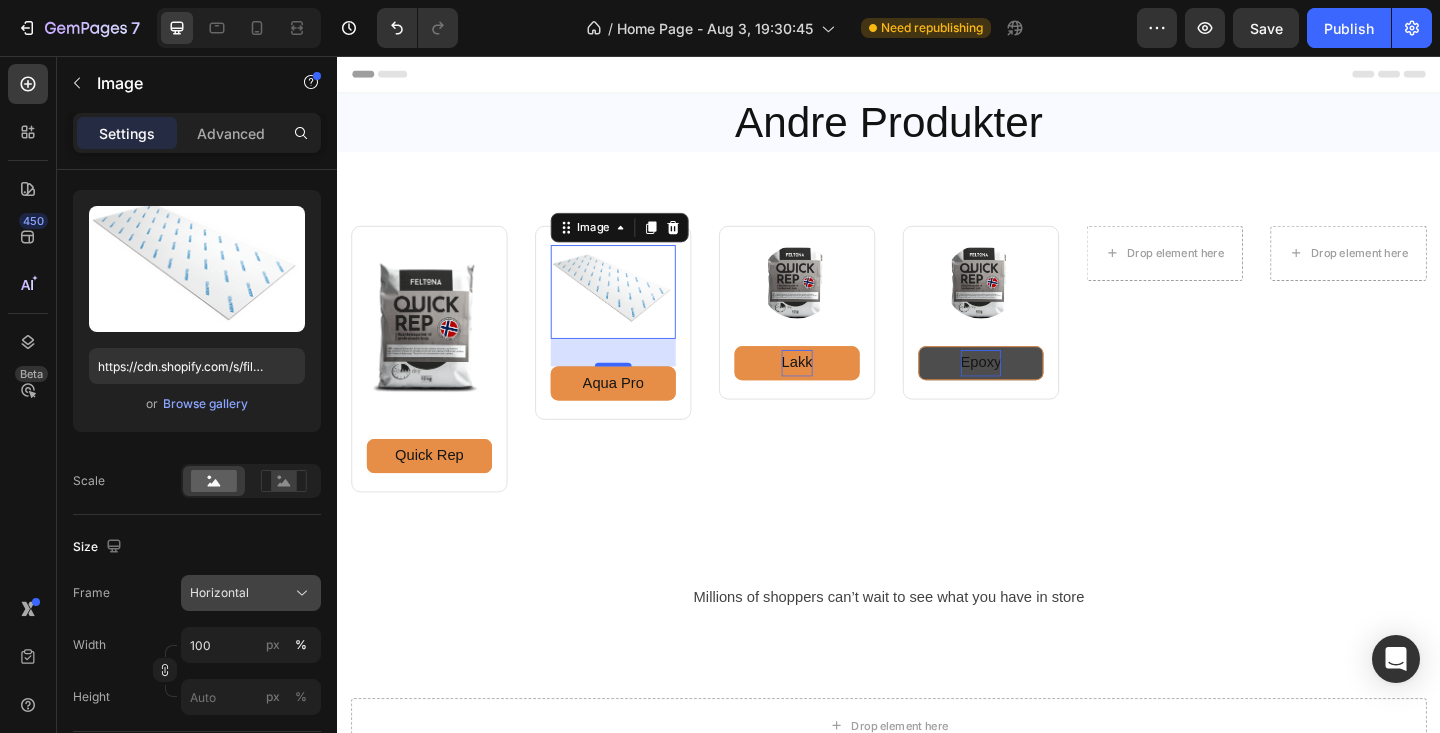 click on "Horizontal" 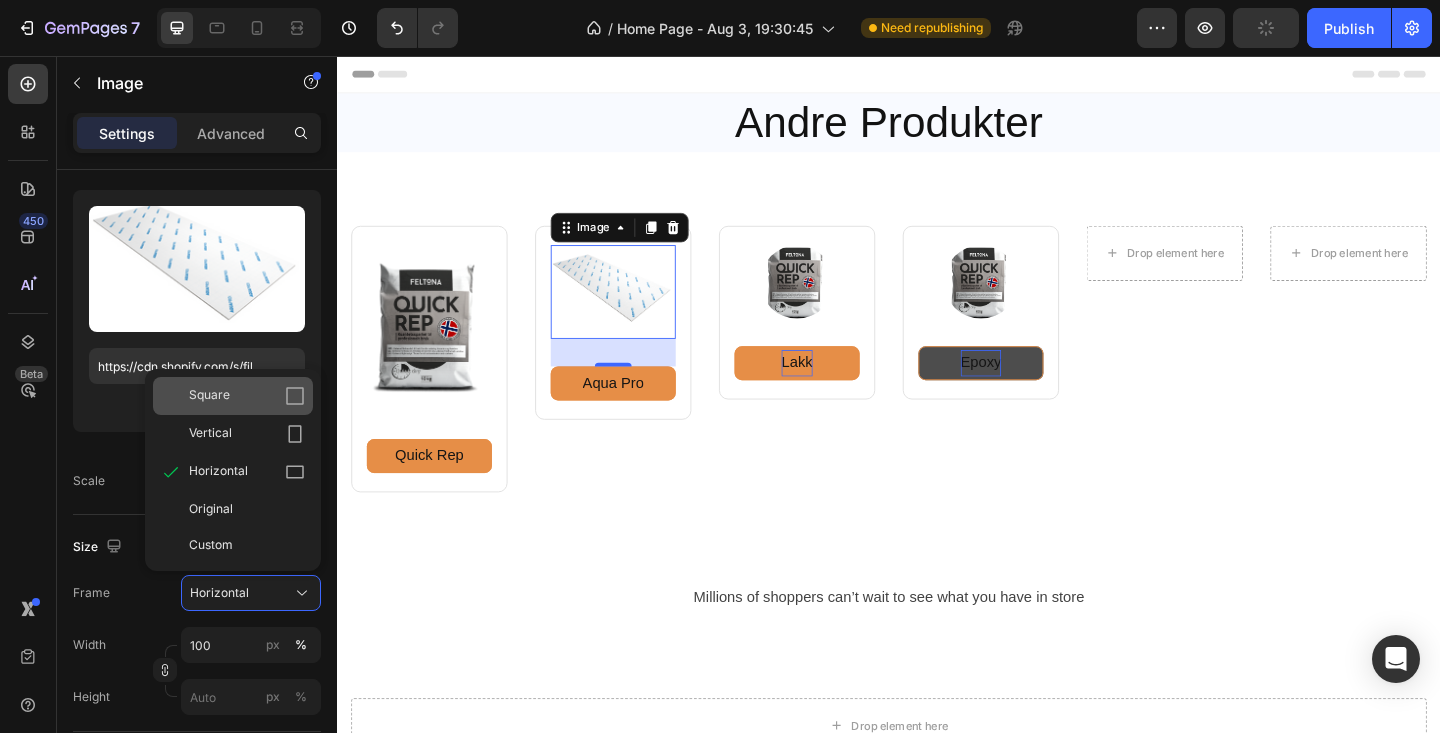 click on "Square" at bounding box center [247, 396] 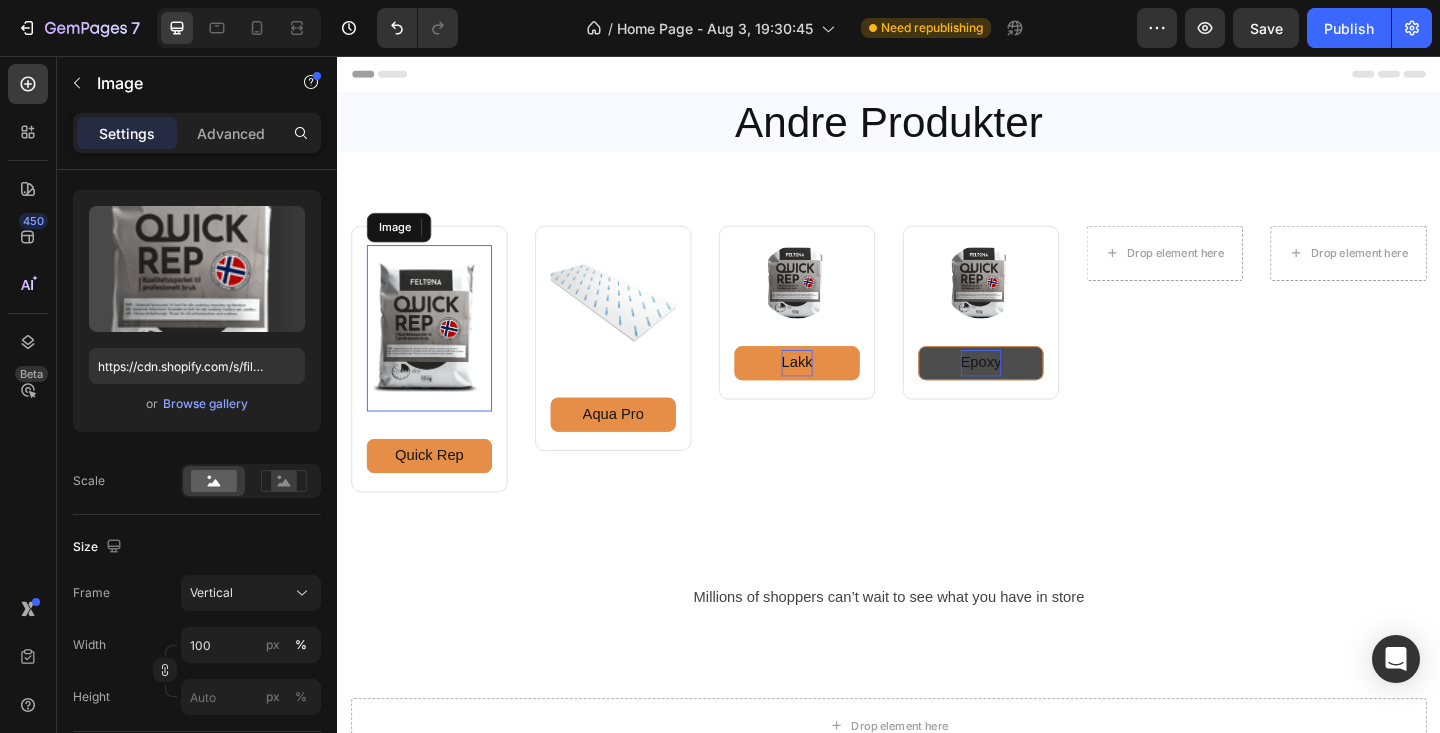 click at bounding box center (437, 352) 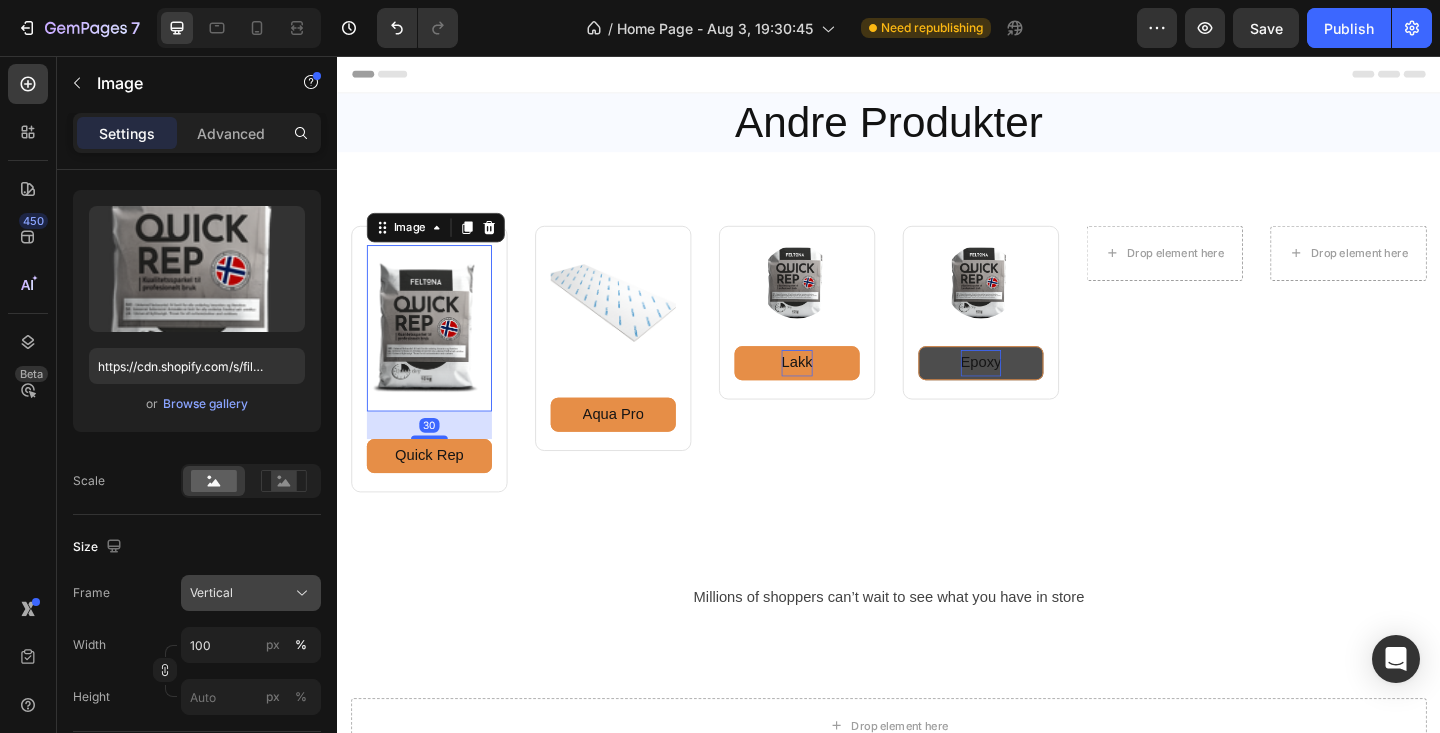 click on "Vertical" 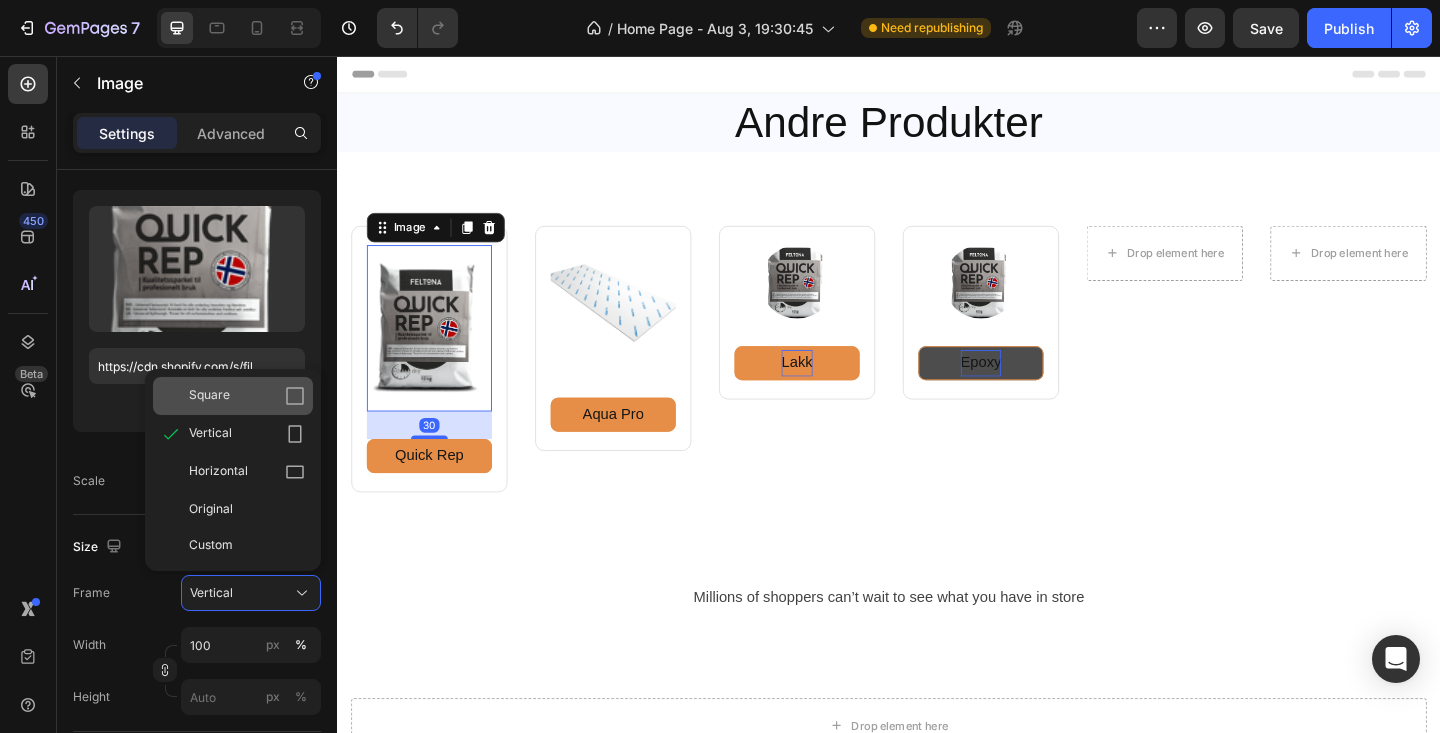 click on "Square" 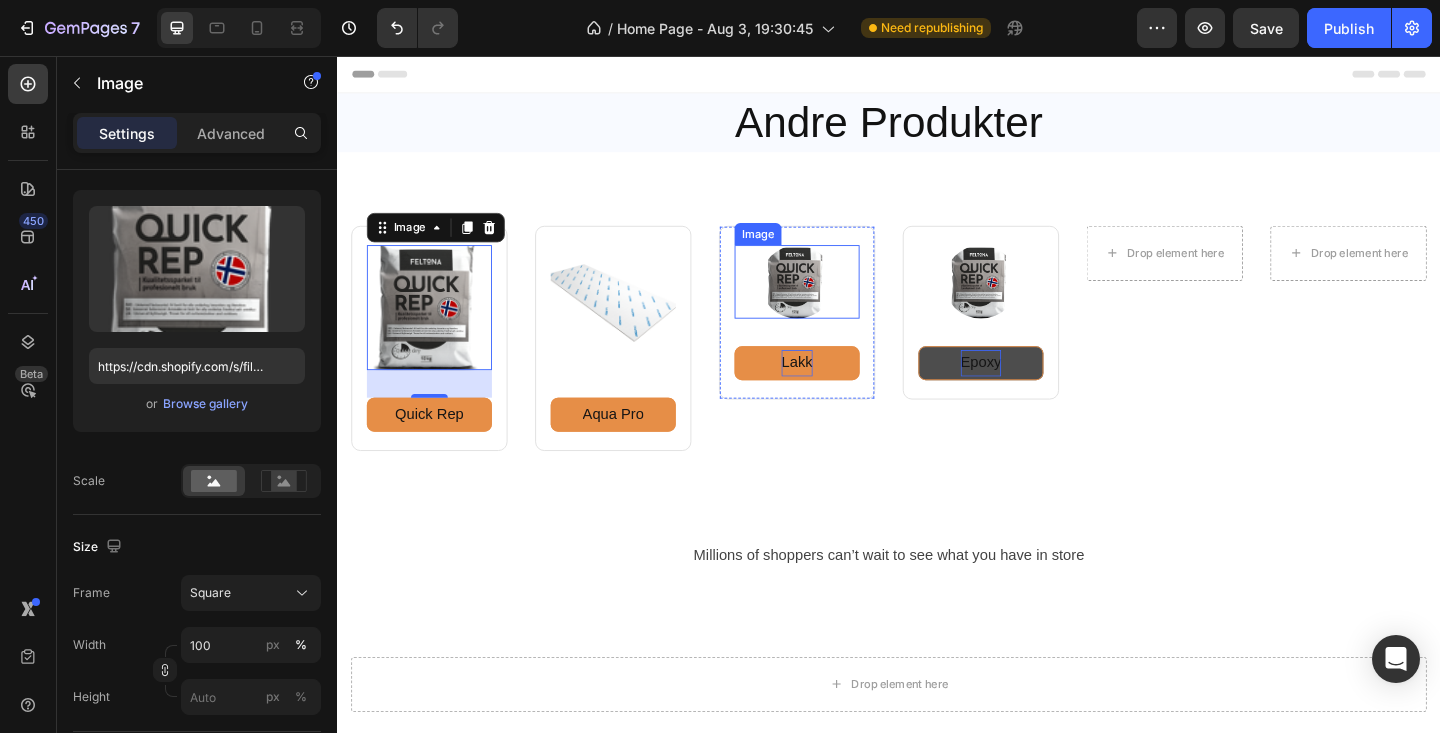 click at bounding box center [837, 302] 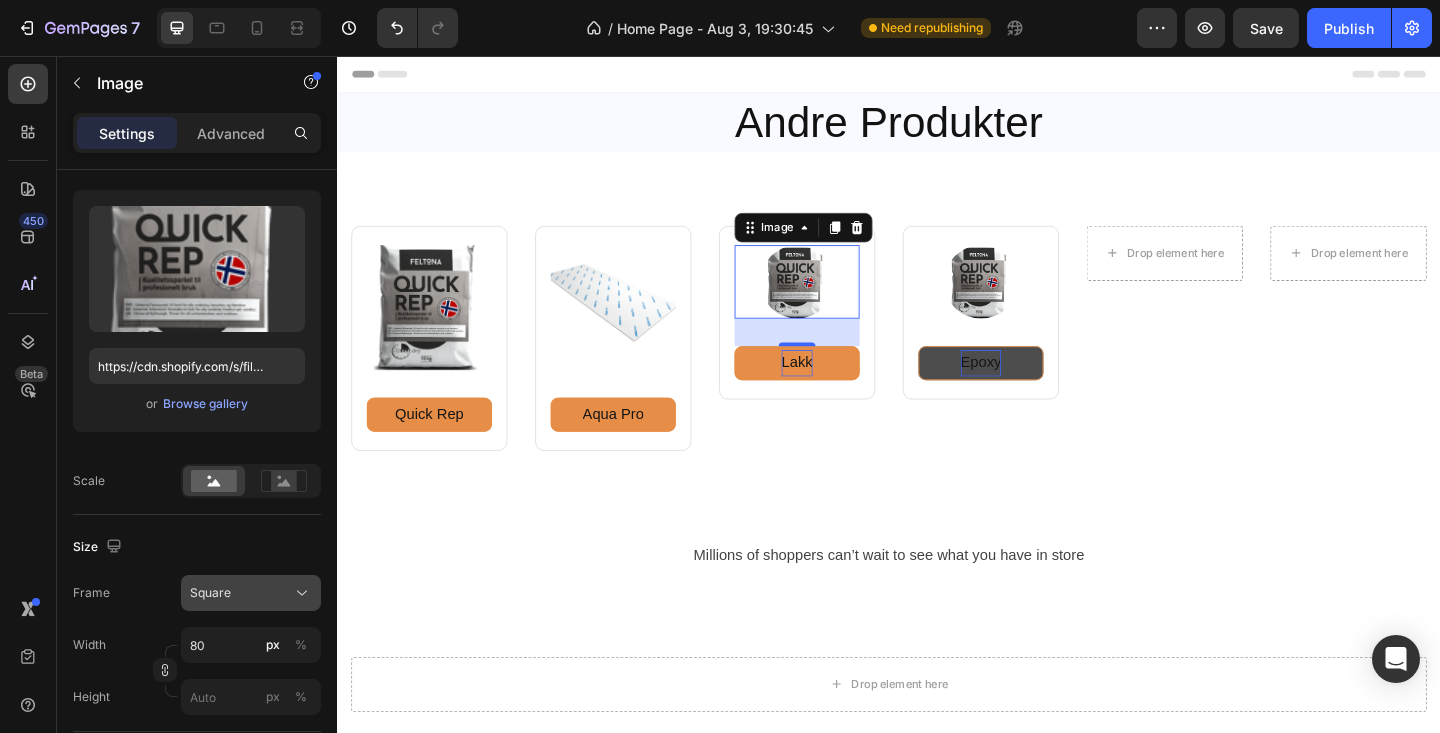 click on "Square" 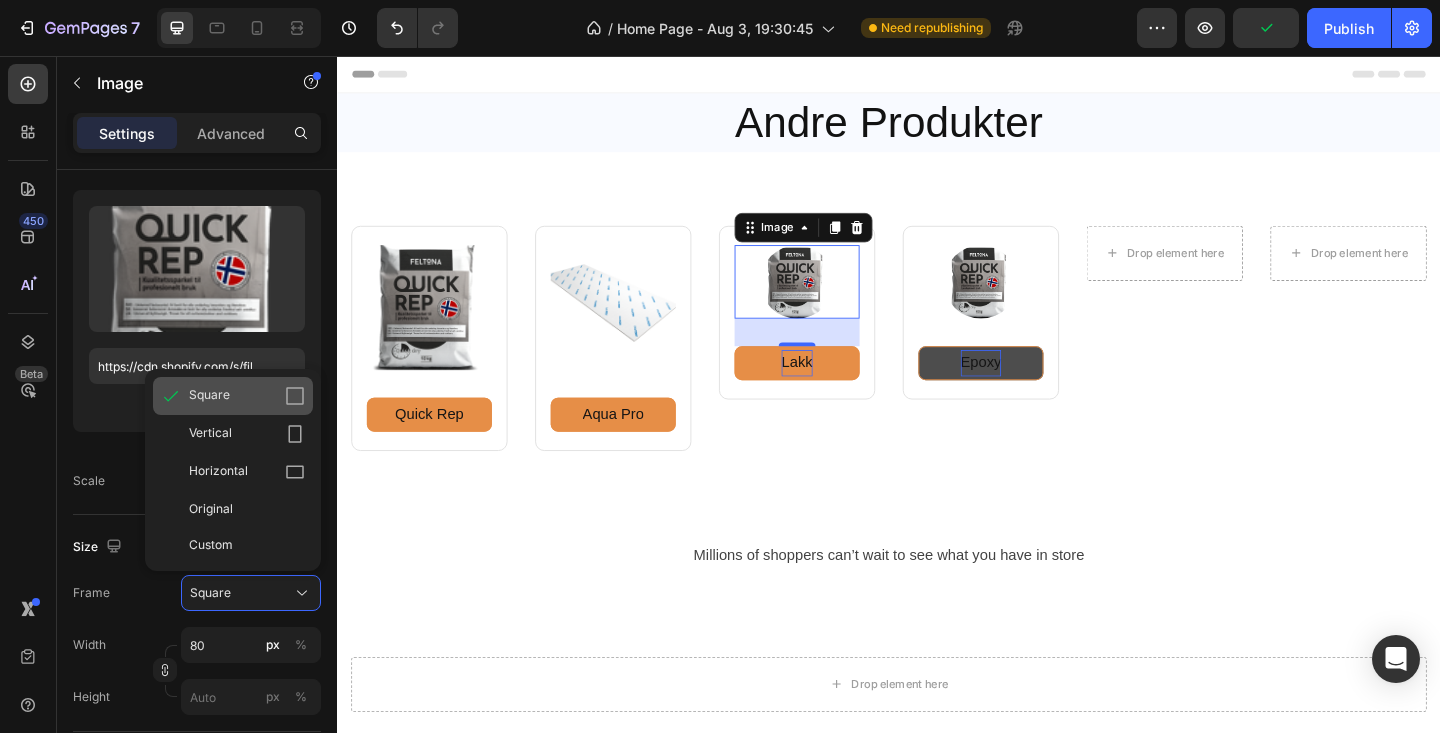 click on "Square" at bounding box center (247, 396) 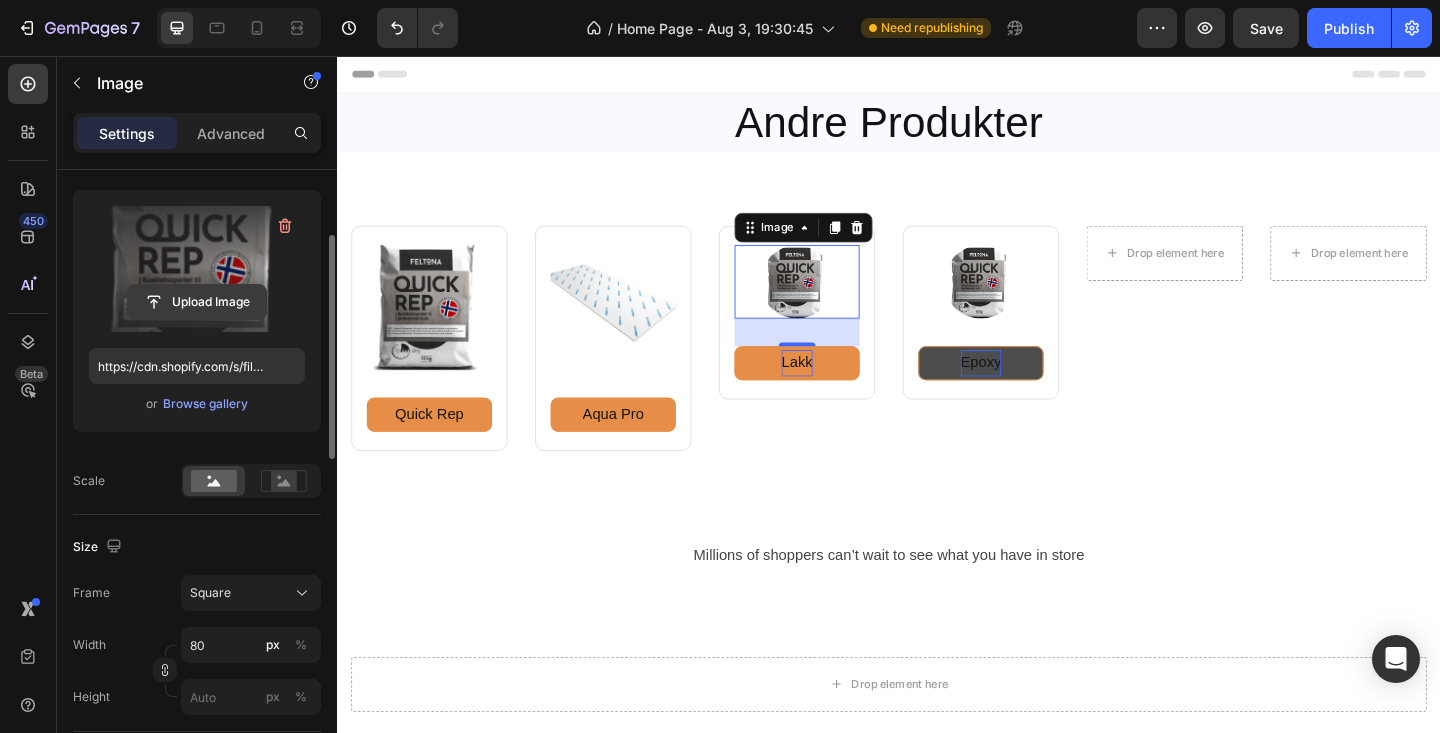 scroll, scrollTop: 0, scrollLeft: 0, axis: both 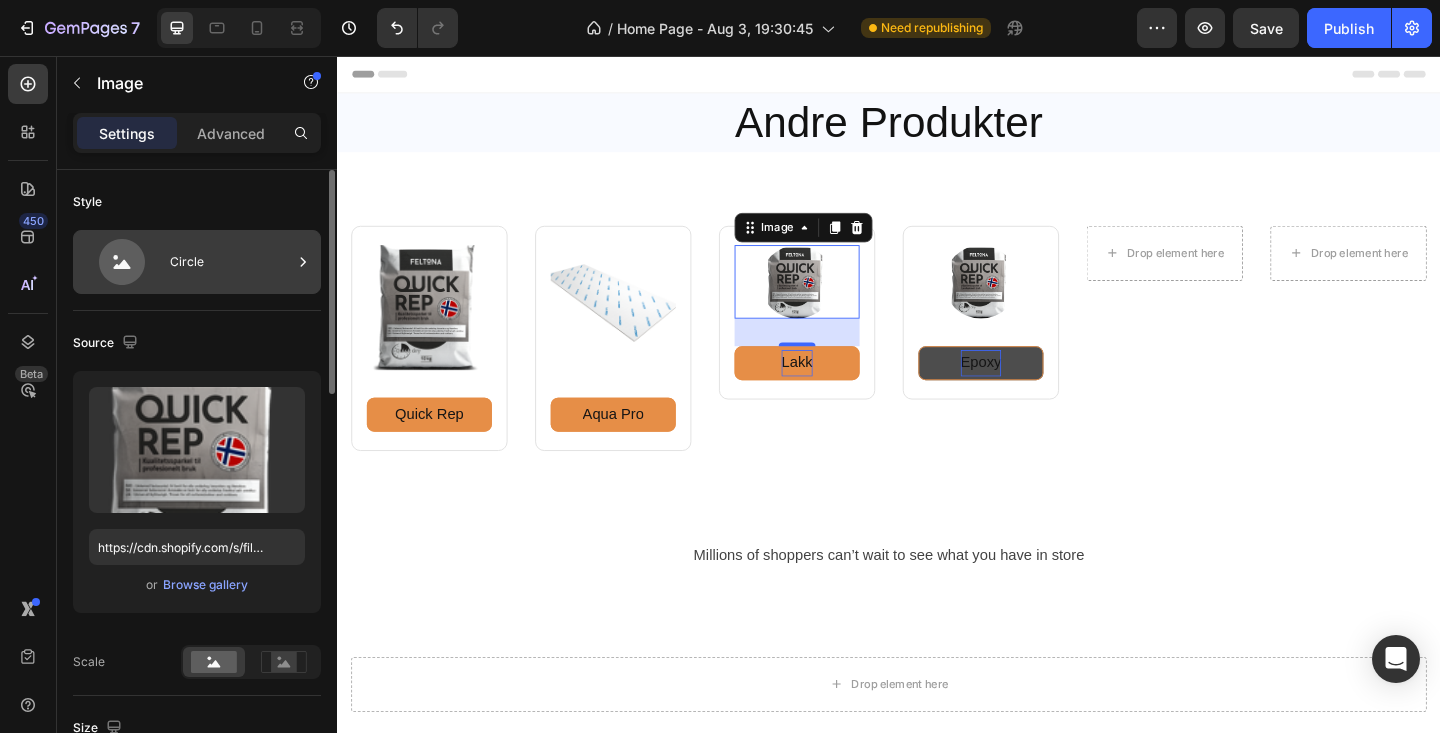 click on "Circle" at bounding box center (231, 262) 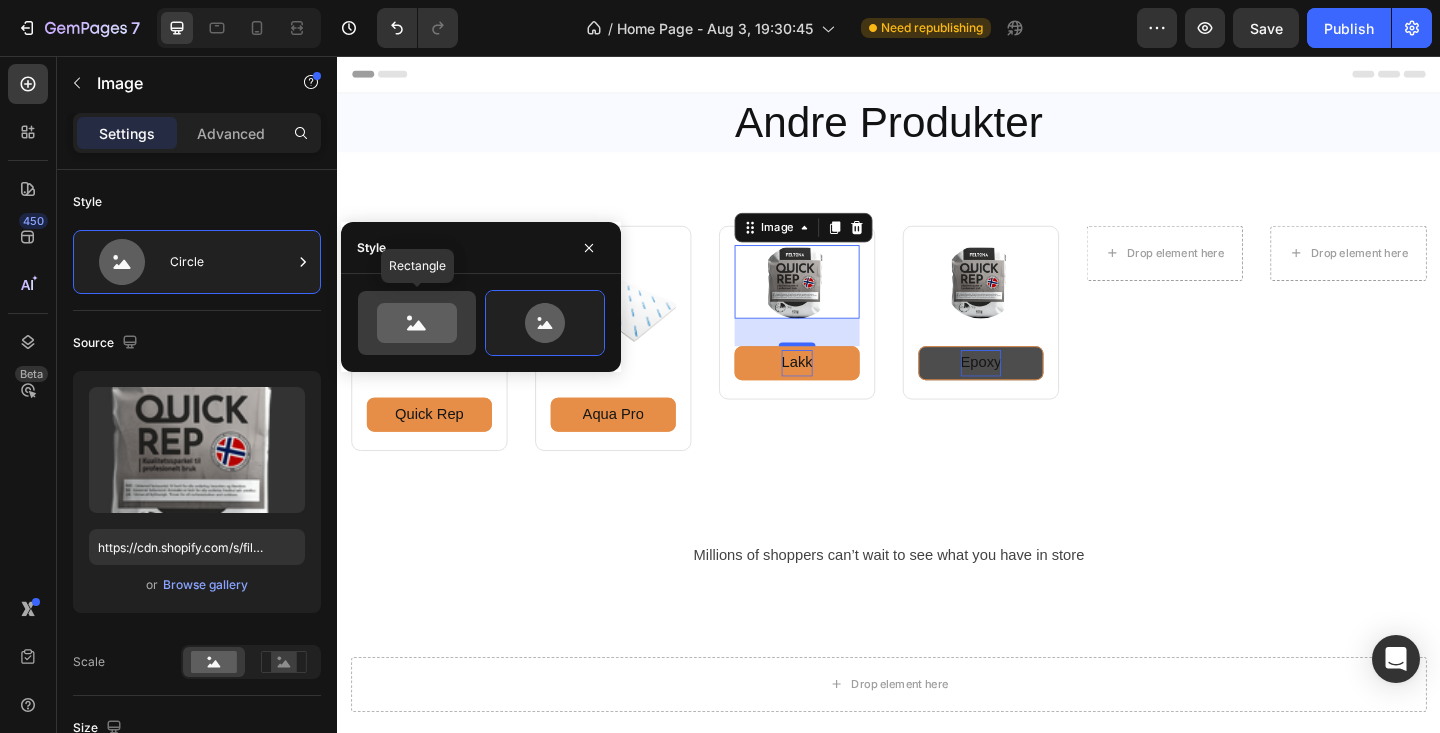 click 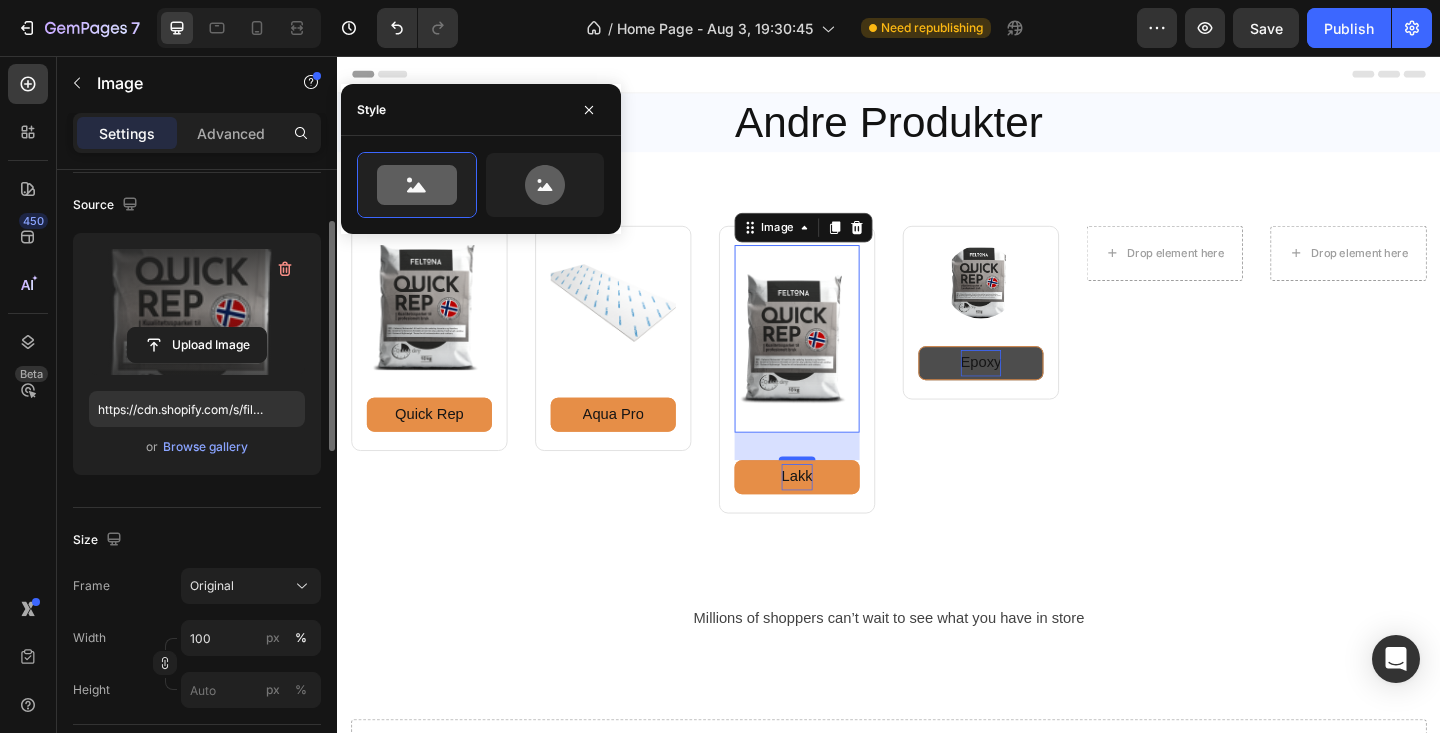 scroll, scrollTop: 326, scrollLeft: 0, axis: vertical 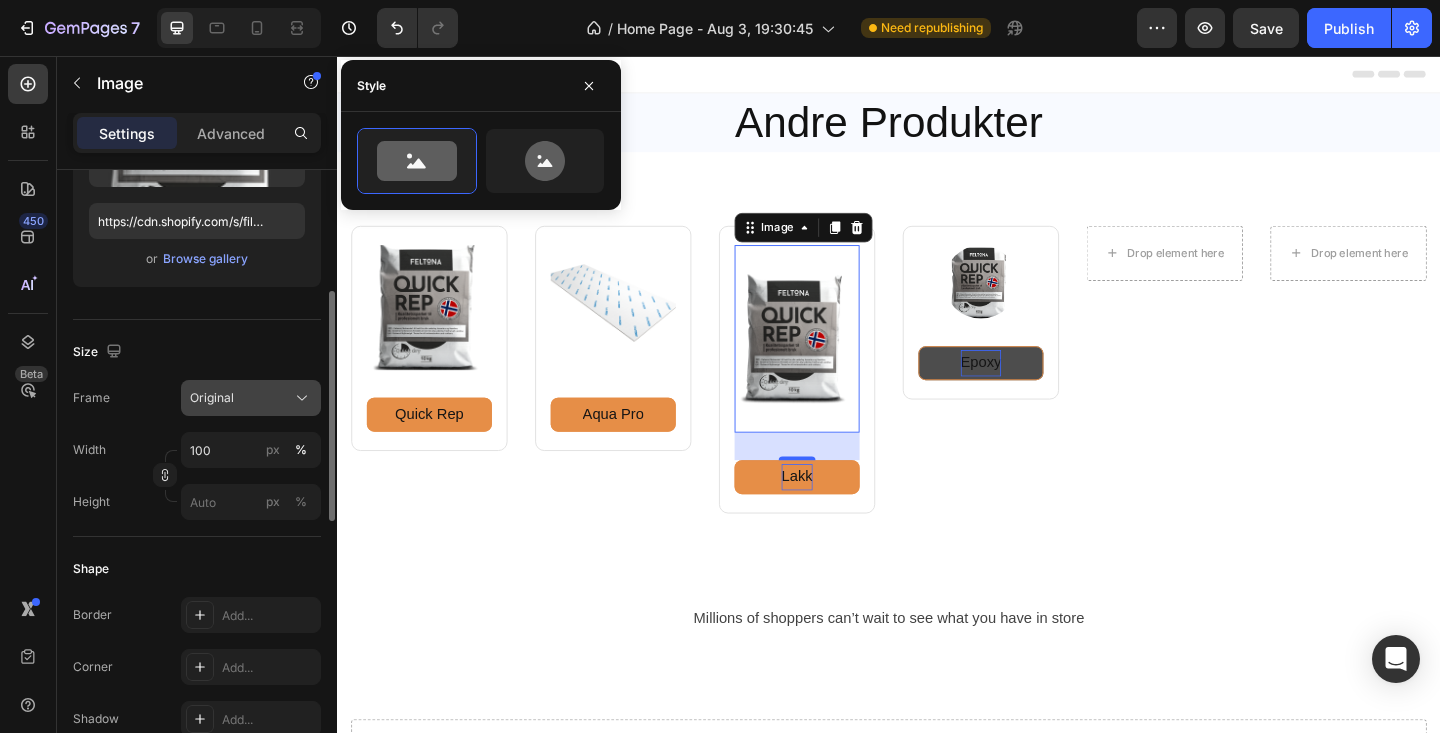 click on "Original" at bounding box center [251, 398] 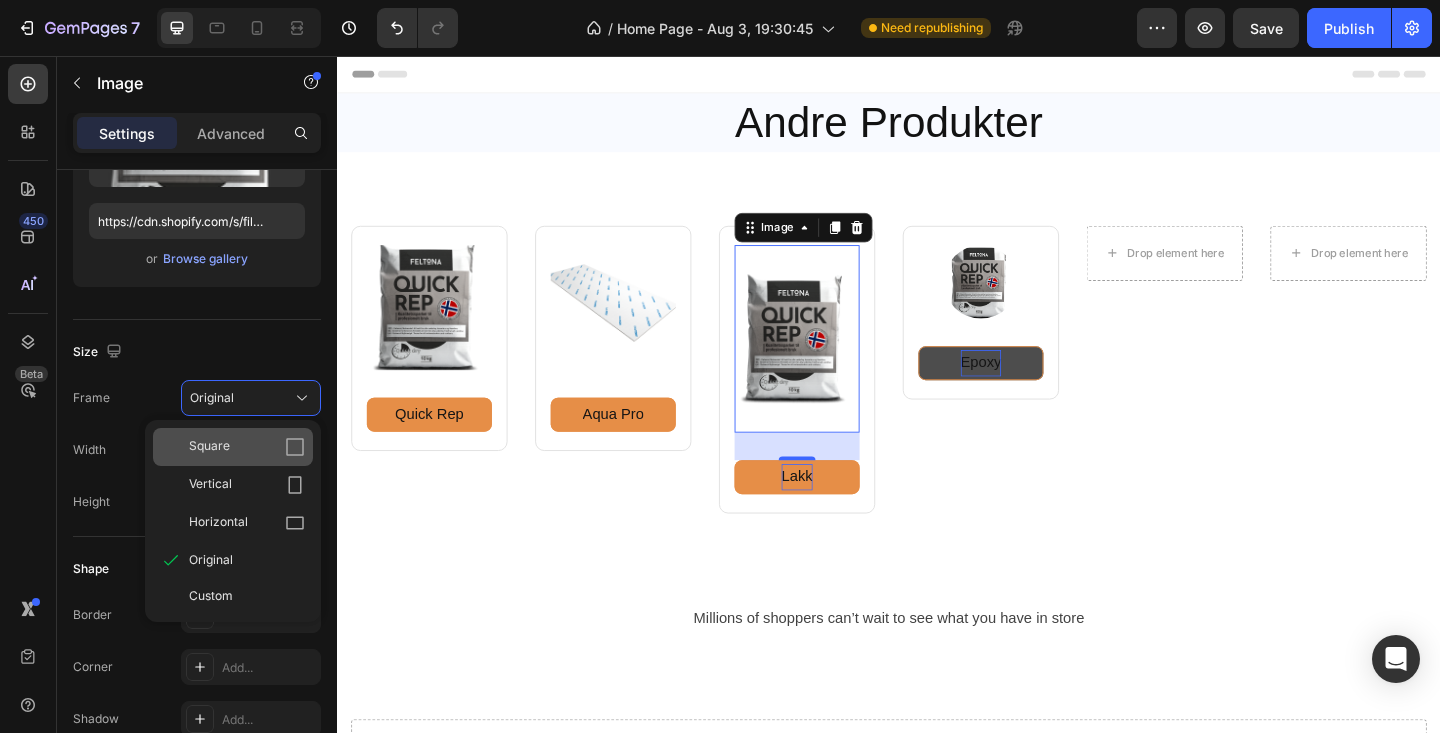 click on "Square" at bounding box center [209, 447] 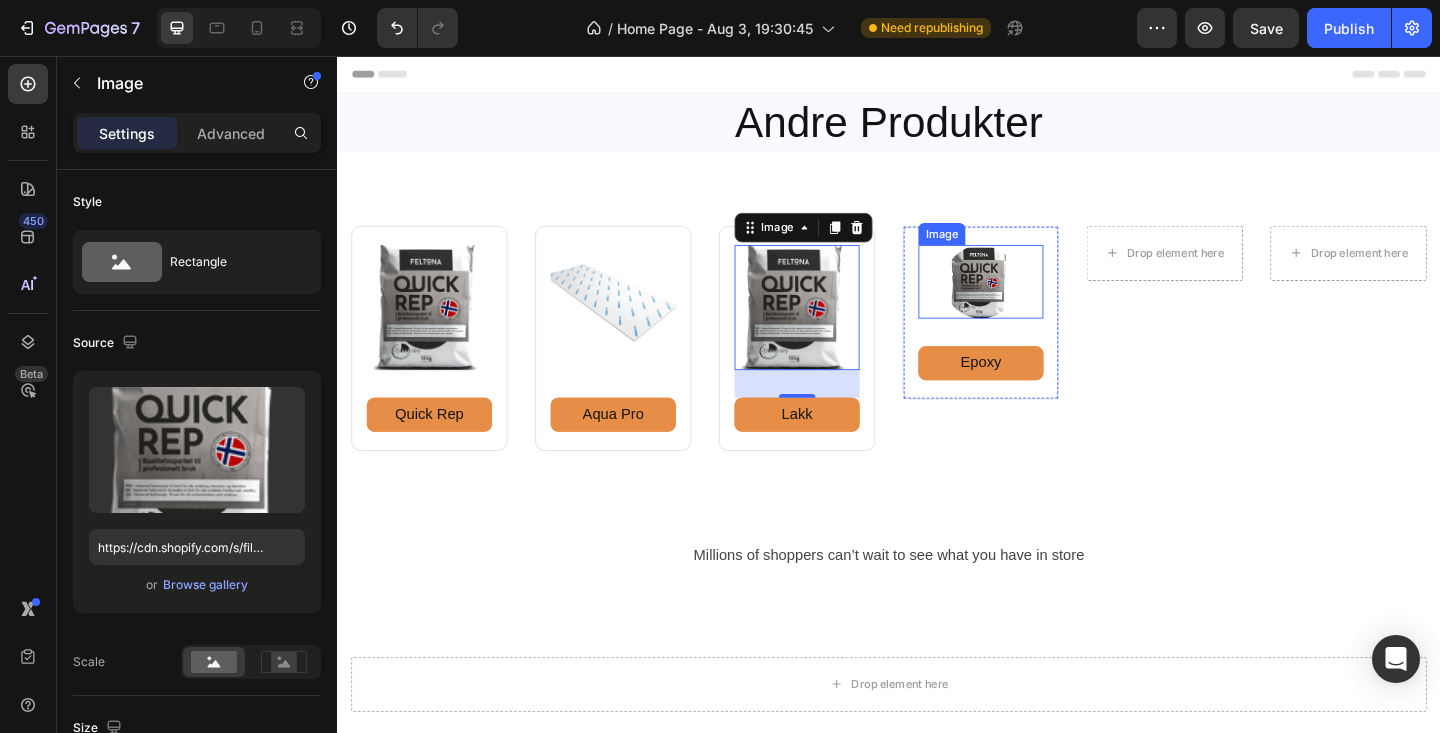 scroll, scrollTop: 0, scrollLeft: 0, axis: both 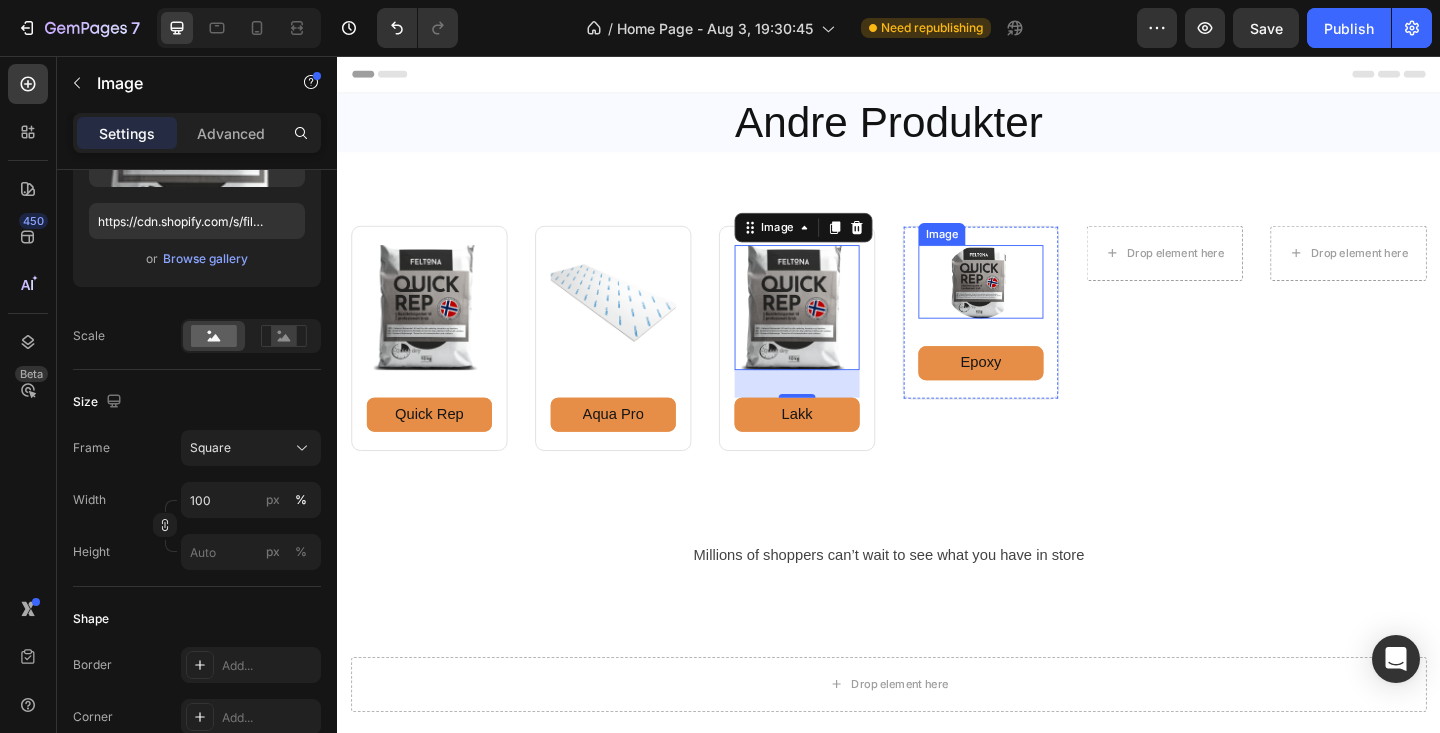 click at bounding box center (1037, 302) 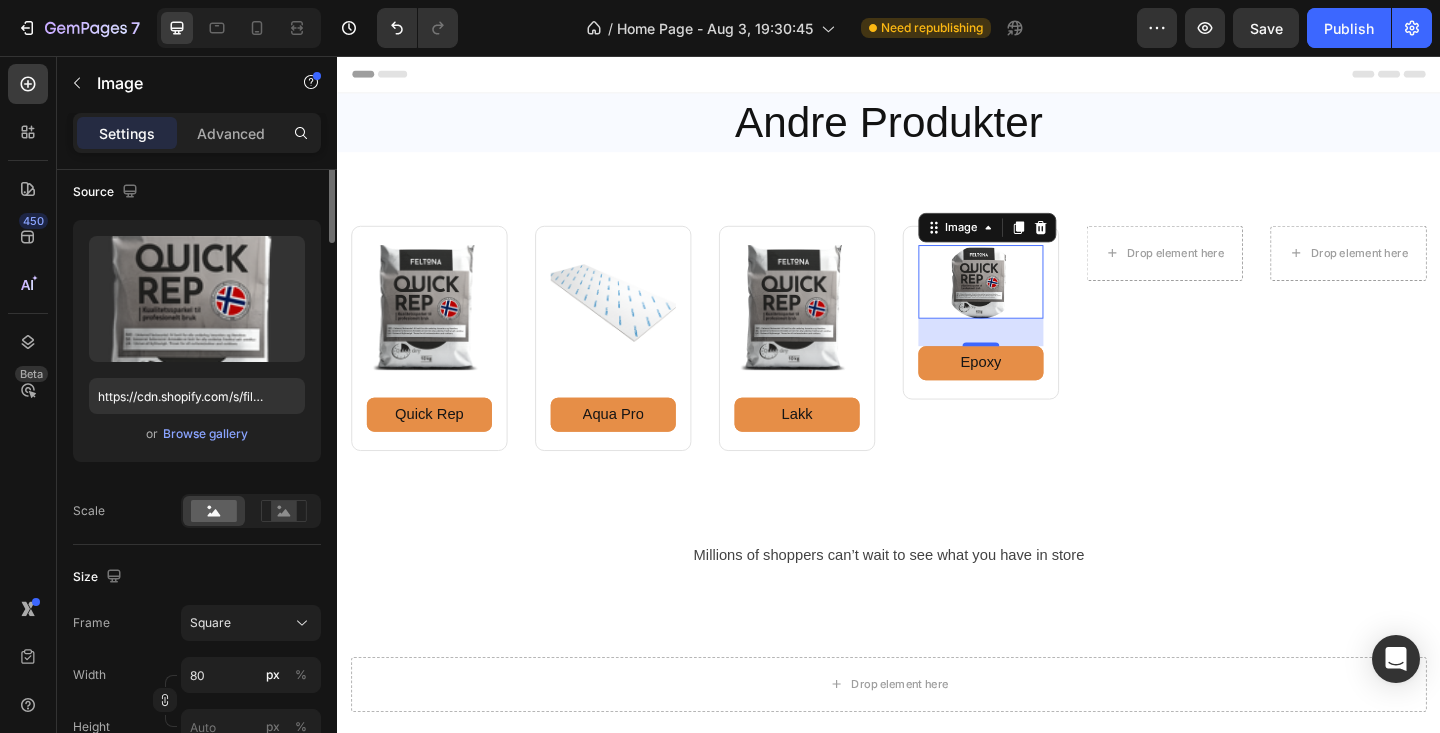 scroll, scrollTop: 0, scrollLeft: 0, axis: both 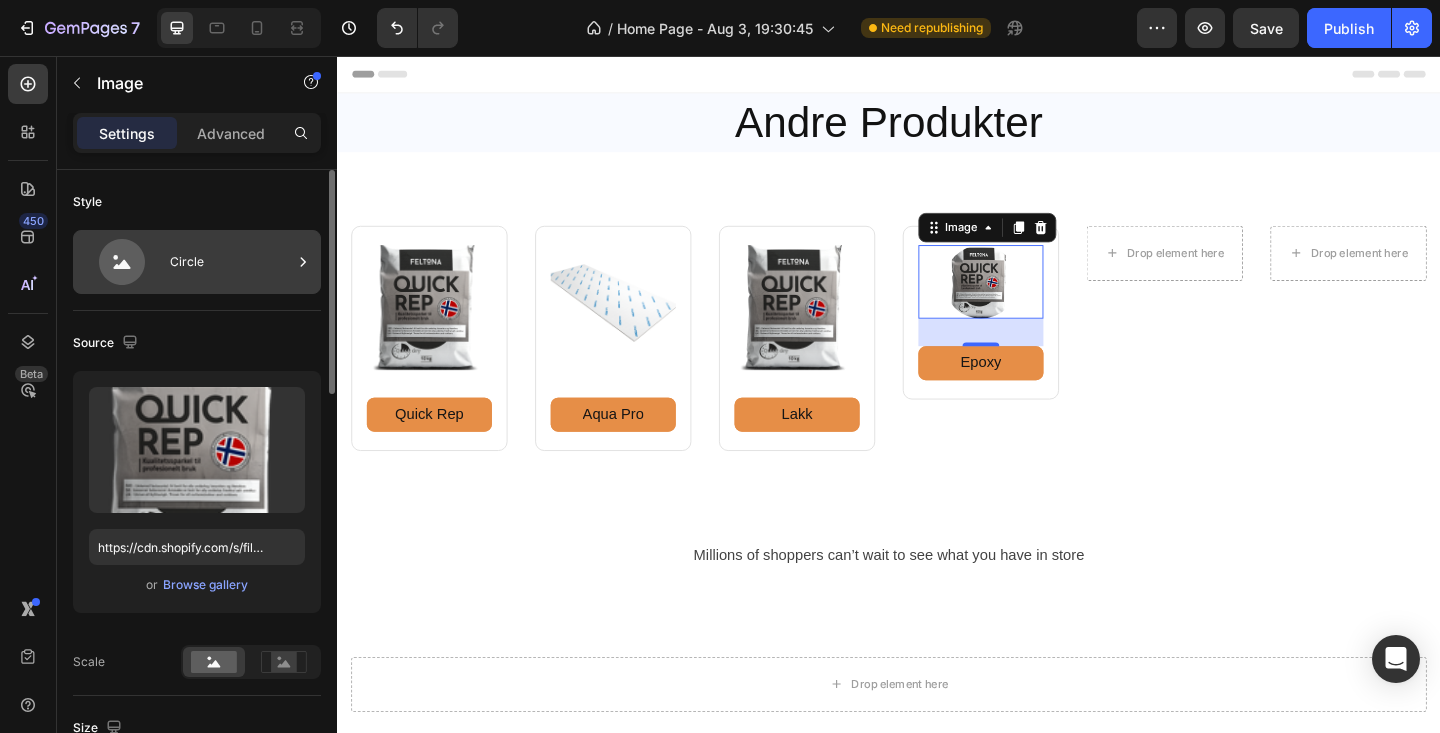 click on "Circle" at bounding box center (231, 262) 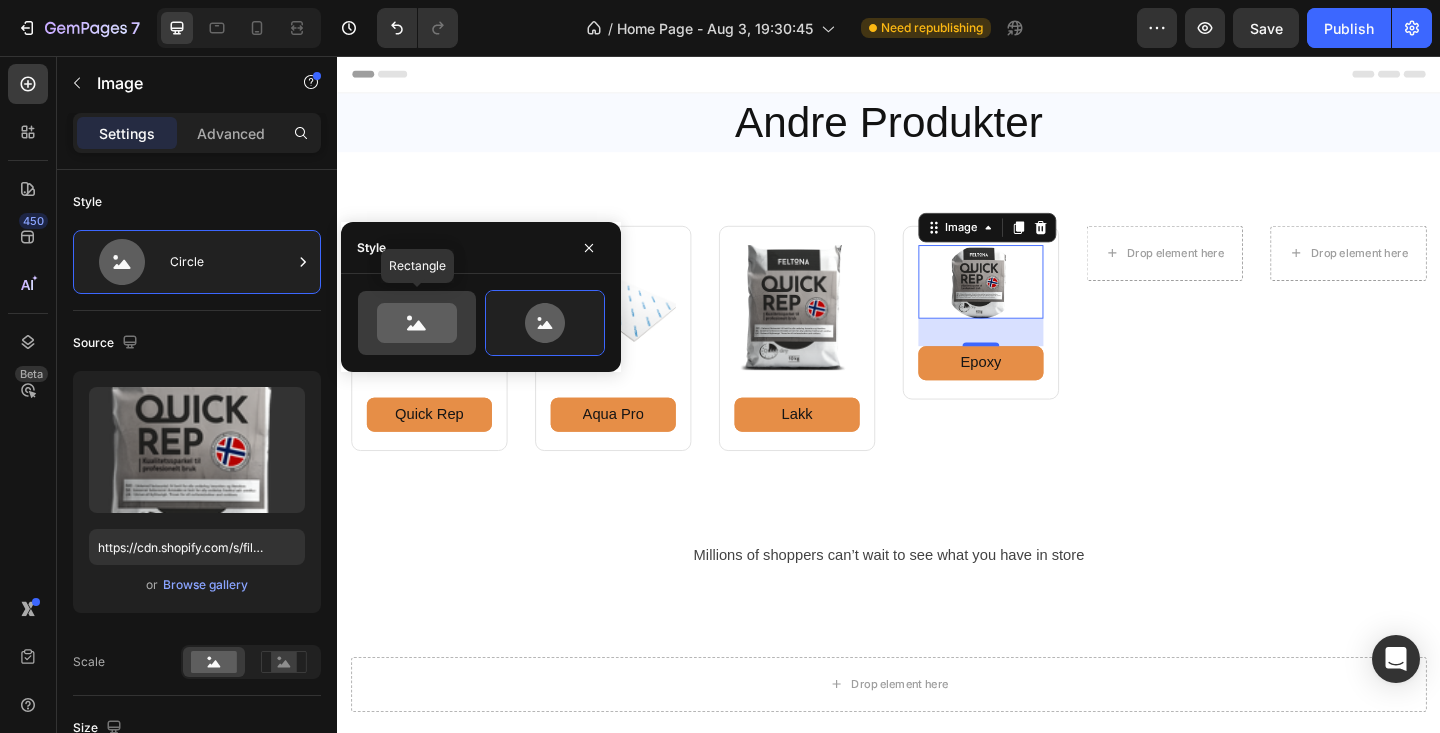 click 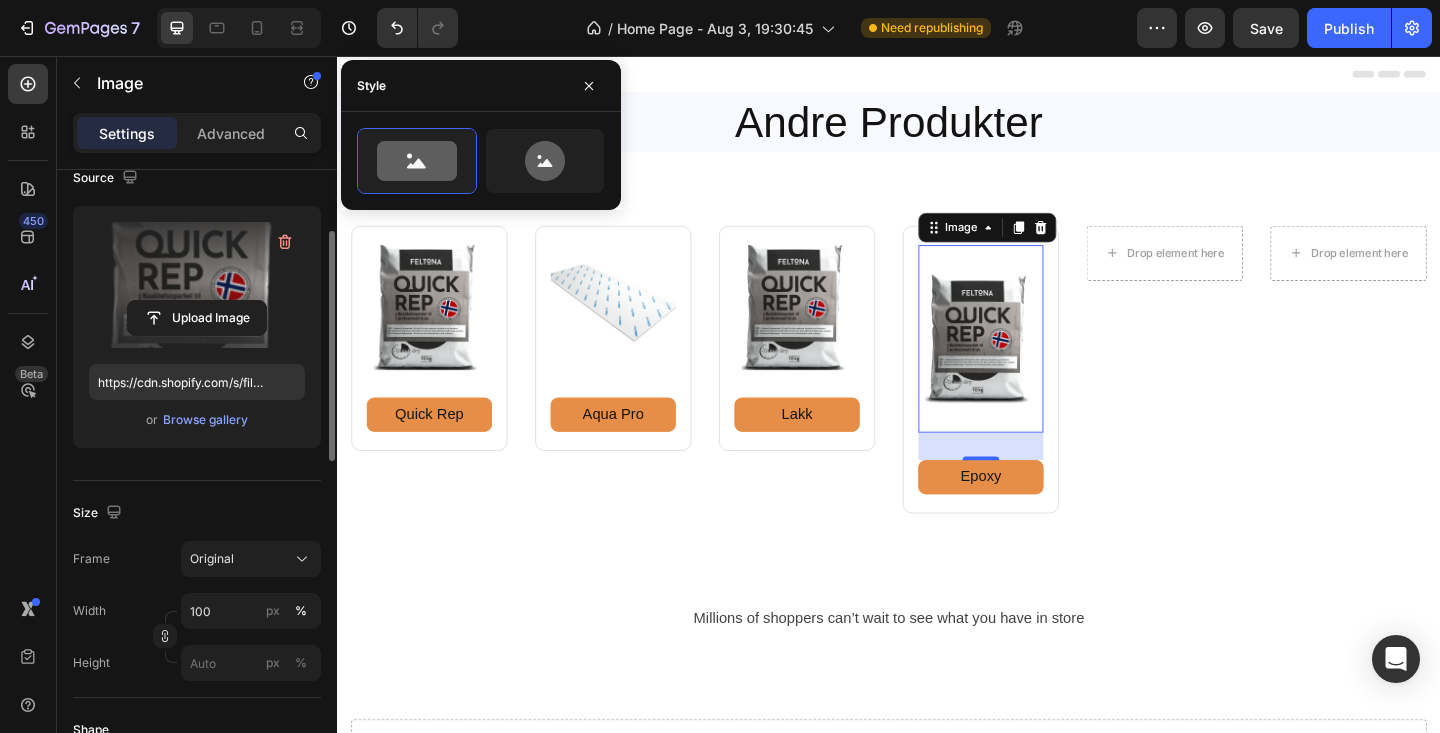 scroll, scrollTop: 322, scrollLeft: 0, axis: vertical 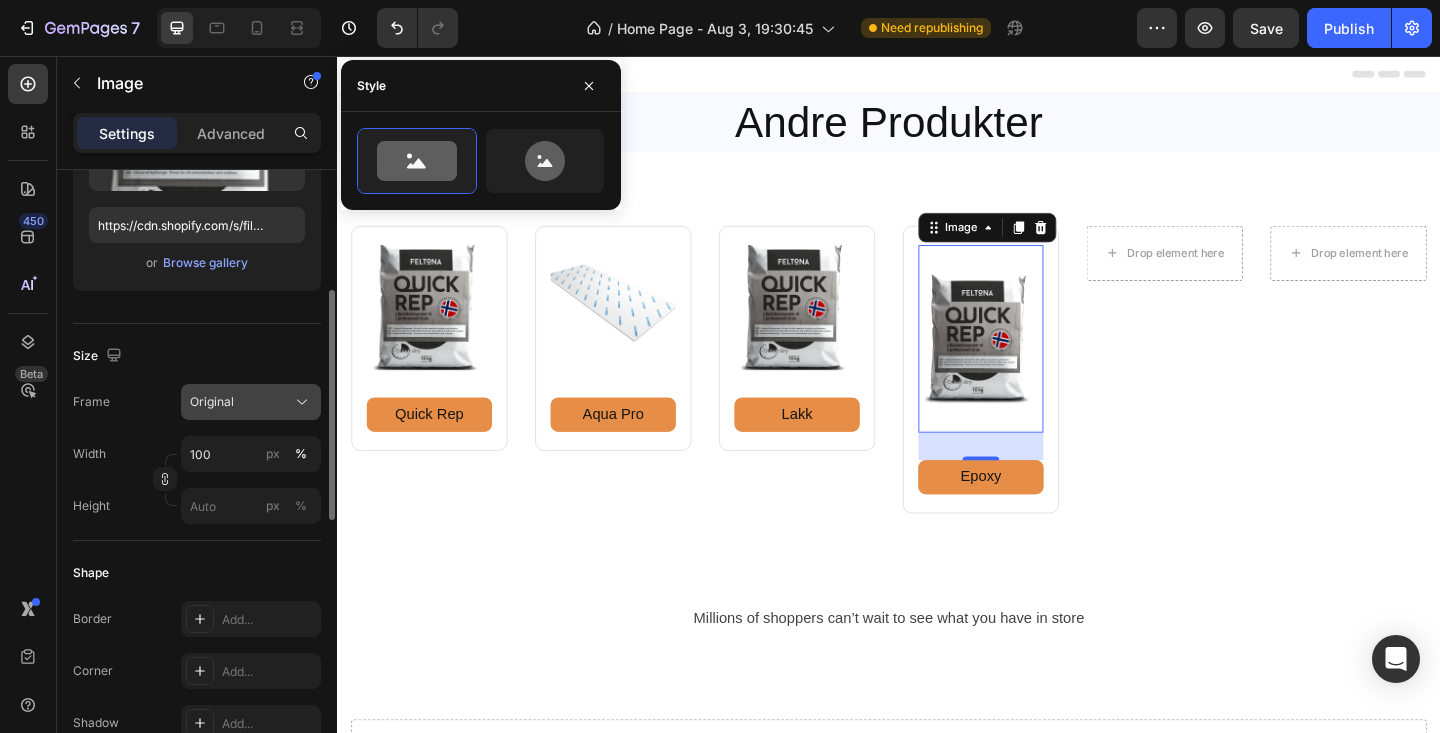 click on "Original" at bounding box center (212, 402) 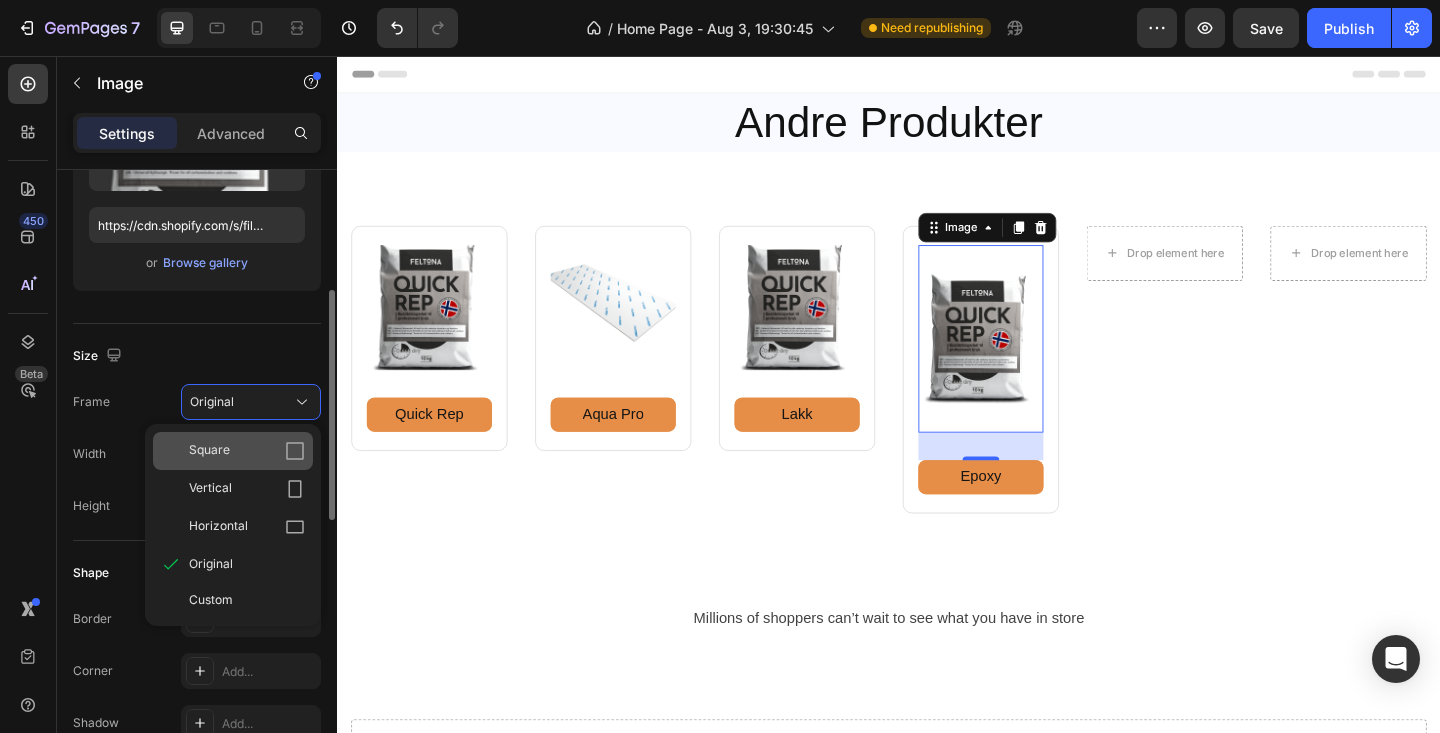 click on "Square" 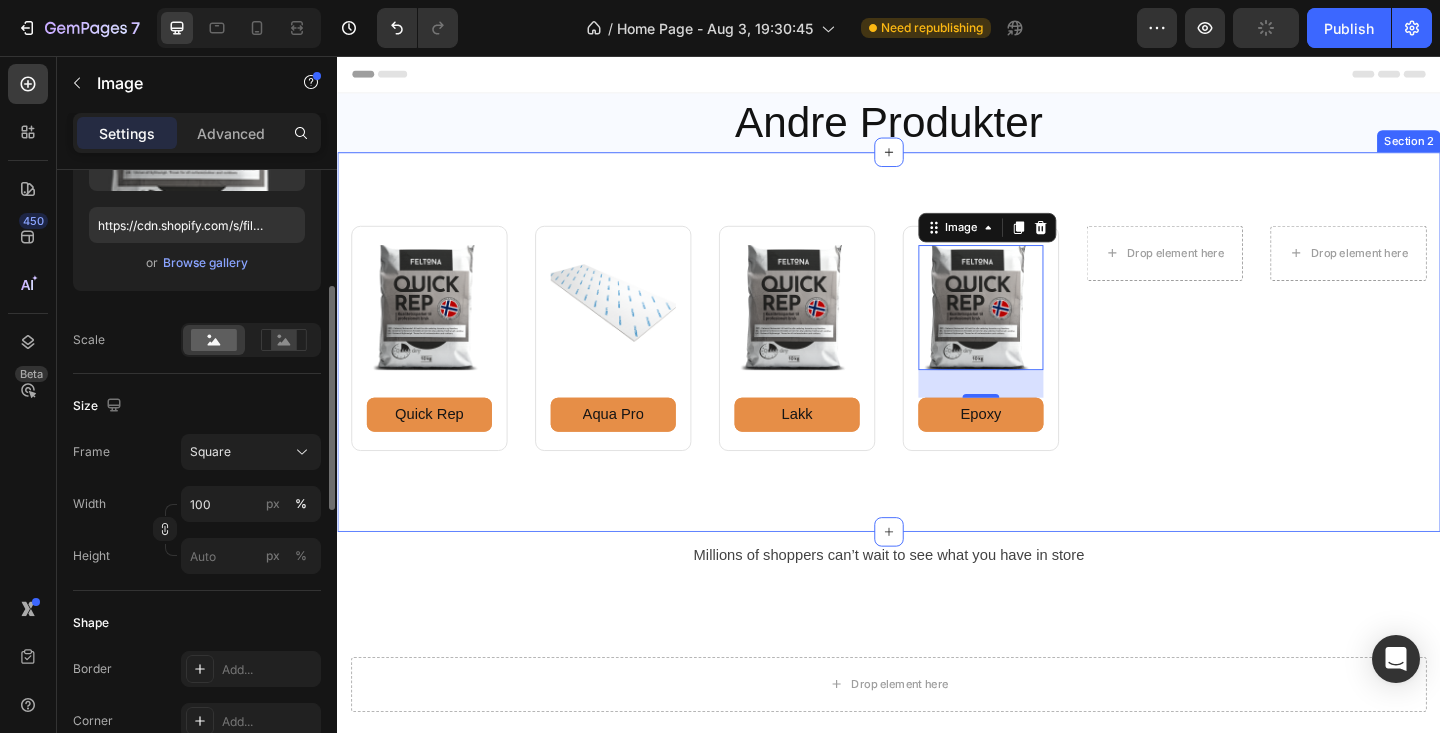 click on "Image Quick Rep Button Row Image Aqua Pro   Button Row Row Image Lakk Button Row Image   30 Epoxy Button Row Row
Drop element here
Drop element here Row Row Section 2" at bounding box center (937, 367) 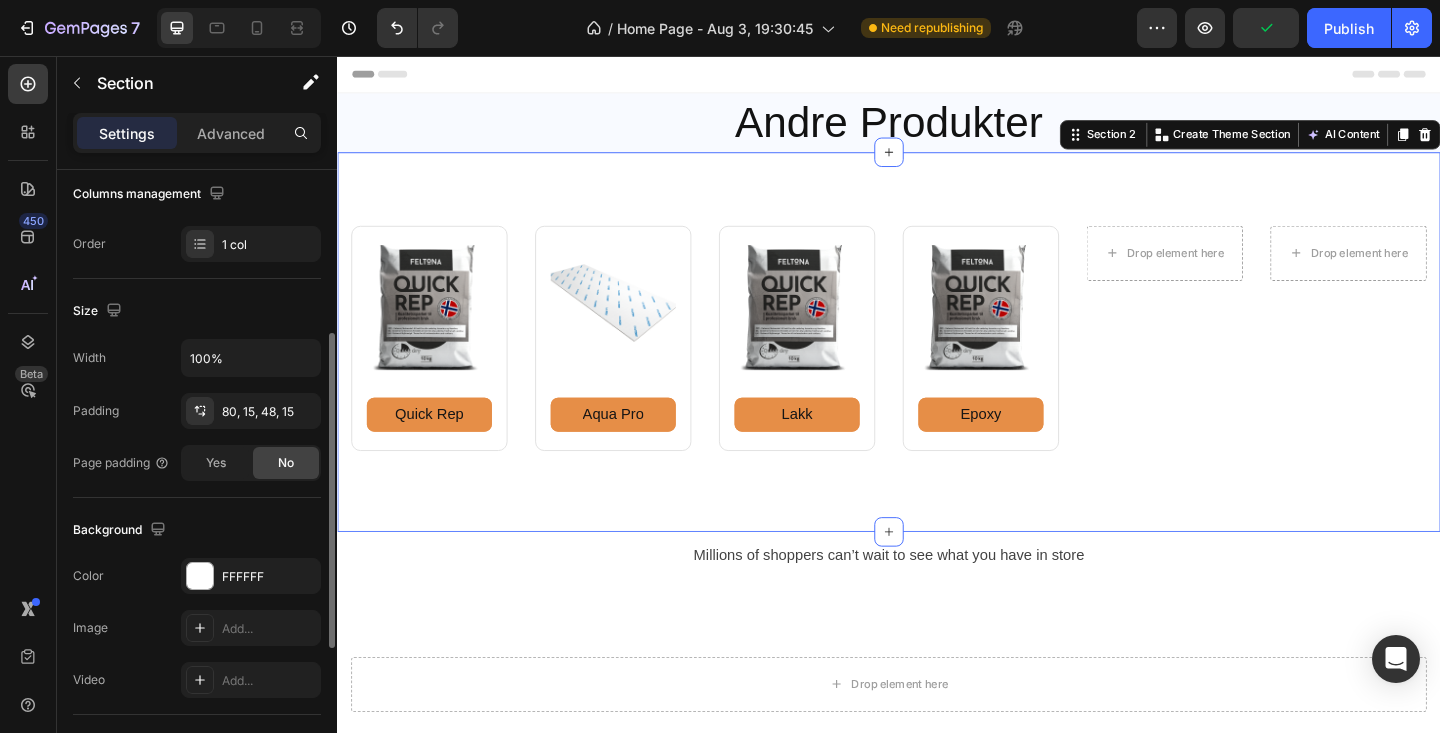 scroll, scrollTop: 0, scrollLeft: 0, axis: both 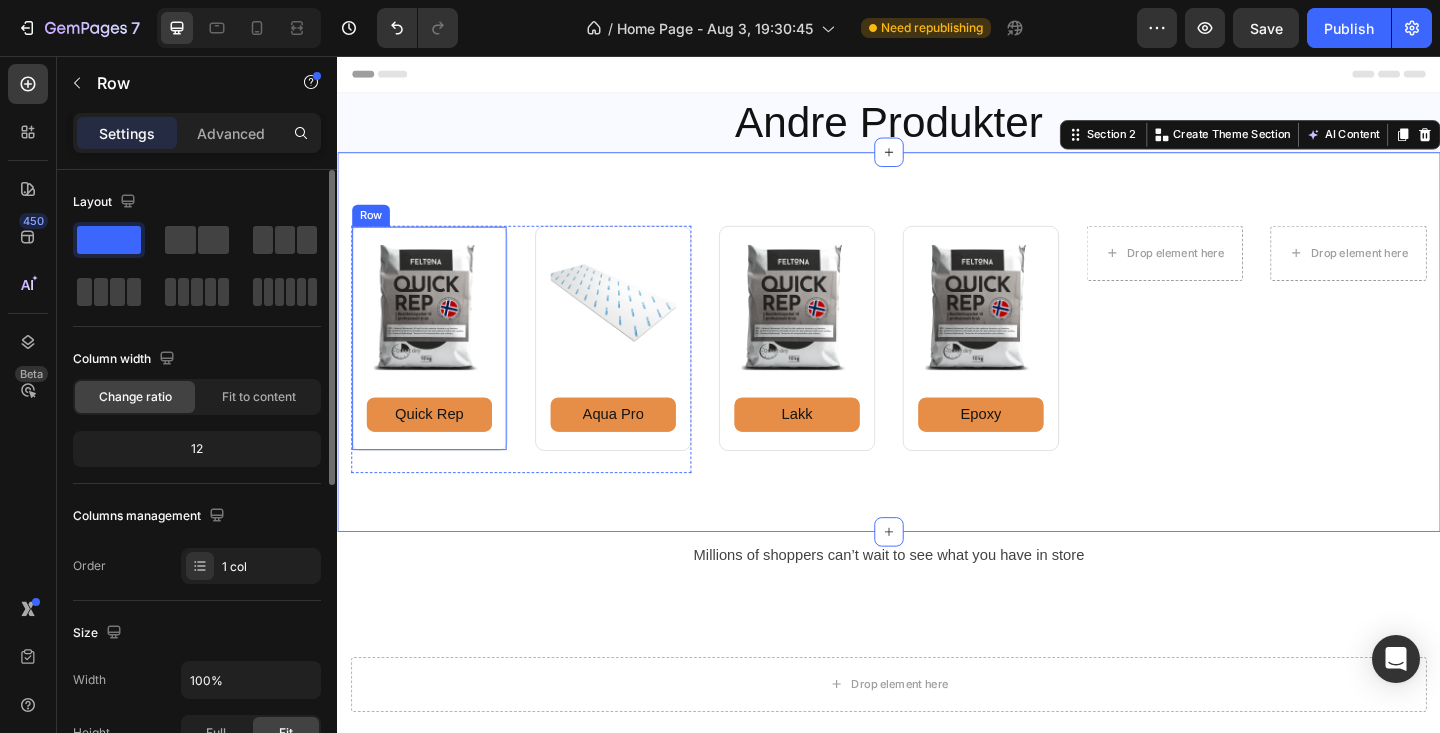 click on "Image Quick Rep Button Row" at bounding box center (437, 363) 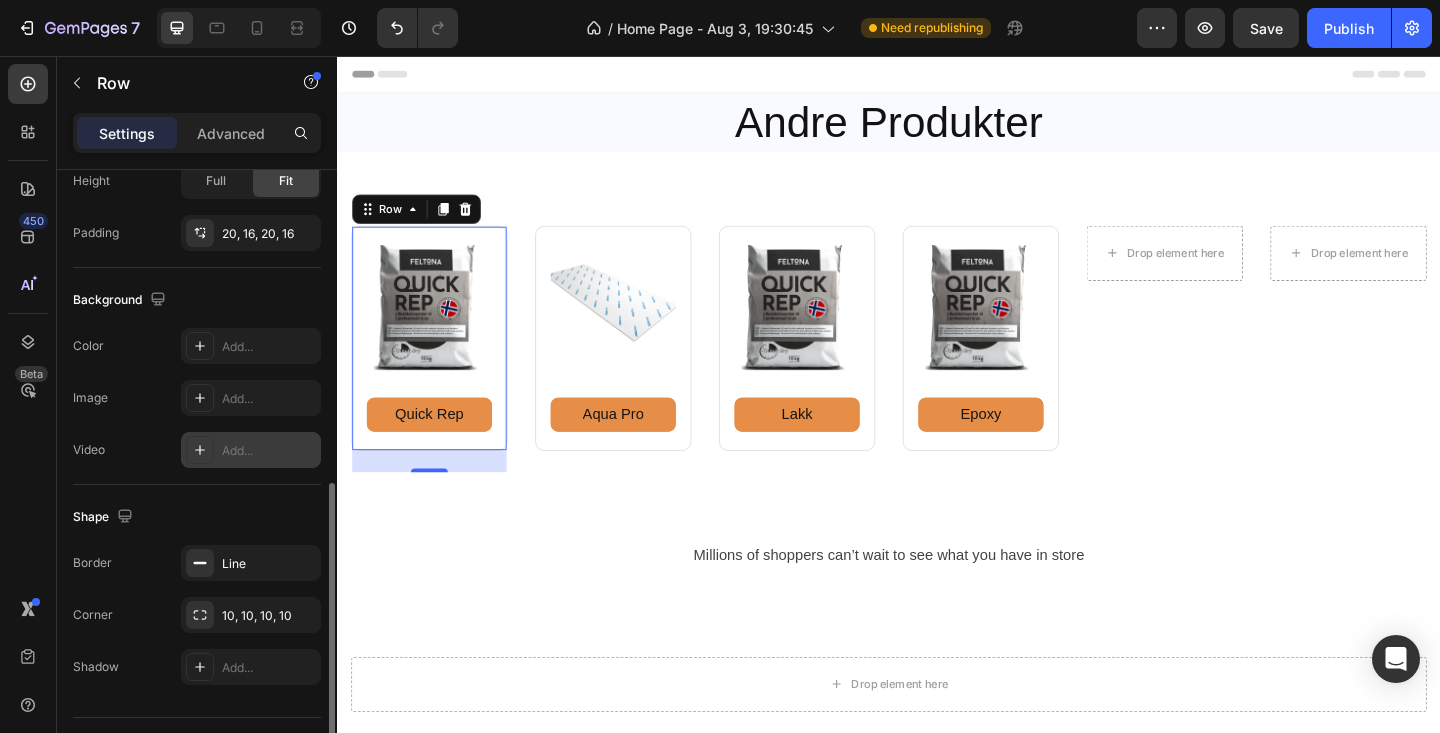 scroll, scrollTop: 574, scrollLeft: 0, axis: vertical 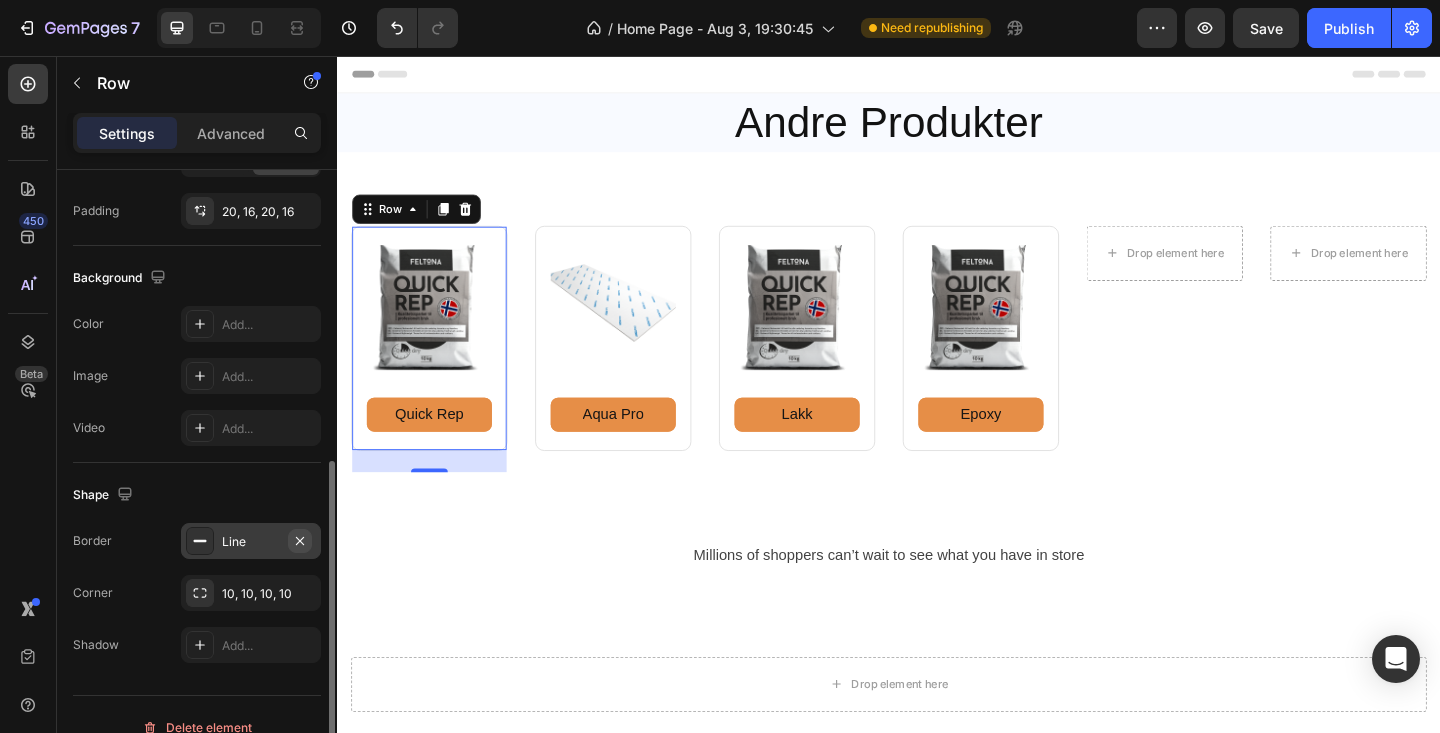 click 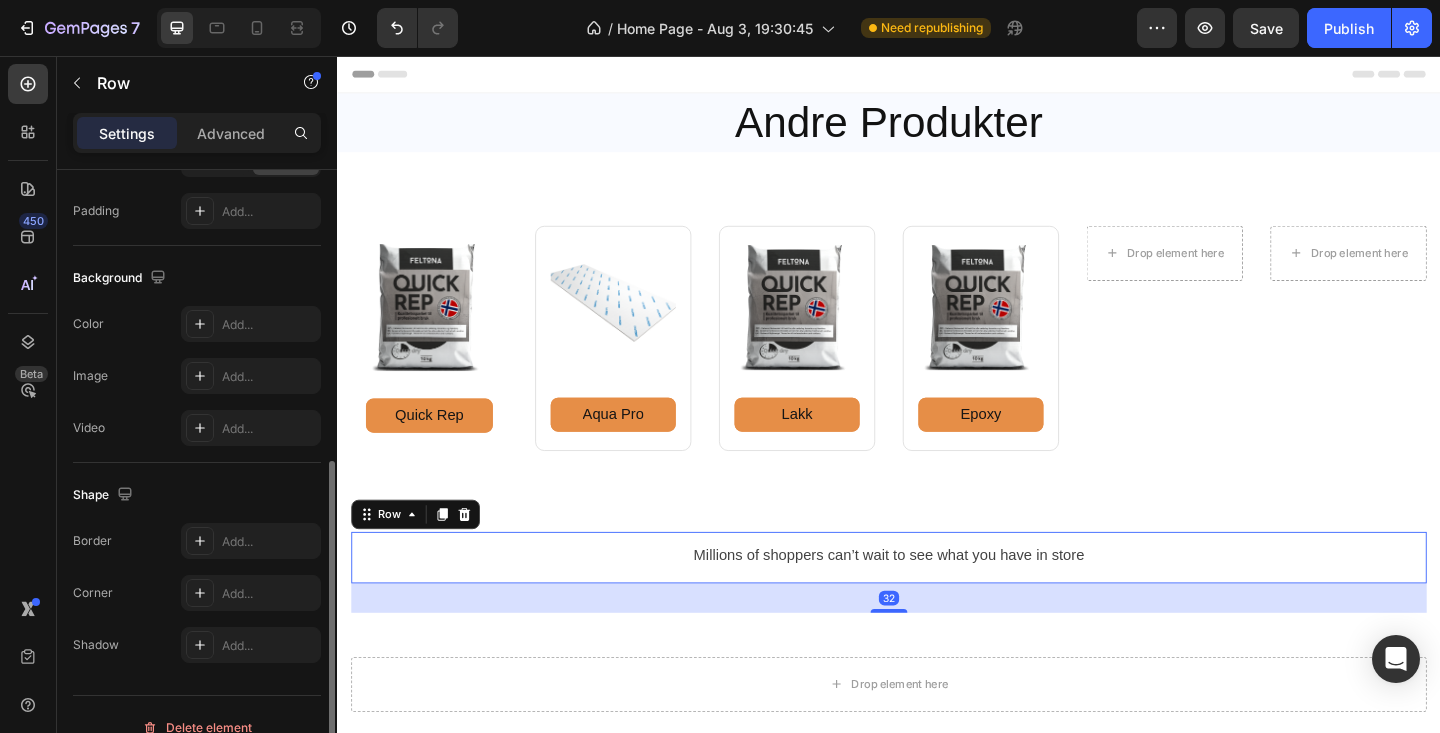 click on "Heading Millions of shoppers can’t wait to see what you have in store Text block" at bounding box center [937, 602] 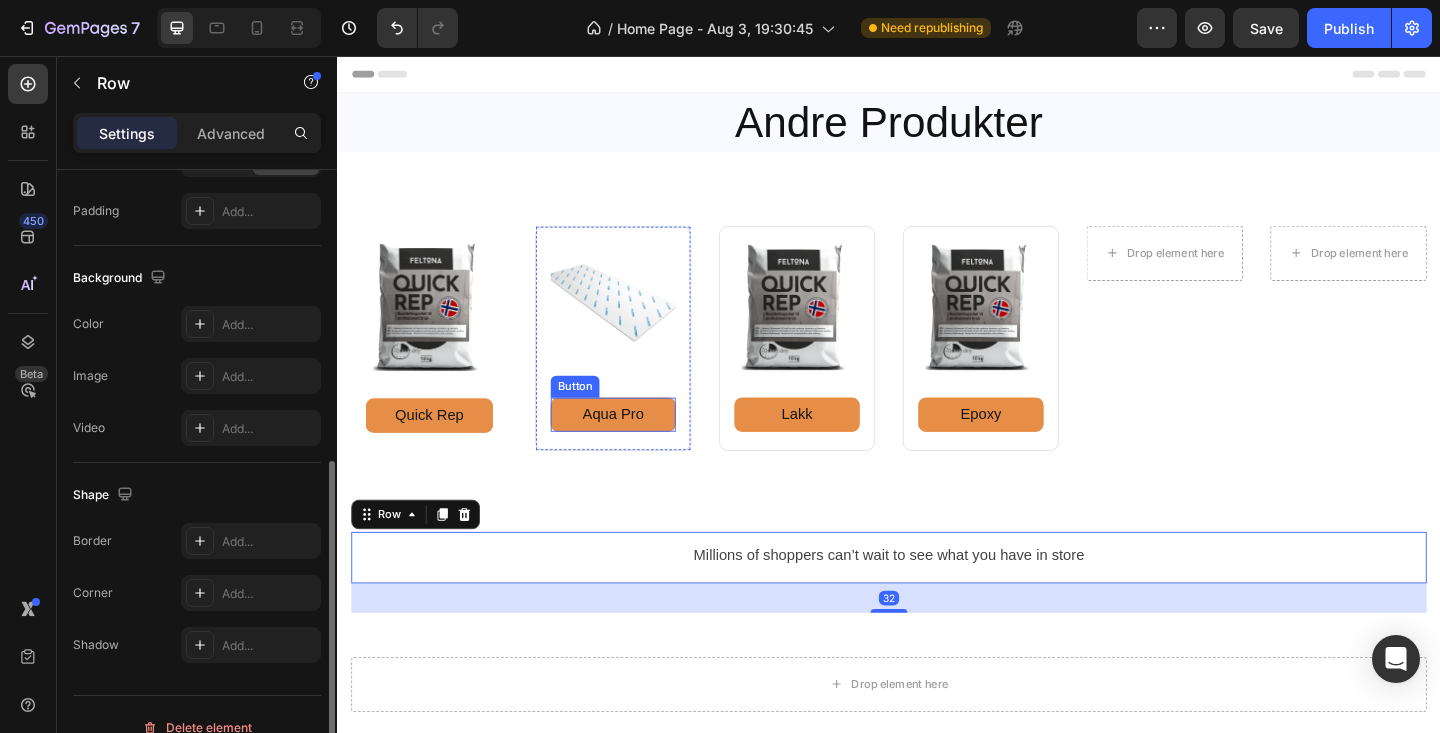 click on "Image Aqua Pro   Button Row" at bounding box center [637, 363] 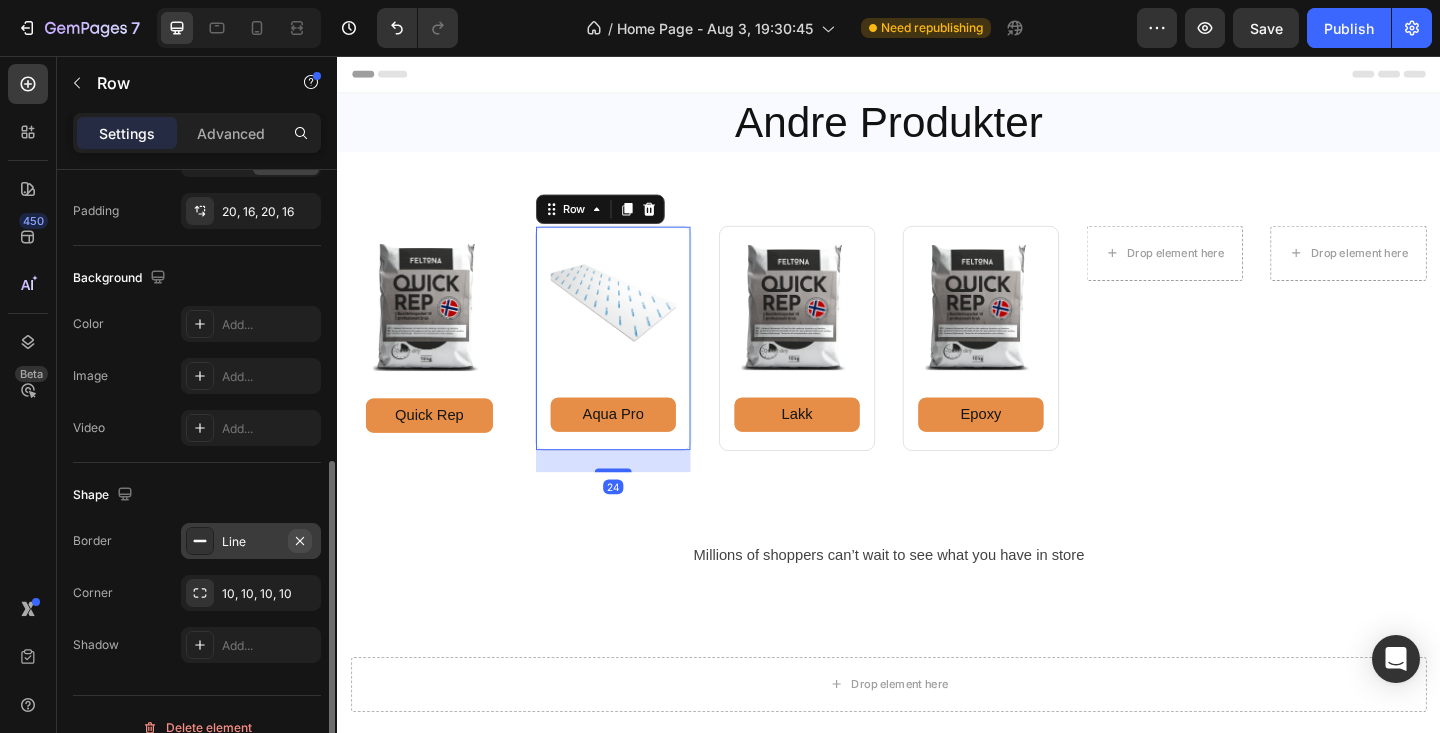 click 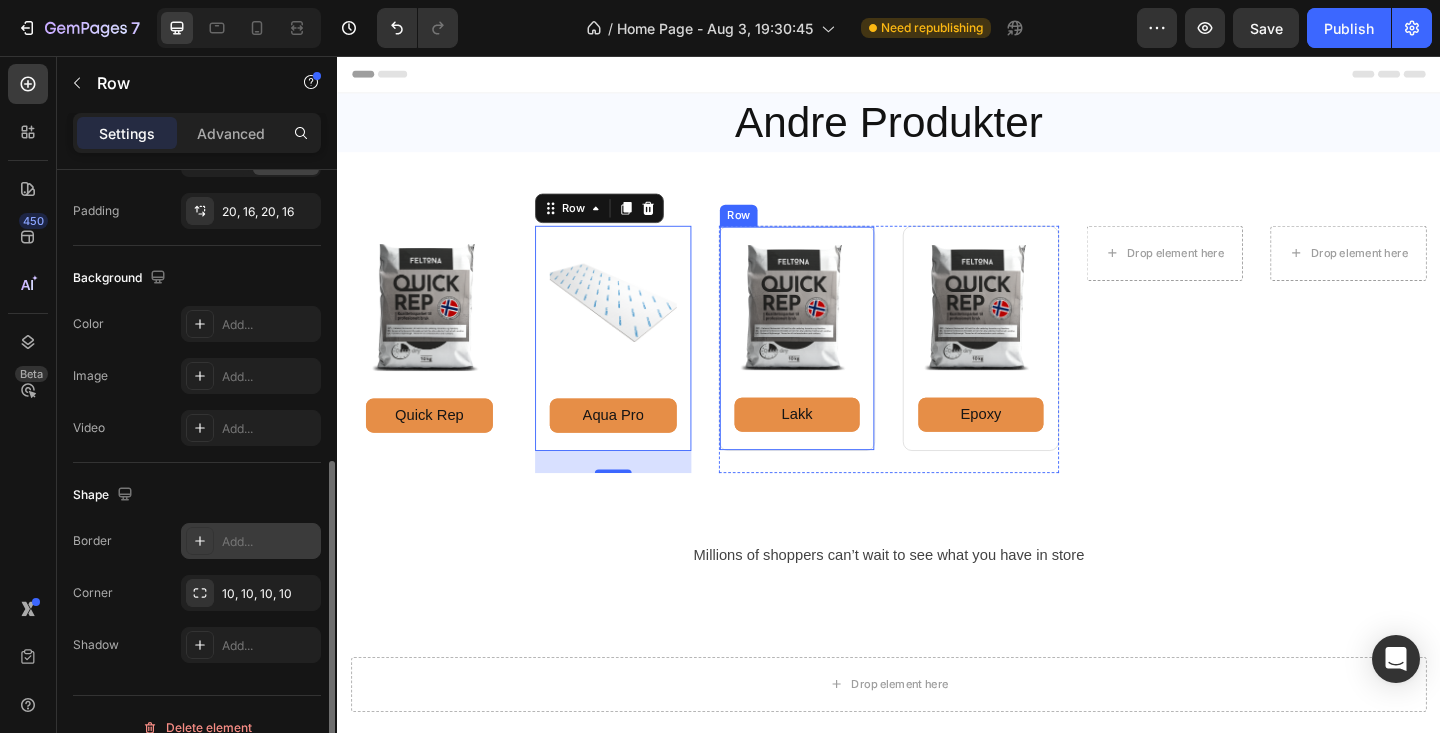 click on "Image Lakk Button Row" at bounding box center (837, 363) 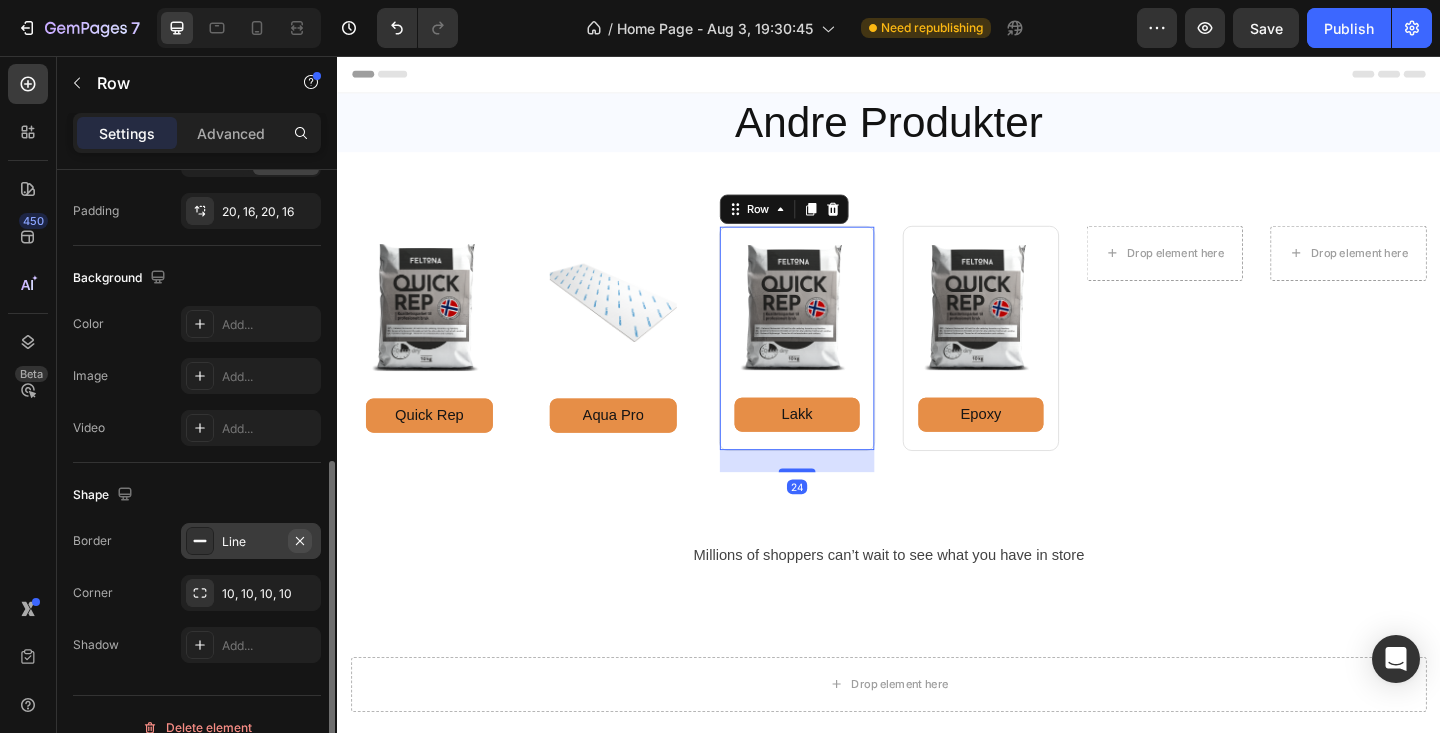 click 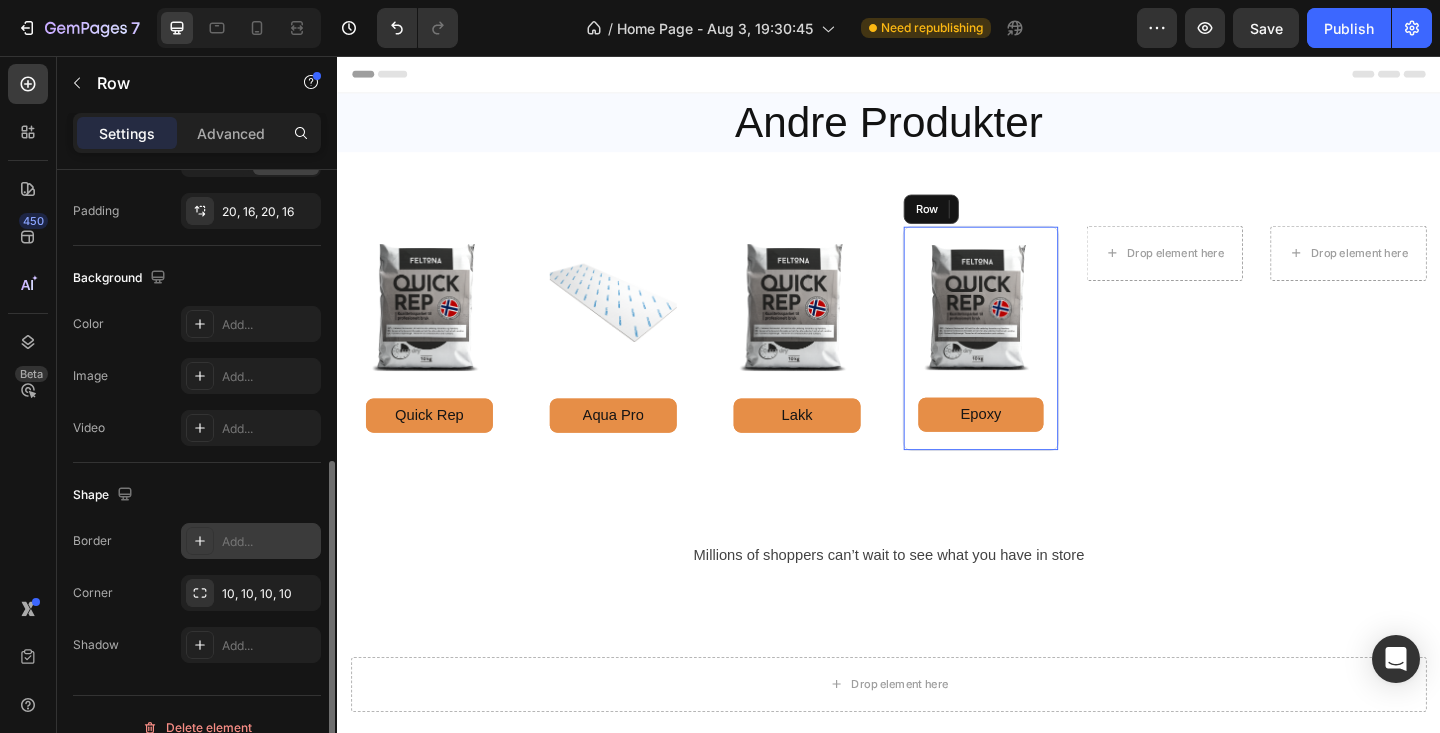 click on "Image Epoxy Button Row" at bounding box center (1037, 363) 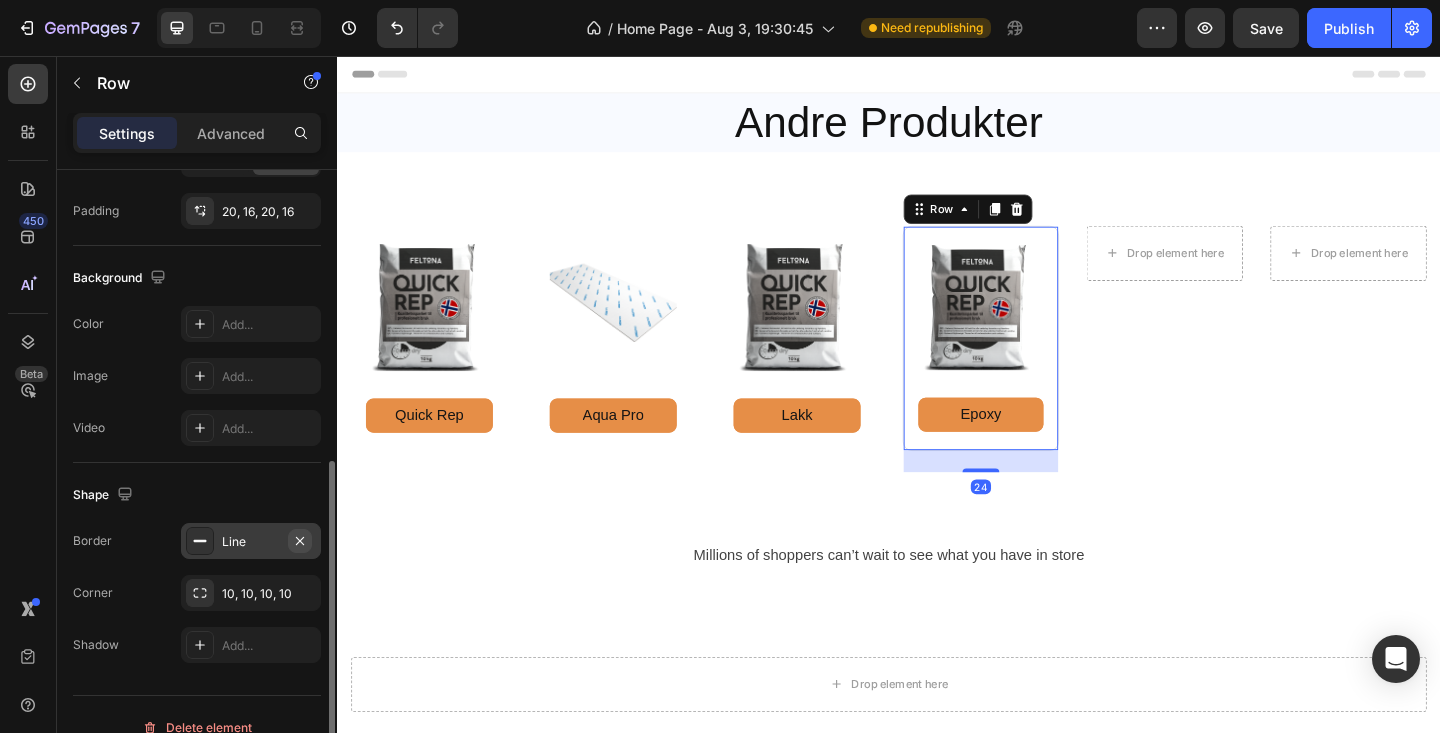 click 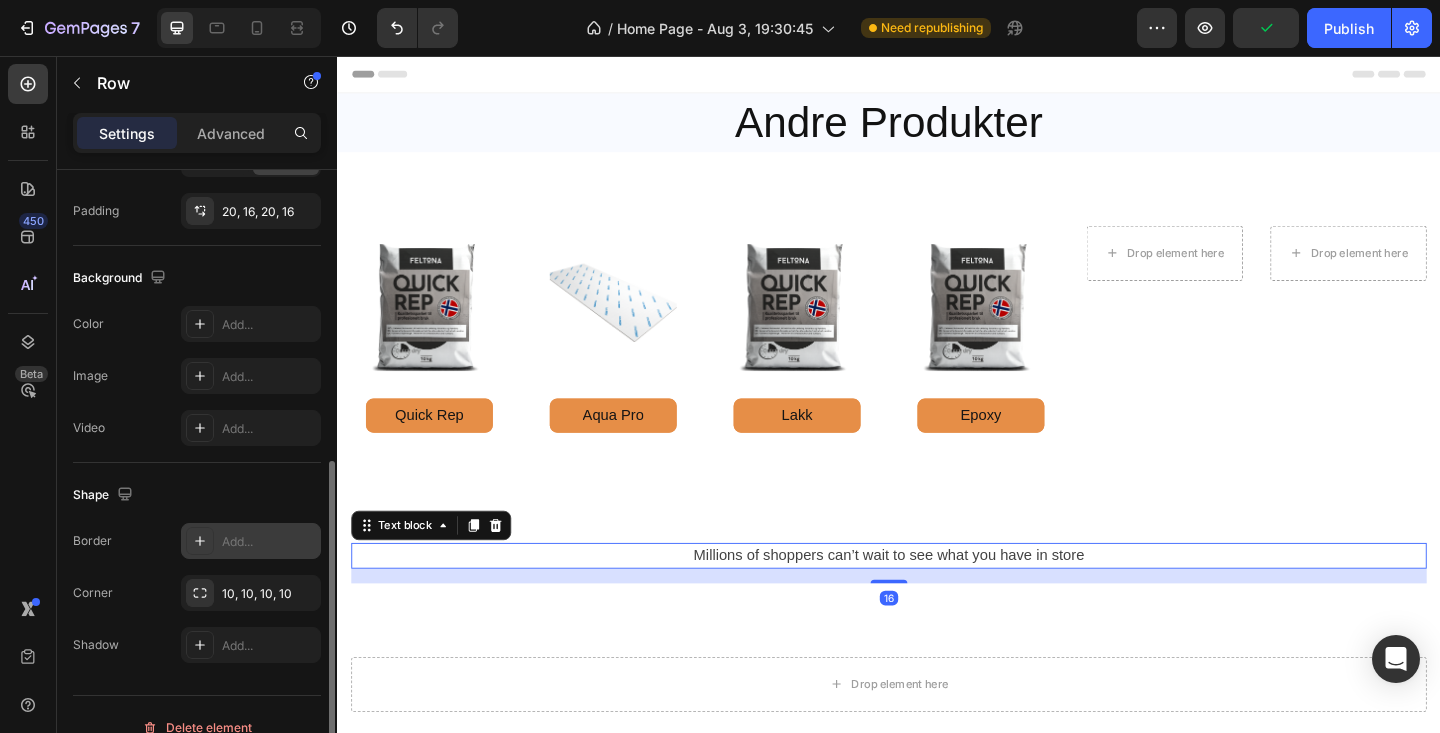 click on "Millions of shoppers can’t wait to see what you have in store" at bounding box center [937, 600] 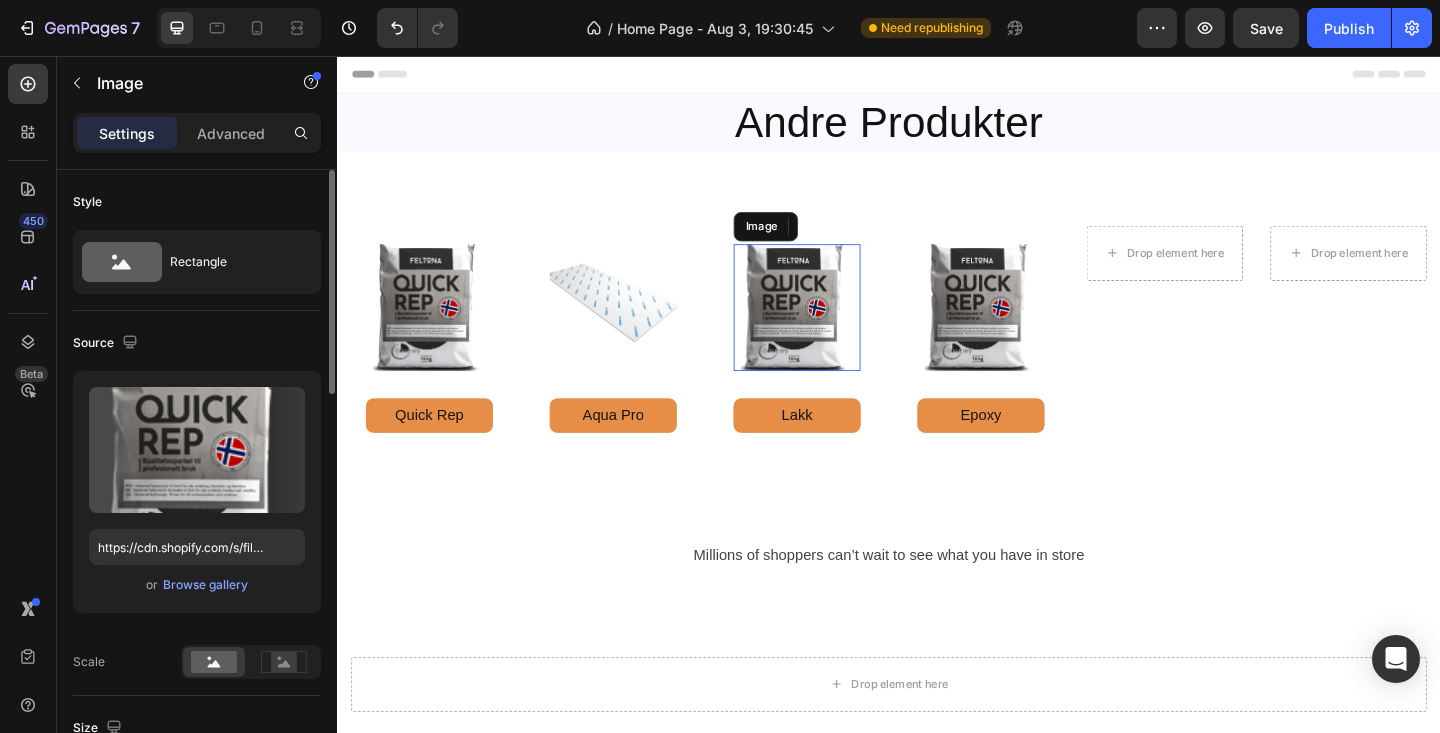 click at bounding box center [837, 330] 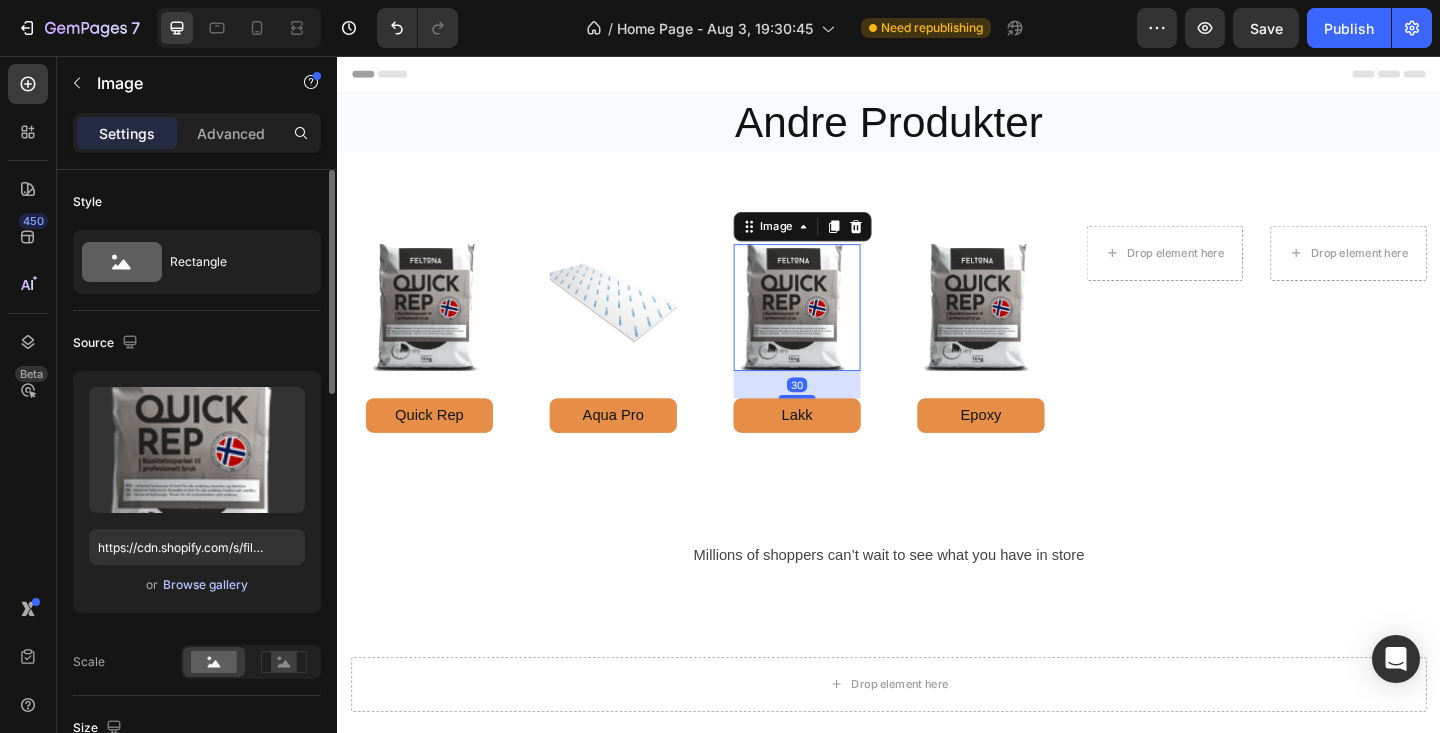 click on "Browse gallery" at bounding box center (205, 585) 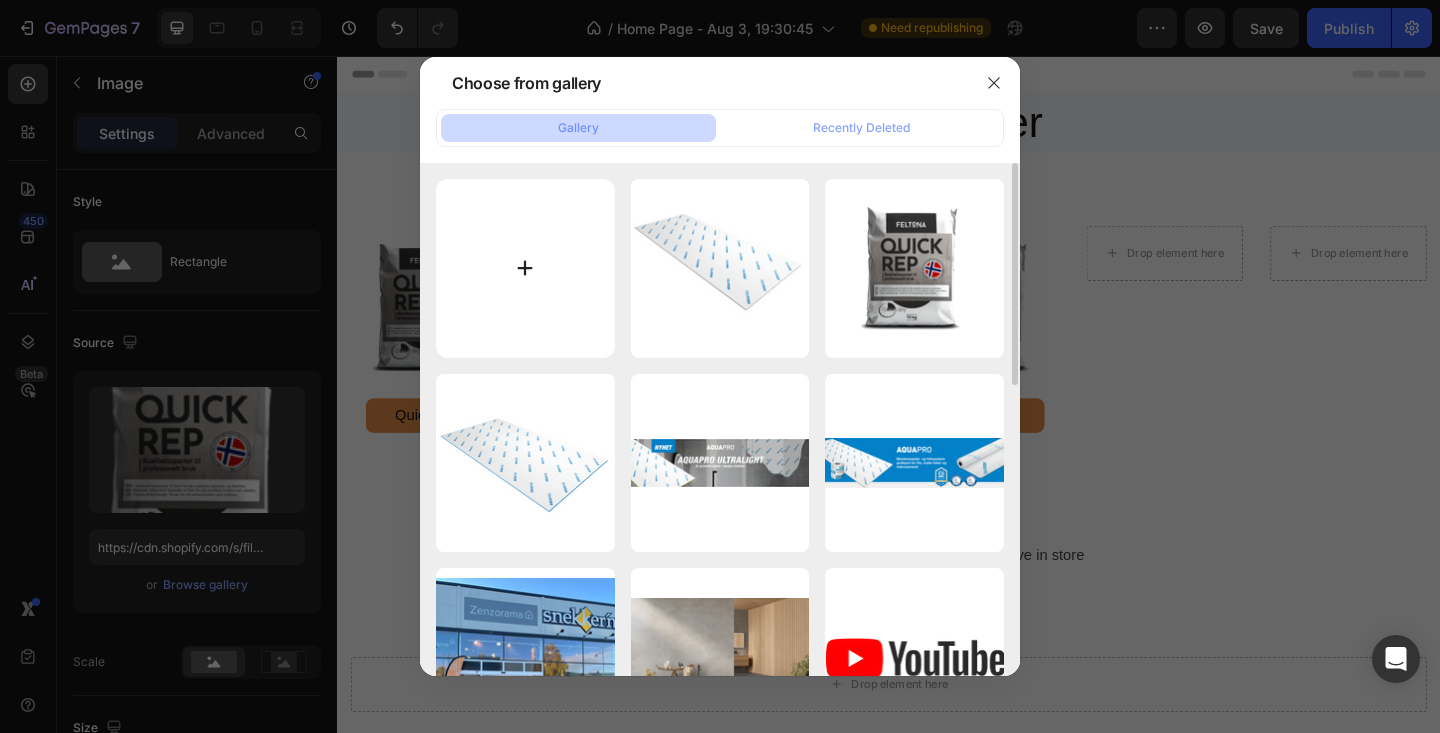 click at bounding box center (525, 268) 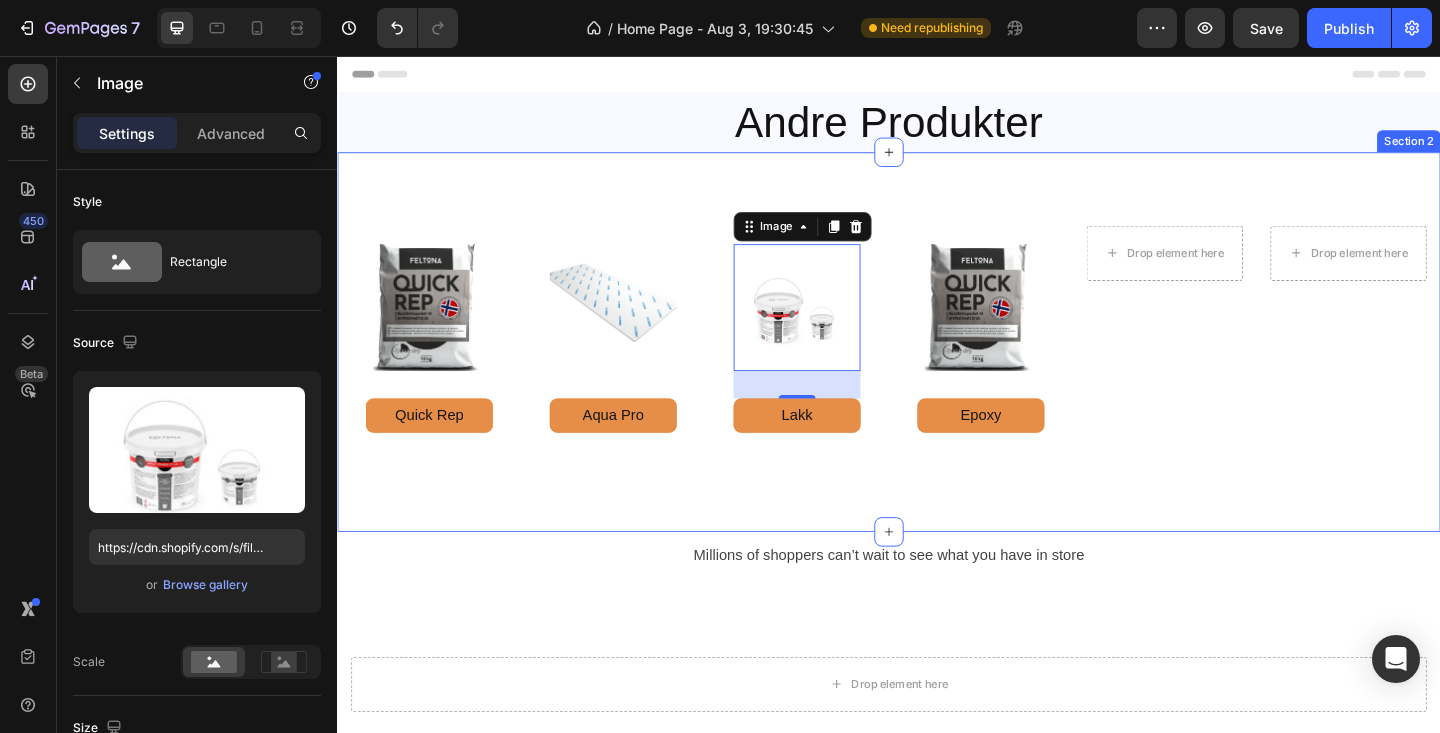 type on "https://cdn.shopify.com/s/files/1/0641/4739/0602/files/gempages_574251025586717465-b1709e8f-d986-4fe4-9715-e60d94b61315.jpg" 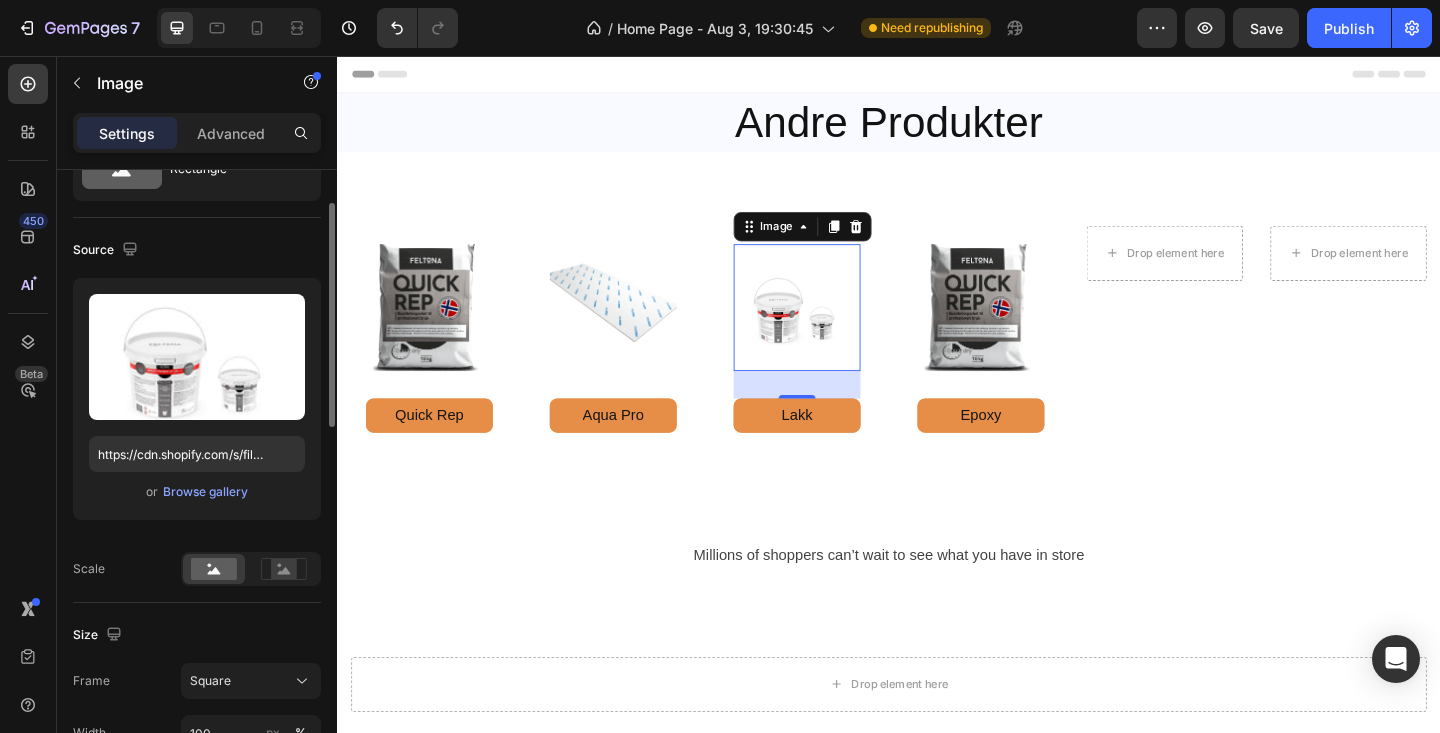scroll, scrollTop: 111, scrollLeft: 0, axis: vertical 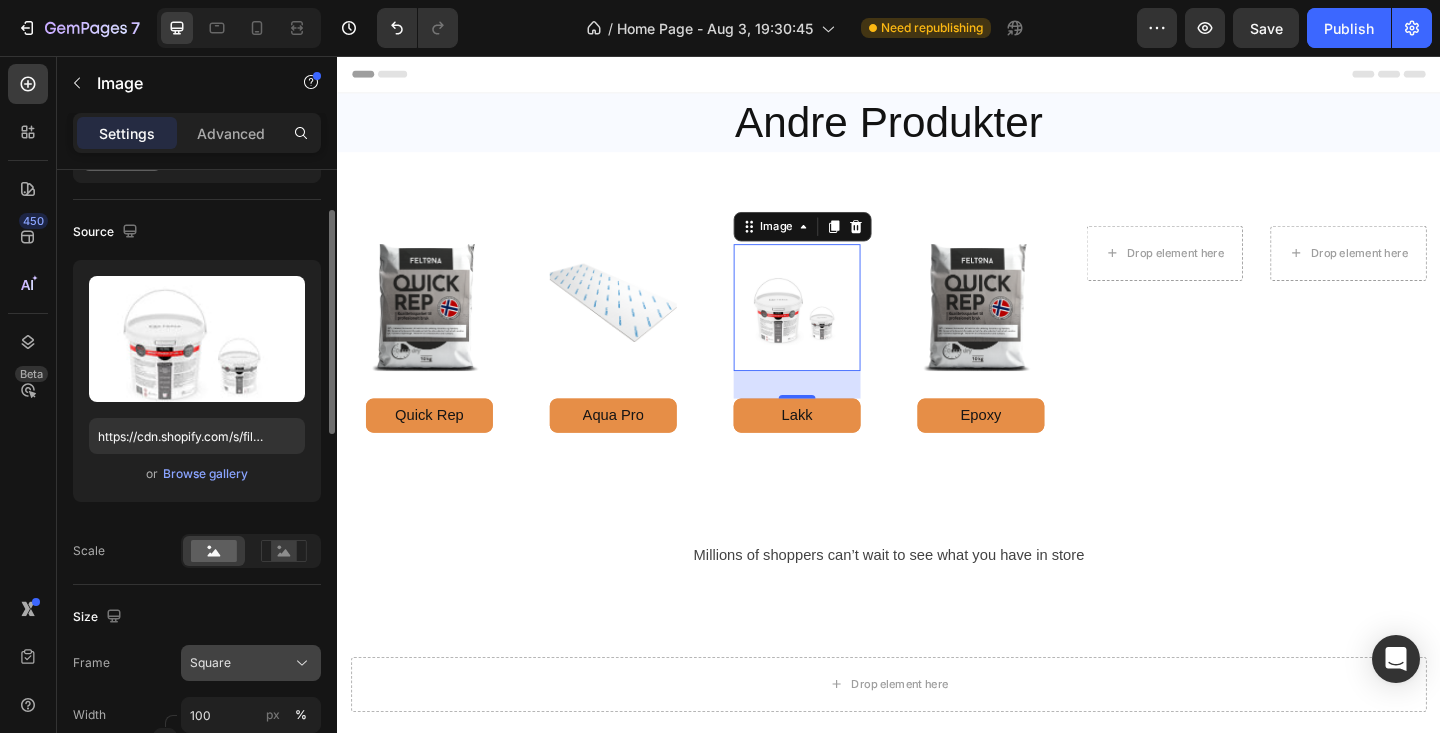 click on "Square" 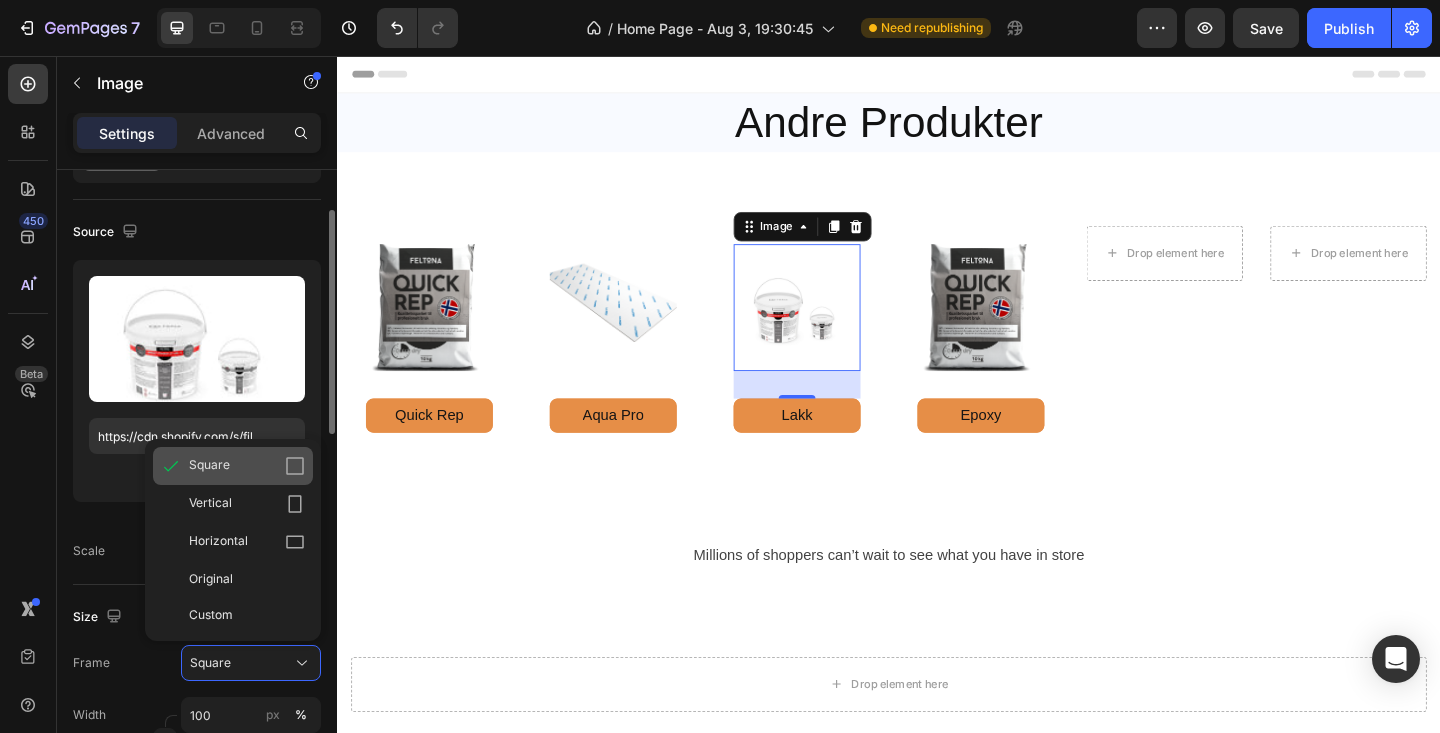 click on "Square" at bounding box center (209, 466) 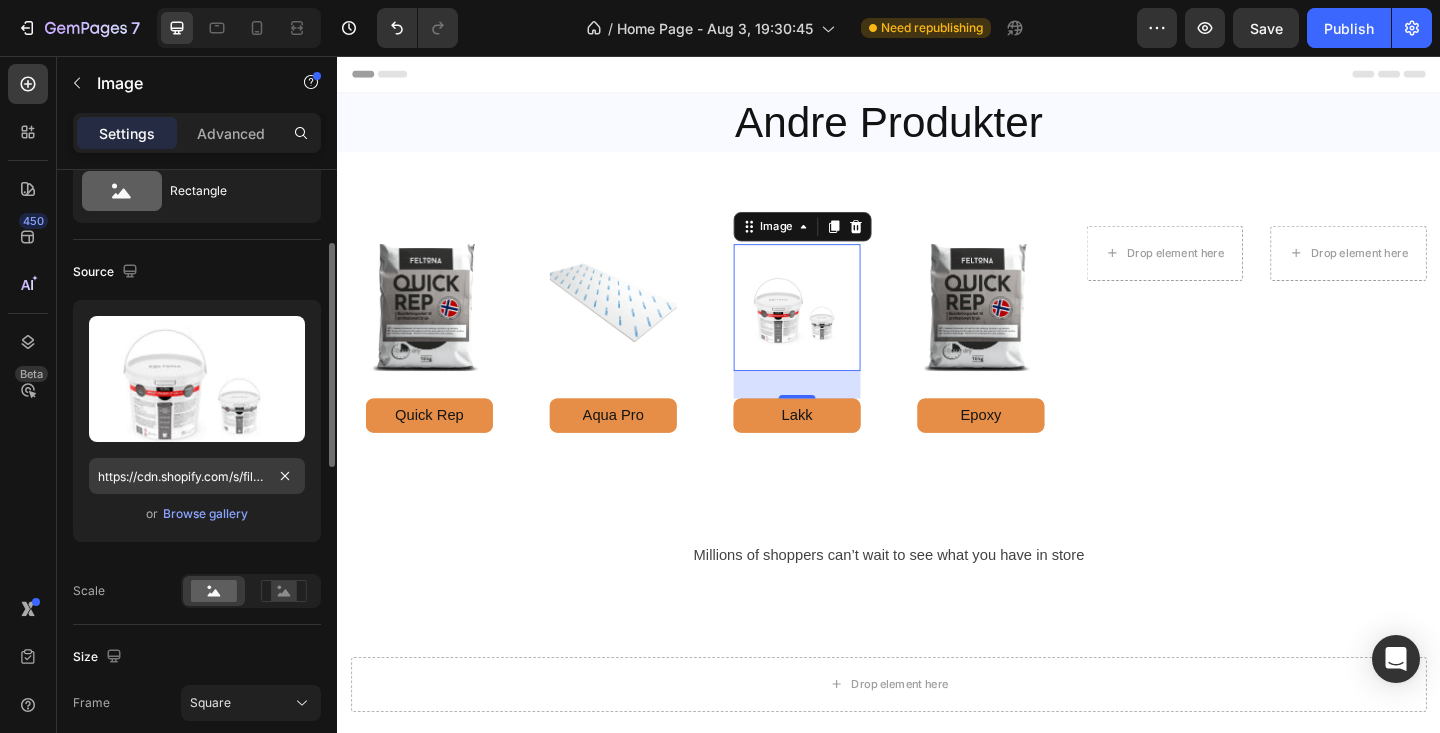 scroll, scrollTop: 0, scrollLeft: 0, axis: both 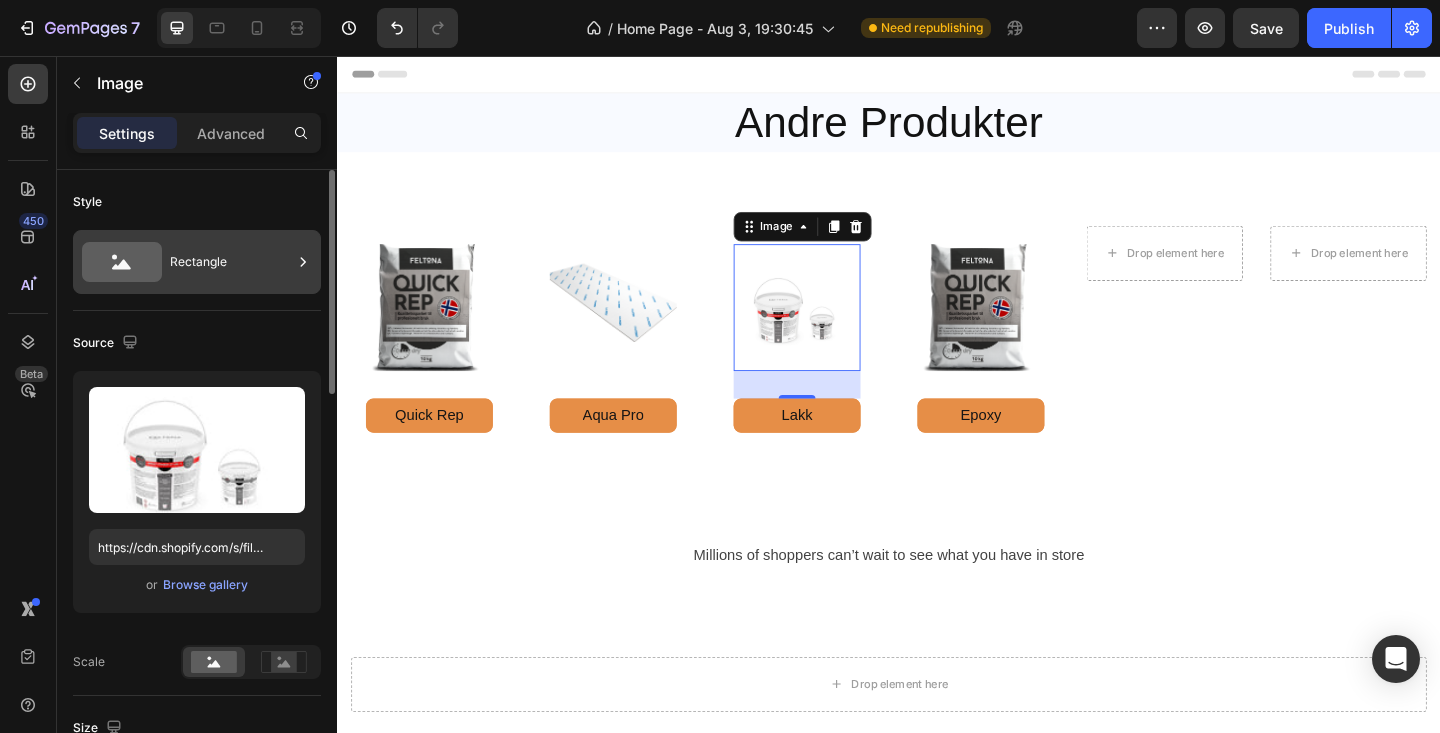 click on "Rectangle" at bounding box center (231, 262) 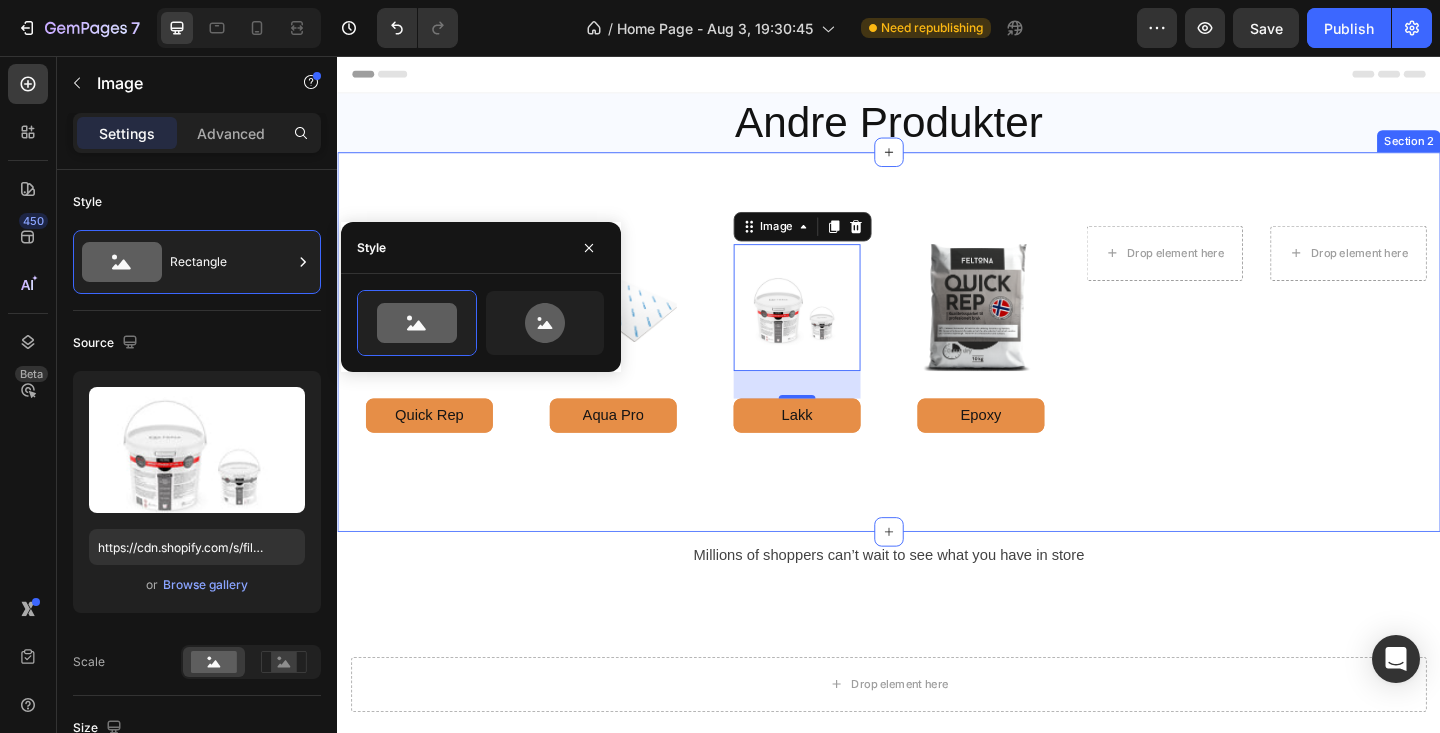 drag, startPoint x: 672, startPoint y: 556, endPoint x: 687, endPoint y: 555, distance: 15.033297 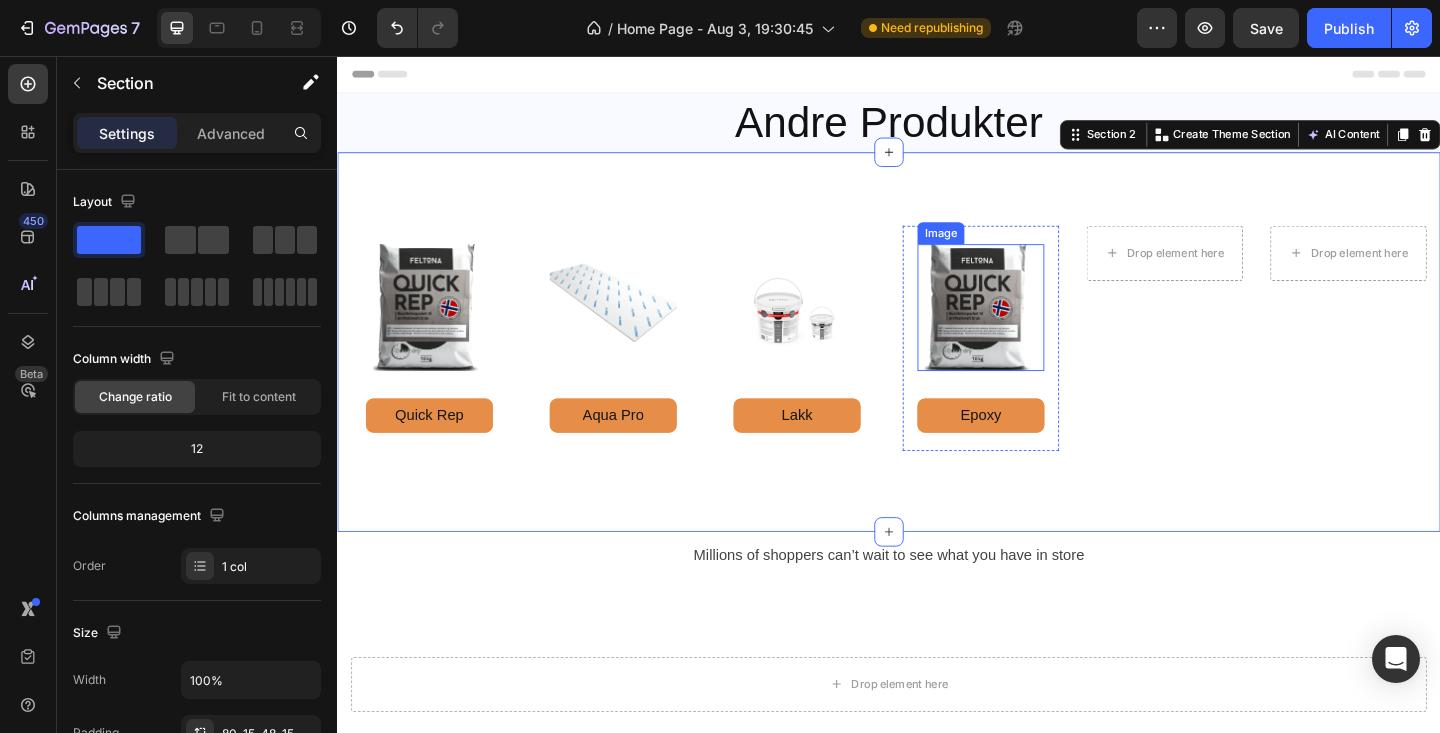 click at bounding box center [1037, 330] 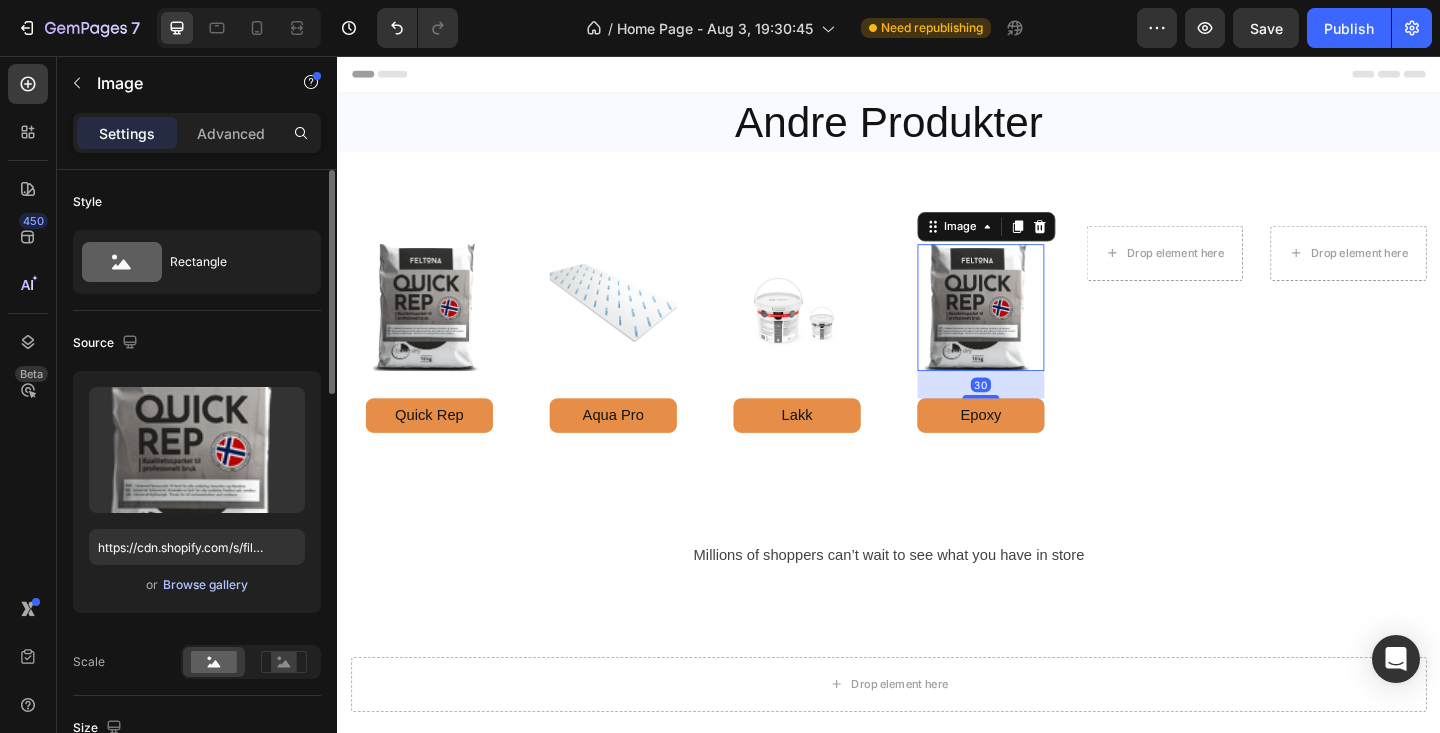 click on "Browse gallery" at bounding box center (205, 585) 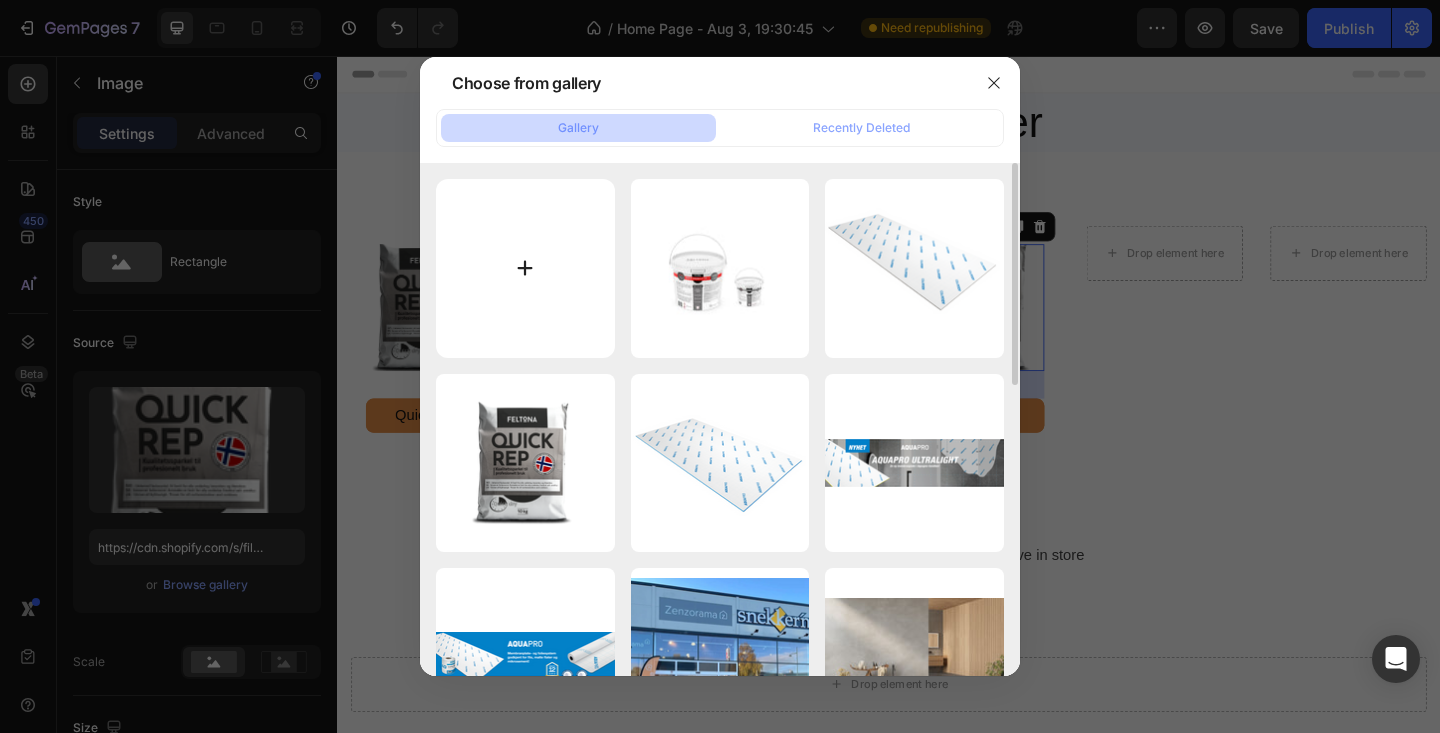 click at bounding box center [525, 268] 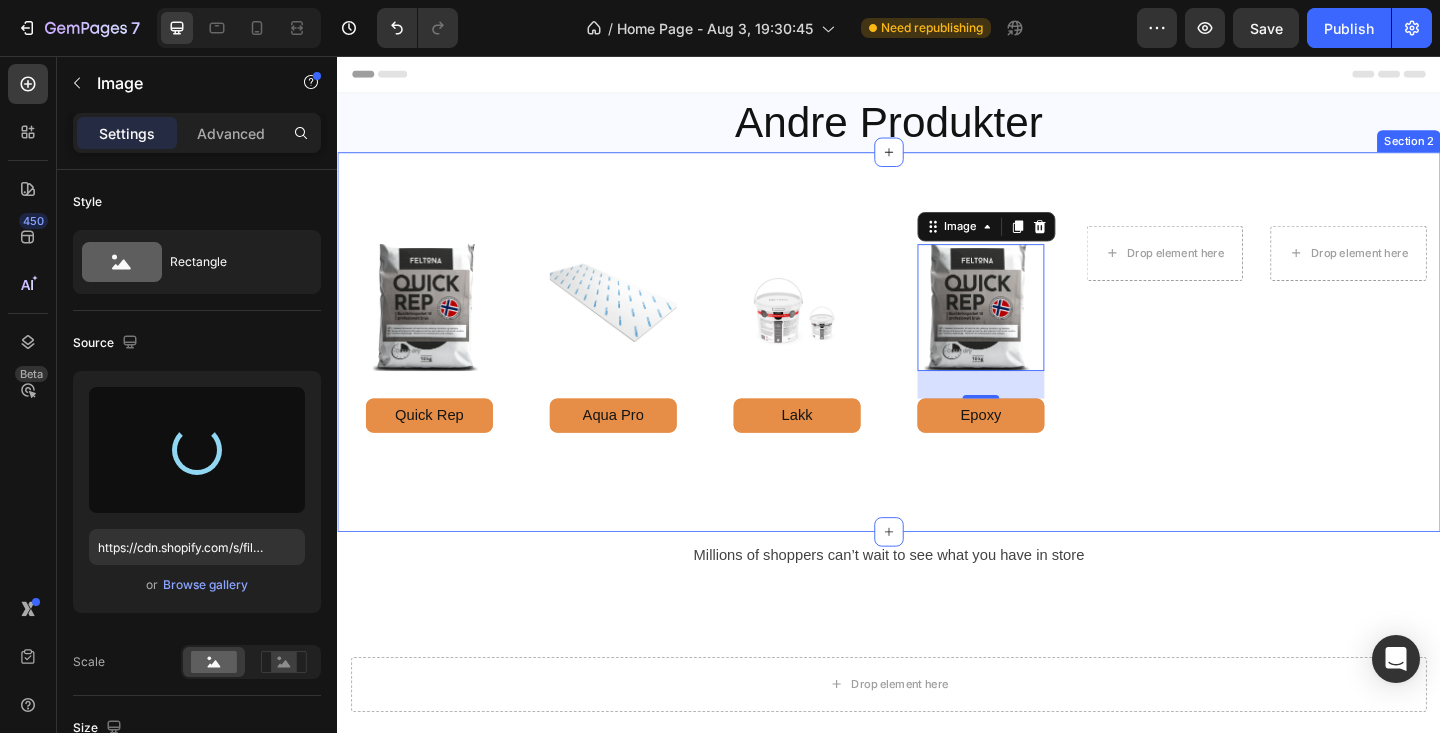 type on "https://cdn.shopify.com/s/files/1/0641/4739/0602/files/gempages_574251025586717465-1ea59bb5-36b3-4845-881f-0b182fb65fc1.jpg" 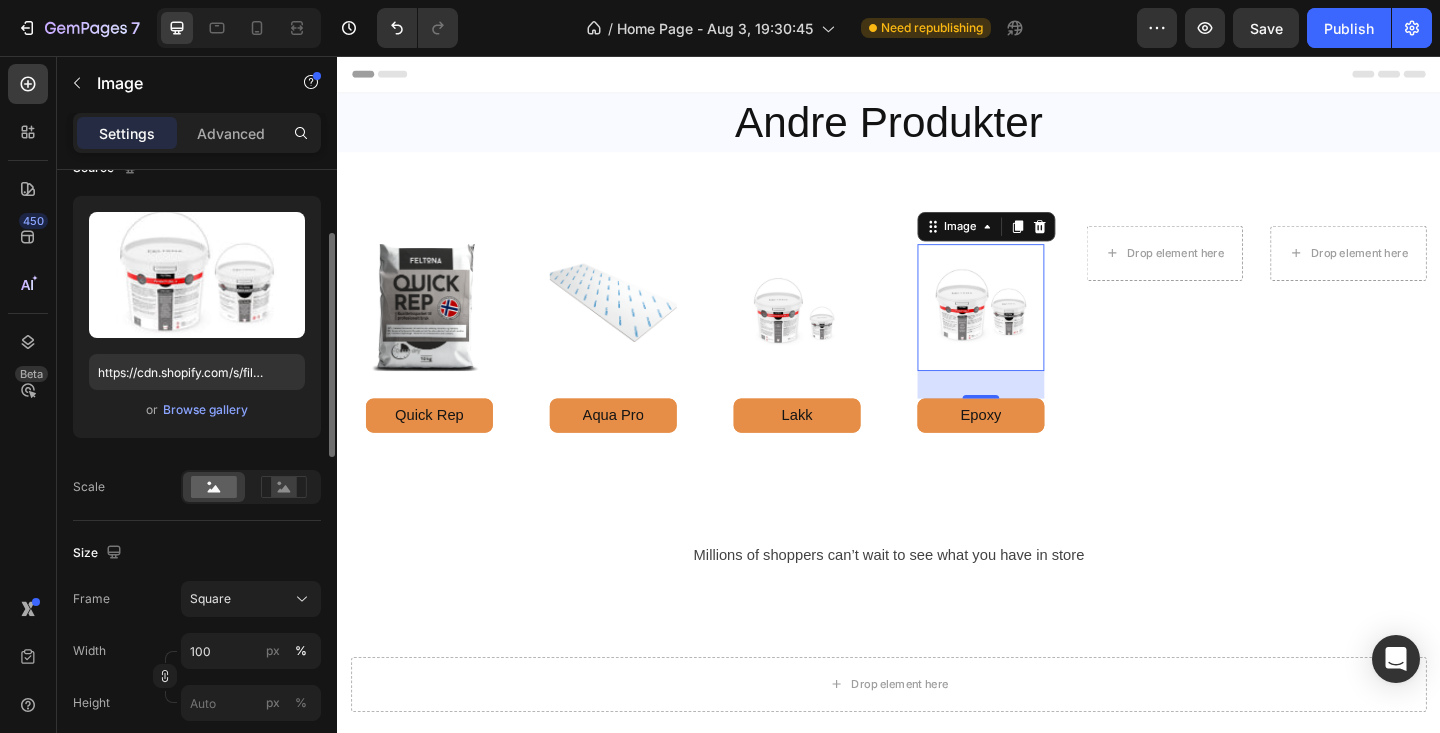 scroll, scrollTop: 179, scrollLeft: 0, axis: vertical 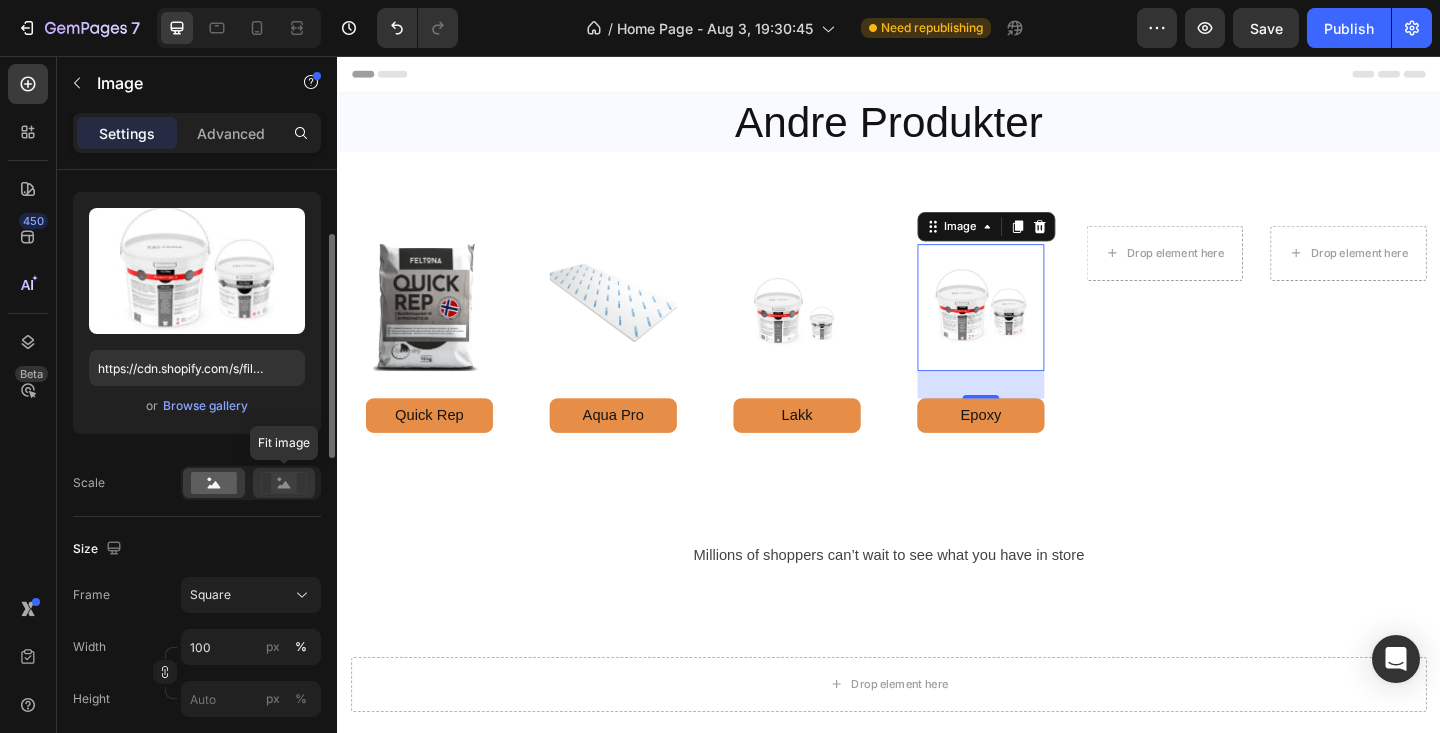 click 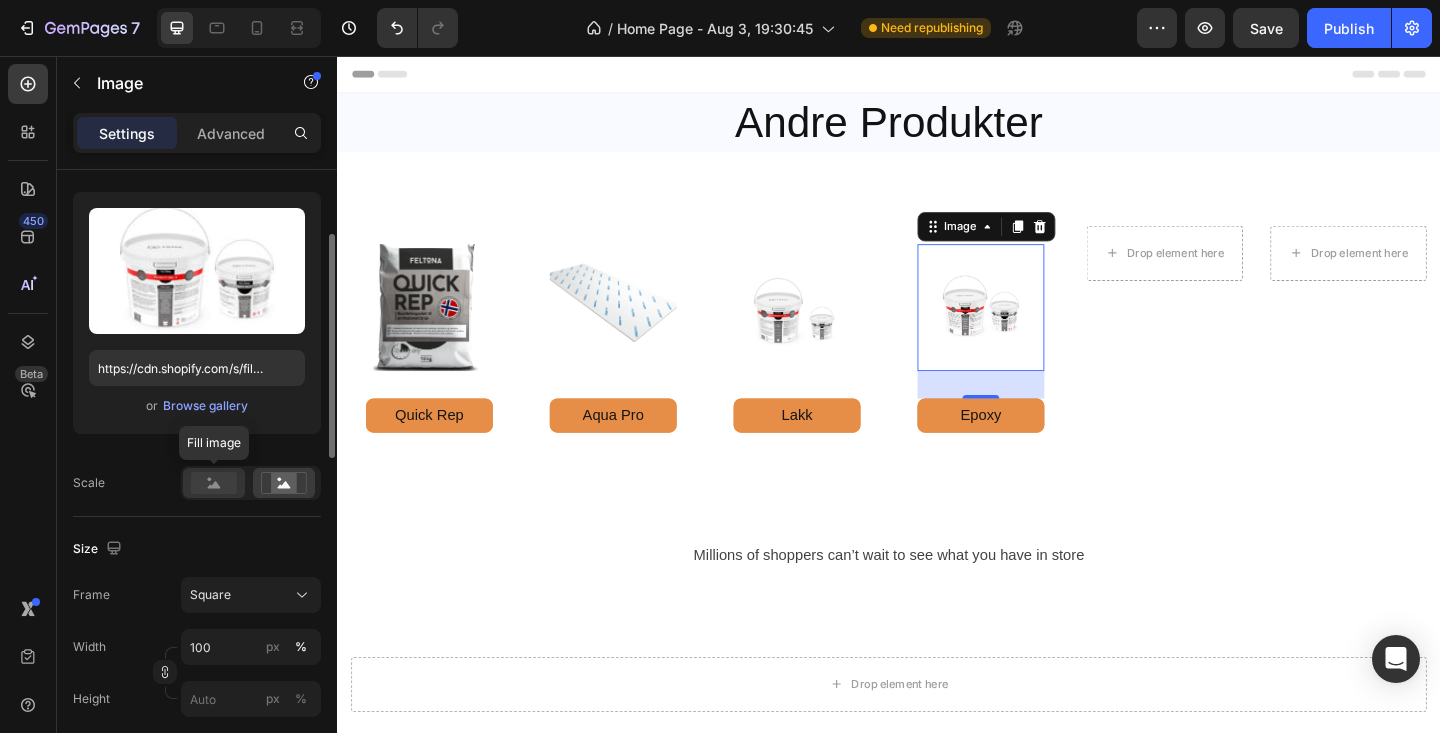 click 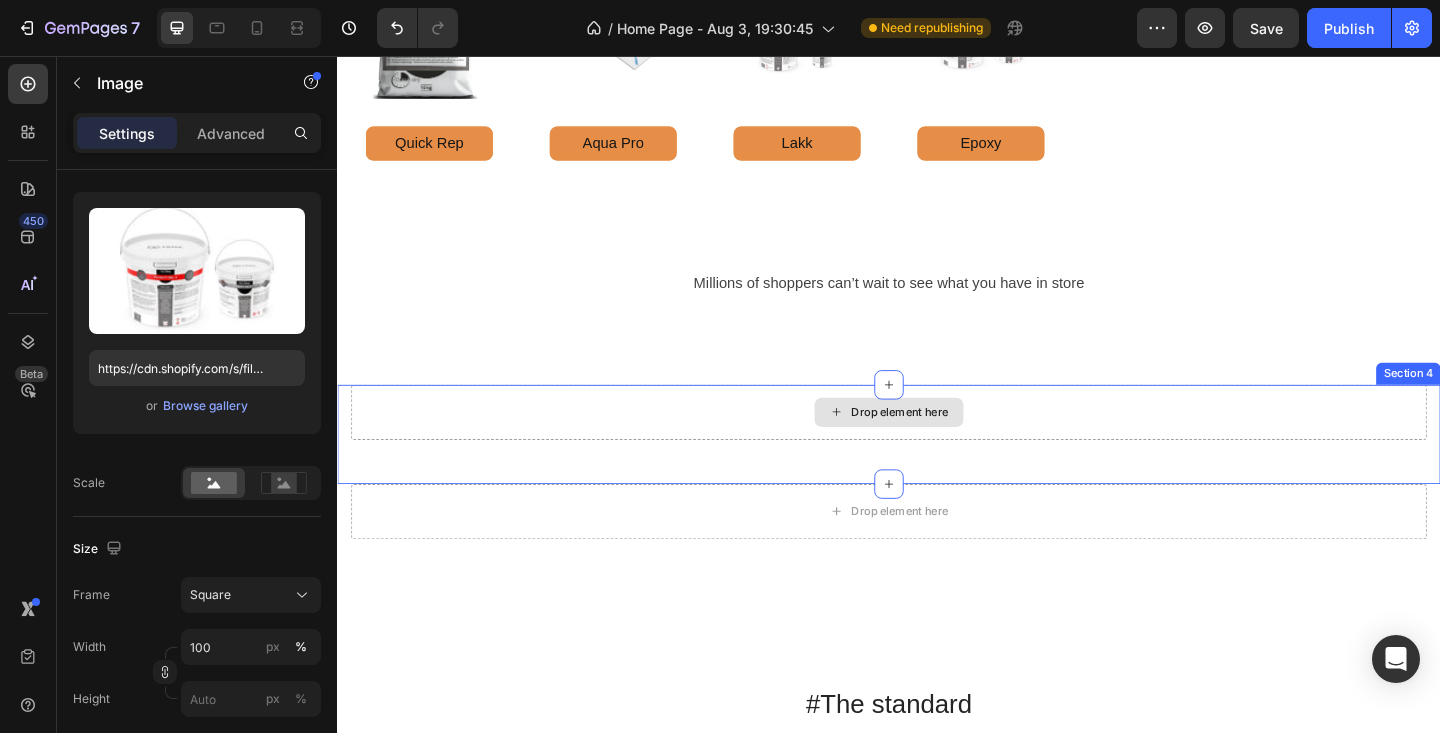 scroll, scrollTop: 0, scrollLeft: 0, axis: both 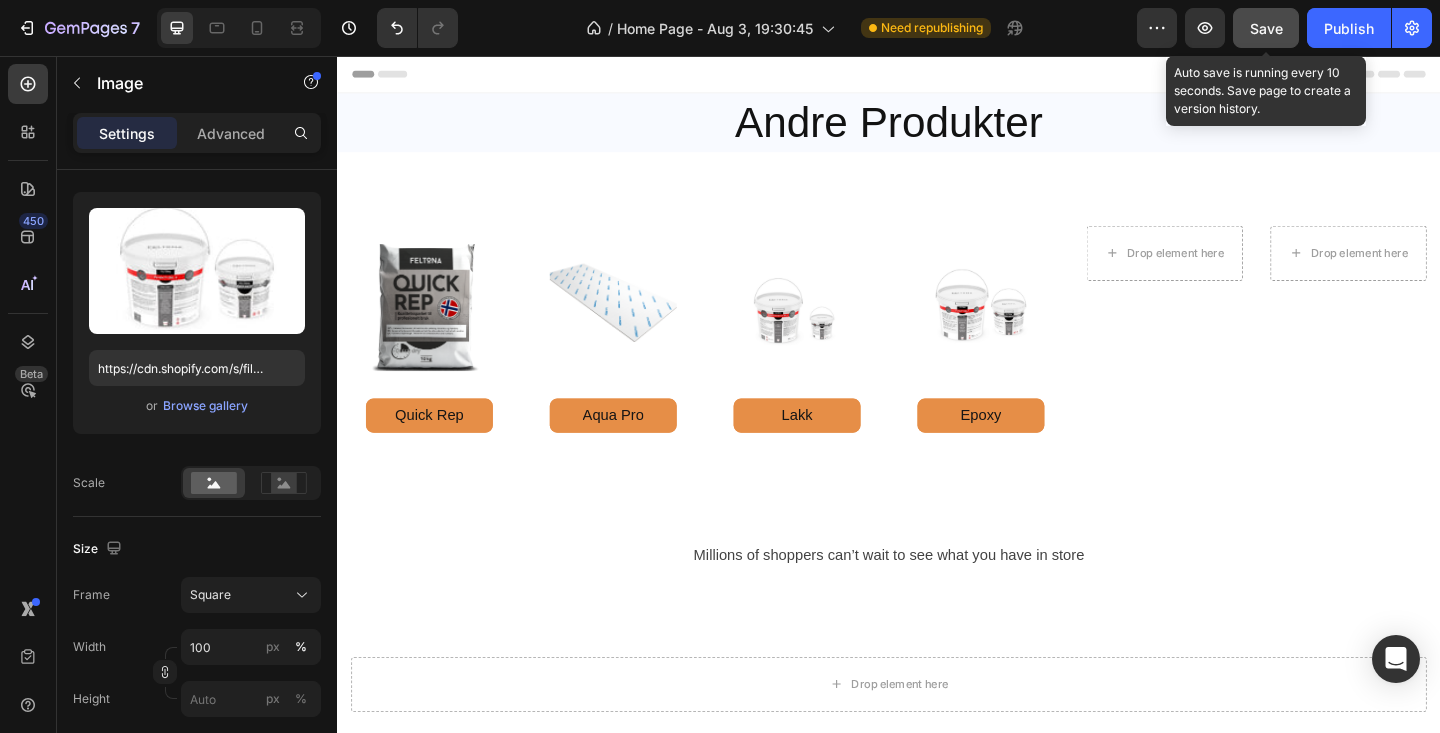 click on "Save" at bounding box center [1266, 28] 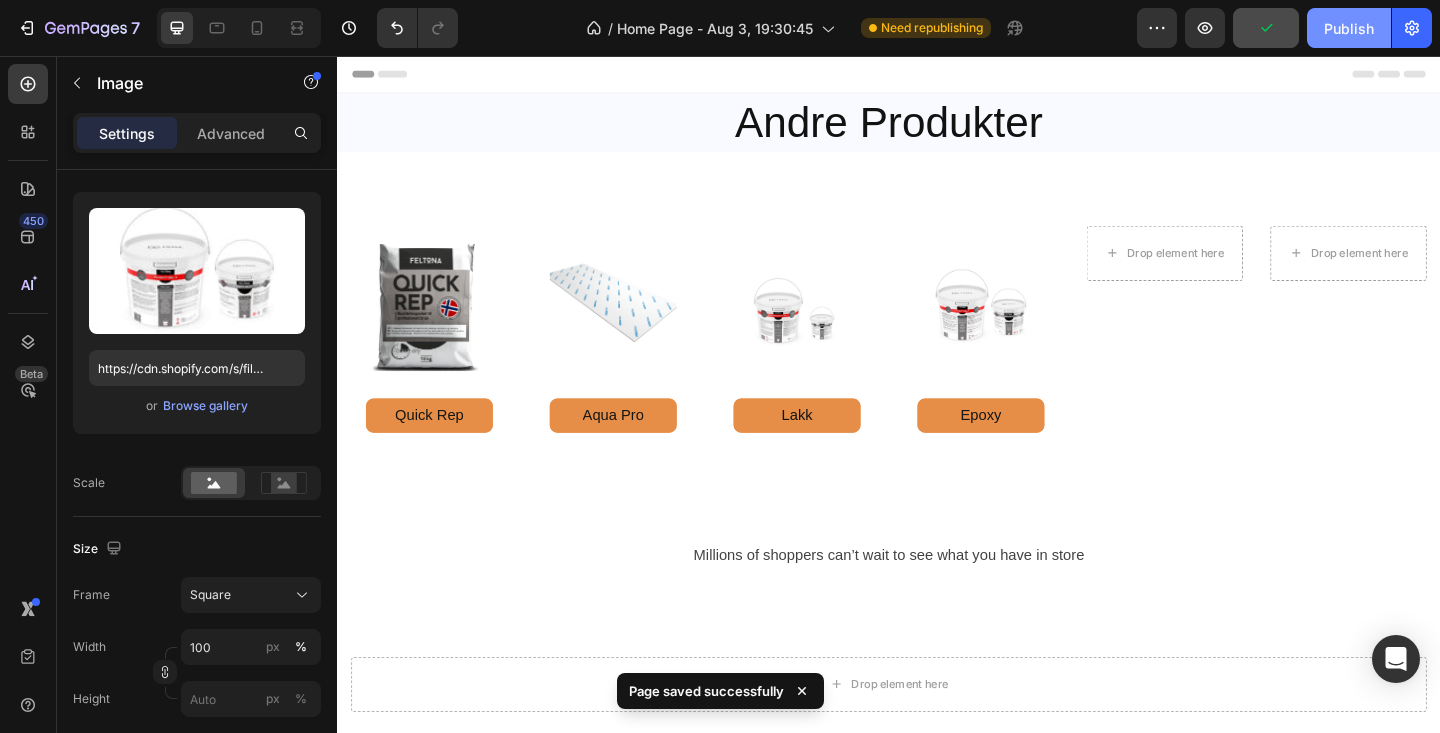 click on "Publish" at bounding box center [1349, 28] 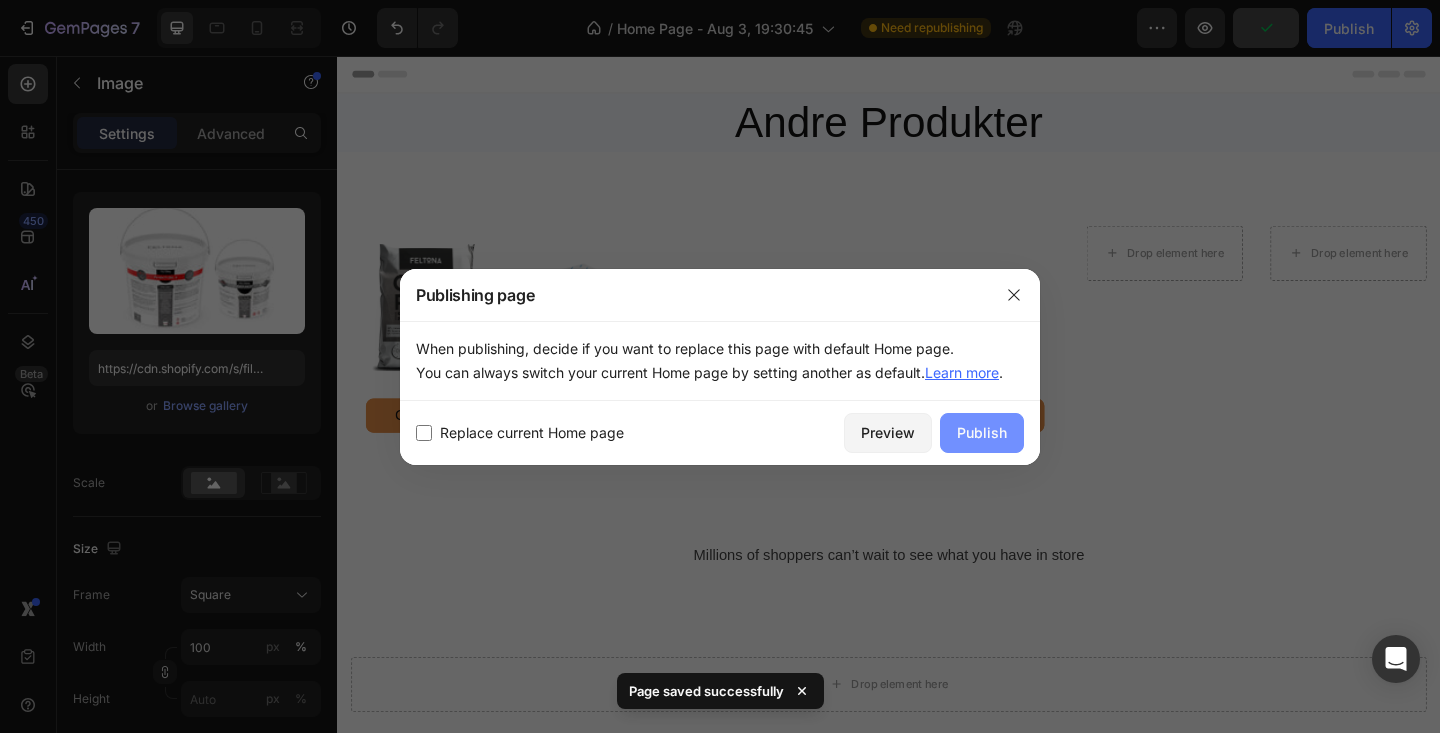 click on "Publish" at bounding box center (982, 432) 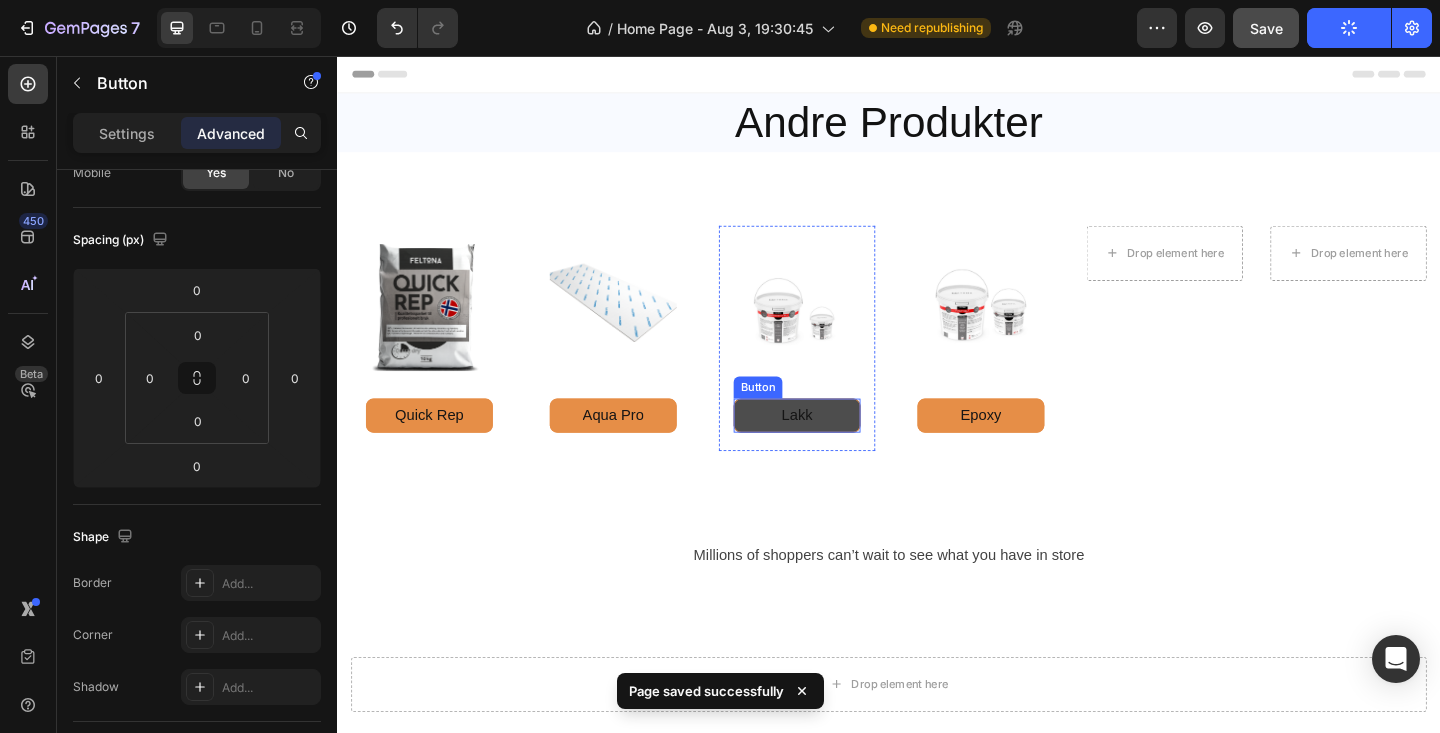 click on "Lakk" at bounding box center [837, 447] 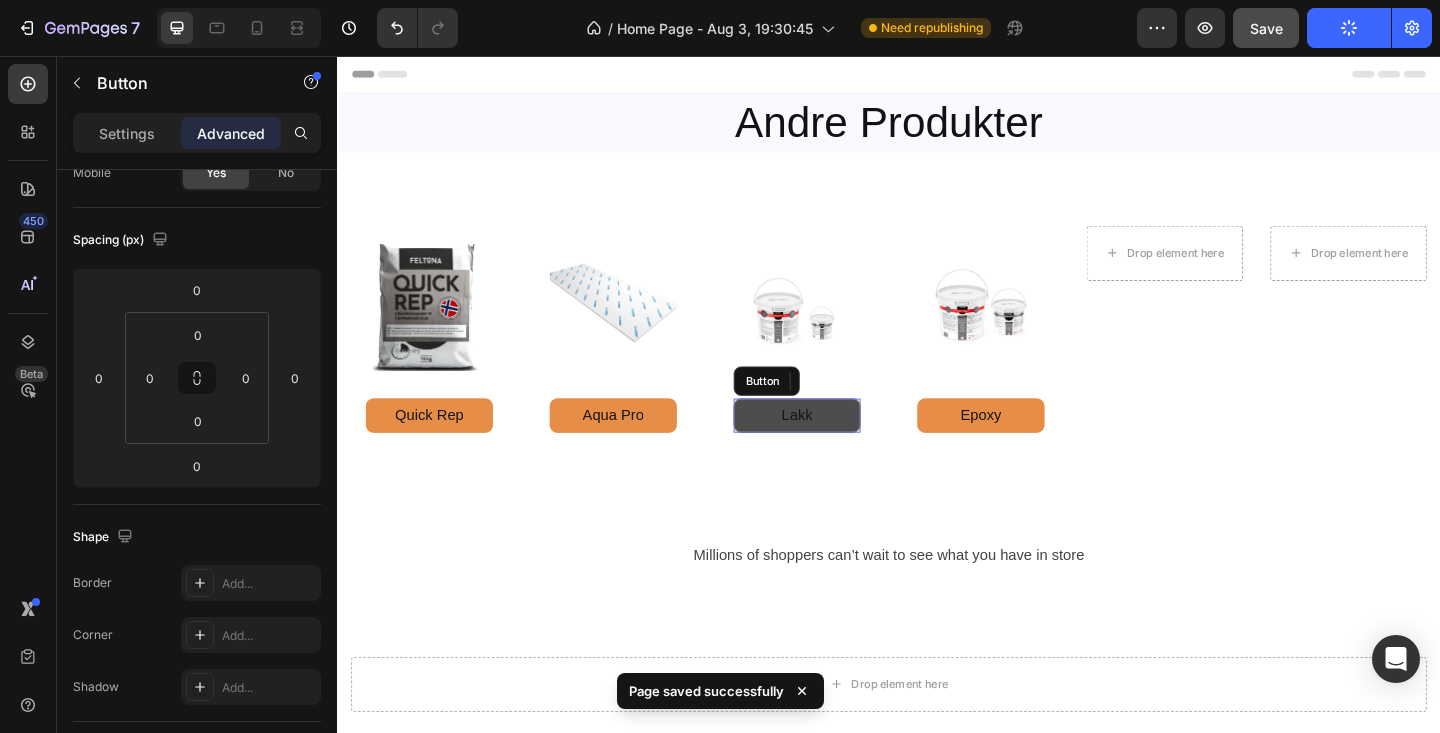 scroll, scrollTop: 0, scrollLeft: 0, axis: both 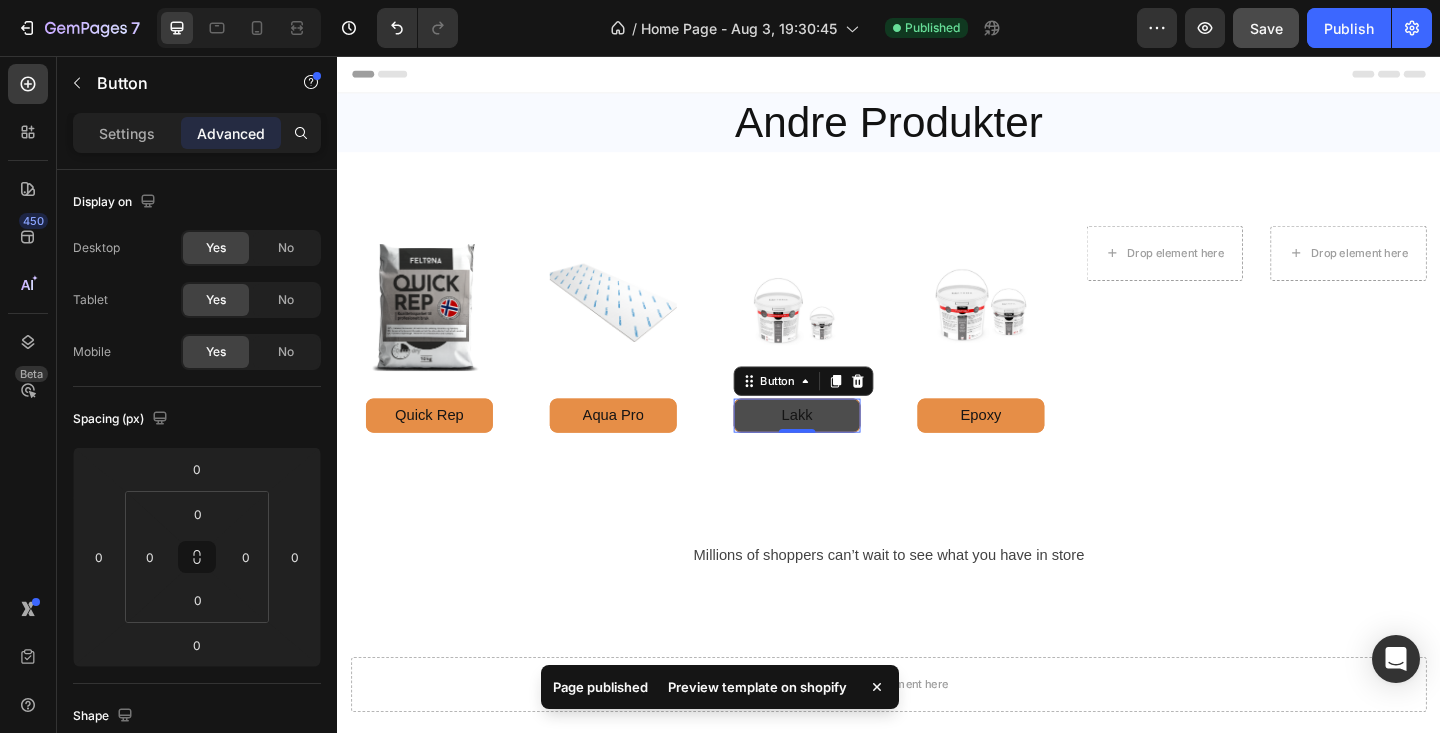 click on "Lakk" at bounding box center (837, 447) 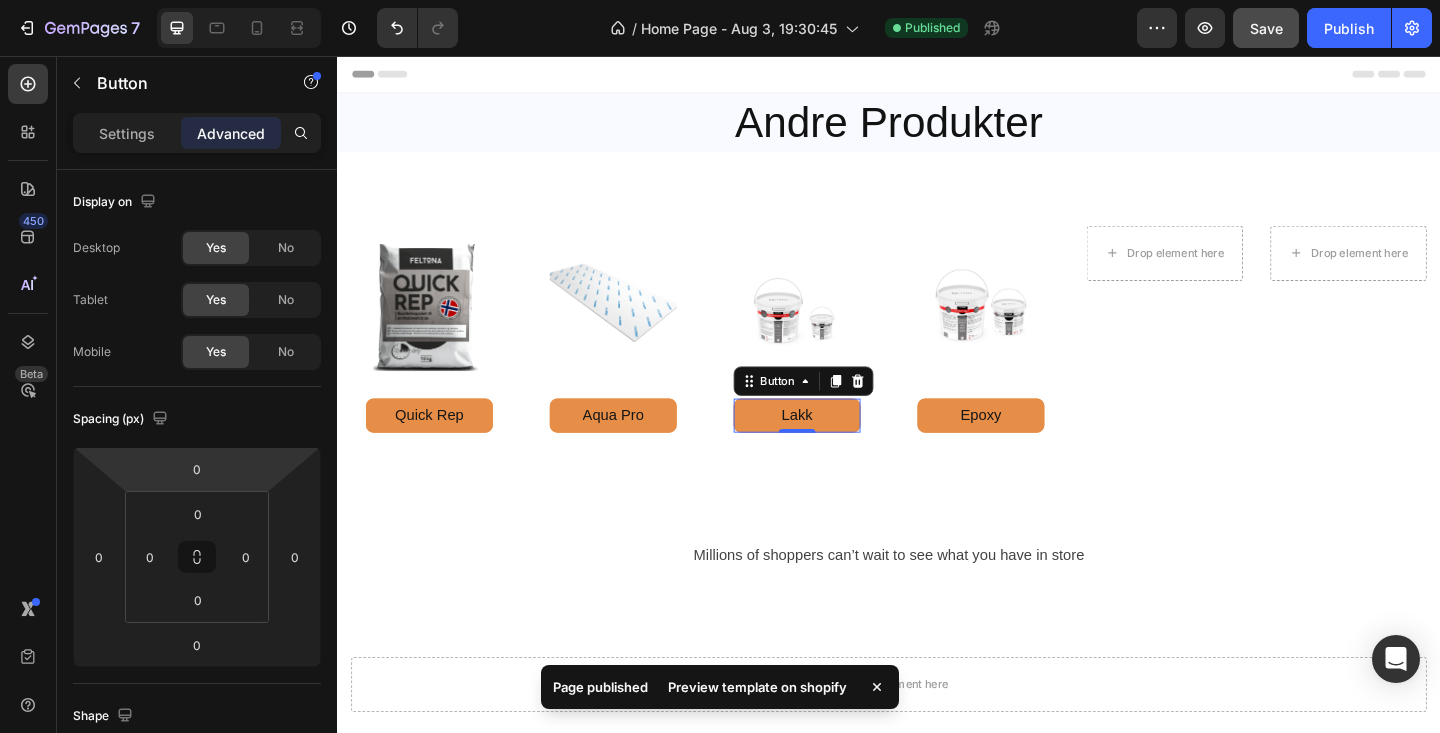 scroll, scrollTop: 714, scrollLeft: 0, axis: vertical 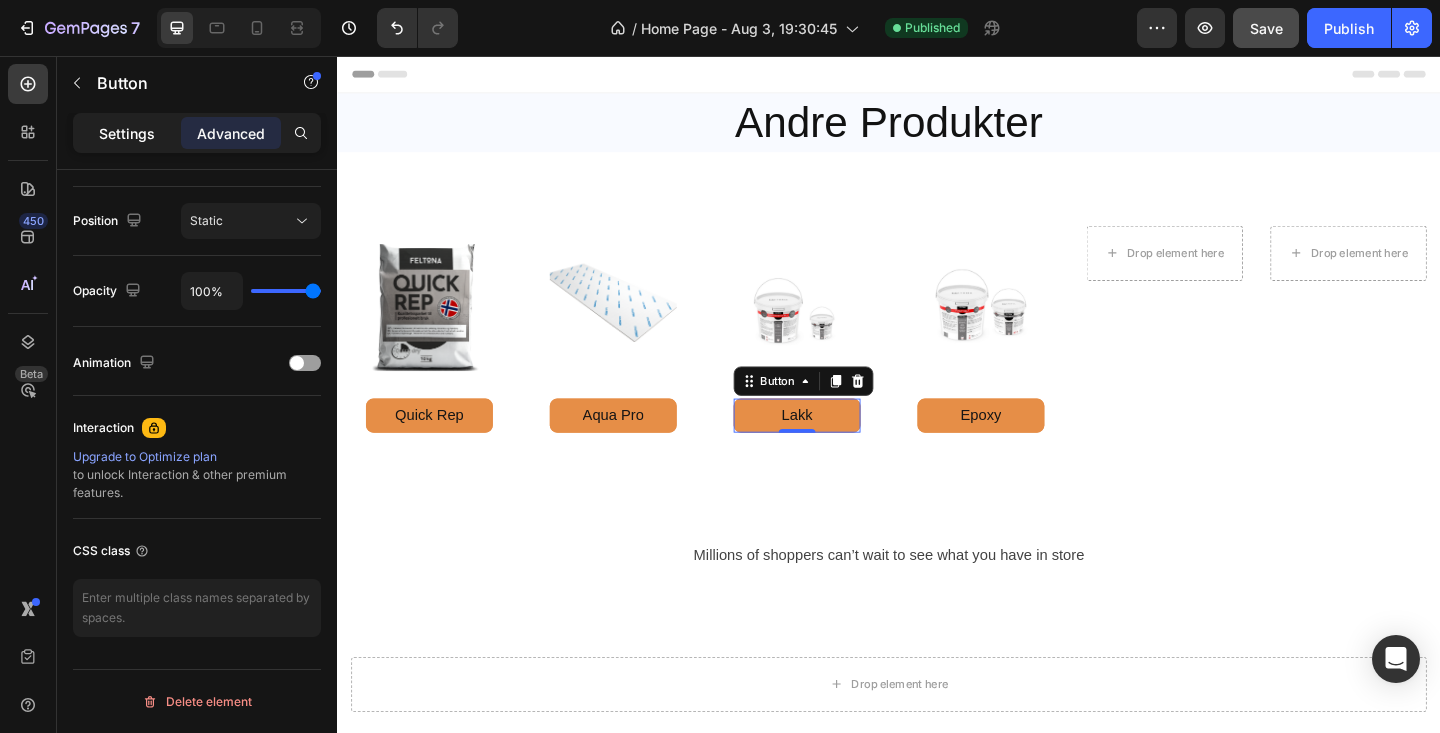 click on "Settings" at bounding box center [127, 133] 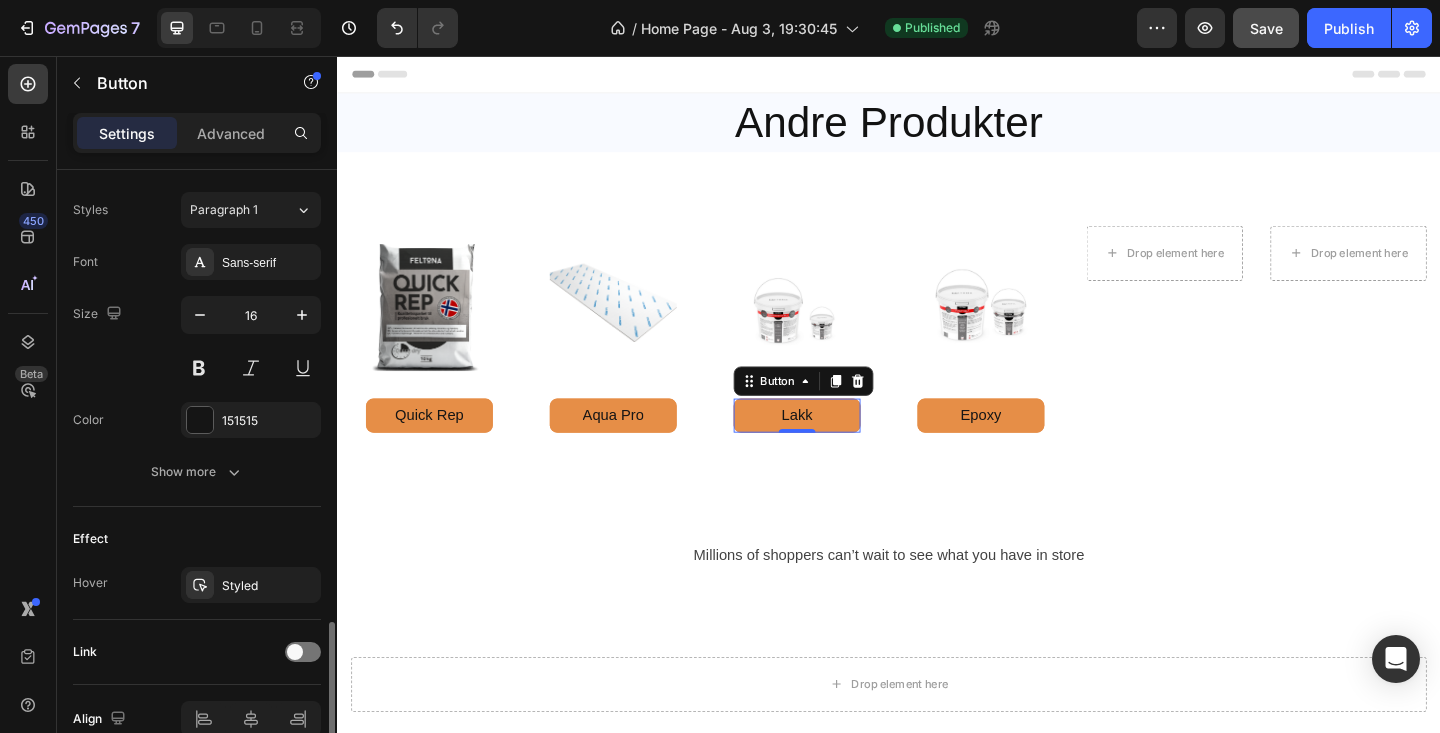 scroll, scrollTop: 814, scrollLeft: 0, axis: vertical 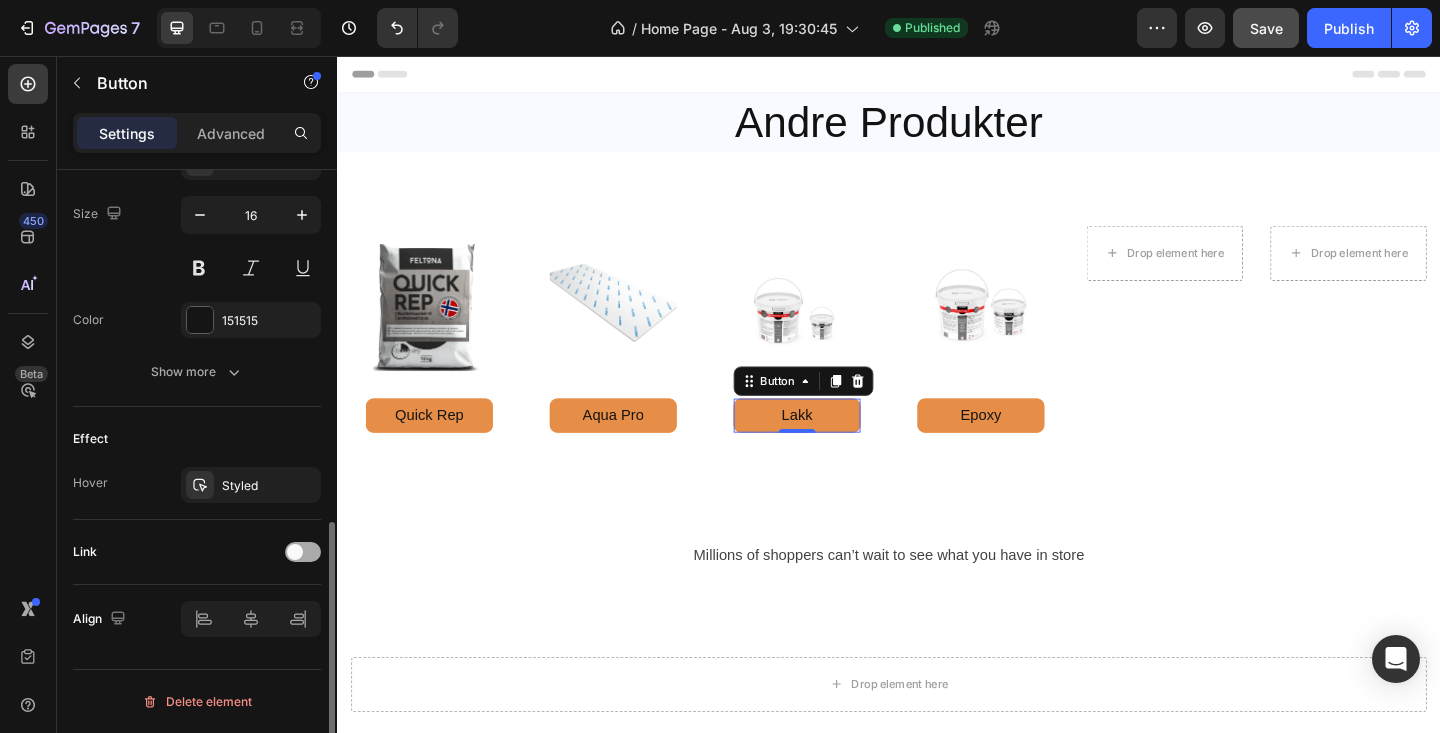 click at bounding box center [295, 552] 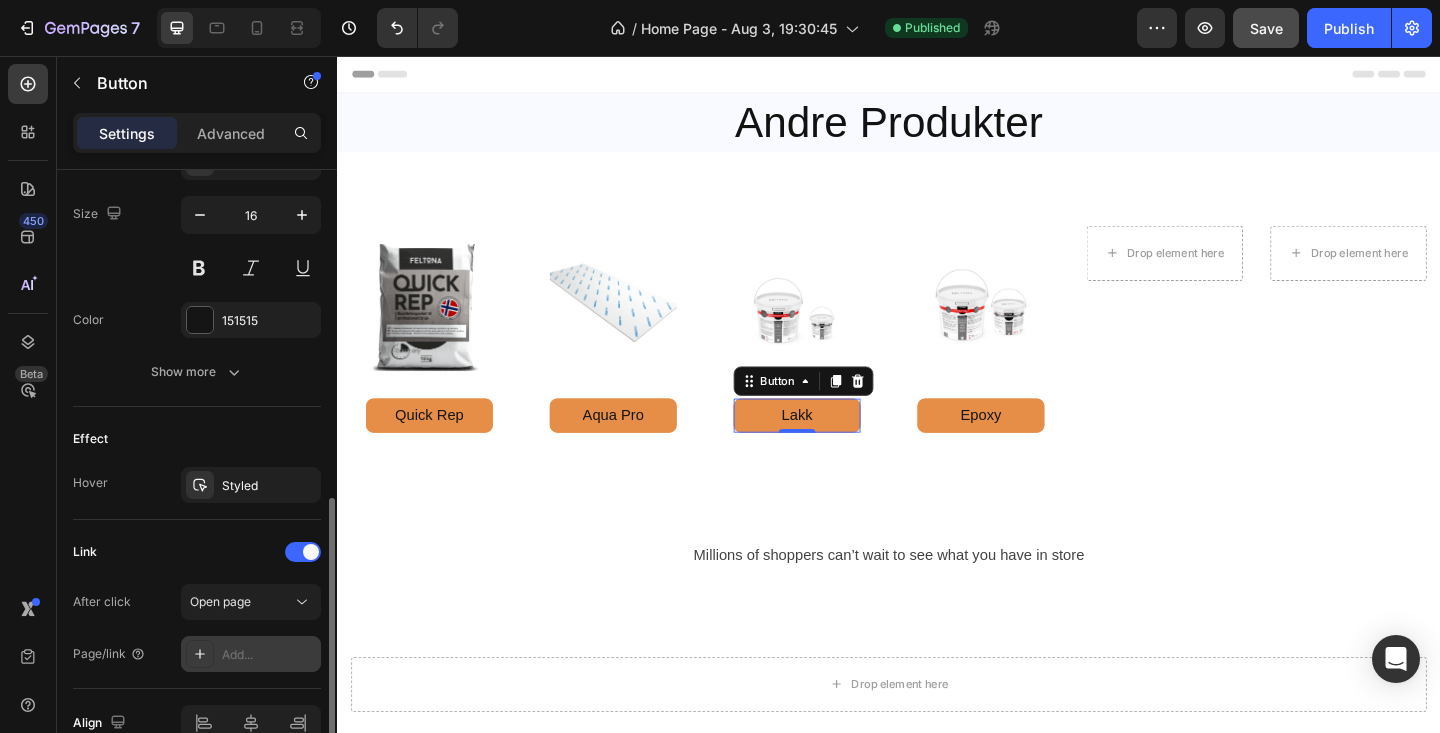 click on "Add..." at bounding box center [269, 655] 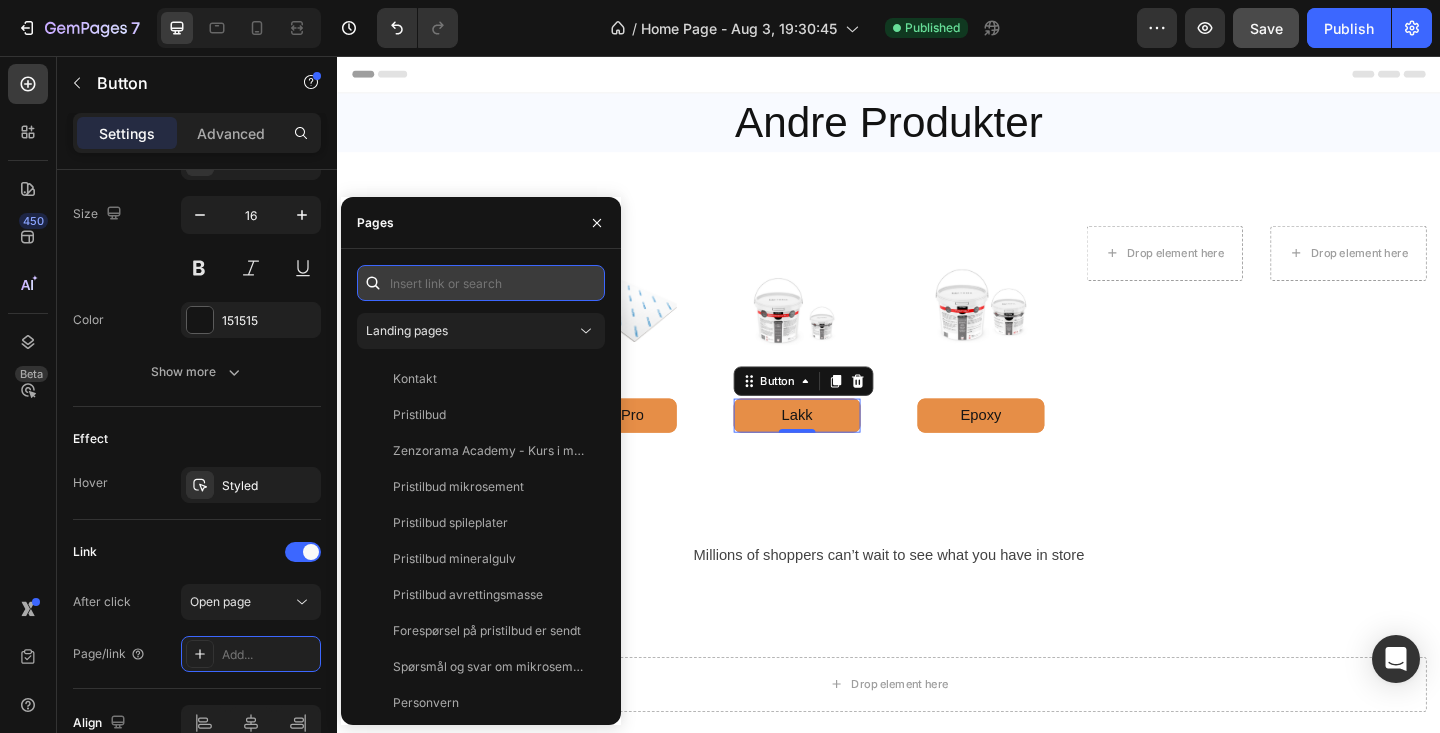 click at bounding box center (481, 283) 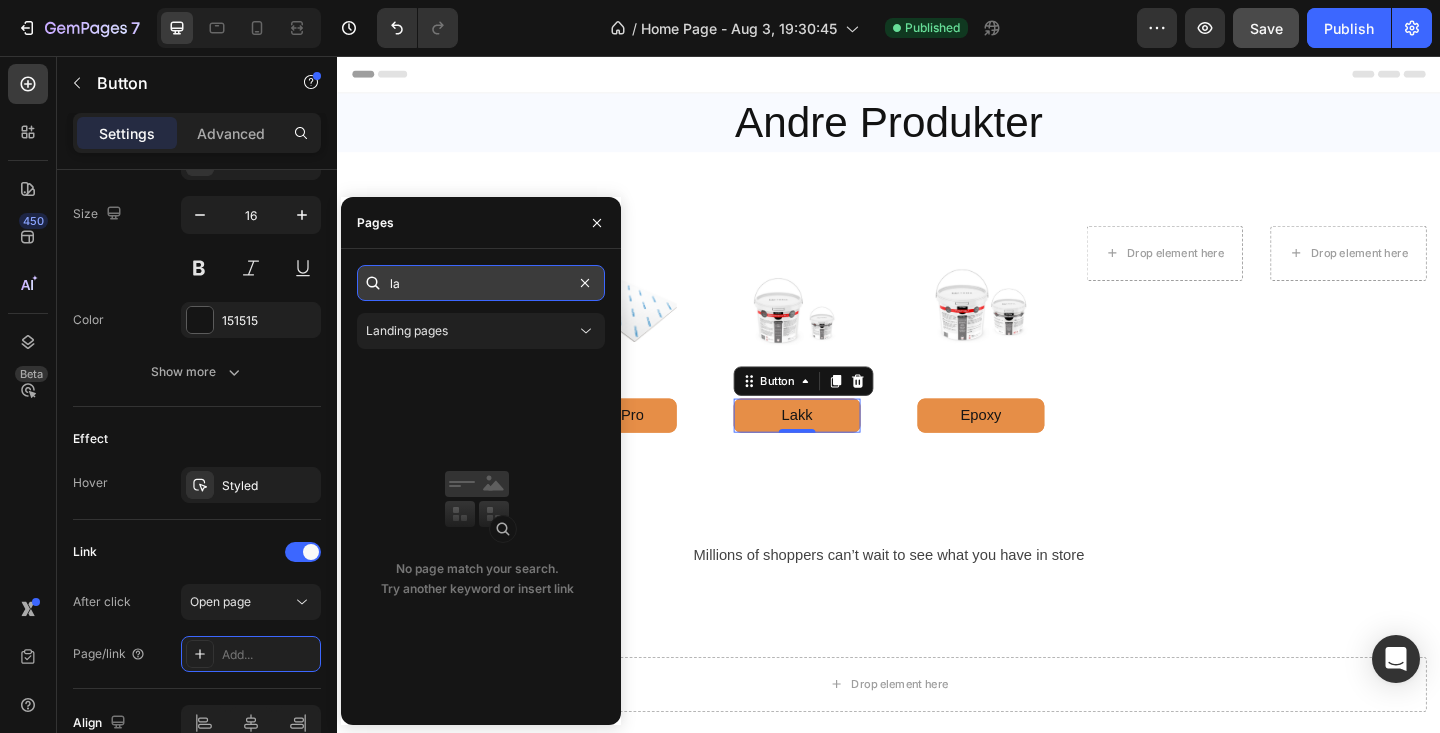 type on "l" 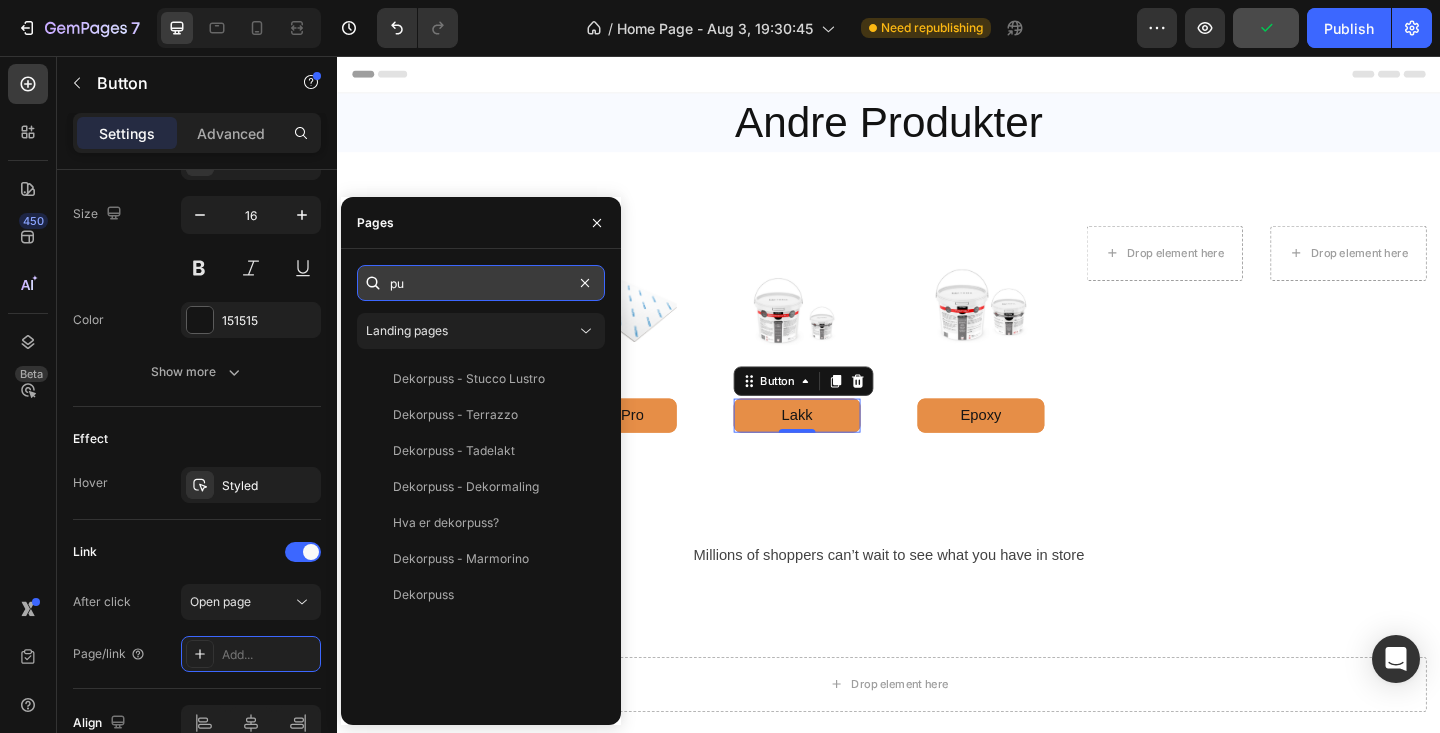 type on "p" 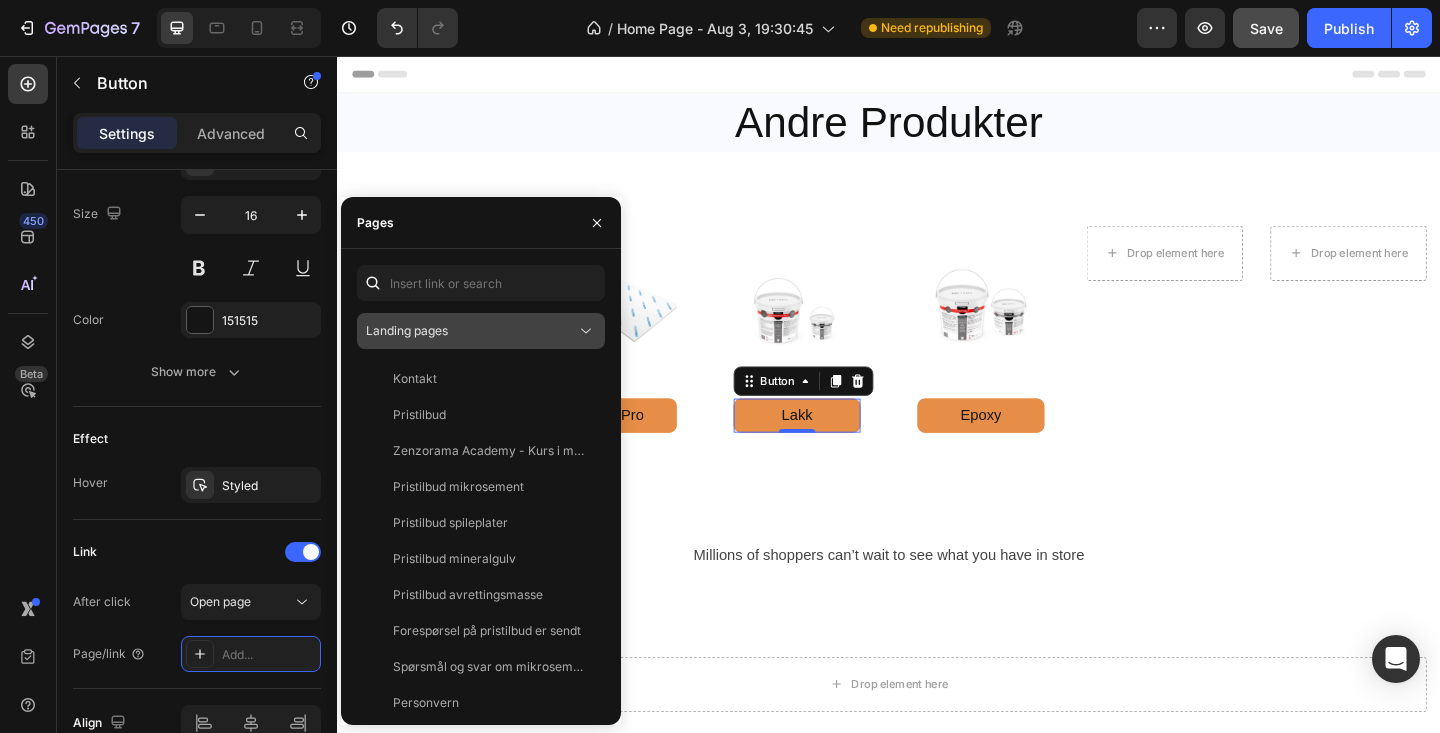 click on "Landing pages" 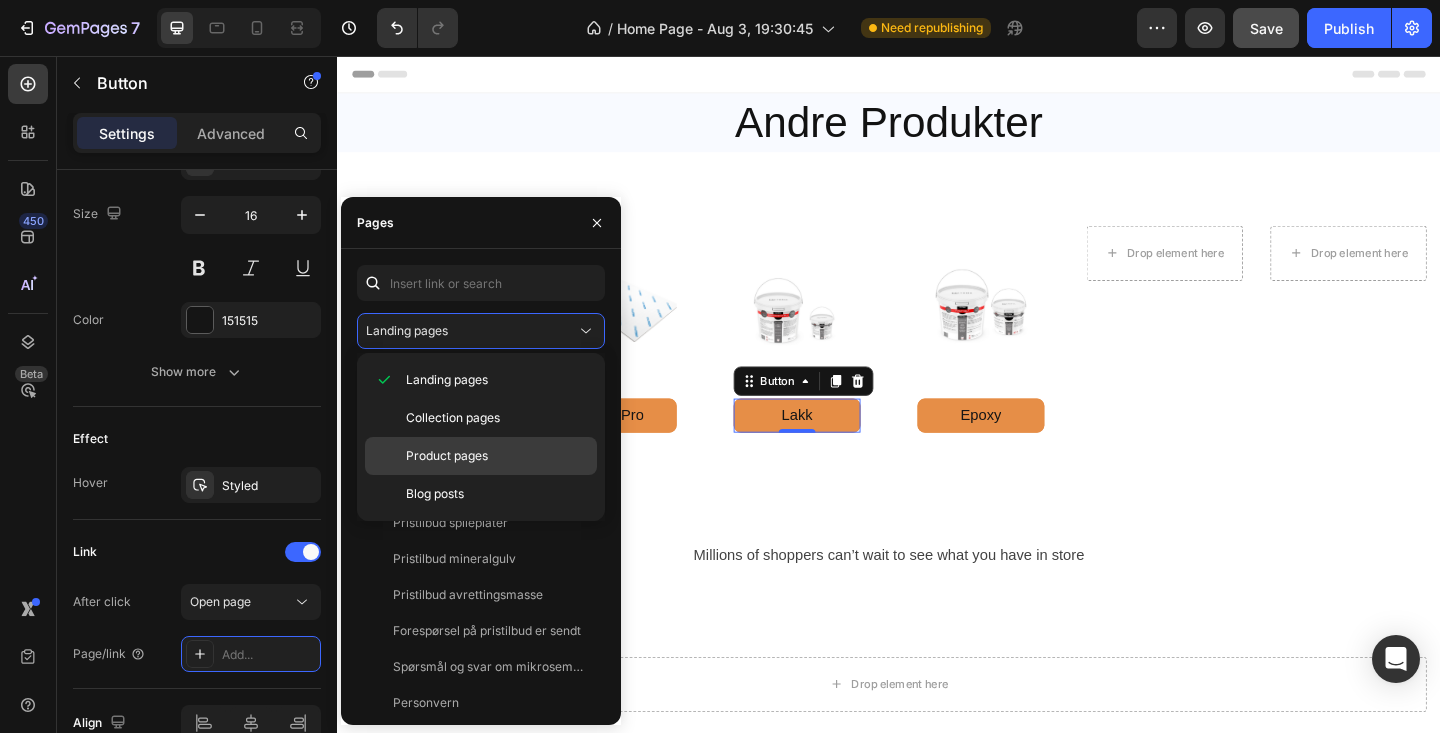 click on "Product pages" at bounding box center (447, 456) 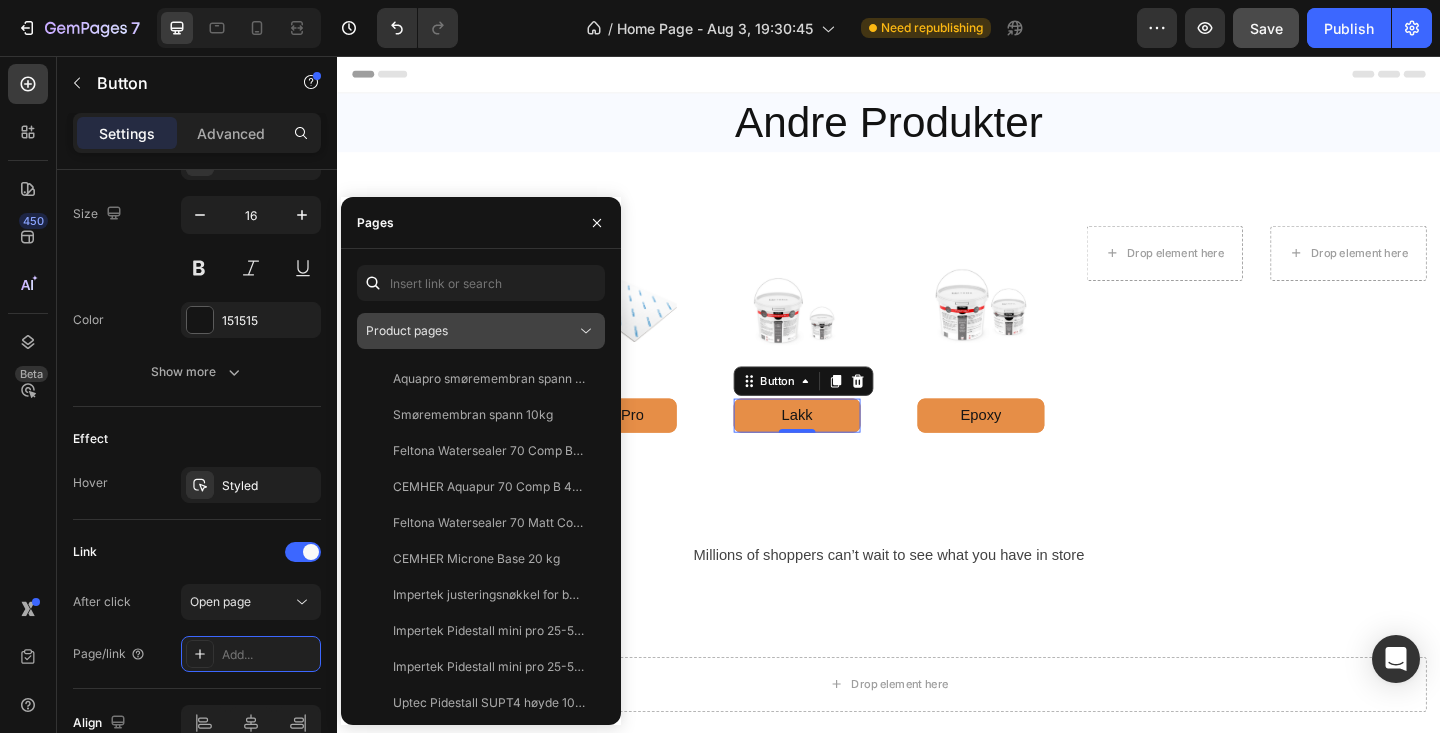 click on "Product pages" at bounding box center (471, 331) 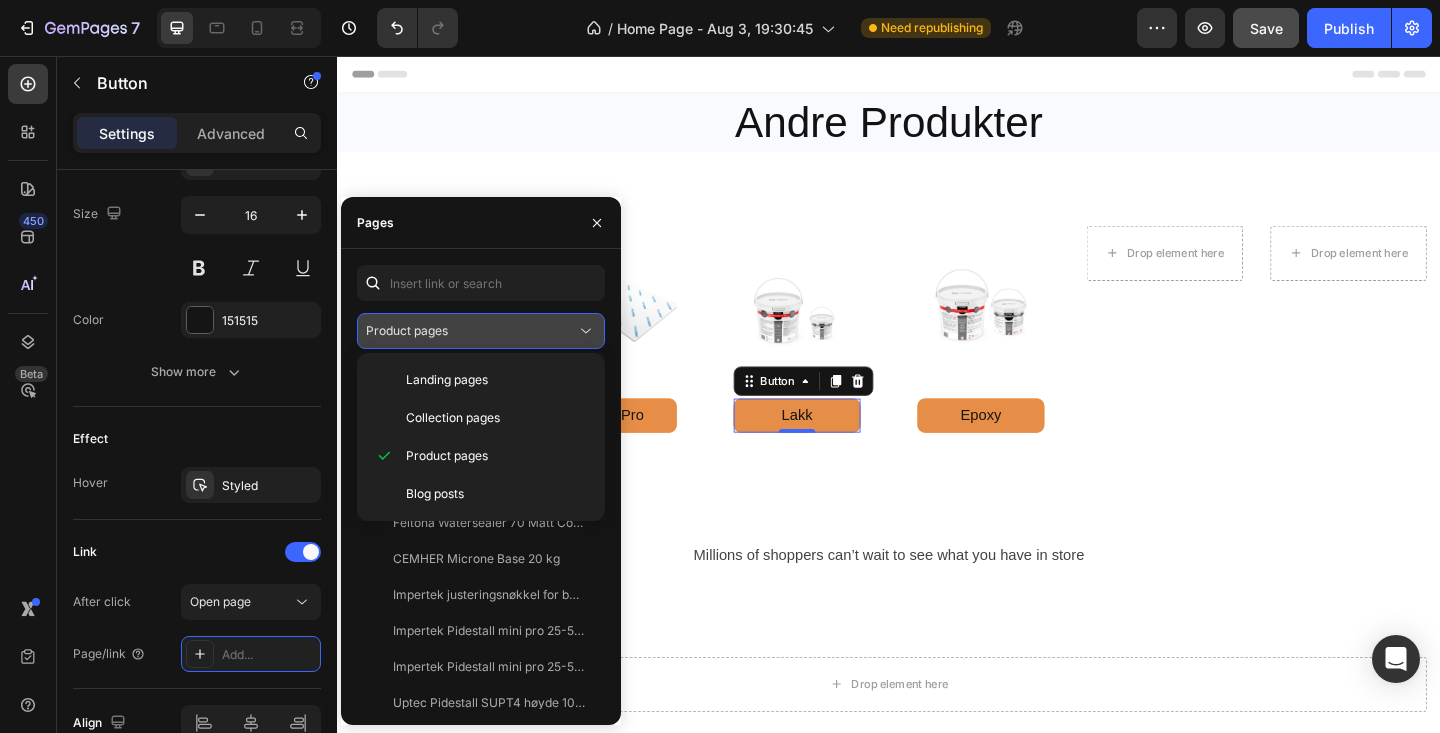 click on "Product pages" at bounding box center (471, 331) 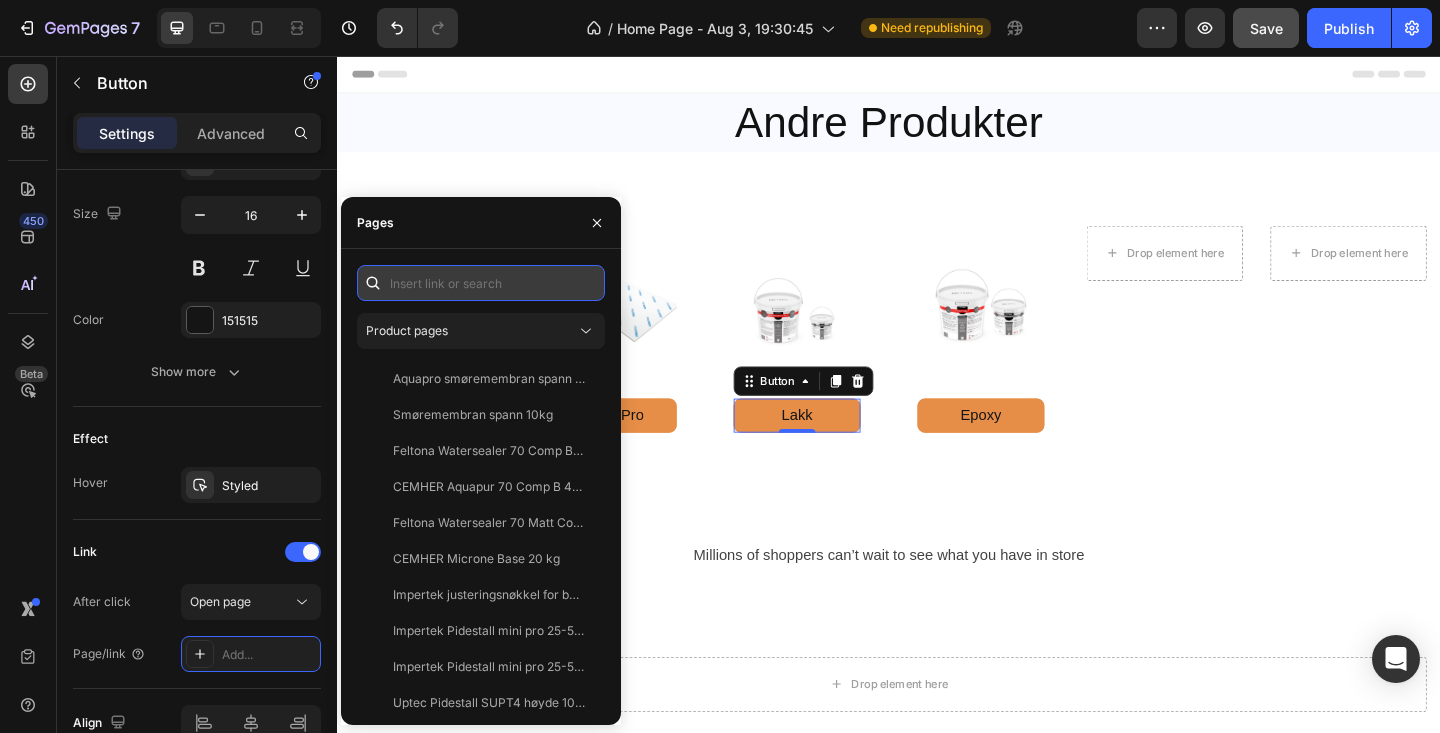 click at bounding box center [481, 283] 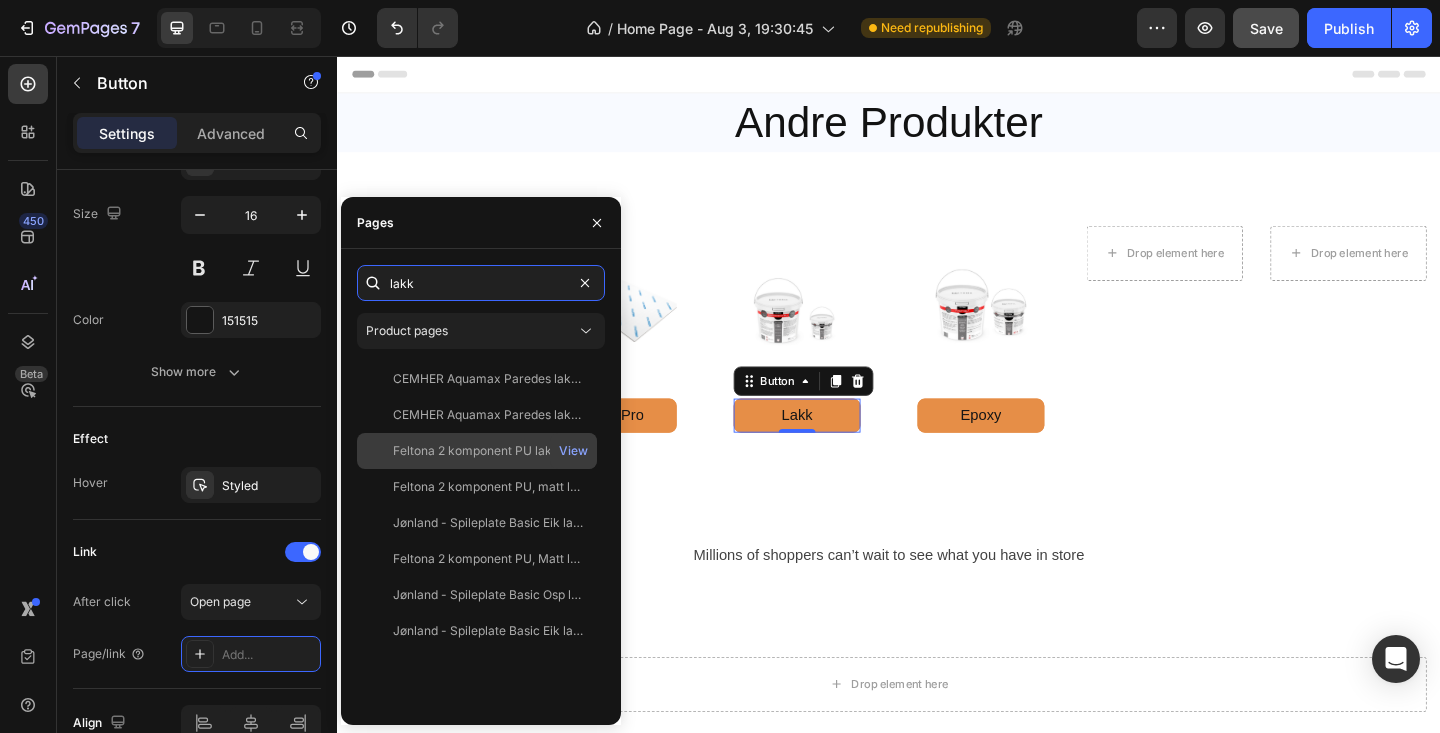 type on "lakk" 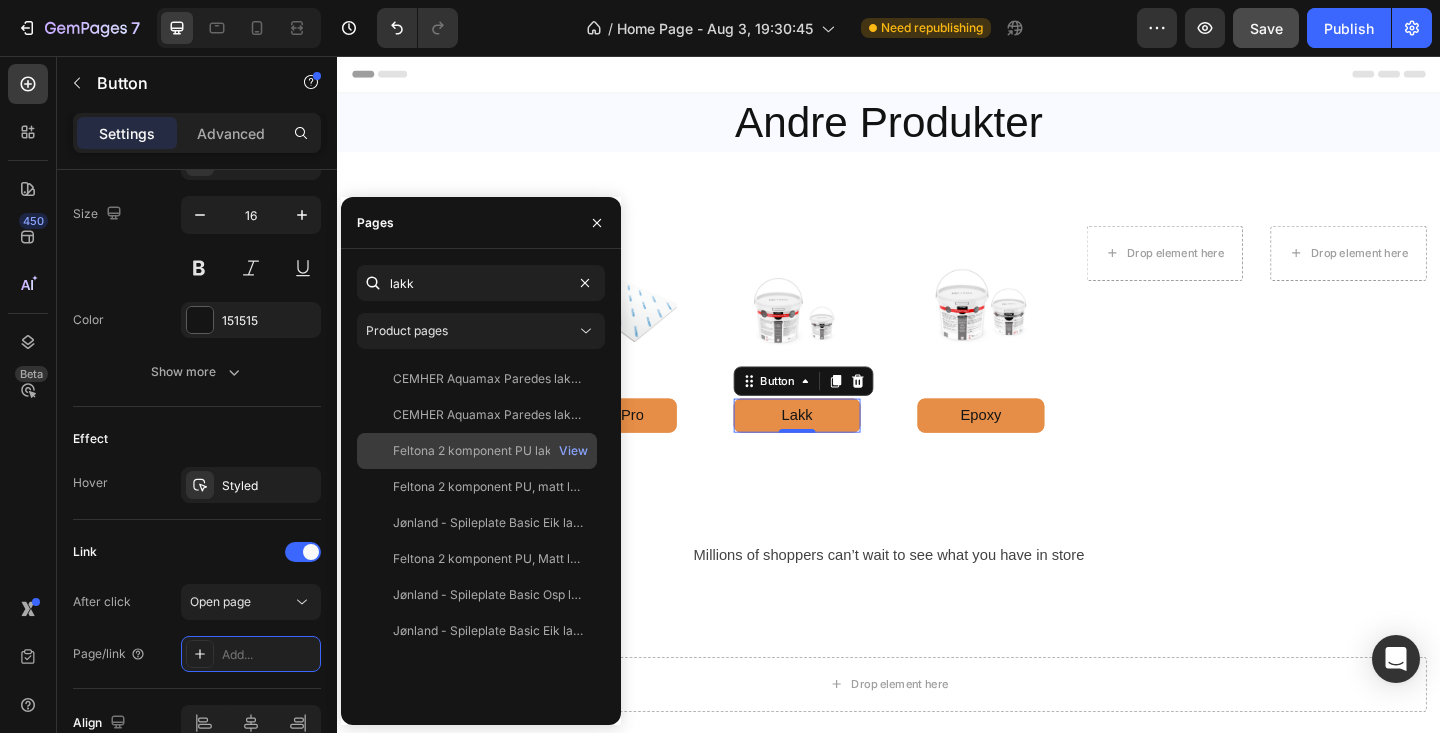 click on "Feltona 2 komponent PU lakk 1 kg" 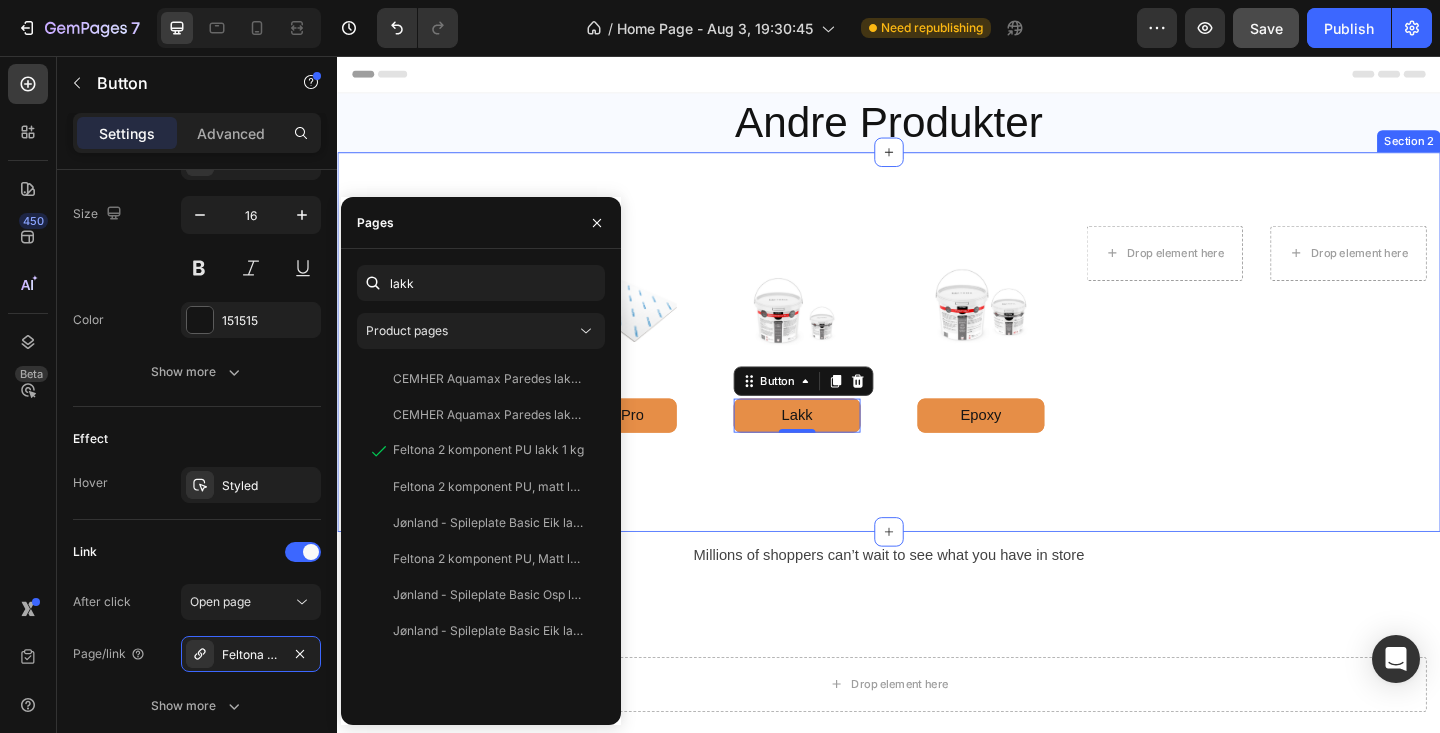 click on "Image Quick Rep Button Row Image Aqua Pro   Button Row Row Image Lakk Button   0 Row Image Epoxy Button Row Row
Drop element here
Drop element here Row Row Section 2" at bounding box center (937, 367) 